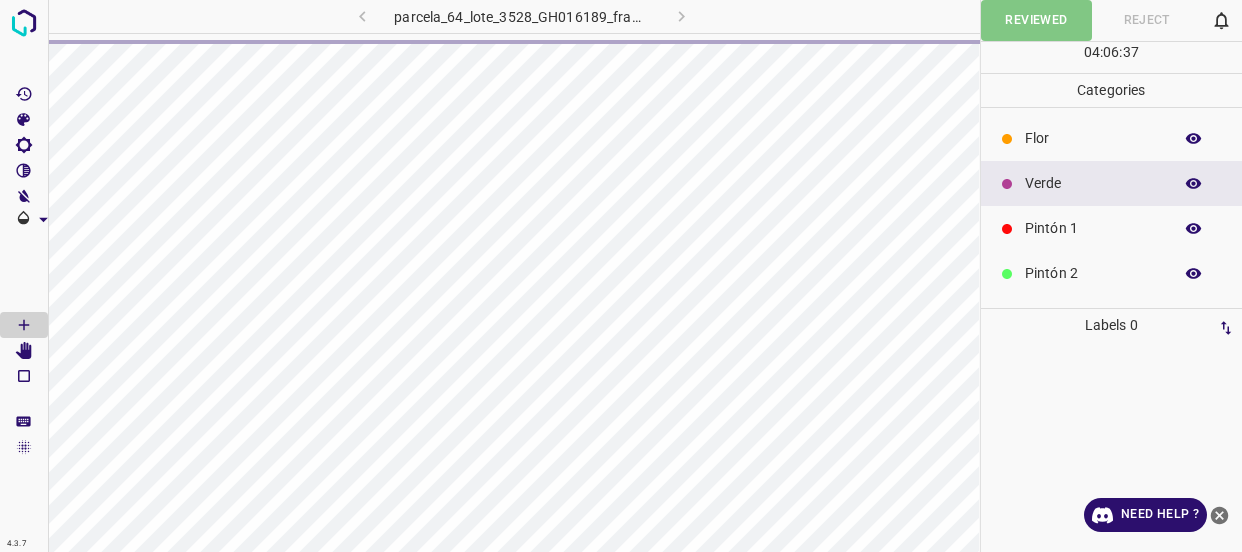 scroll, scrollTop: 0, scrollLeft: 0, axis: both 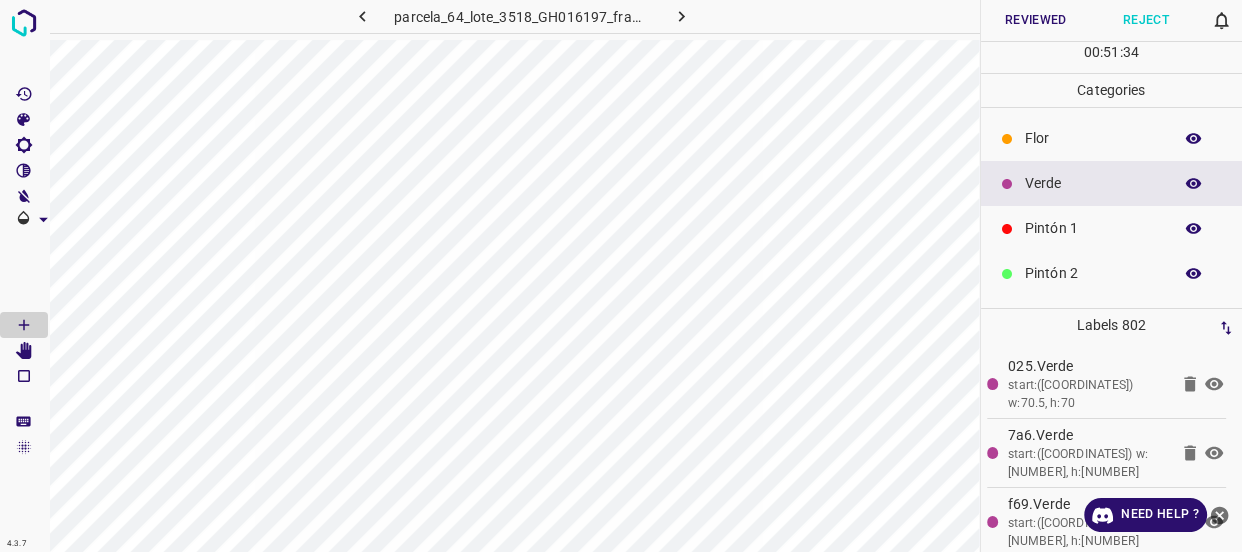 click 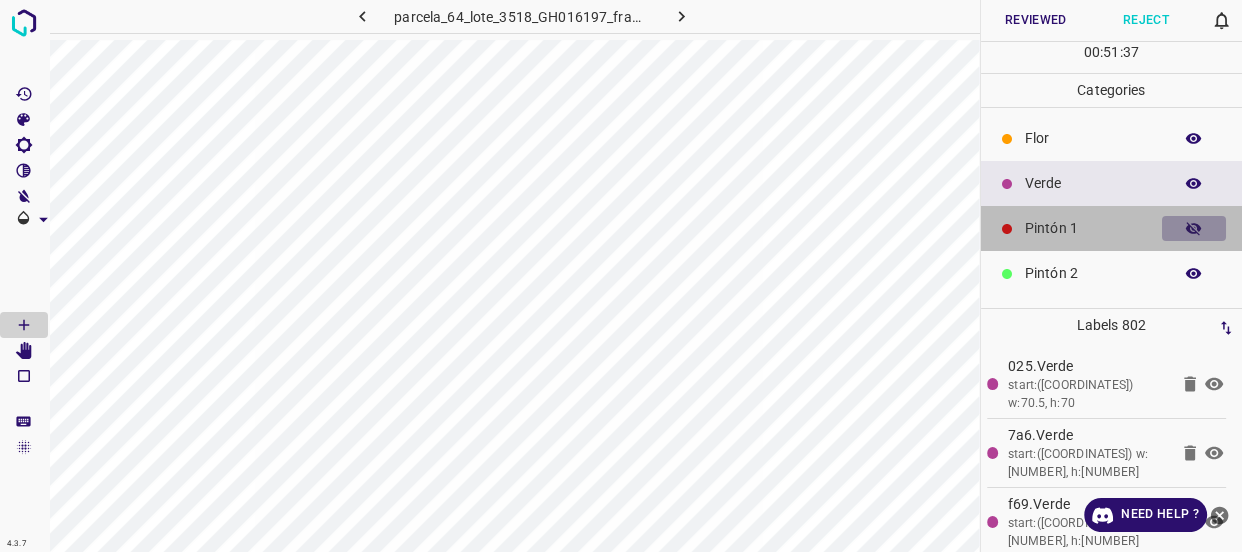 click 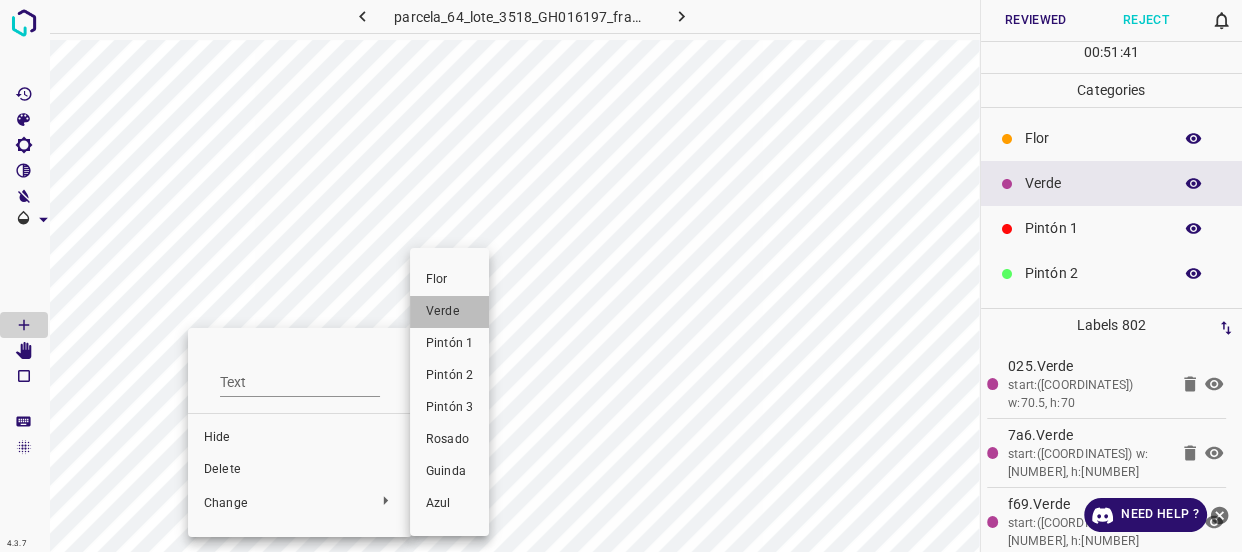 click on "Verde" at bounding box center [449, 312] 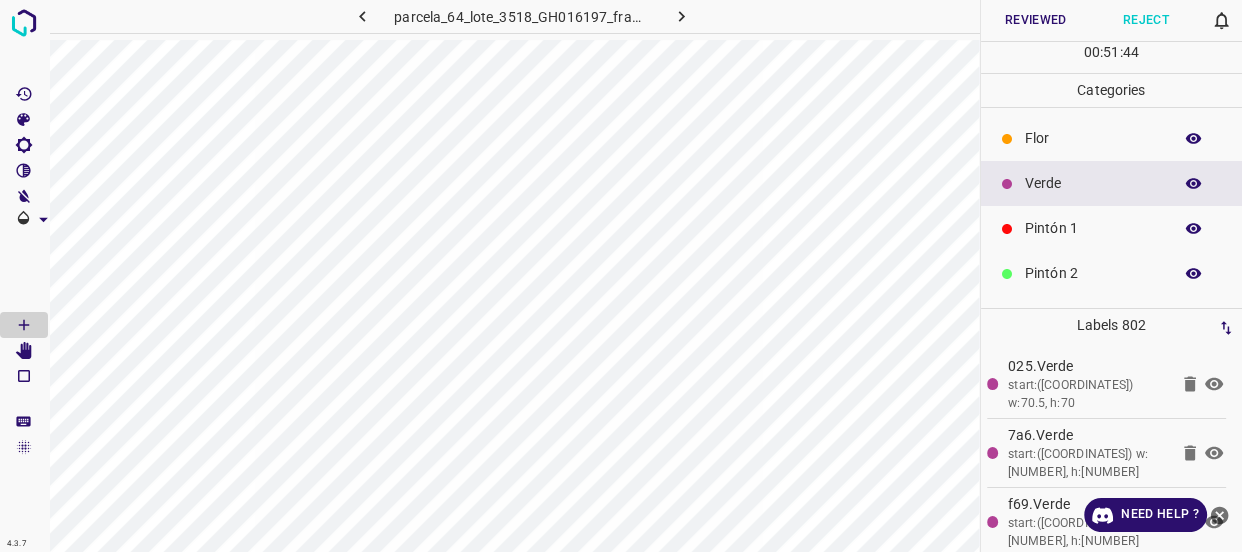 click 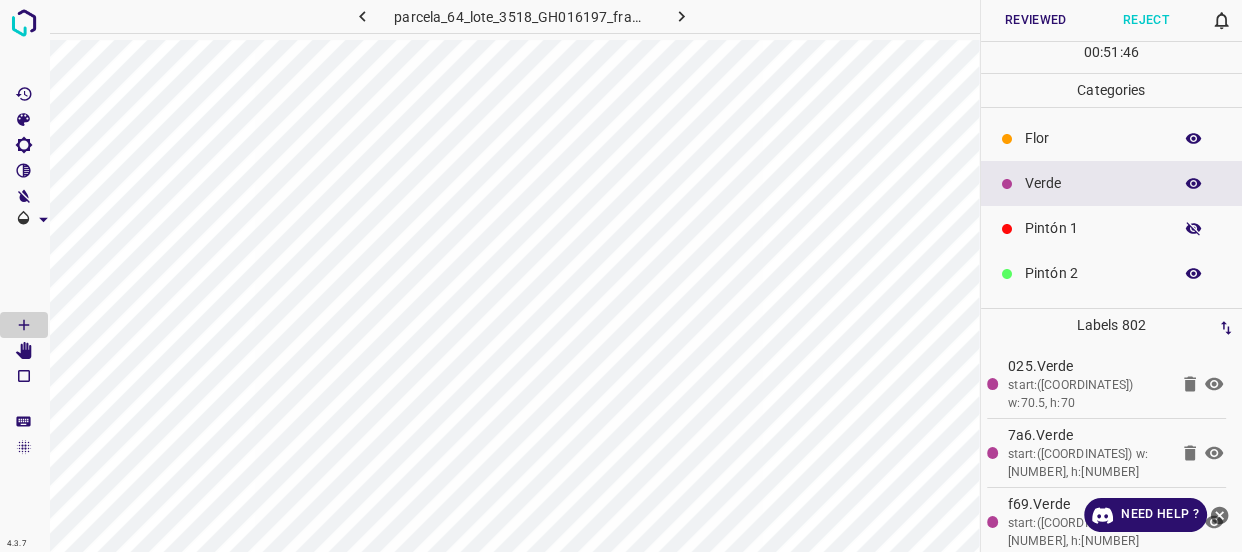 click 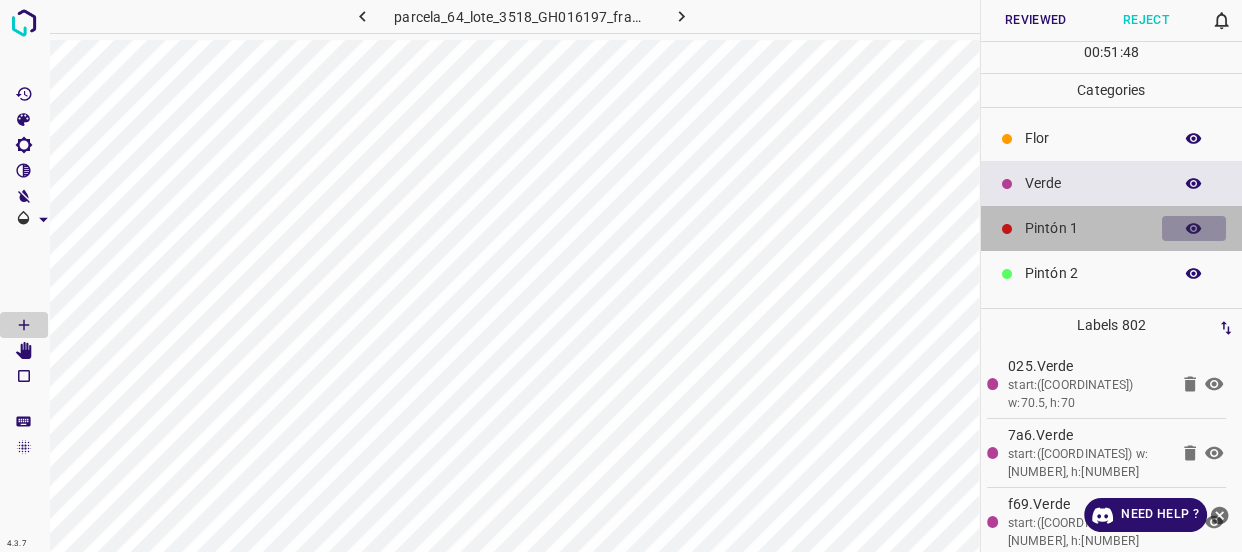 click 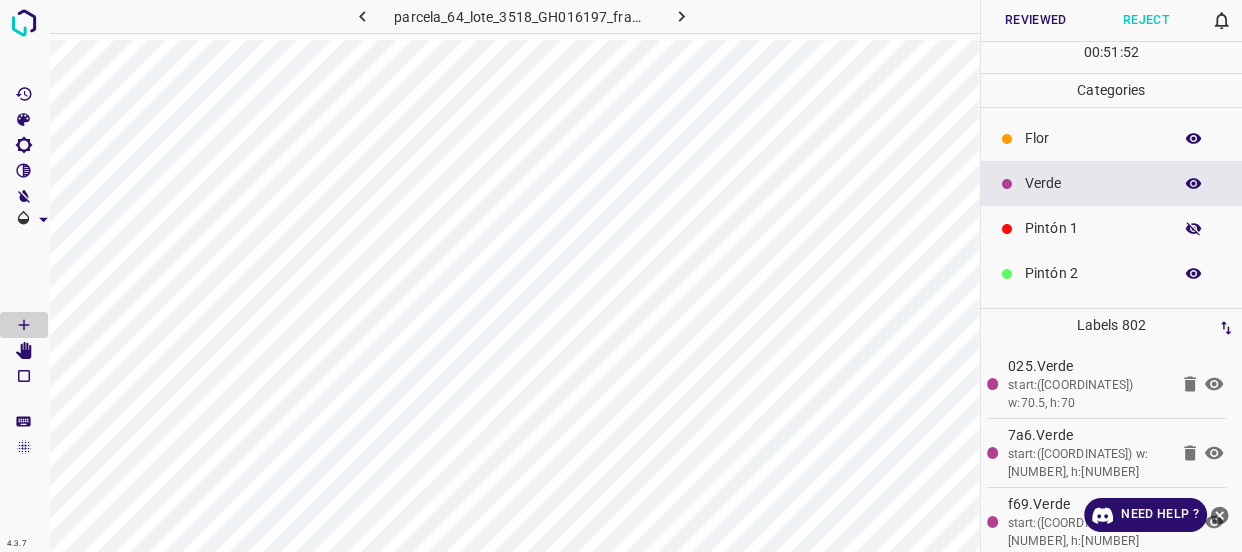 click 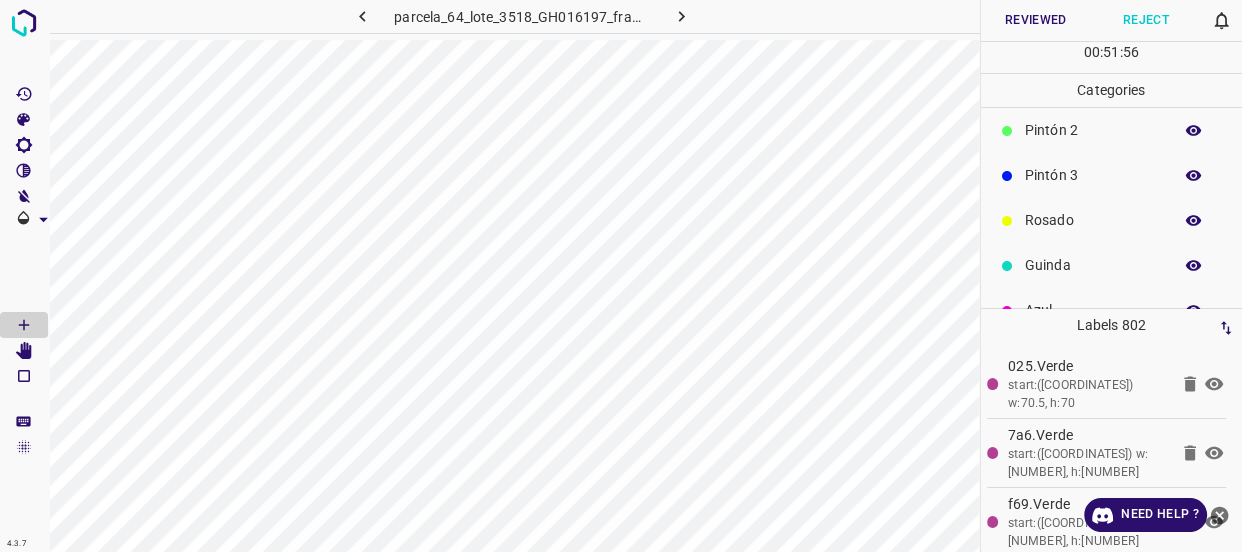scroll, scrollTop: 175, scrollLeft: 0, axis: vertical 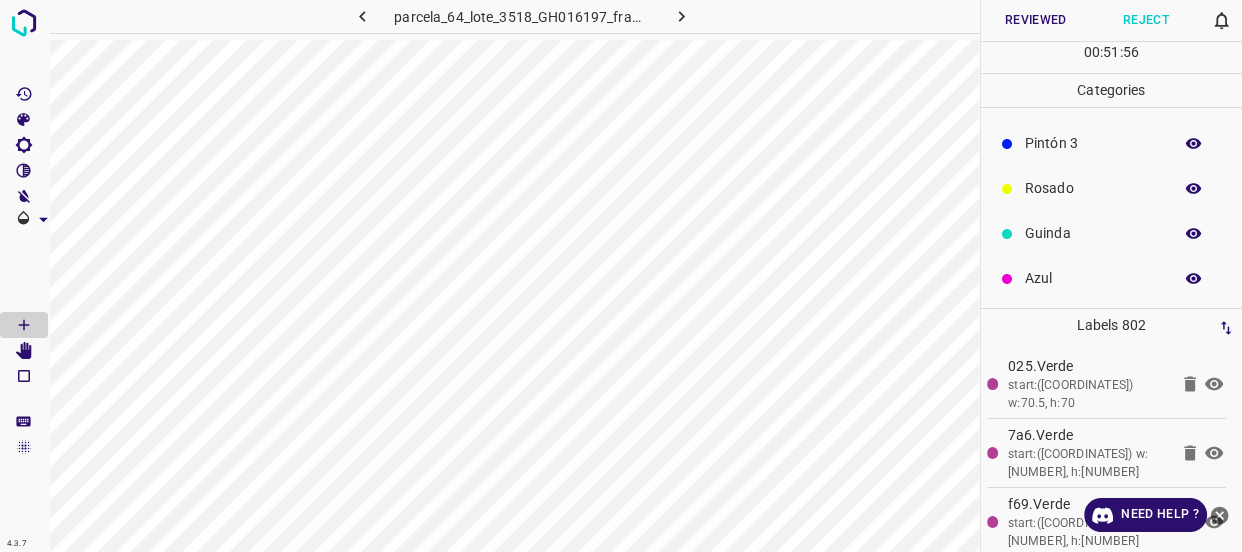click 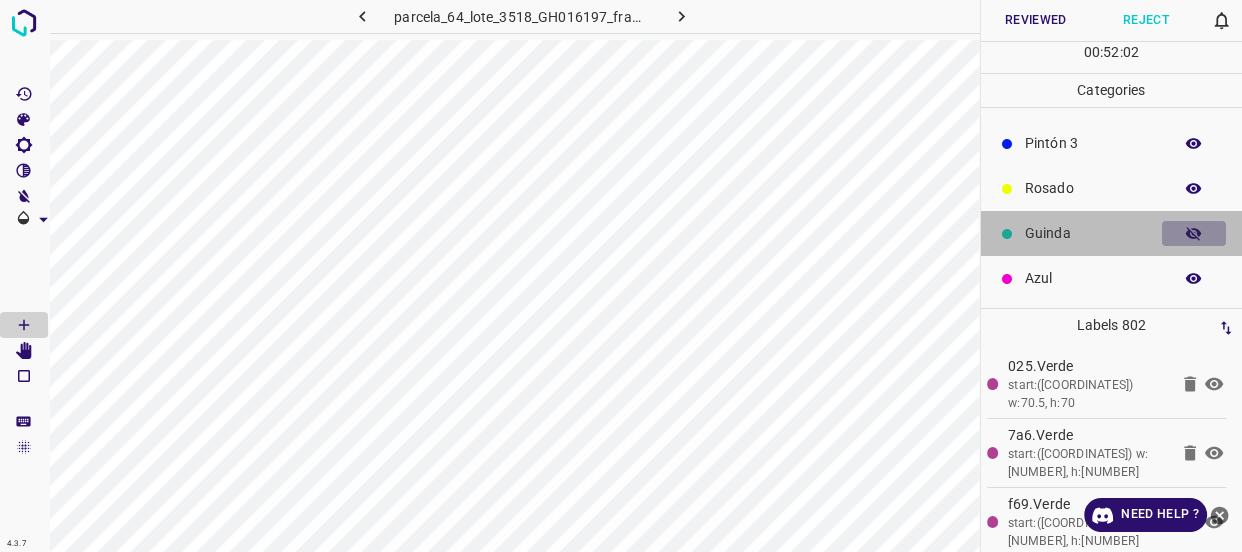 click 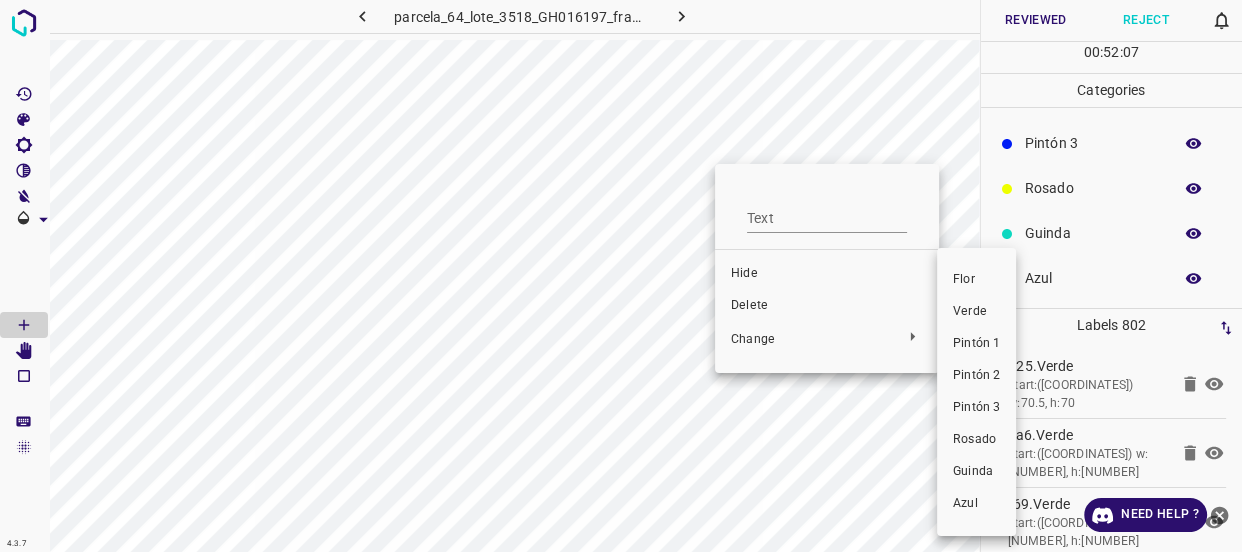 click on "Verde" at bounding box center (976, 312) 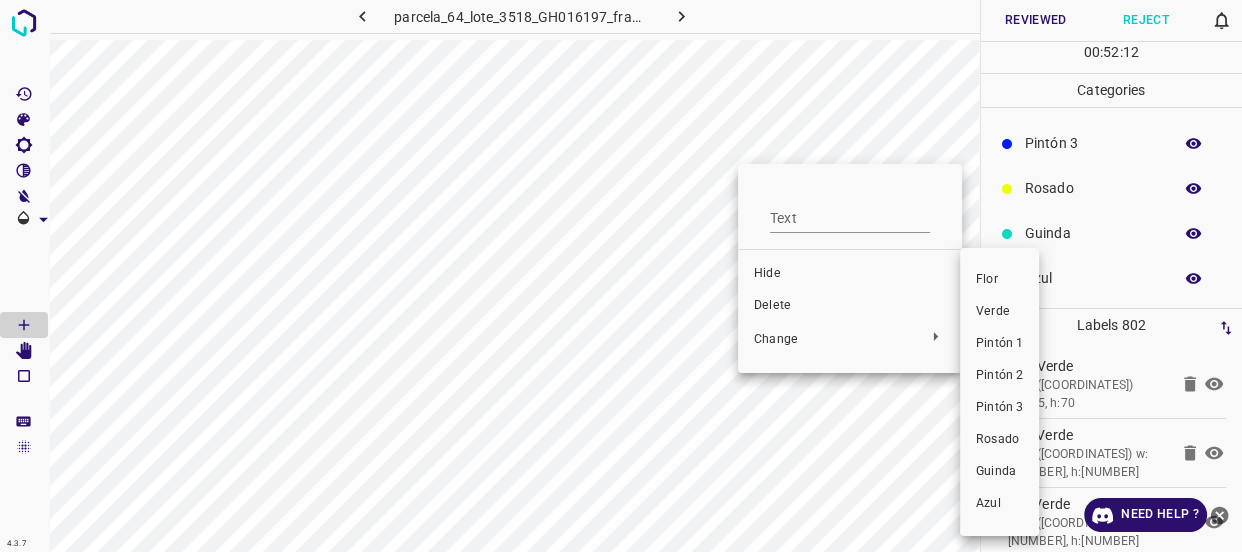 drag, startPoint x: 992, startPoint y: 314, endPoint x: 652, endPoint y: 76, distance: 415.0229 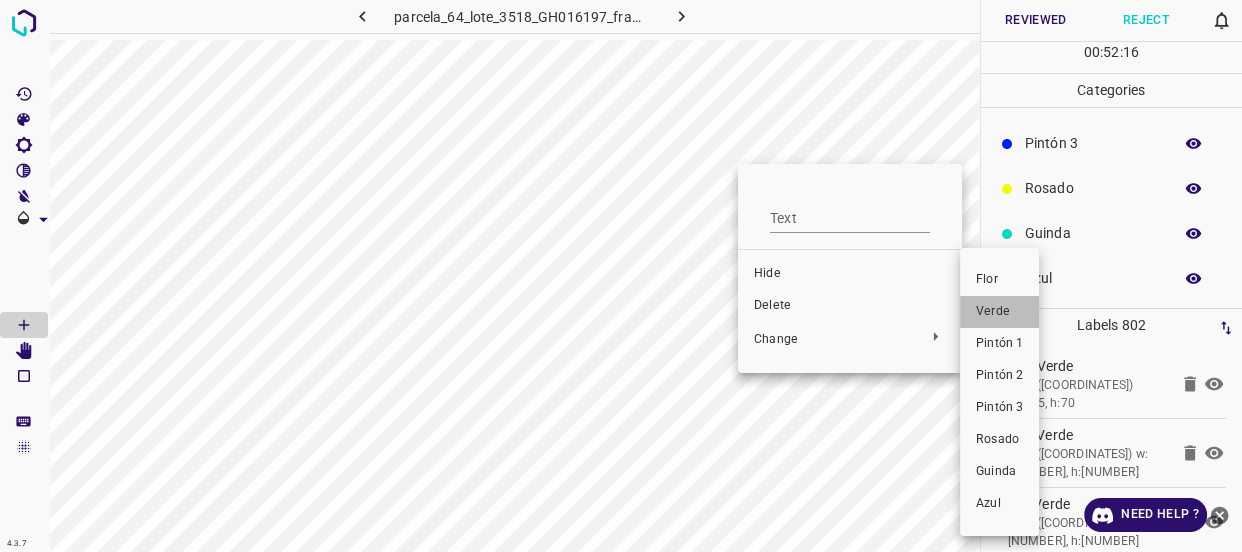 drag, startPoint x: 993, startPoint y: 312, endPoint x: 734, endPoint y: 106, distance: 330.93353 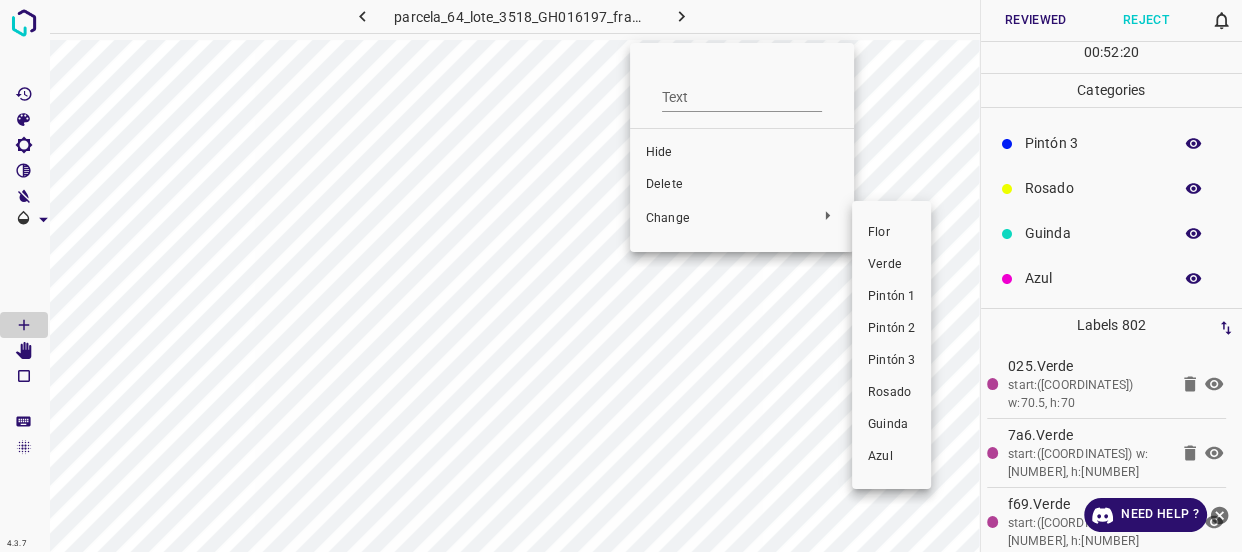 click on "Verde" at bounding box center (891, 265) 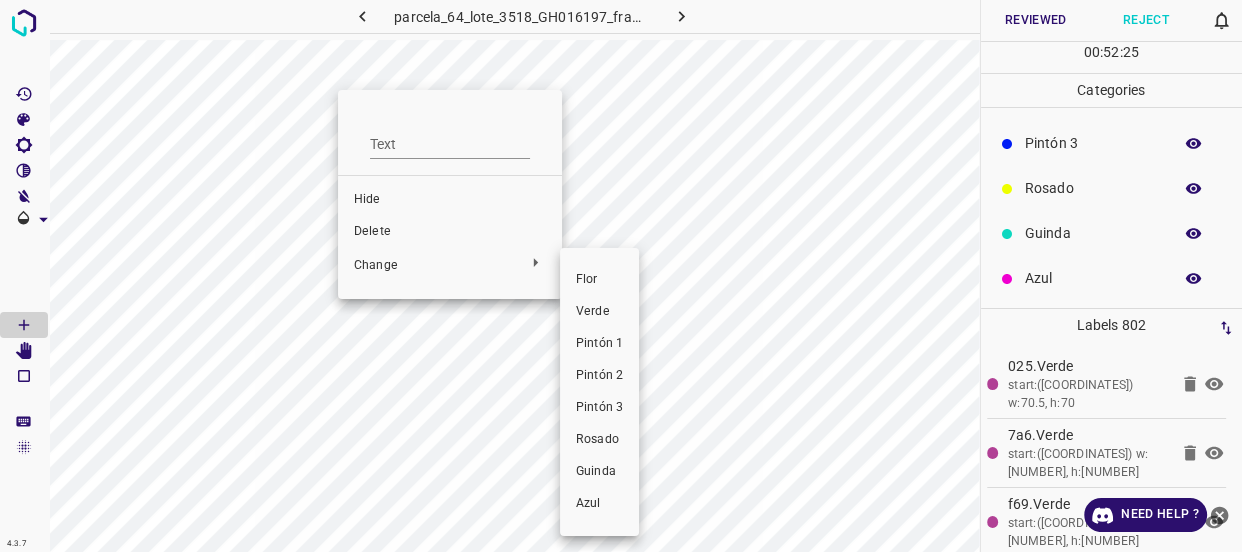 click on "Verde" at bounding box center (599, 312) 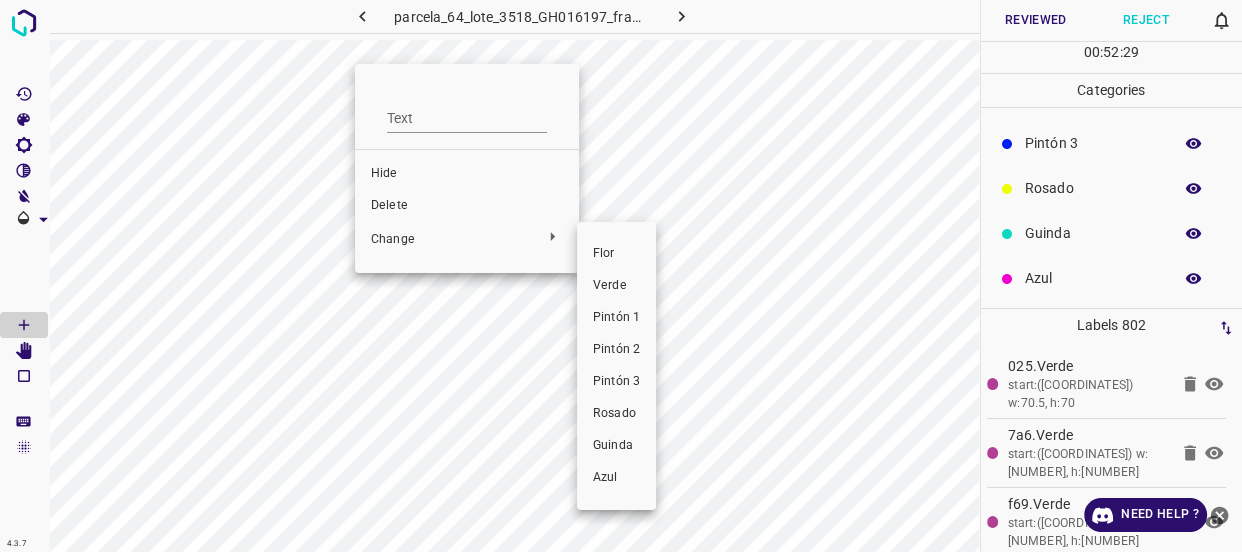 click on "Verde" at bounding box center [616, 286] 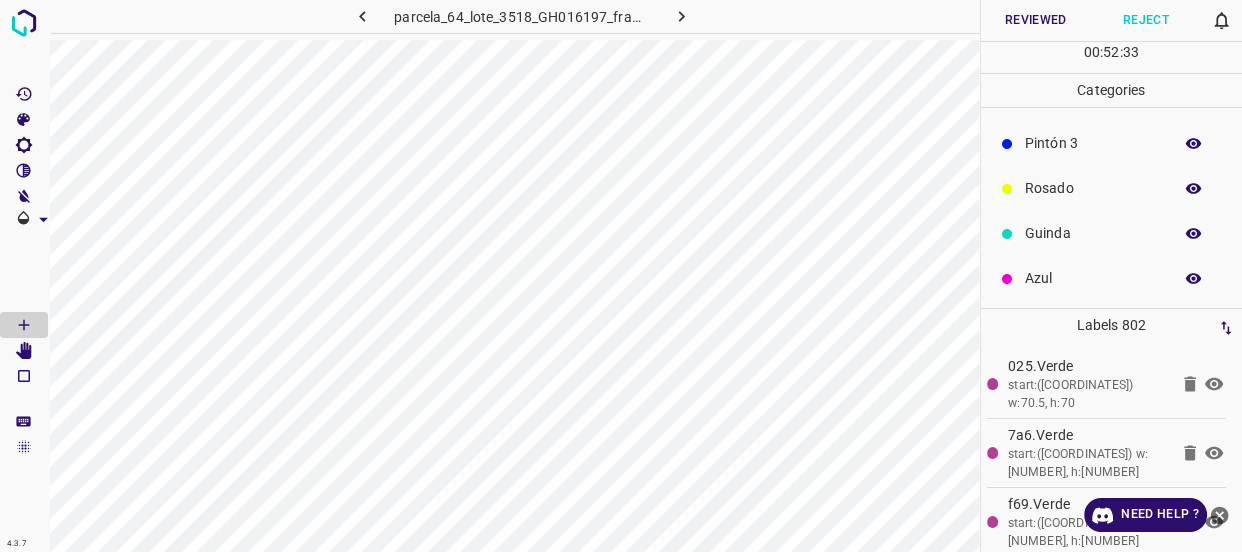 scroll, scrollTop: 0, scrollLeft: 0, axis: both 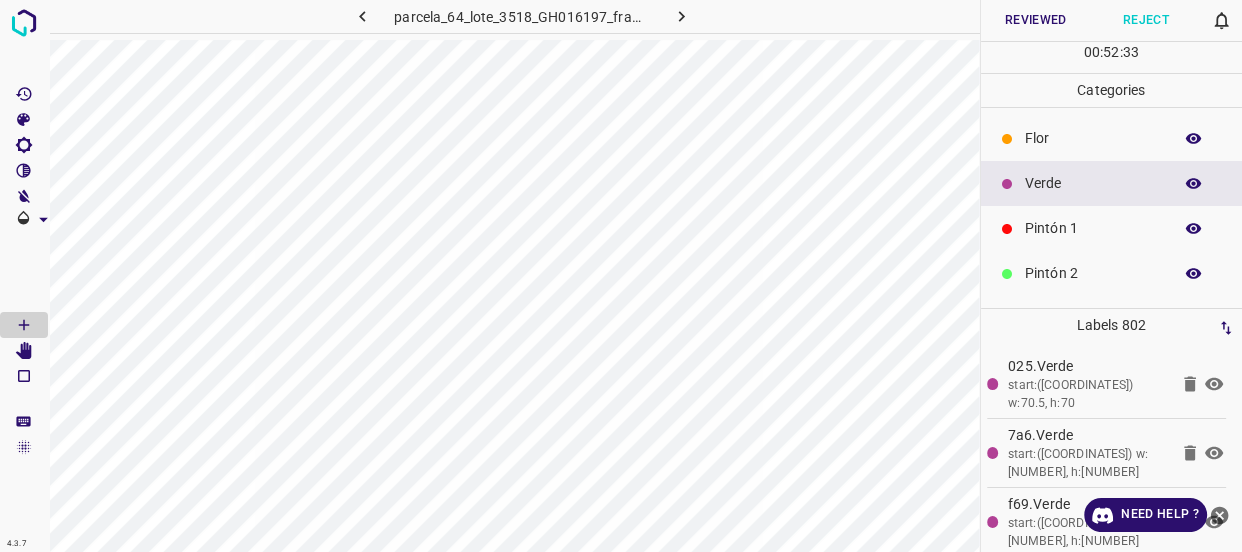click 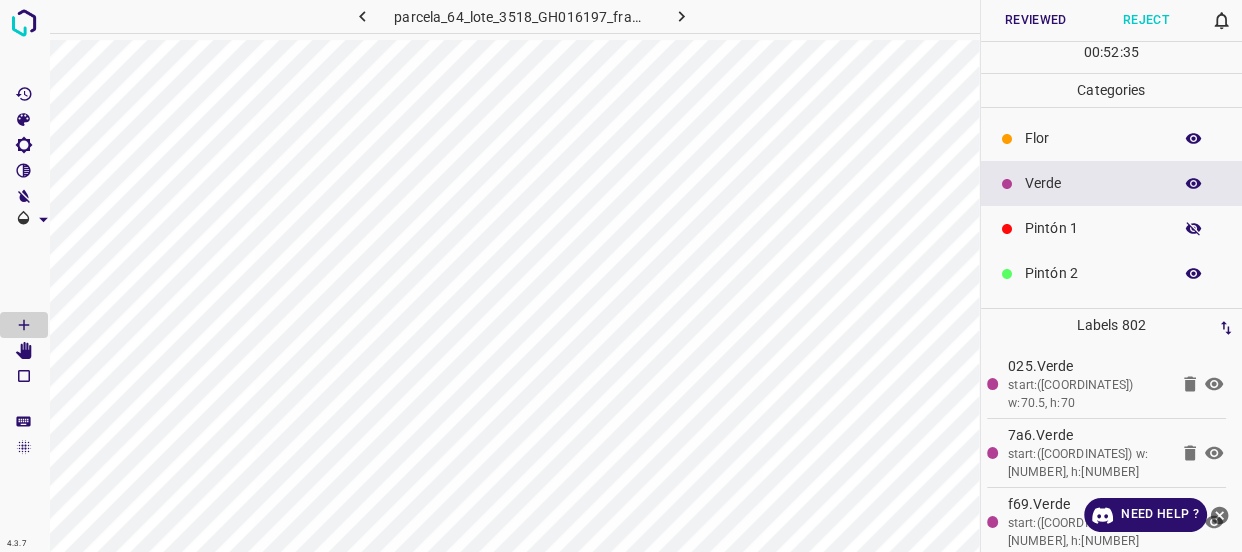 click 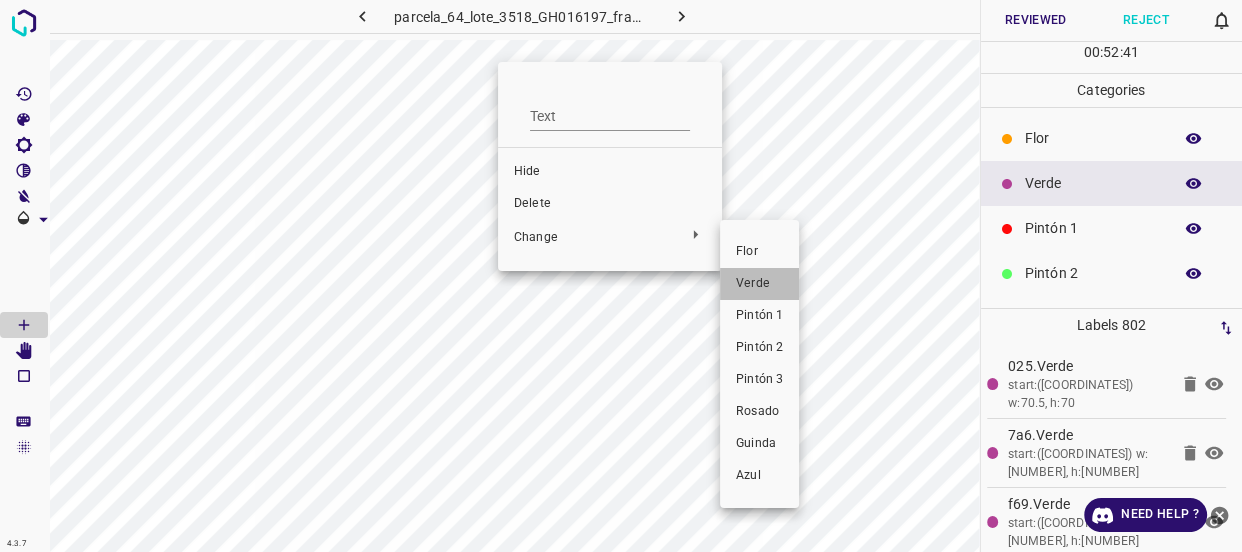 click on "Verde" at bounding box center (759, 284) 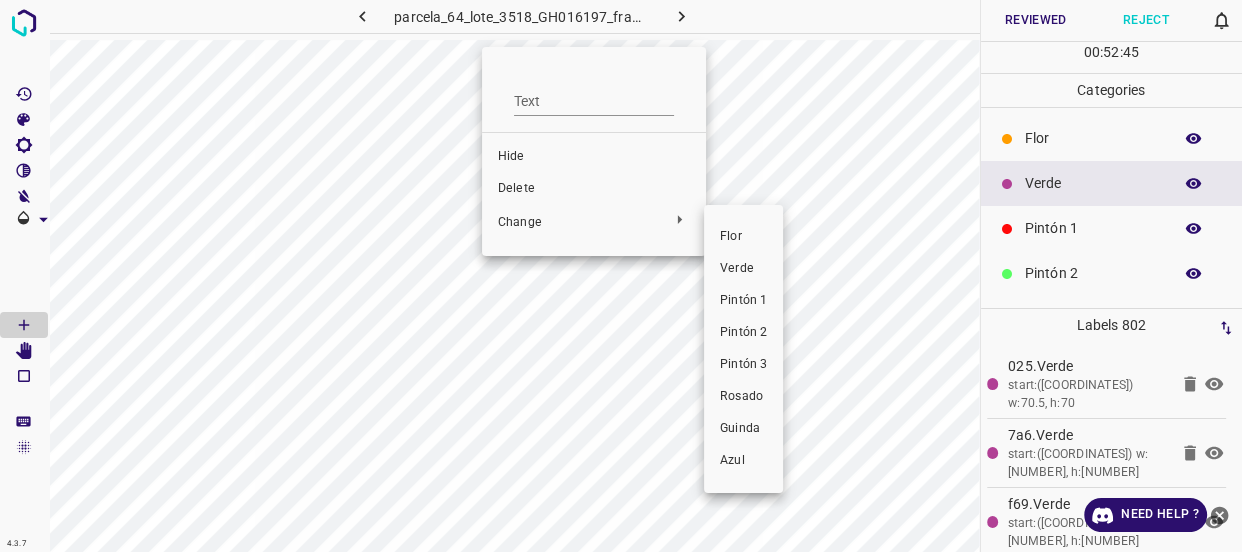 click on "Verde" at bounding box center [743, 269] 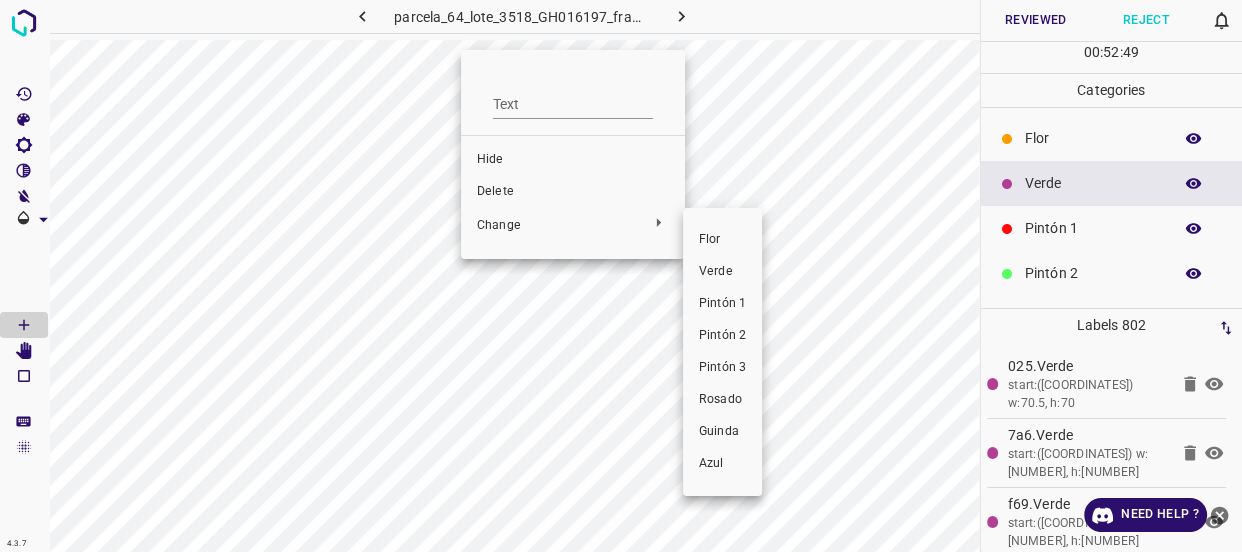 click on "Verde" at bounding box center [722, 272] 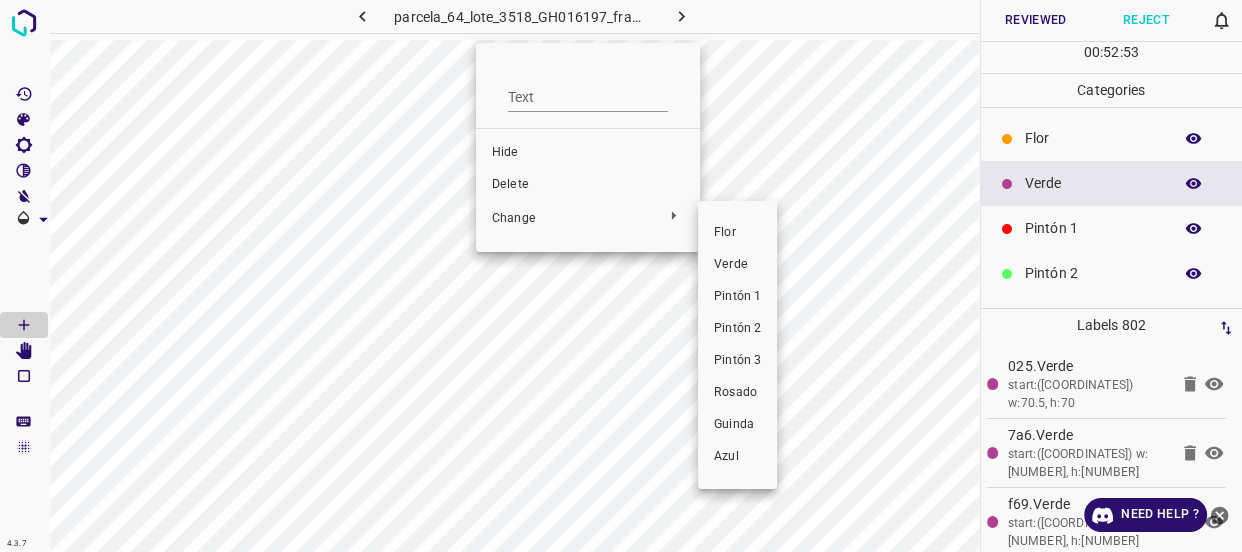 click on "Verde" at bounding box center (737, 265) 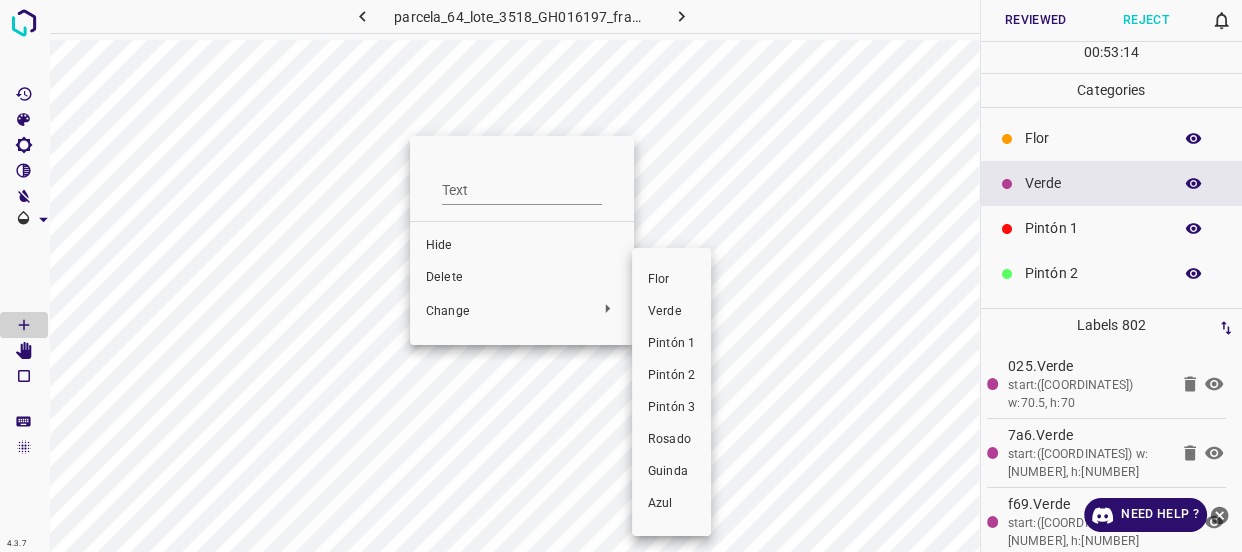 click on "Verde" at bounding box center [671, 312] 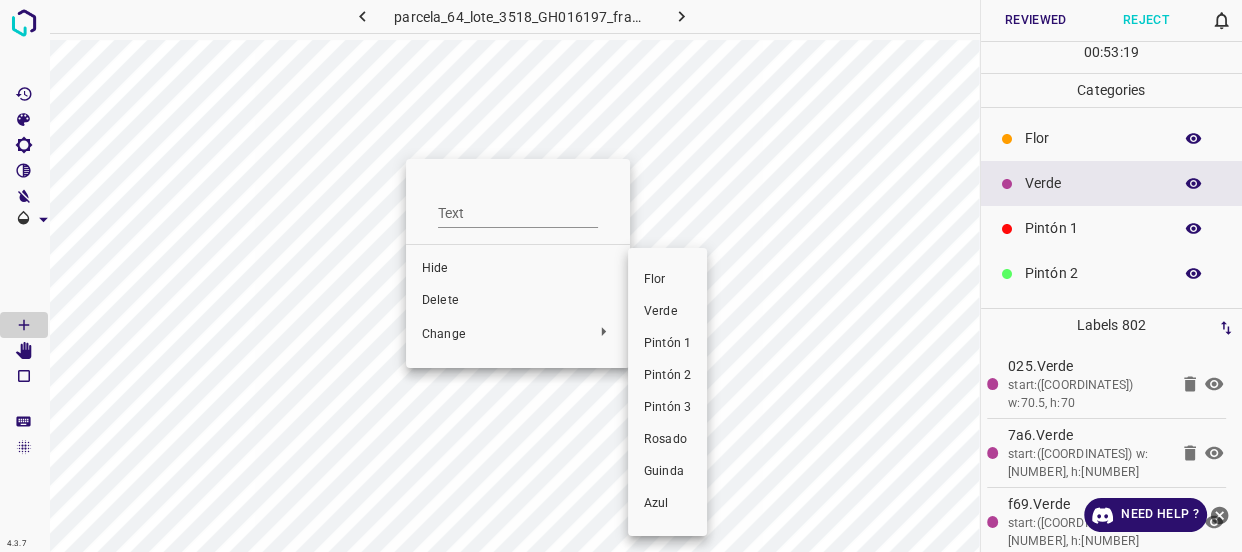 click on "Verde" at bounding box center (667, 312) 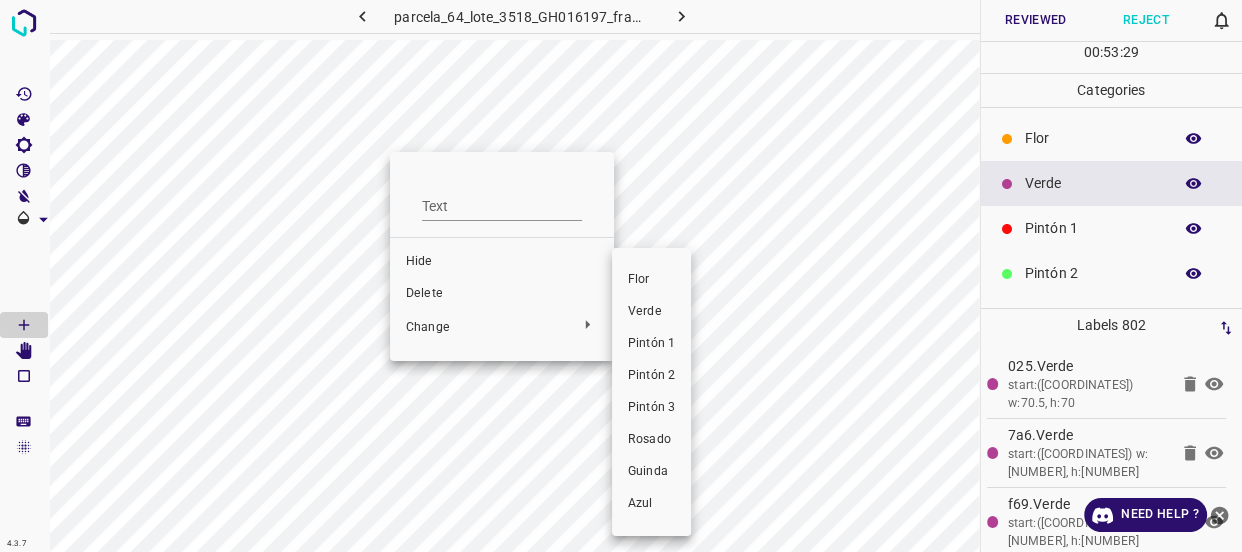 click on "Verde" at bounding box center [651, 312] 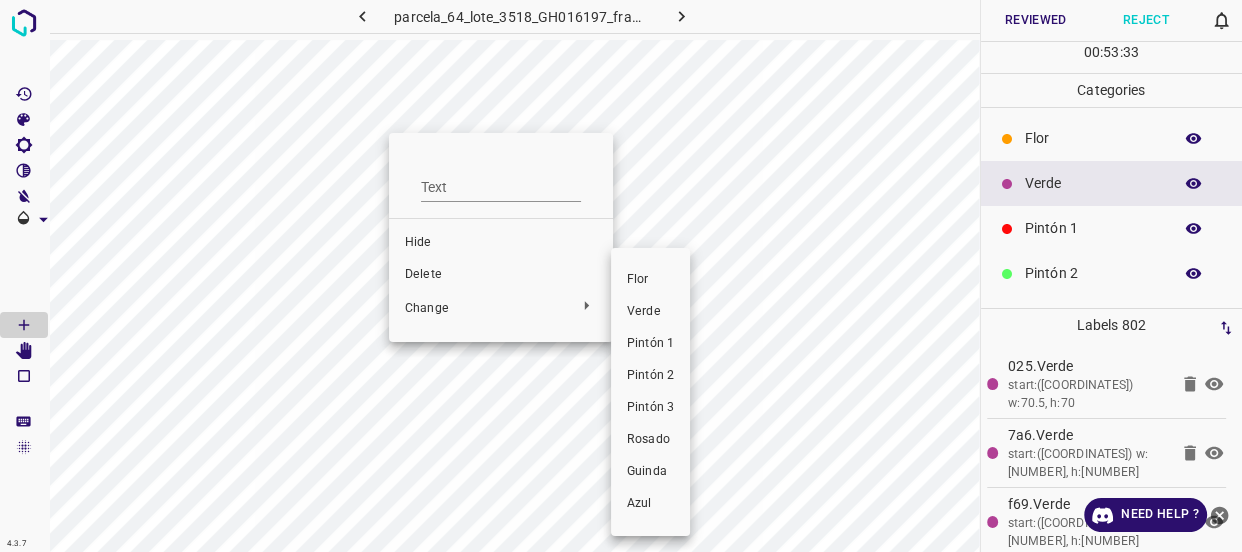 click on "Verde" at bounding box center (650, 312) 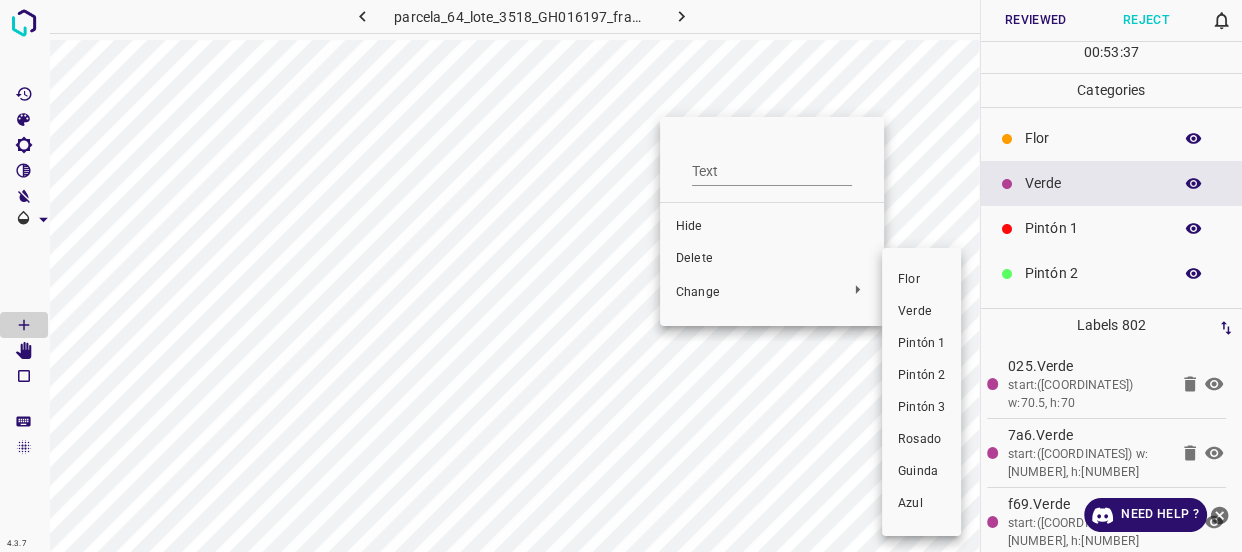 click on "Verde" at bounding box center [921, 312] 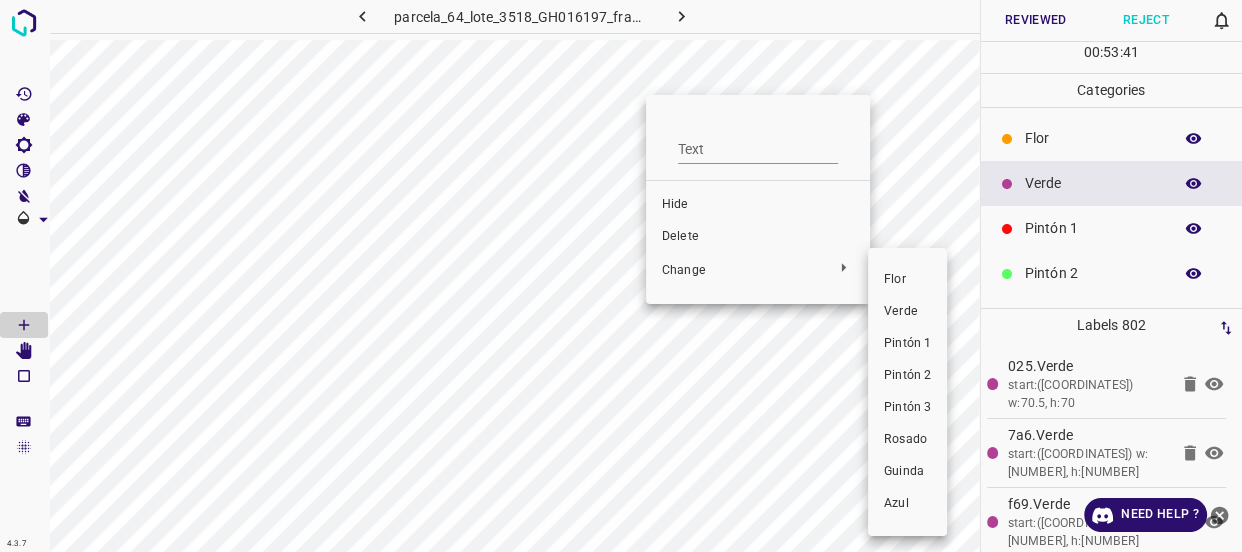 click on "Verde" at bounding box center (907, 312) 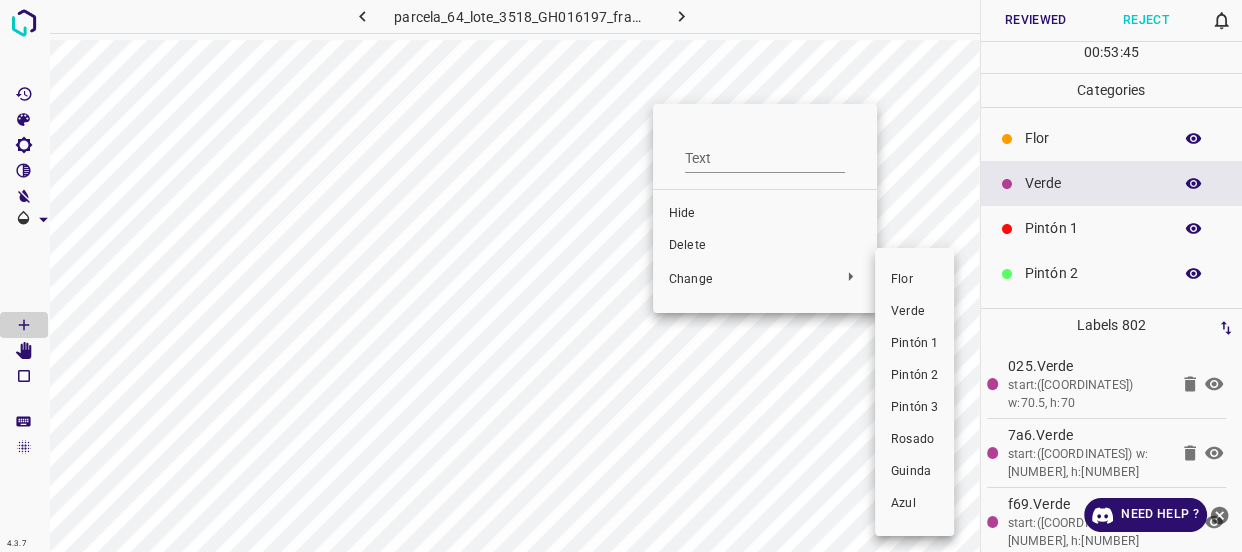 click on "Verde" at bounding box center (914, 312) 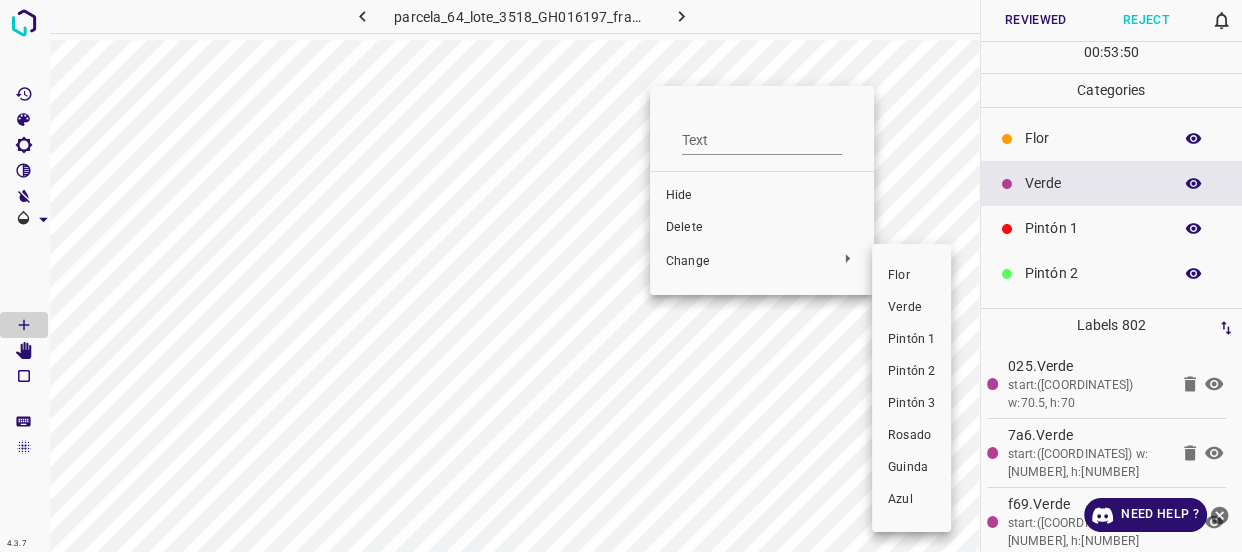 click on "Verde" at bounding box center (911, 308) 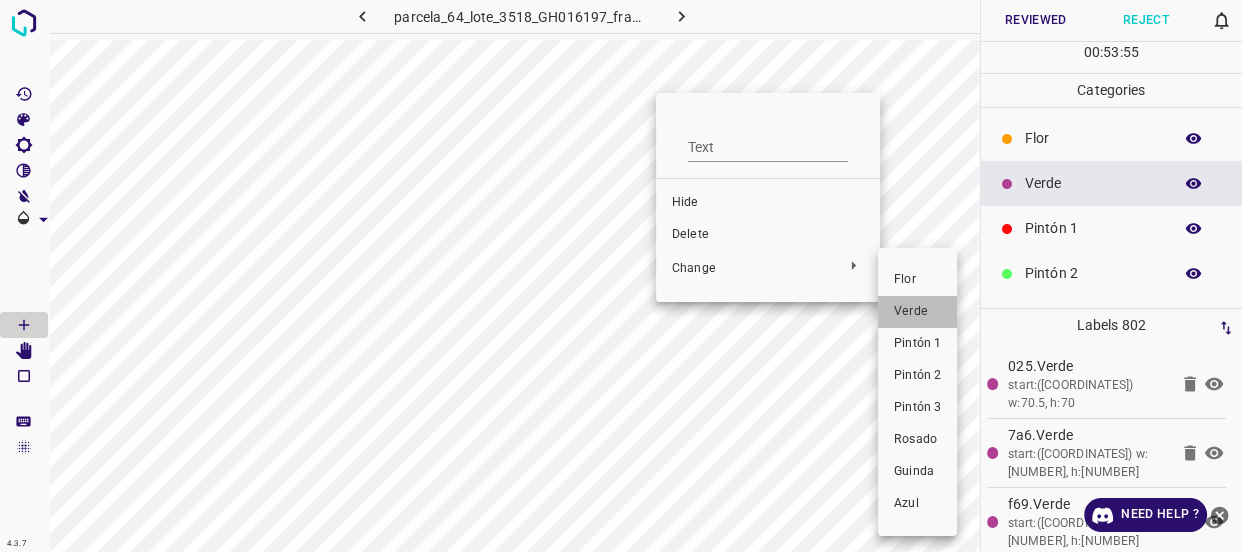 click on "Verde" at bounding box center [917, 312] 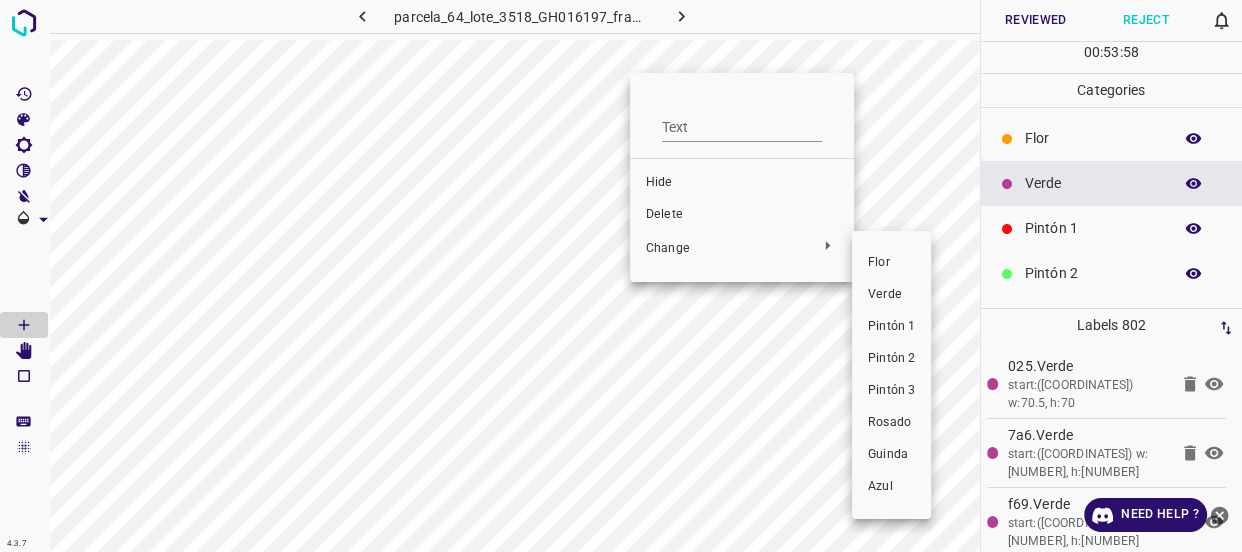 click on "Verde" at bounding box center (891, 295) 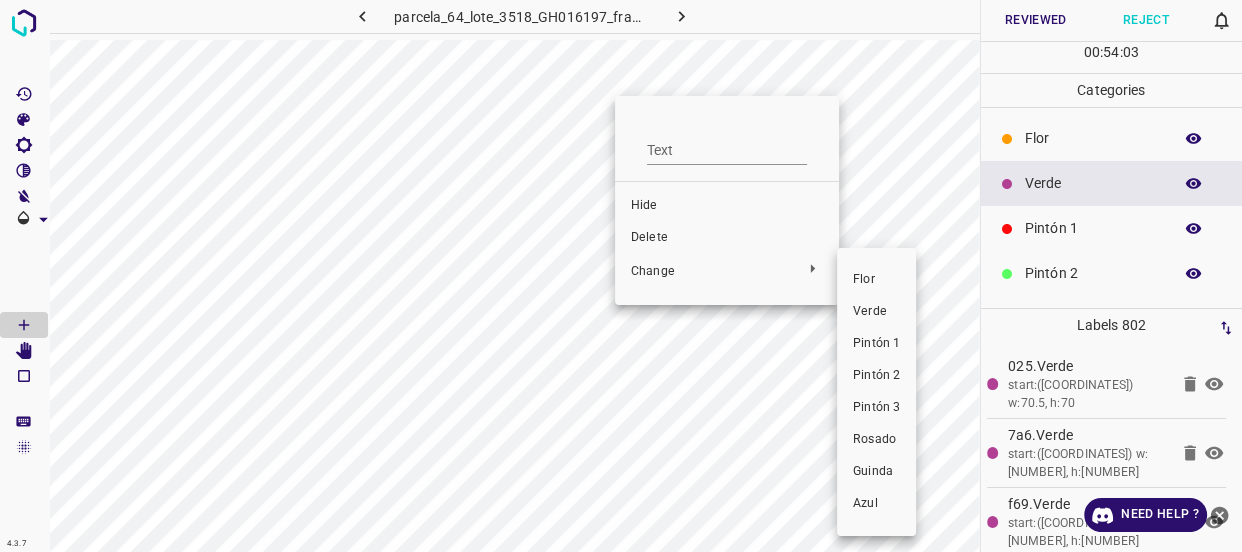 click on "Verde" at bounding box center (876, 312) 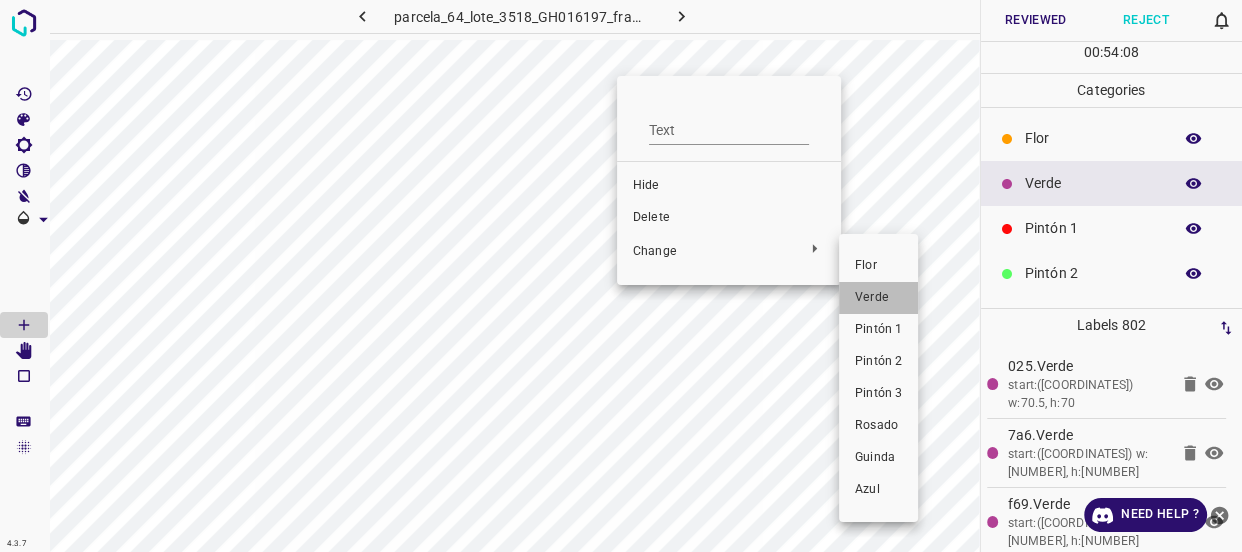 click on "Verde" at bounding box center [878, 298] 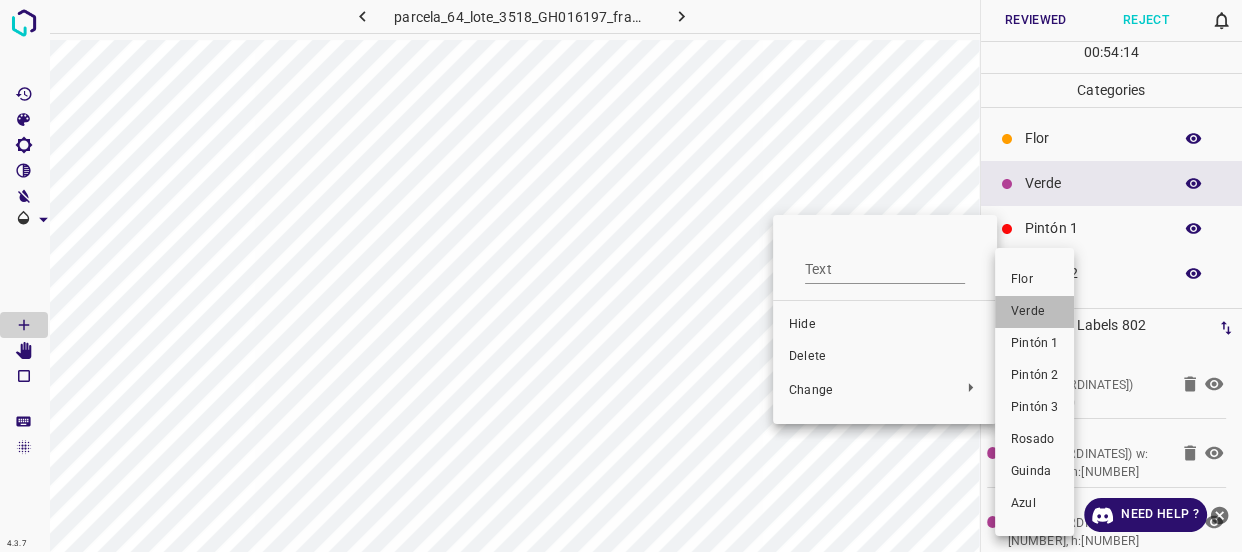 click on "Verde" at bounding box center [1034, 312] 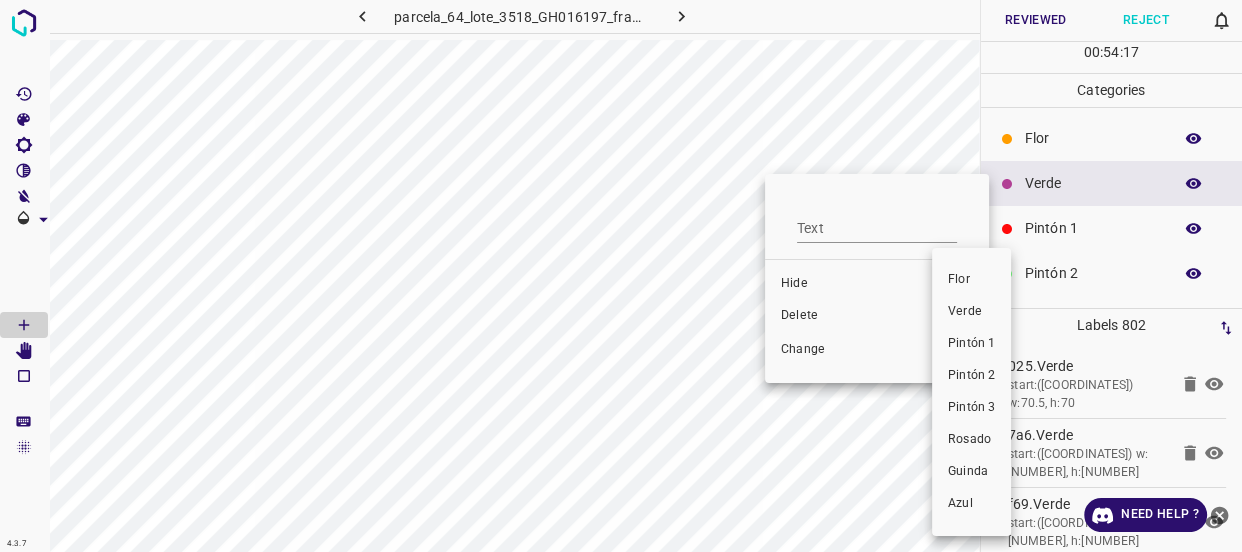 click on "Verde" at bounding box center [971, 312] 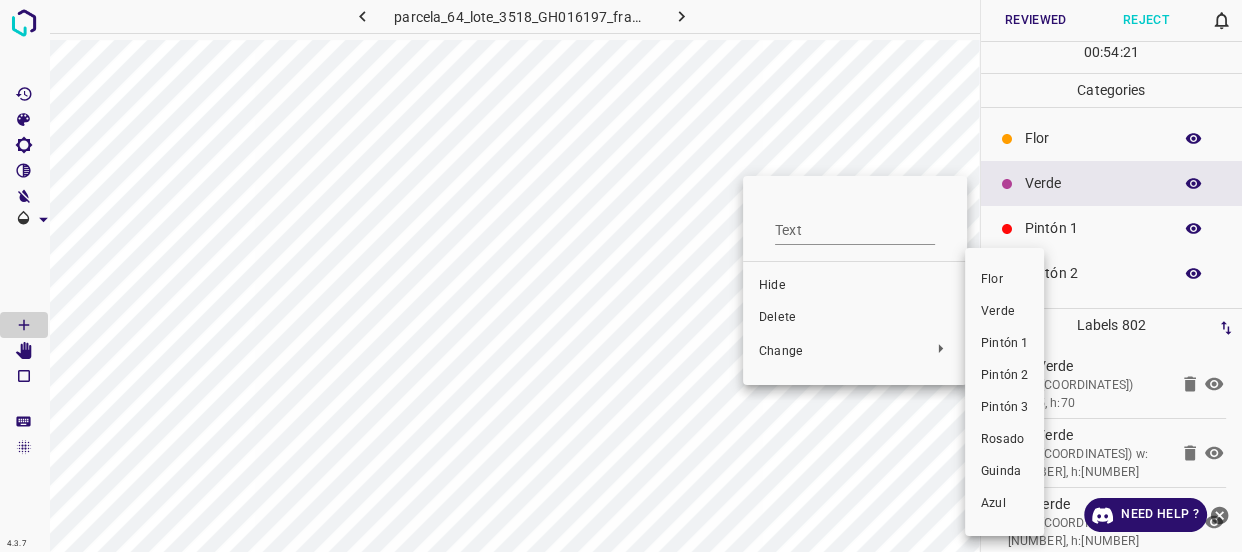 click on "Verde" at bounding box center [1004, 312] 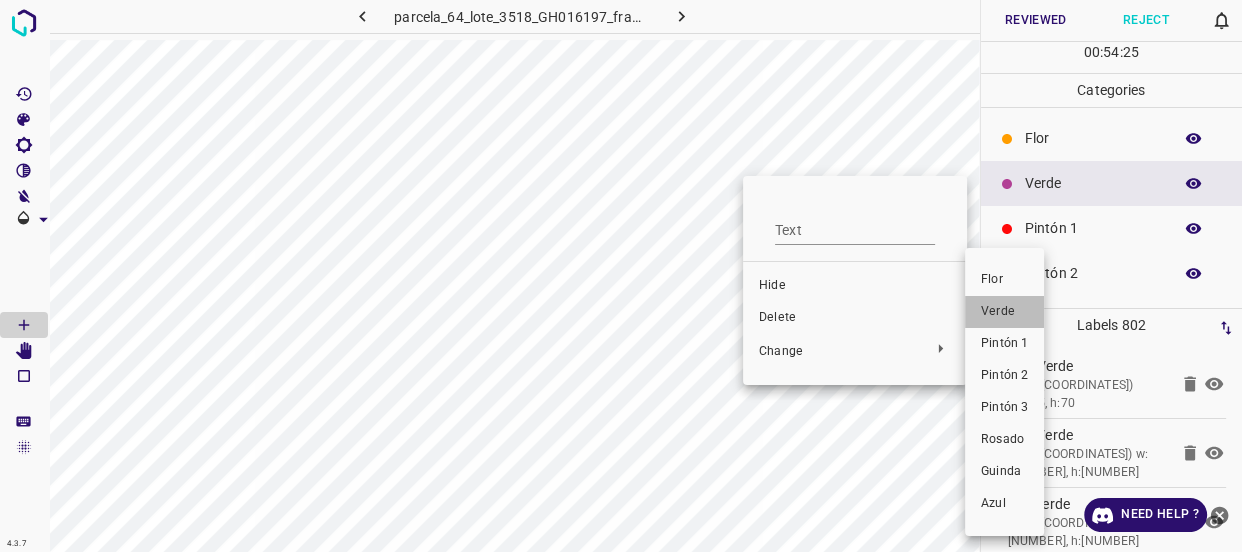 drag, startPoint x: 978, startPoint y: 307, endPoint x: 834, endPoint y: 150, distance: 213.03755 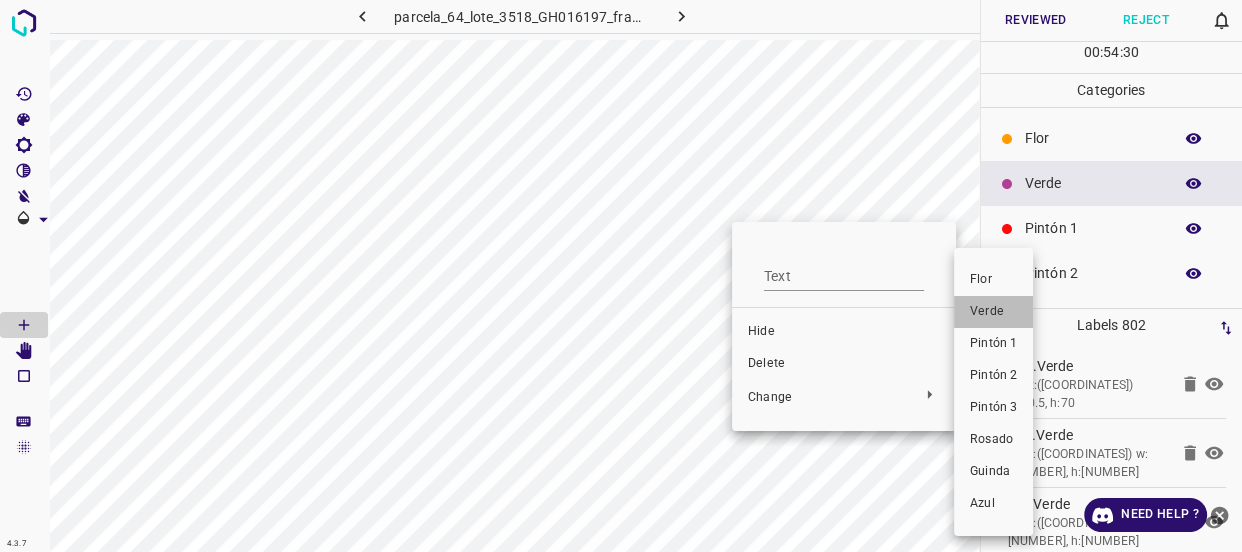 click on "Verde" at bounding box center [993, 312] 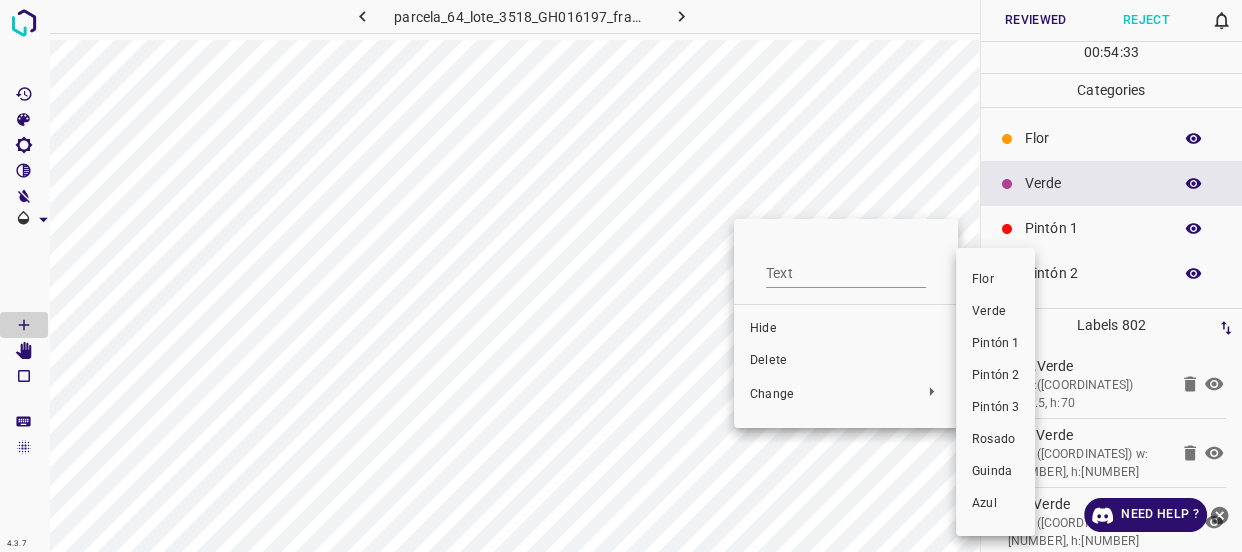 click on "Verde" at bounding box center [995, 312] 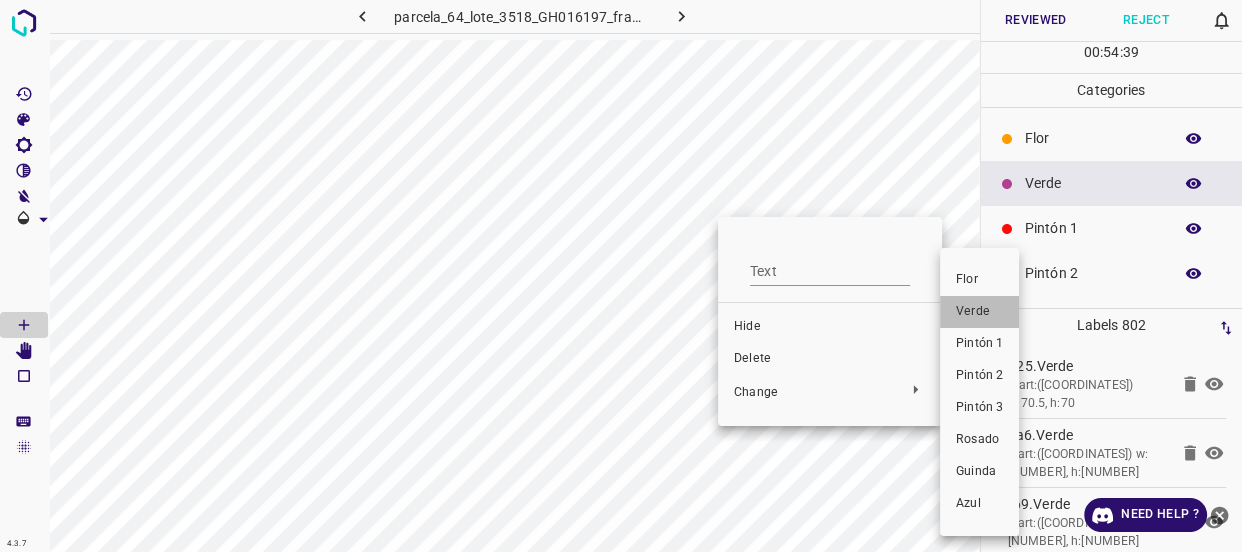 click on "Verde" at bounding box center [979, 312] 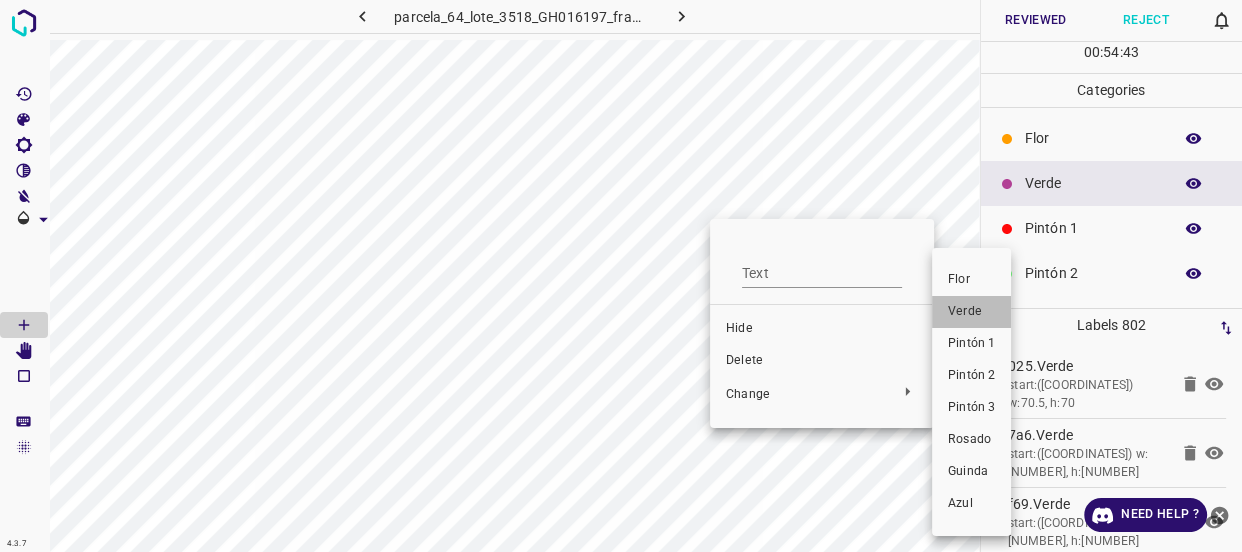 drag, startPoint x: 964, startPoint y: 302, endPoint x: 810, endPoint y: 219, distance: 174.94284 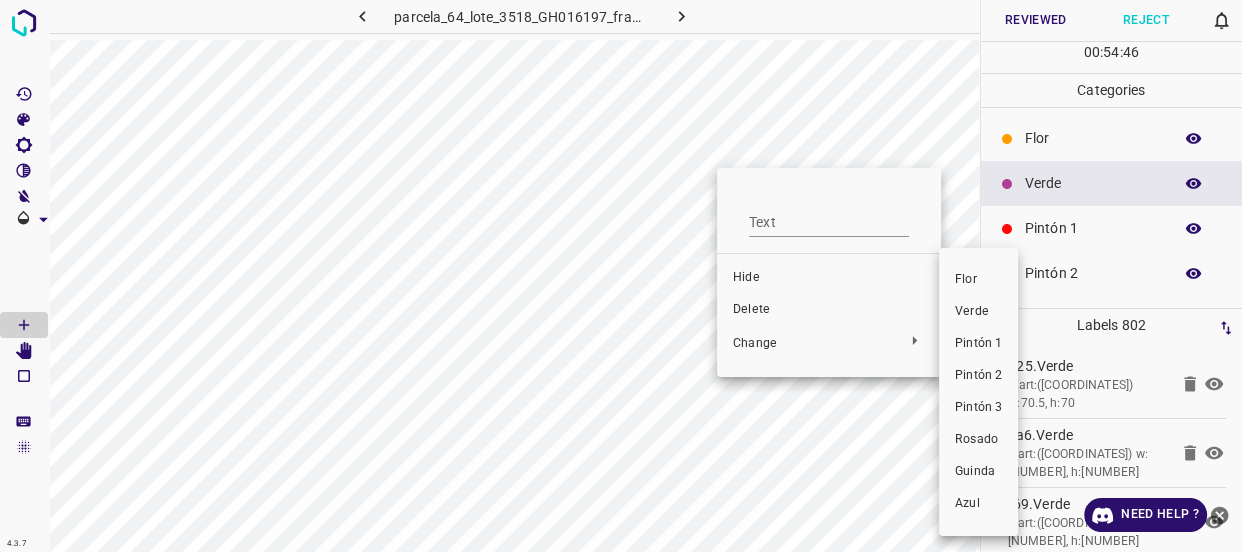 click on "Verde" at bounding box center [978, 312] 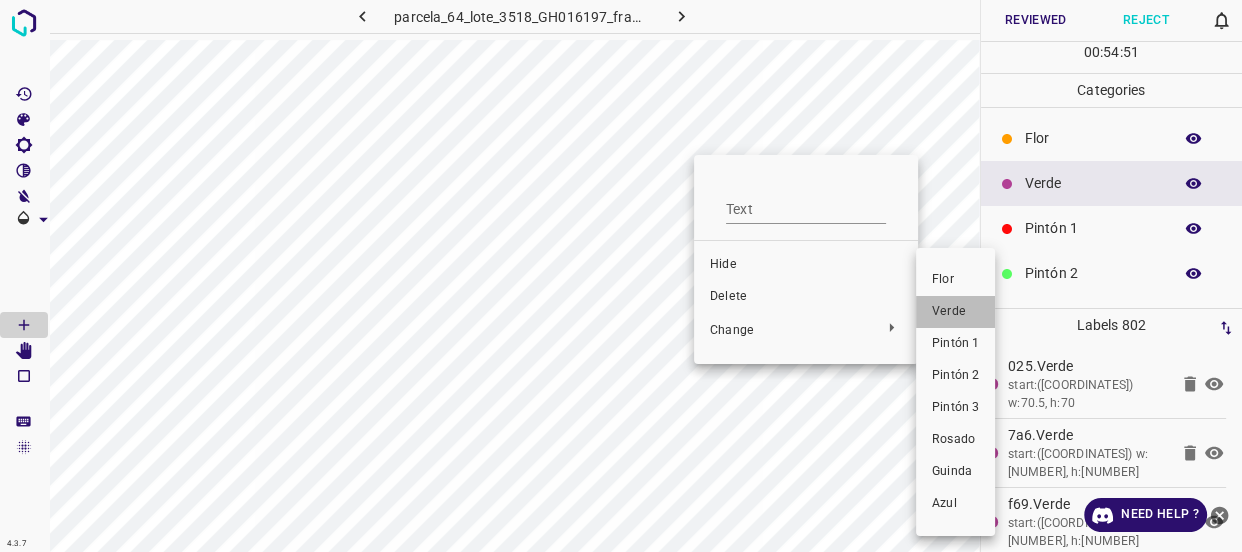 click on "Verde" at bounding box center (955, 312) 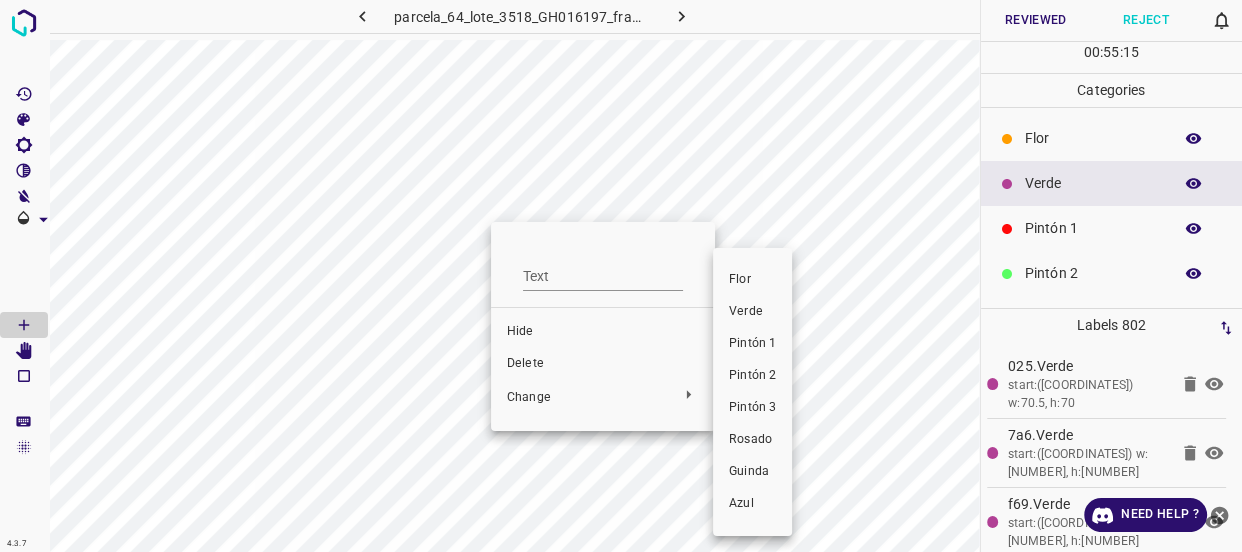 click on "Verde" at bounding box center (752, 312) 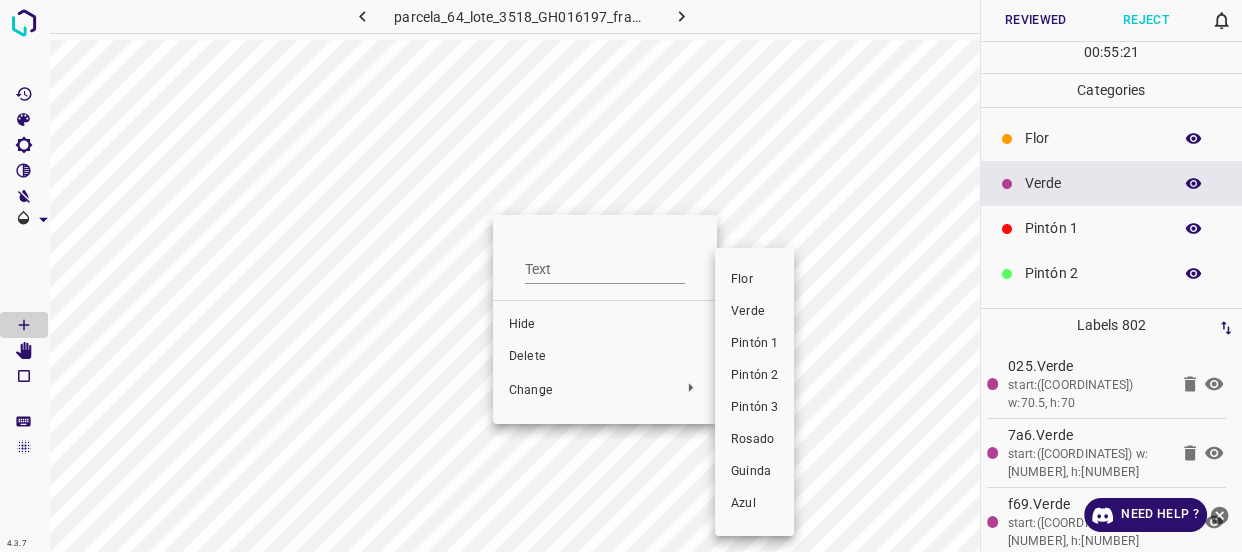 click on "Verde" at bounding box center [754, 312] 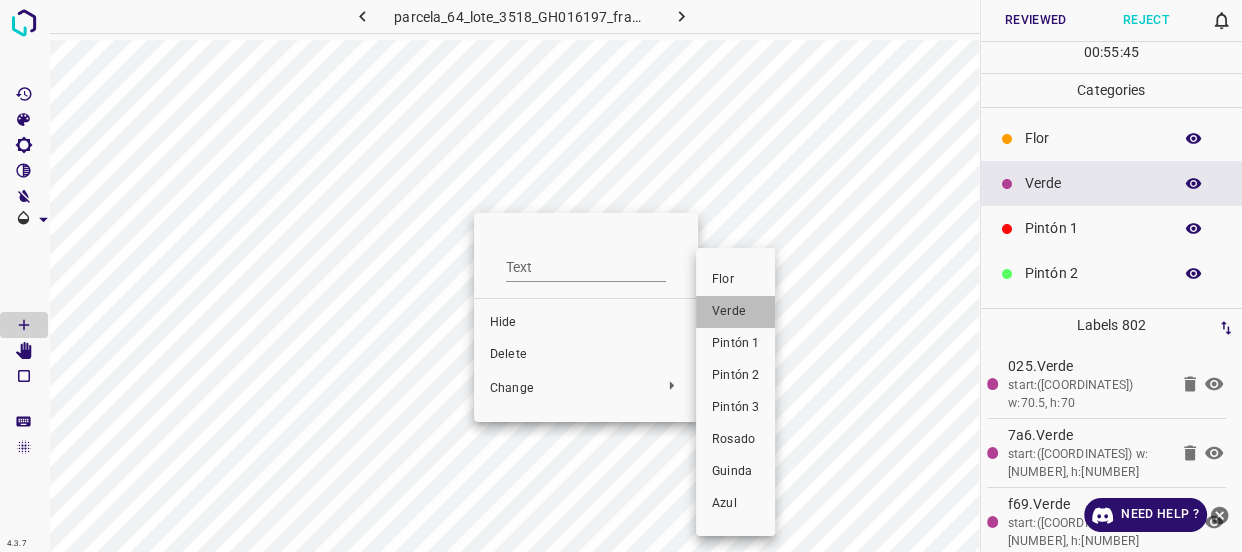 click on "Verde" at bounding box center (735, 312) 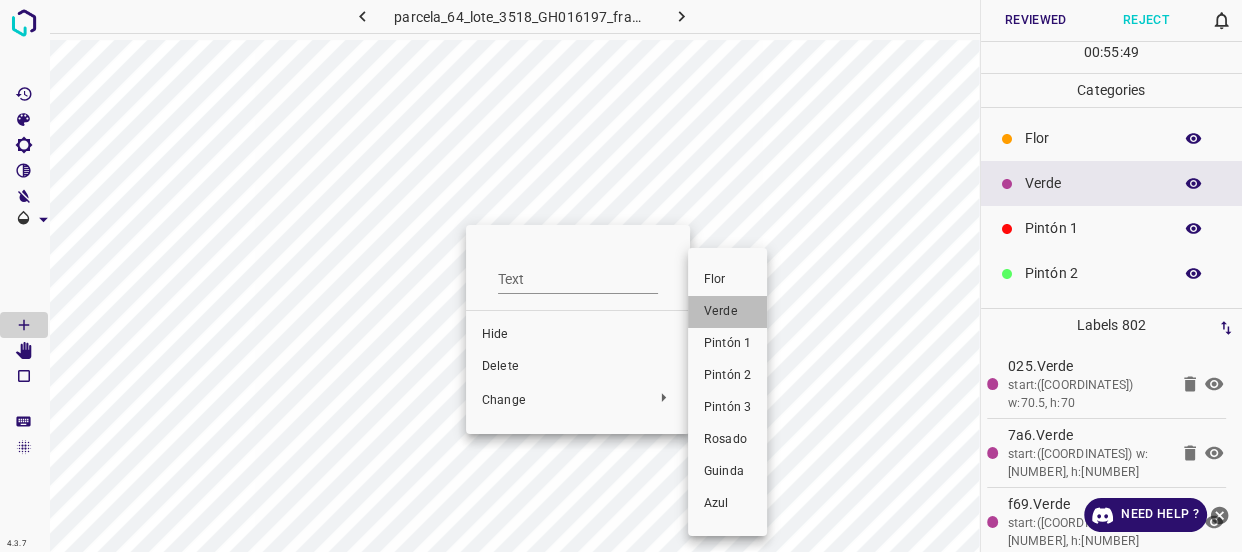 click on "Verde" at bounding box center [727, 312] 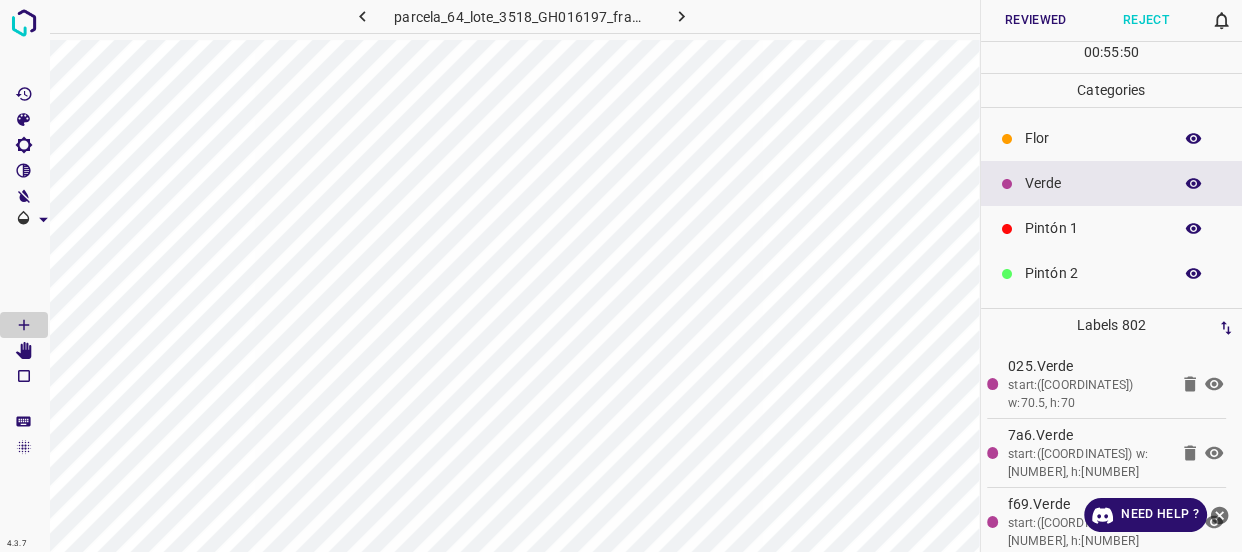 click 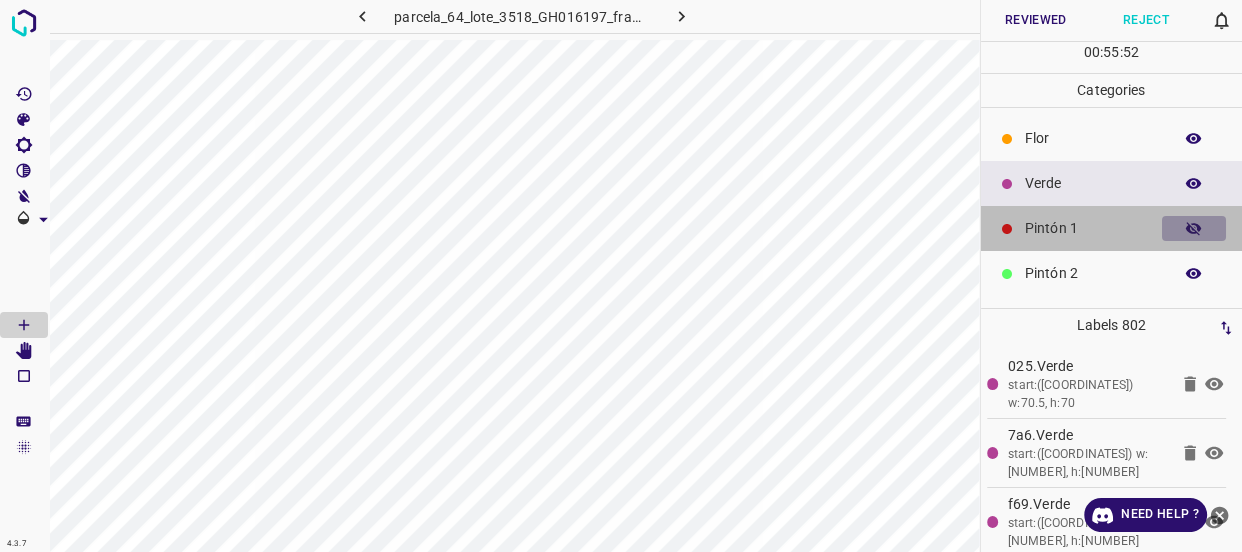 click 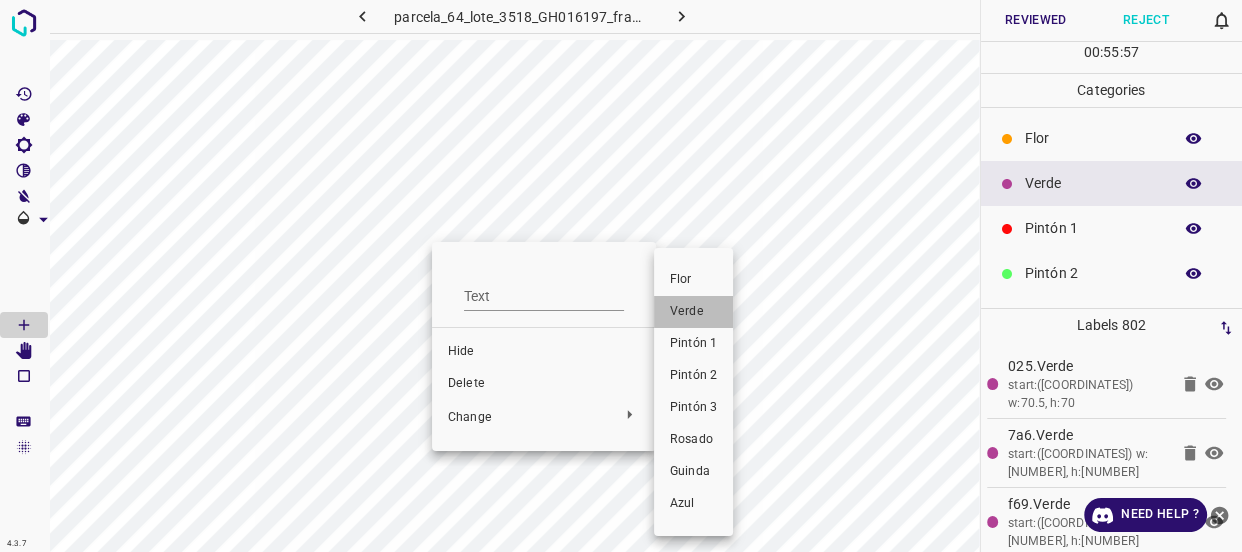 click on "Verde" at bounding box center (693, 312) 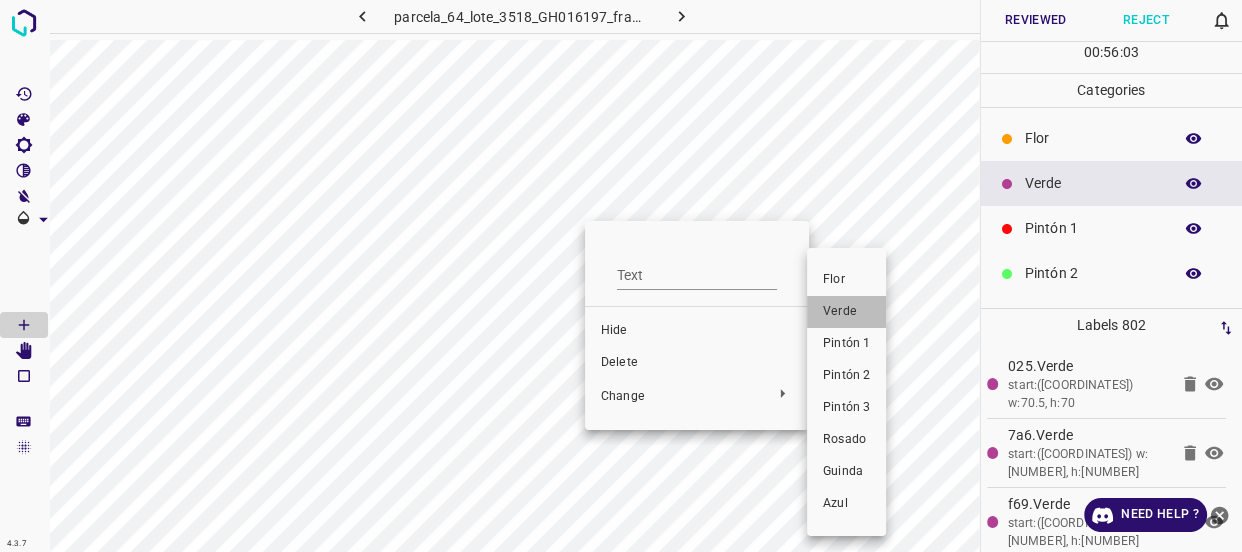 click on "Verde" at bounding box center (846, 312) 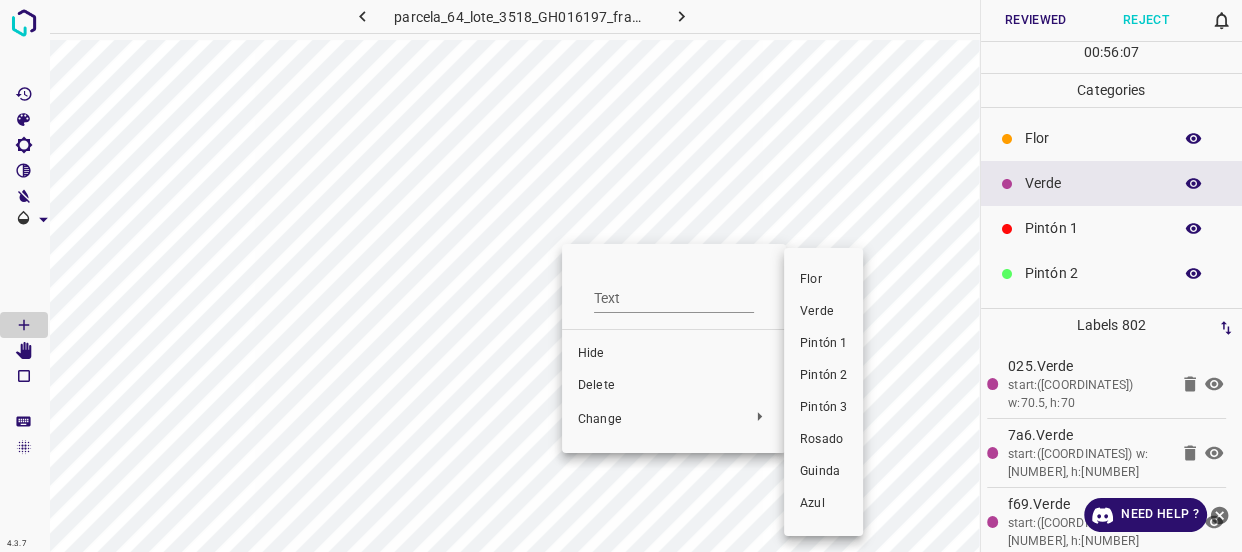 click on "Verde" at bounding box center [823, 312] 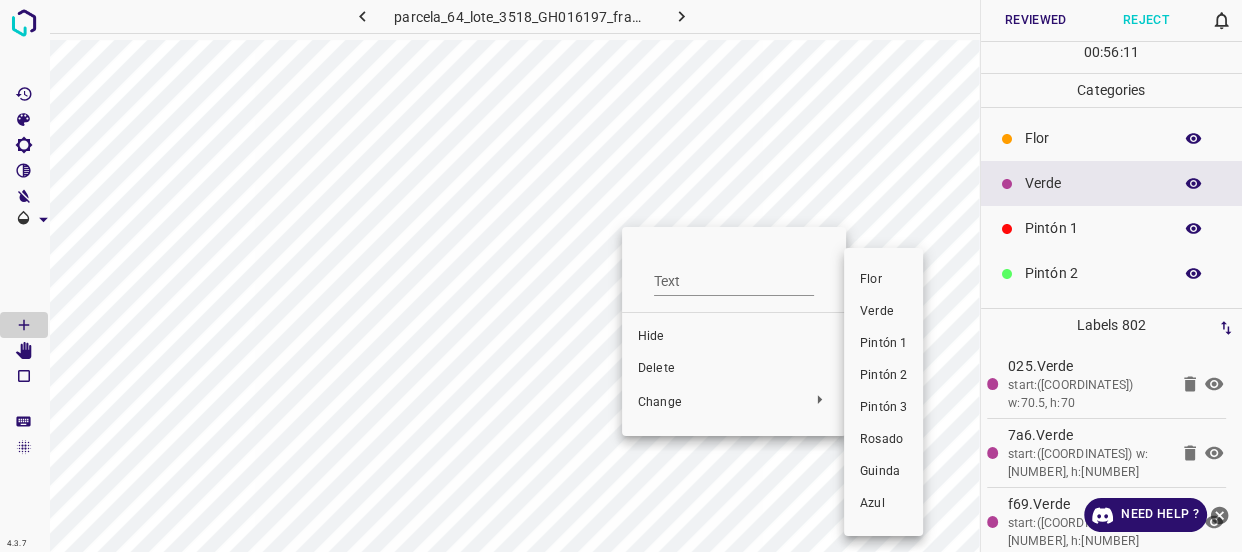 click on "Verde" at bounding box center (883, 312) 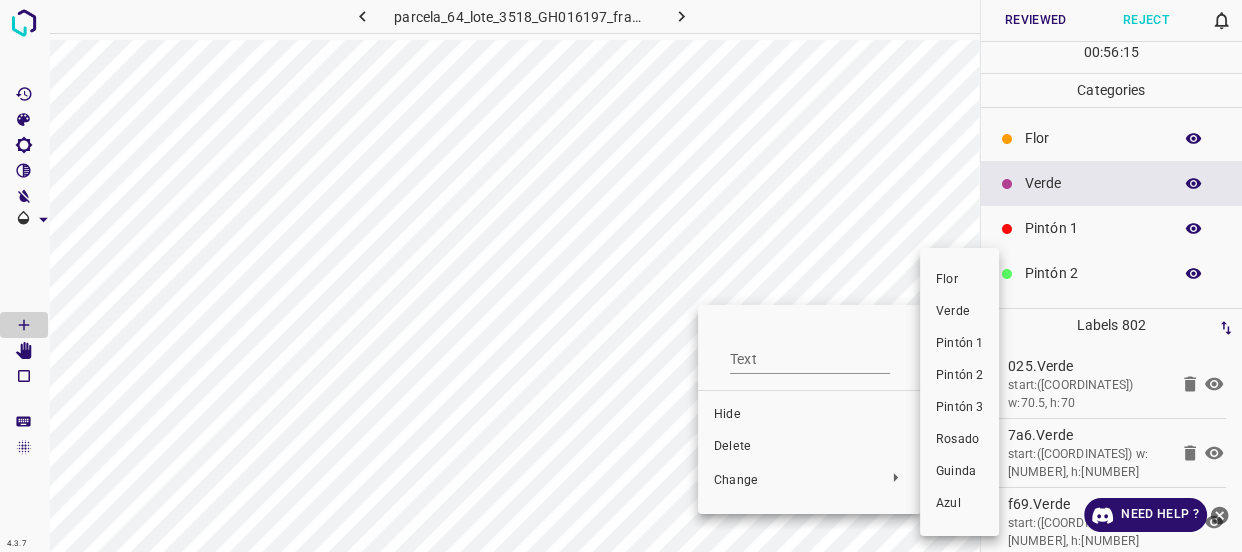 click on "Verde" at bounding box center (959, 312) 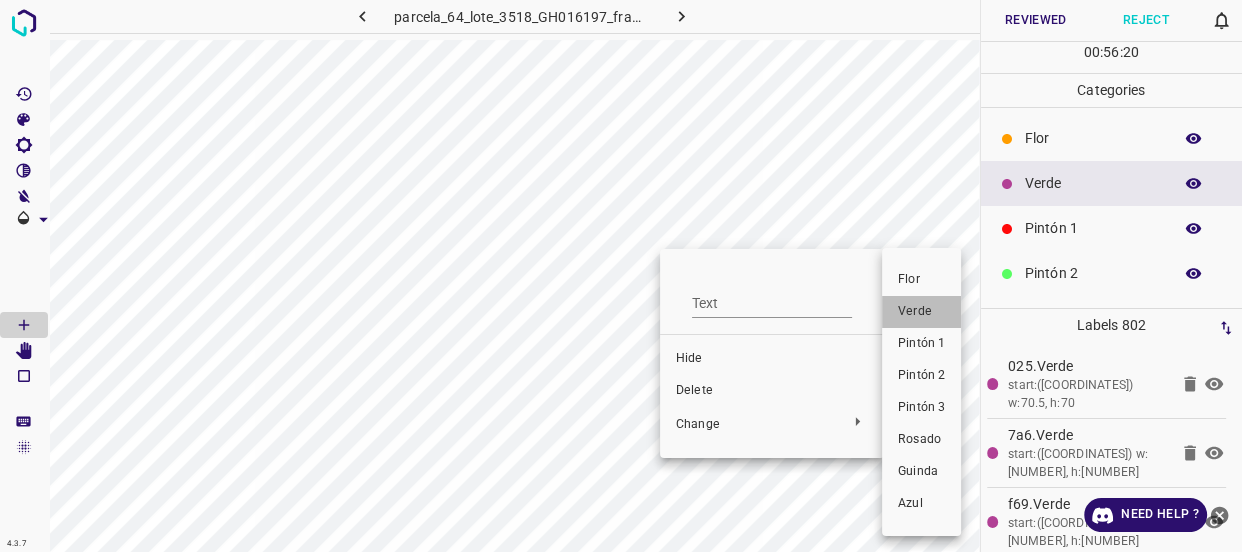 click on "Verde" at bounding box center [921, 312] 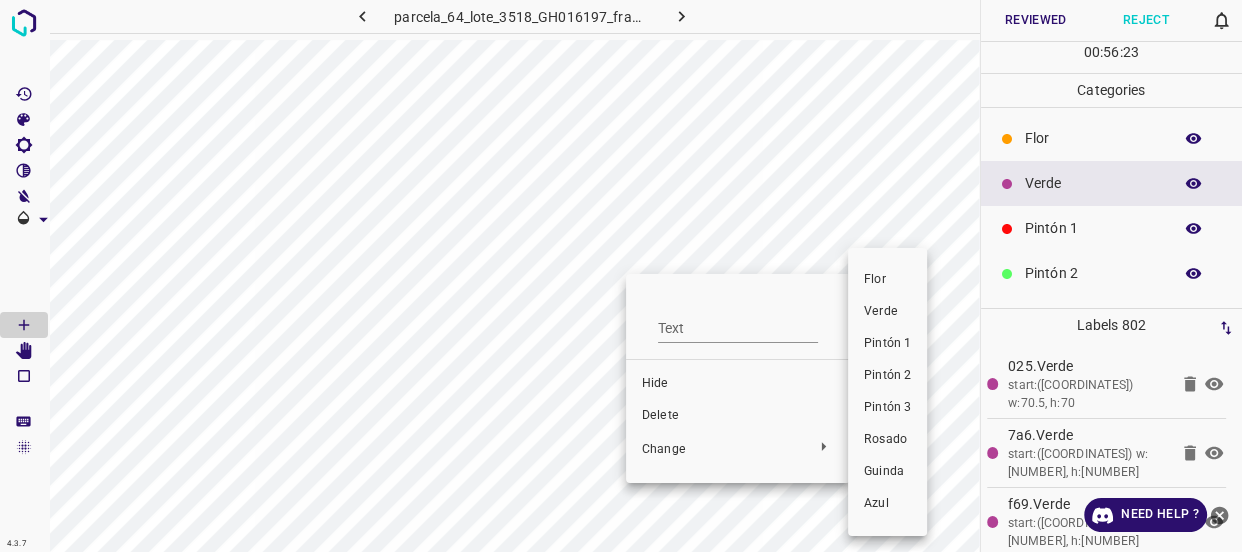 click on "Verde" at bounding box center [887, 312] 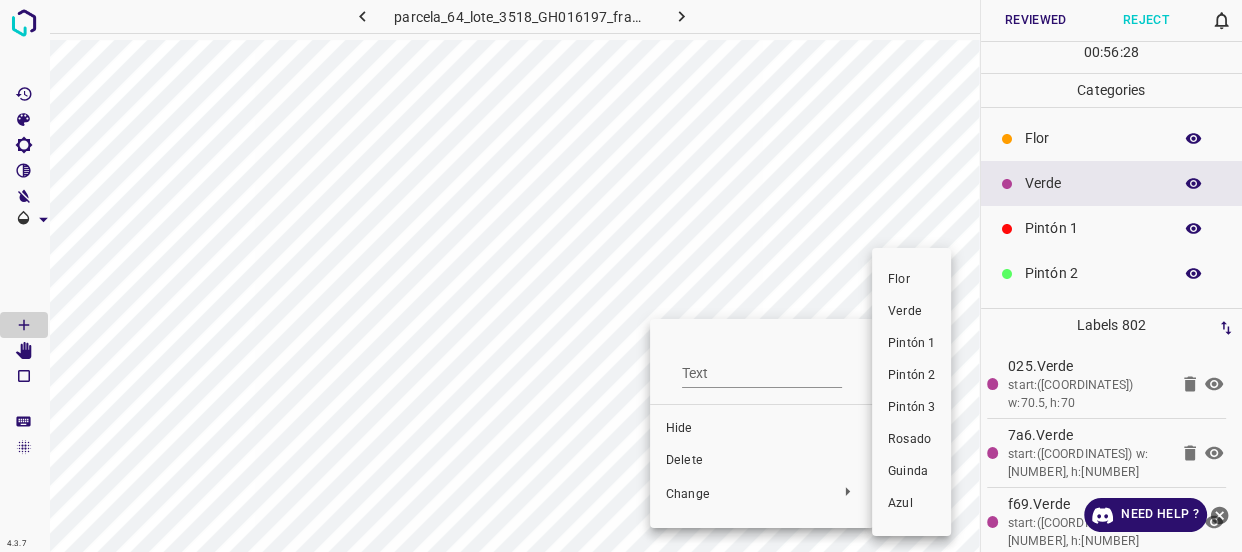 click on "Verde" at bounding box center (911, 312) 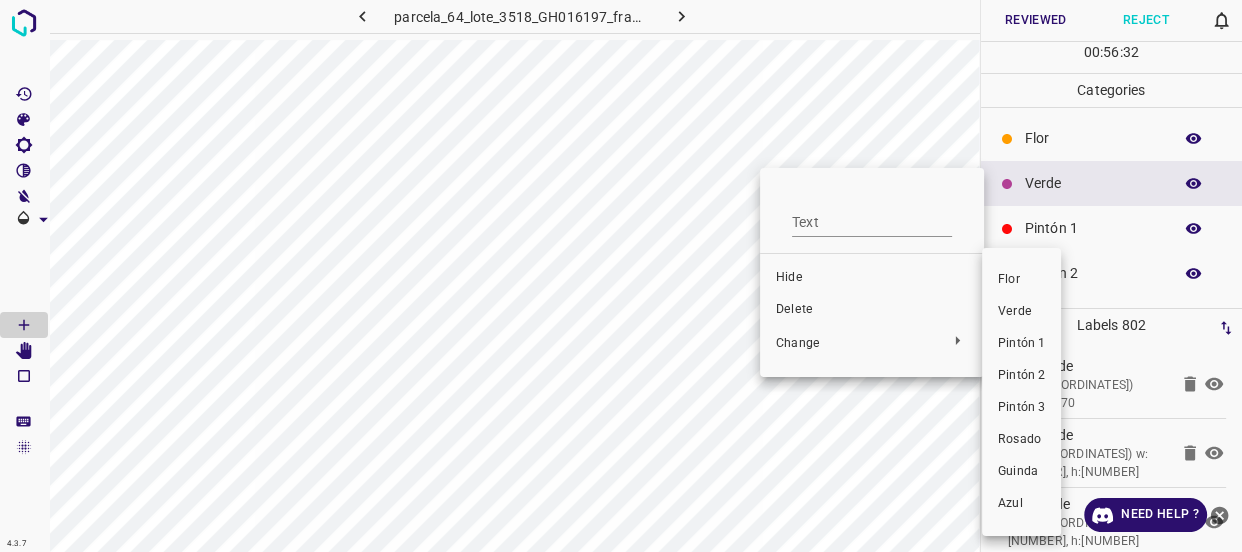 click on "Verde" at bounding box center [1021, 312] 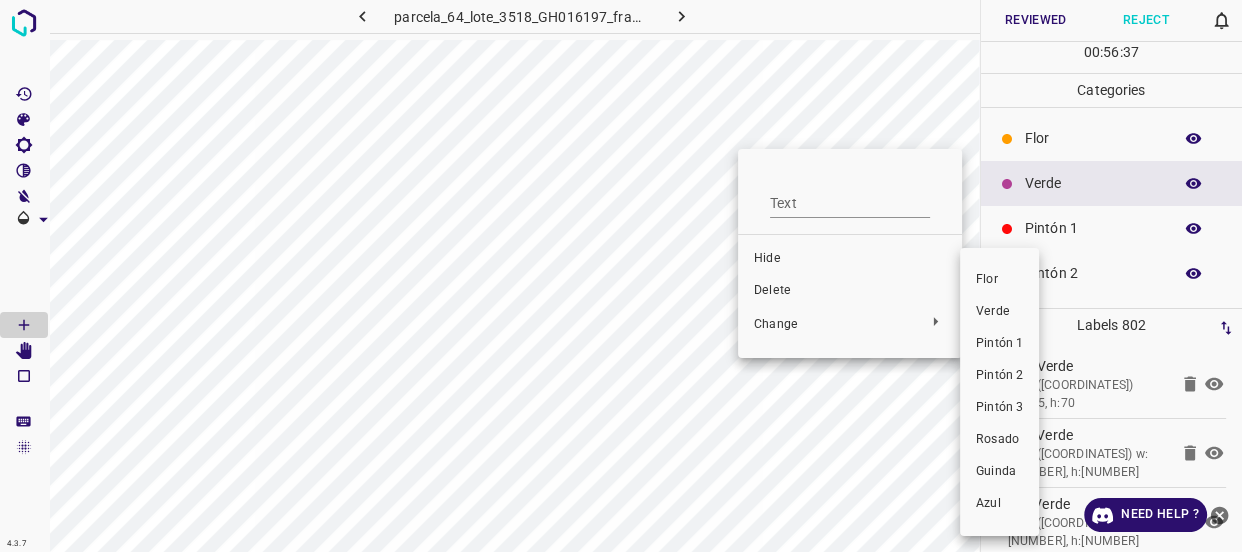 click on "Verde" at bounding box center [999, 312] 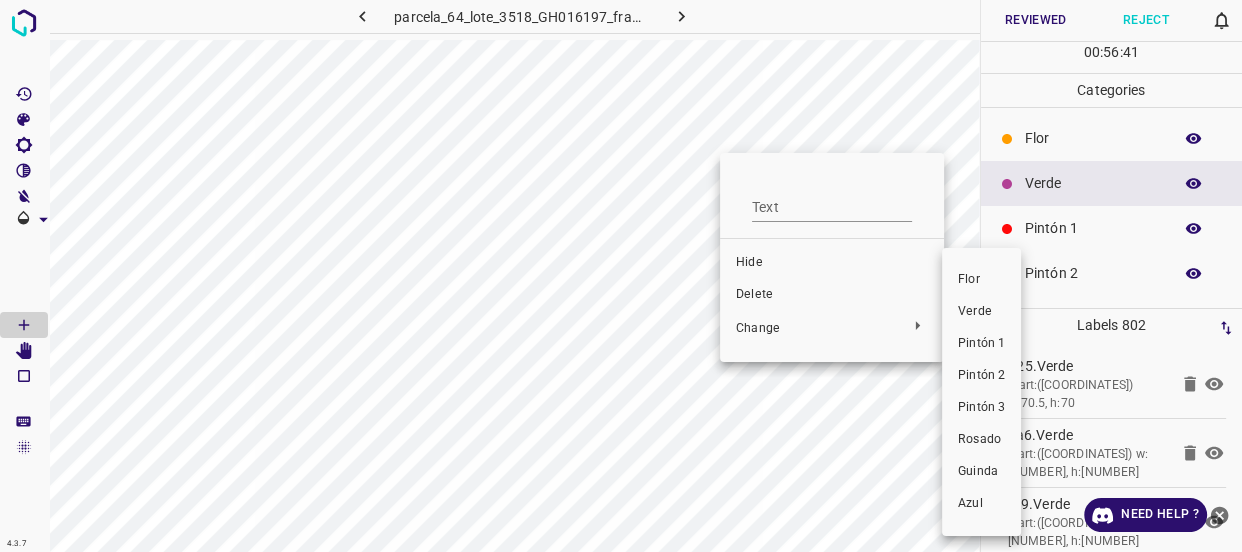 click on "Verde" at bounding box center [981, 312] 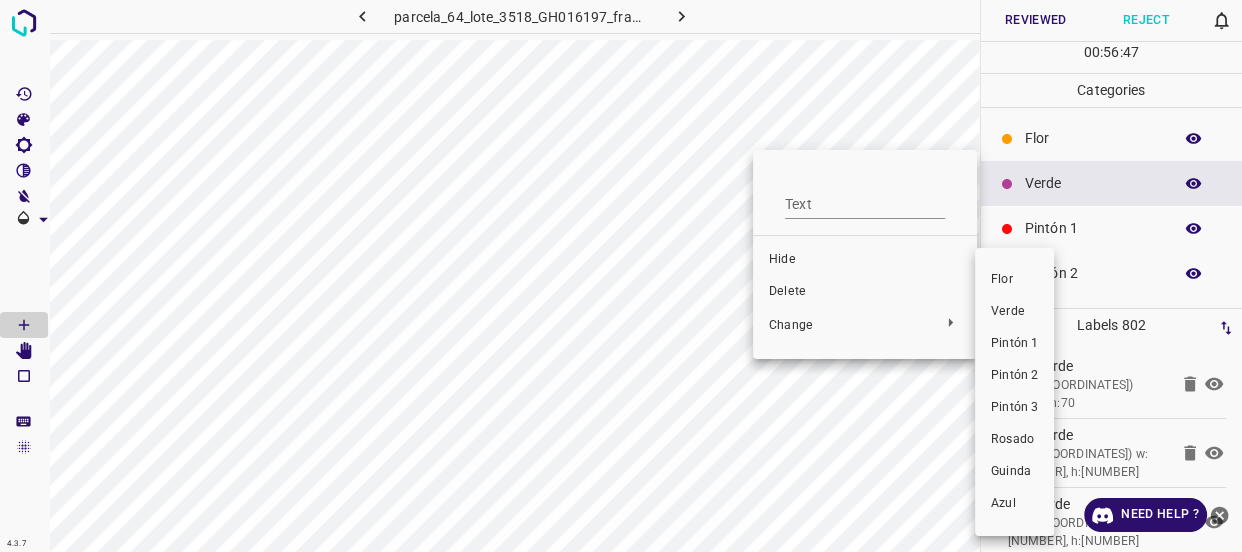 click on "Verde" at bounding box center (1014, 312) 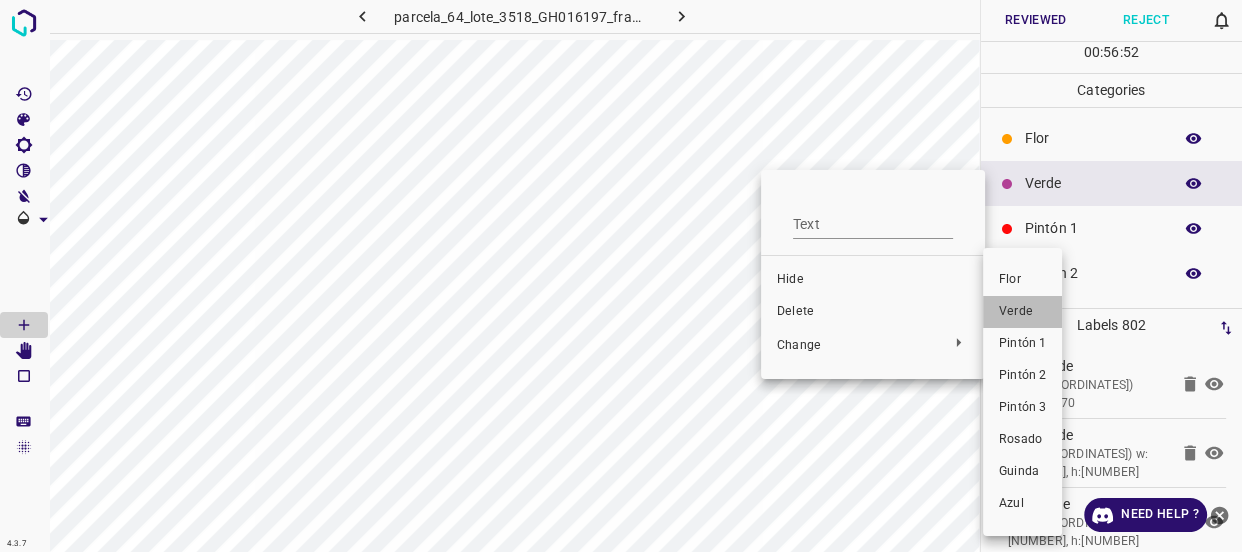 click on "Verde" at bounding box center (1022, 312) 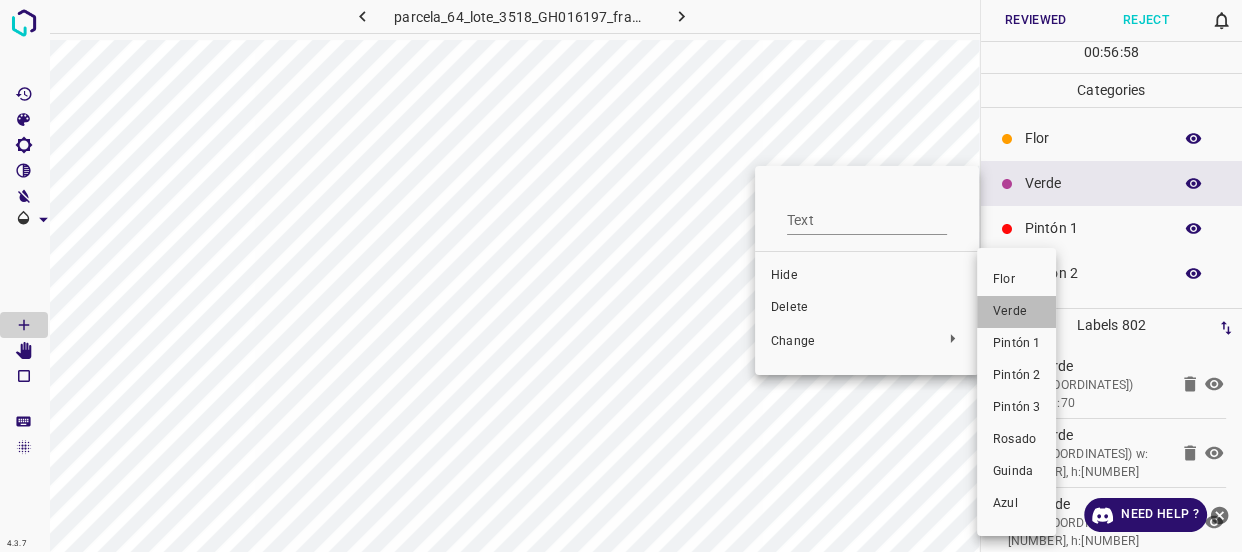 click on "Verde" at bounding box center [1016, 312] 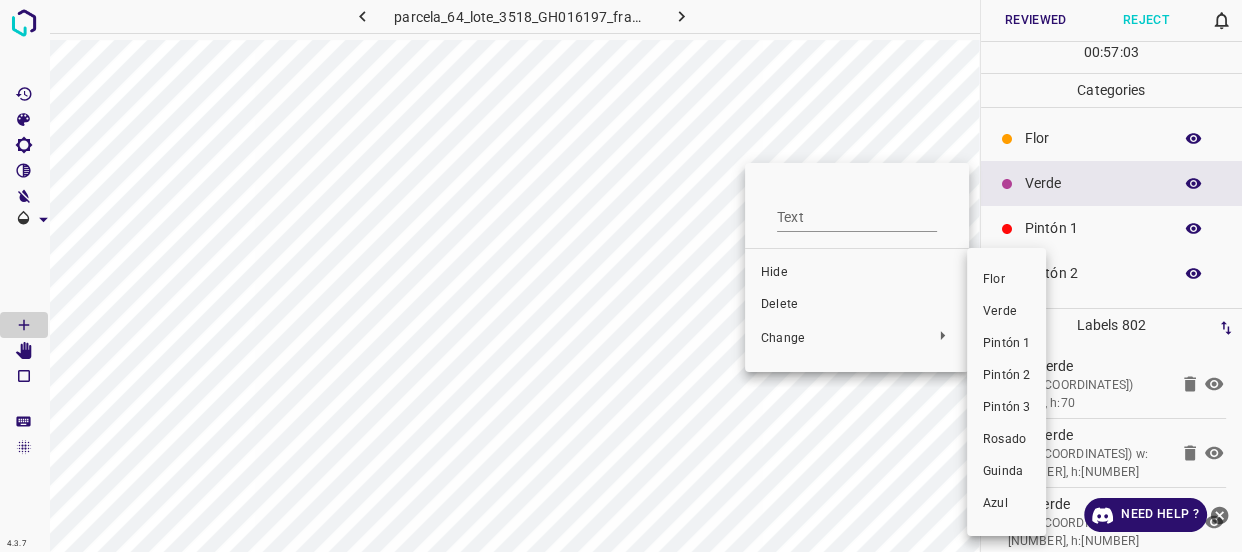 click on "Verde" at bounding box center [1006, 312] 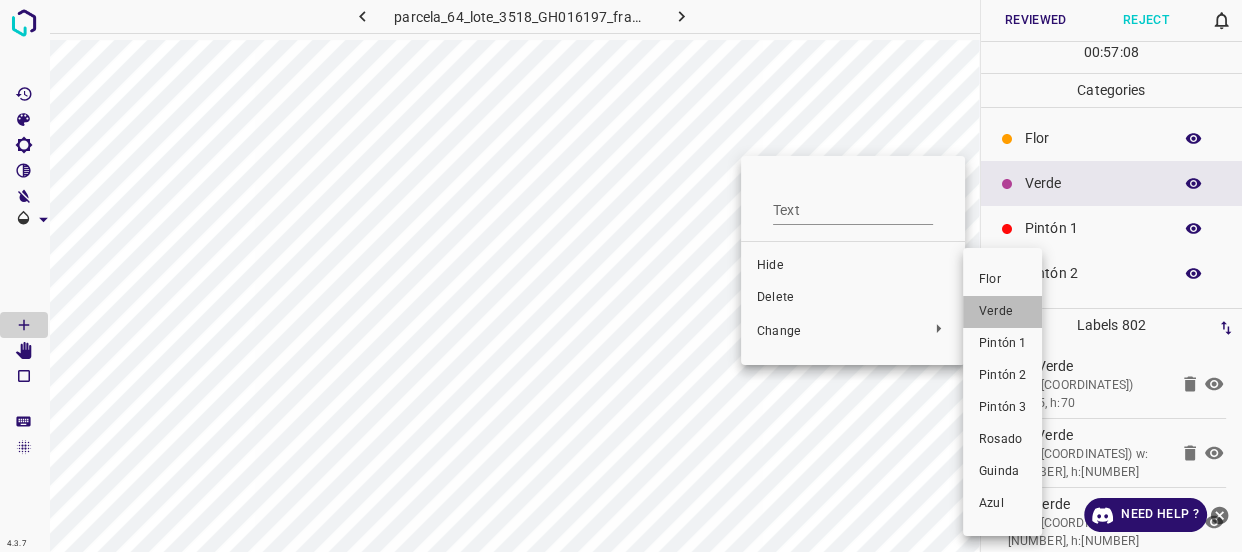click on "Verde" at bounding box center (1002, 312) 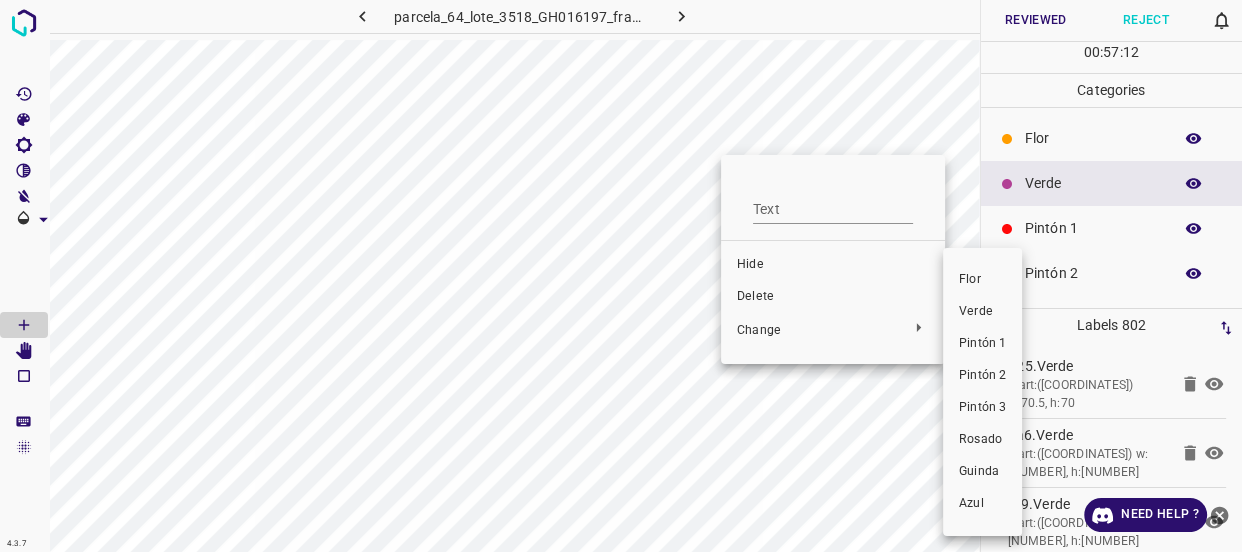 drag, startPoint x: 981, startPoint y: 307, endPoint x: 898, endPoint y: 230, distance: 113.216606 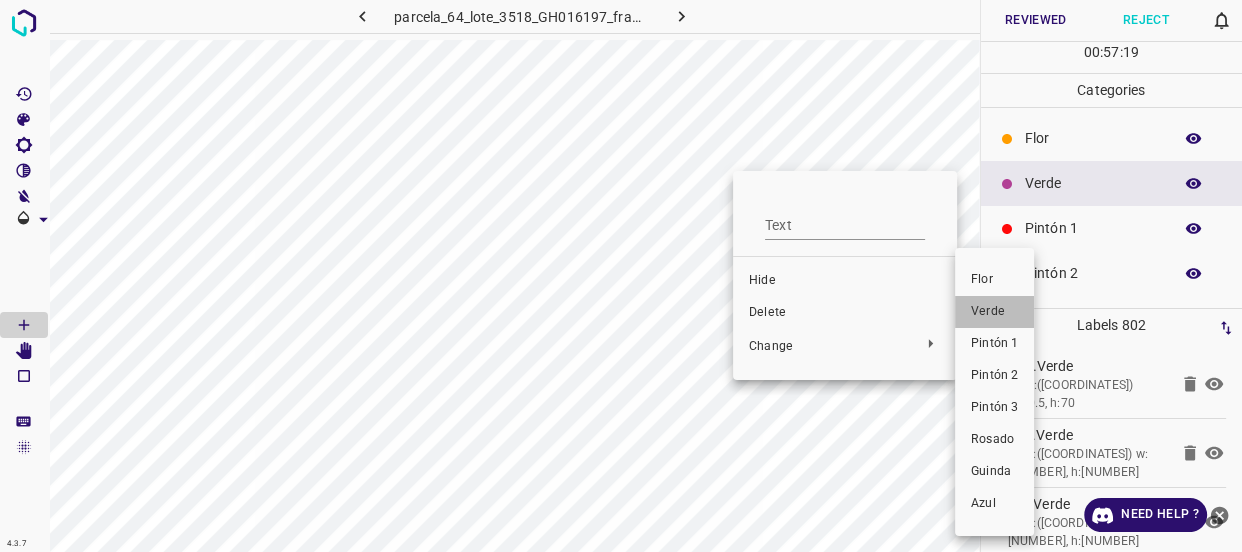 drag, startPoint x: 975, startPoint y: 302, endPoint x: 910, endPoint y: 312, distance: 65.76473 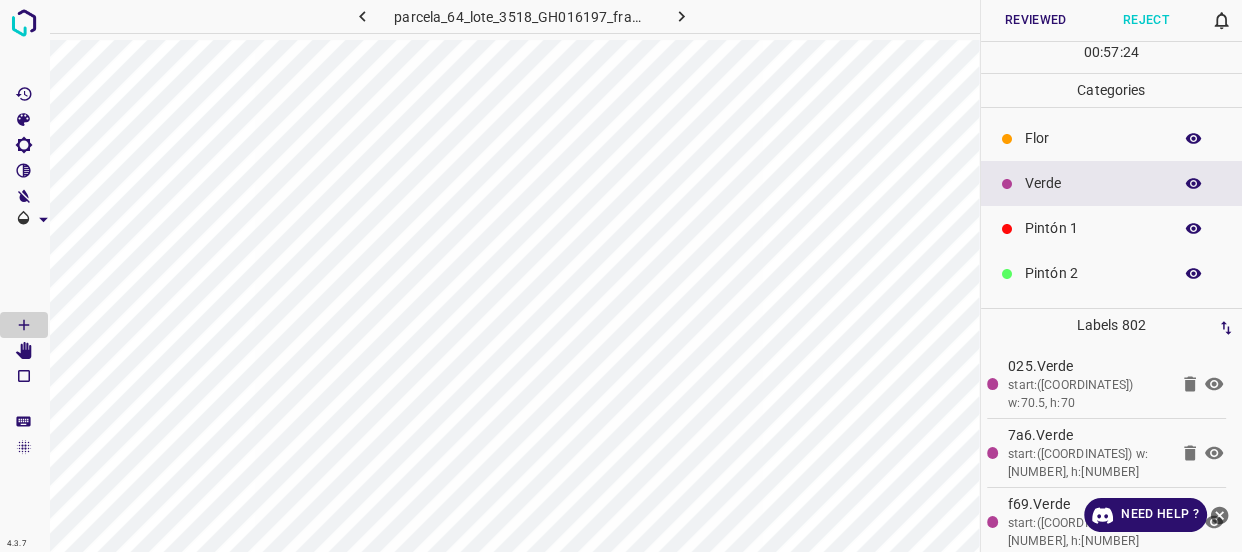 click 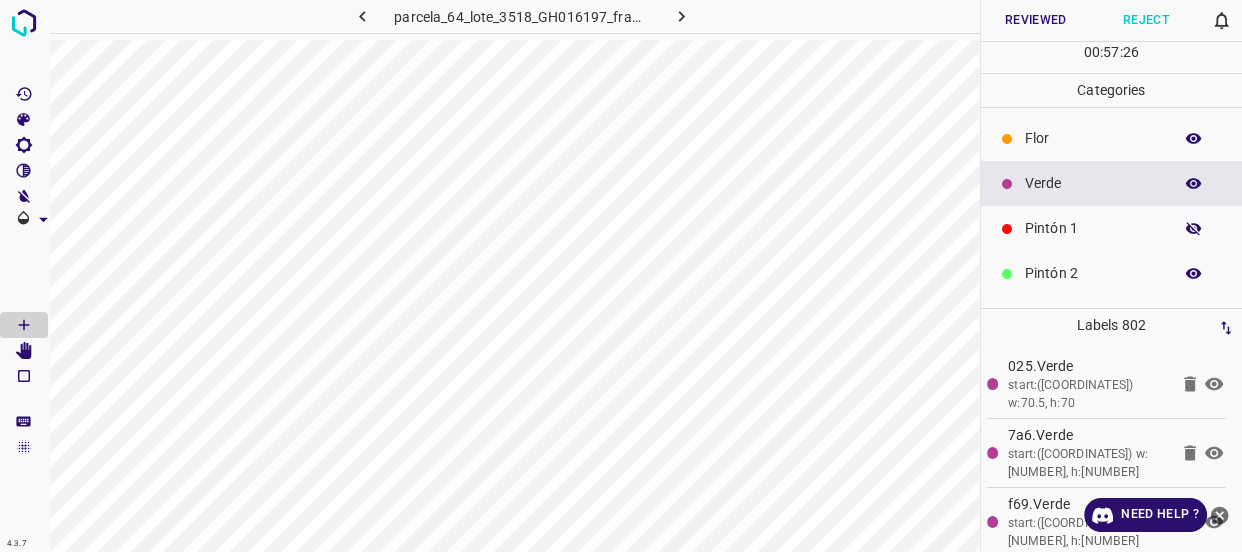 click 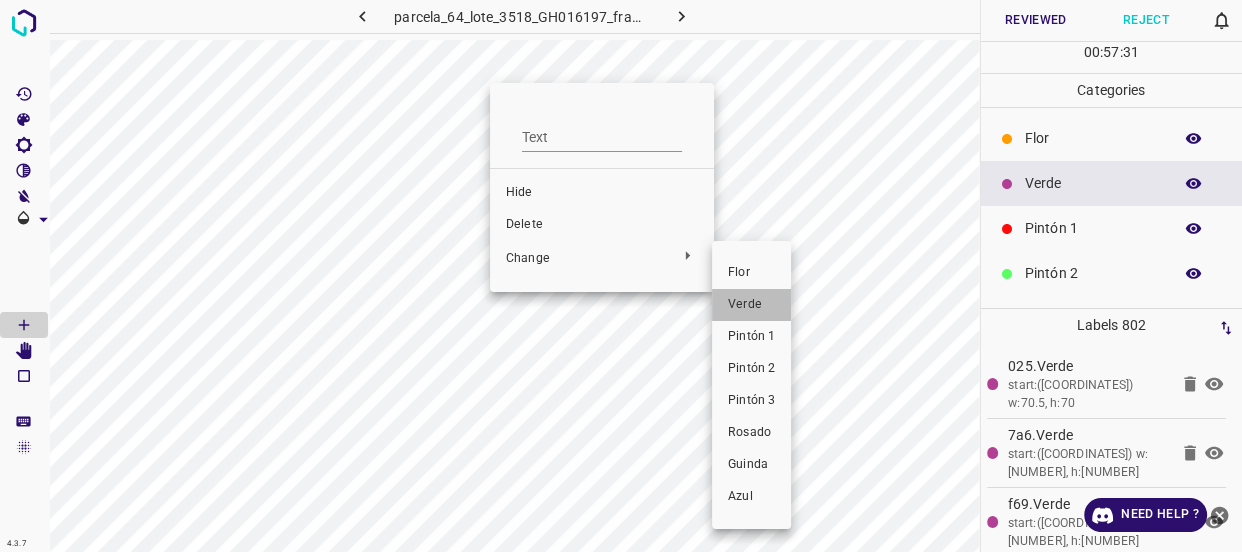 click on "Verde" at bounding box center [751, 305] 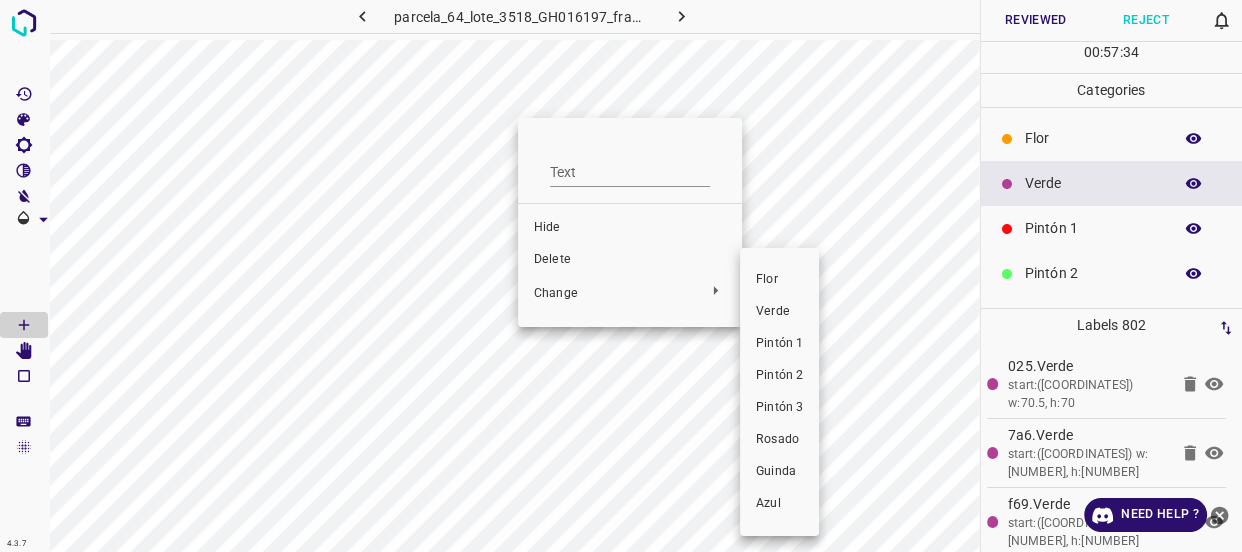 click on "Verde" at bounding box center [779, 312] 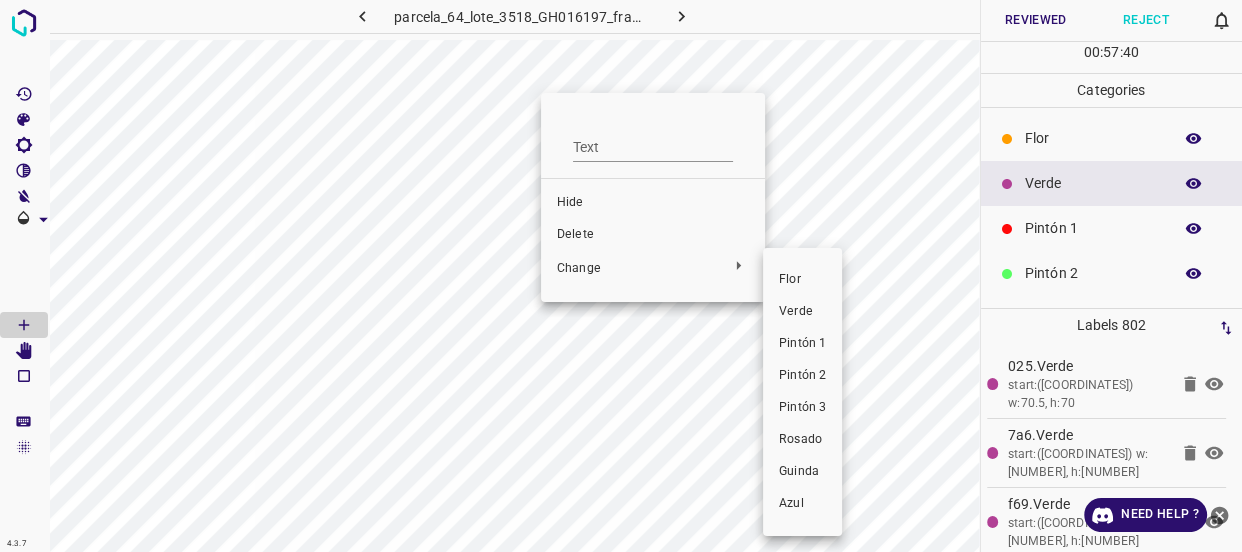 click on "Verde" at bounding box center (802, 312) 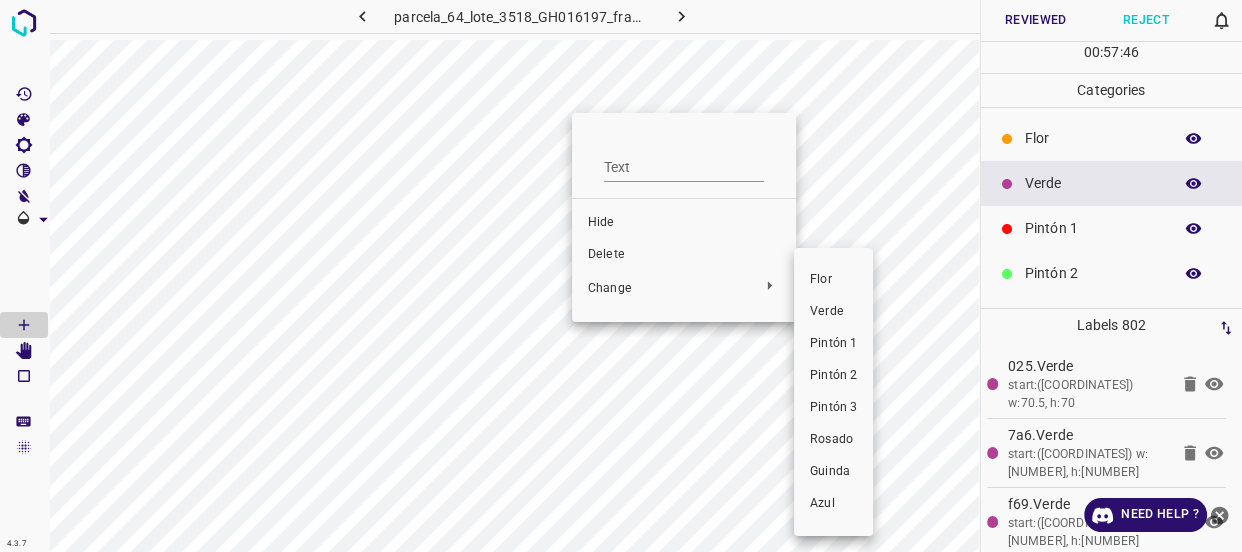 drag, startPoint x: 724, startPoint y: 274, endPoint x: 804, endPoint y: 288, distance: 81.21576 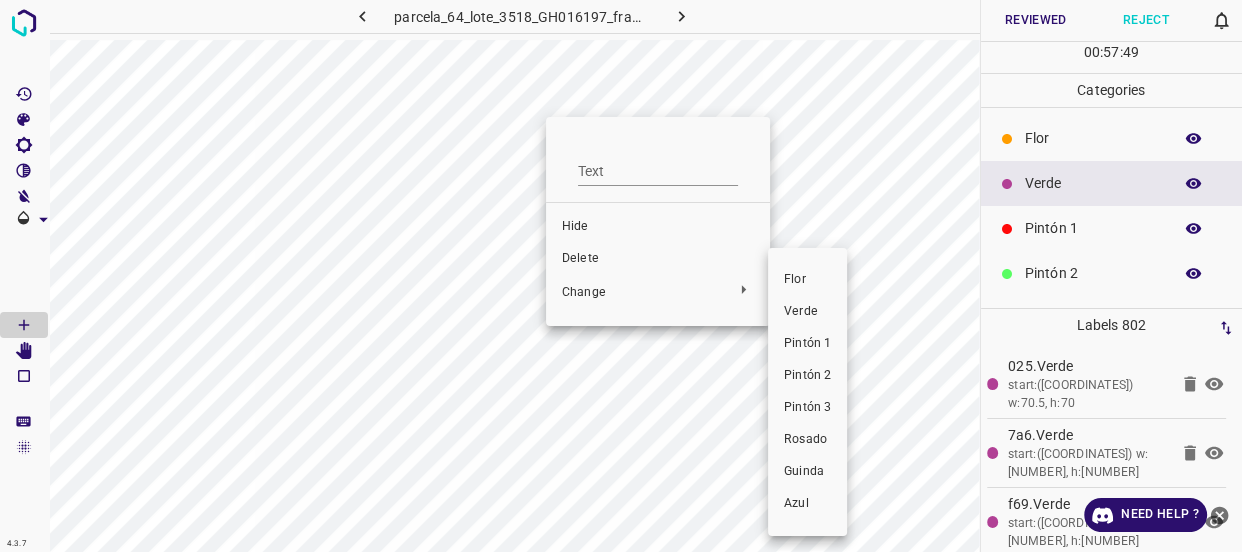 click on "Verde" at bounding box center (807, 312) 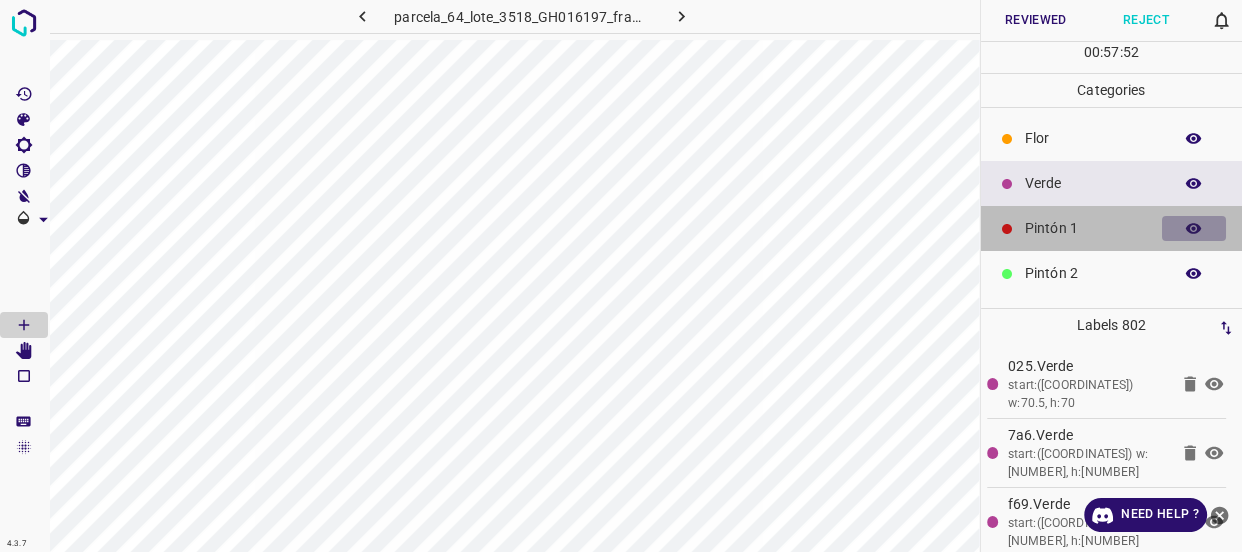 click 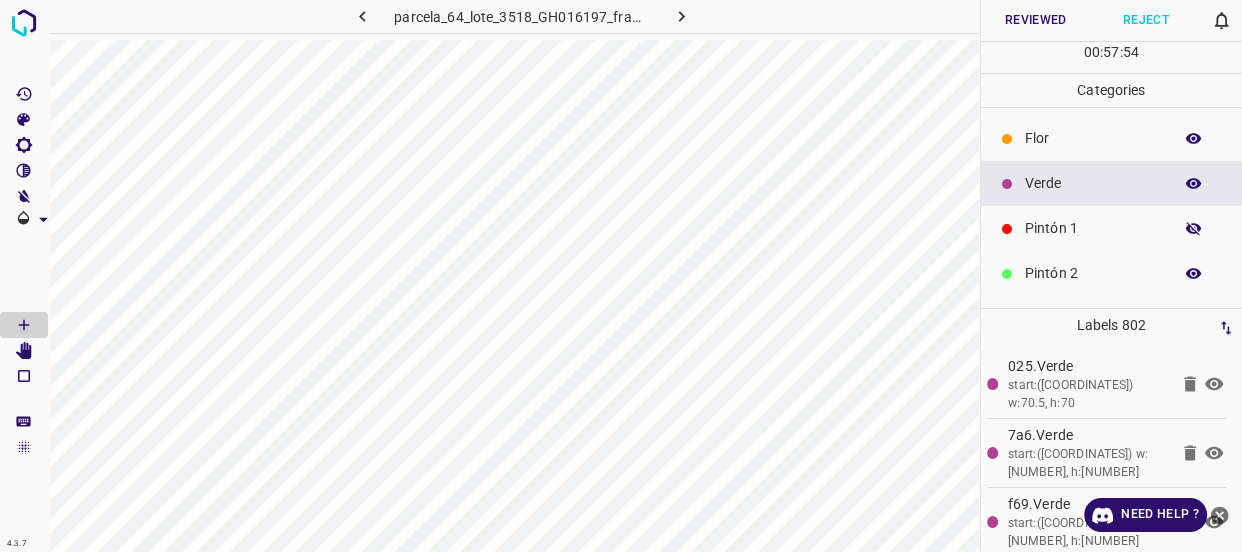click 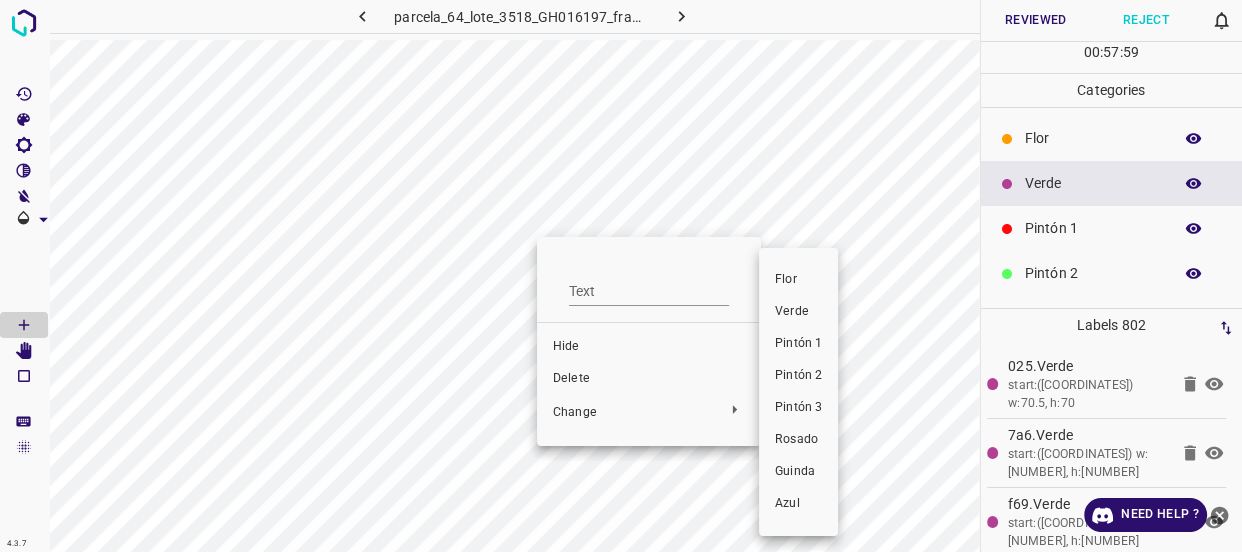 click on "Verde" at bounding box center (798, 312) 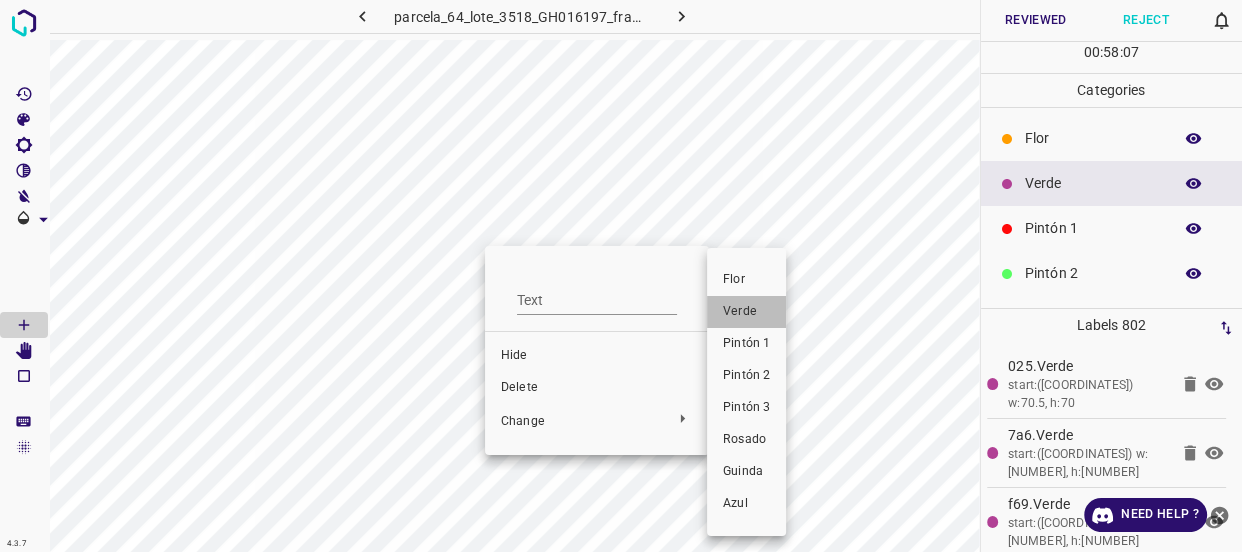 click on "Verde" at bounding box center (746, 312) 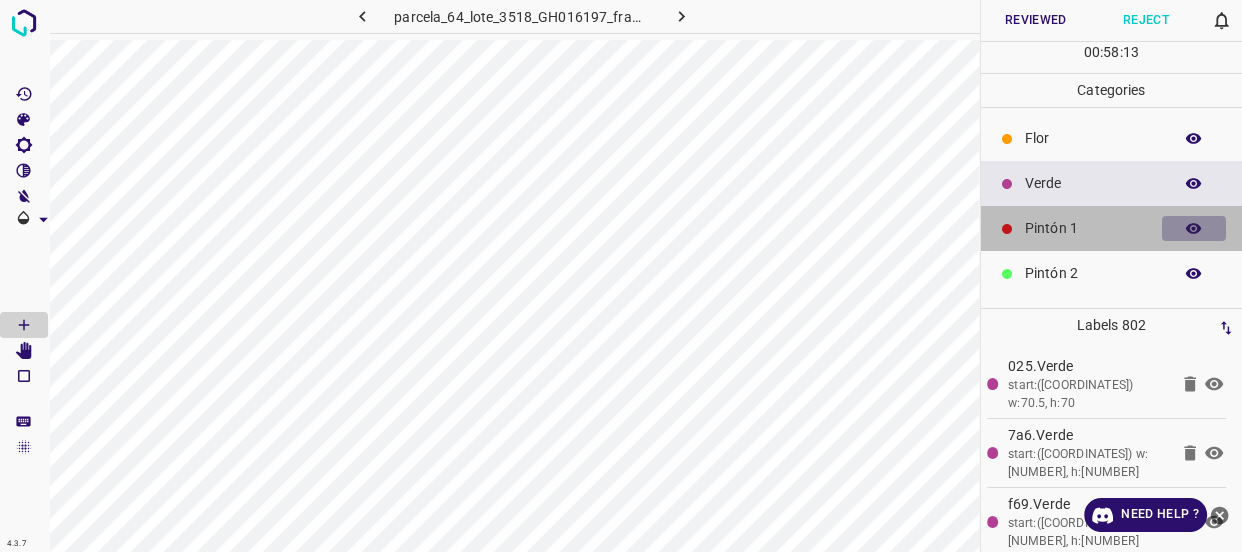 click 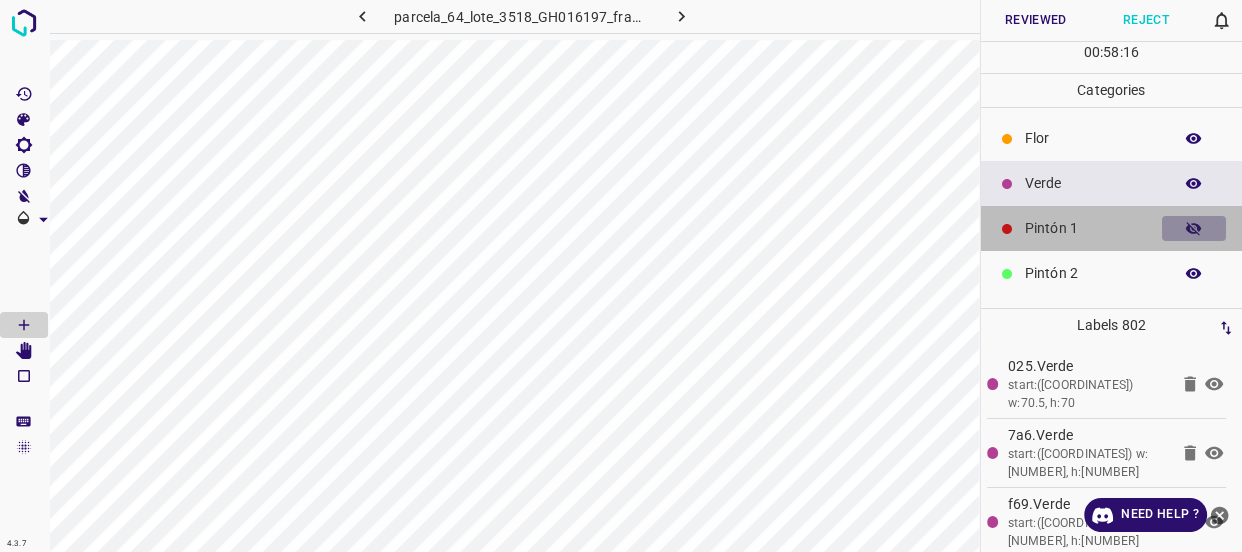 click 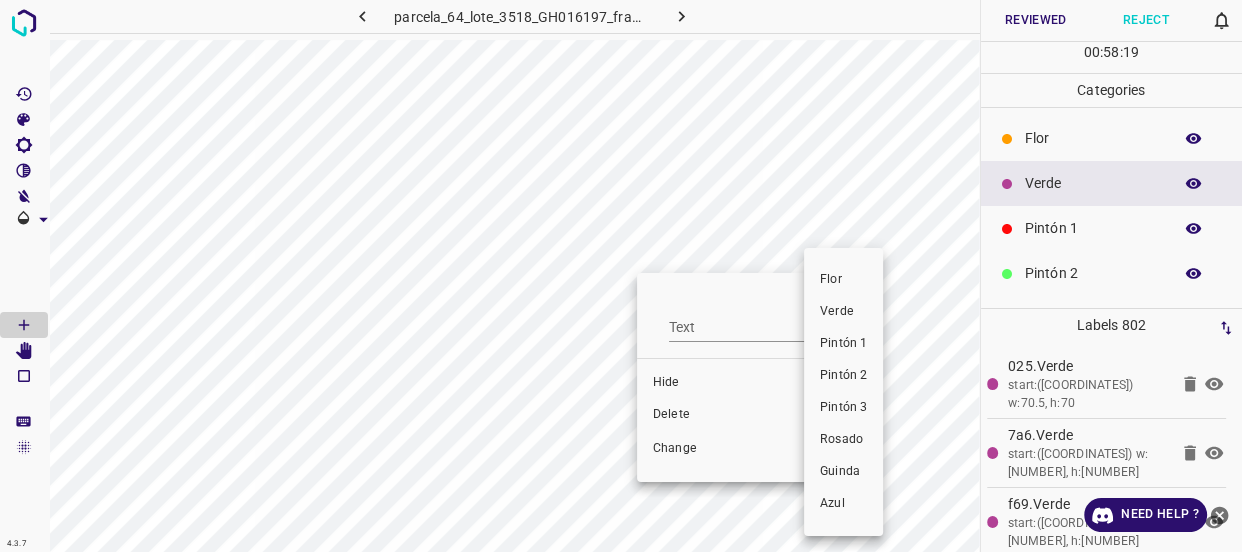 click on "Verde" at bounding box center (843, 312) 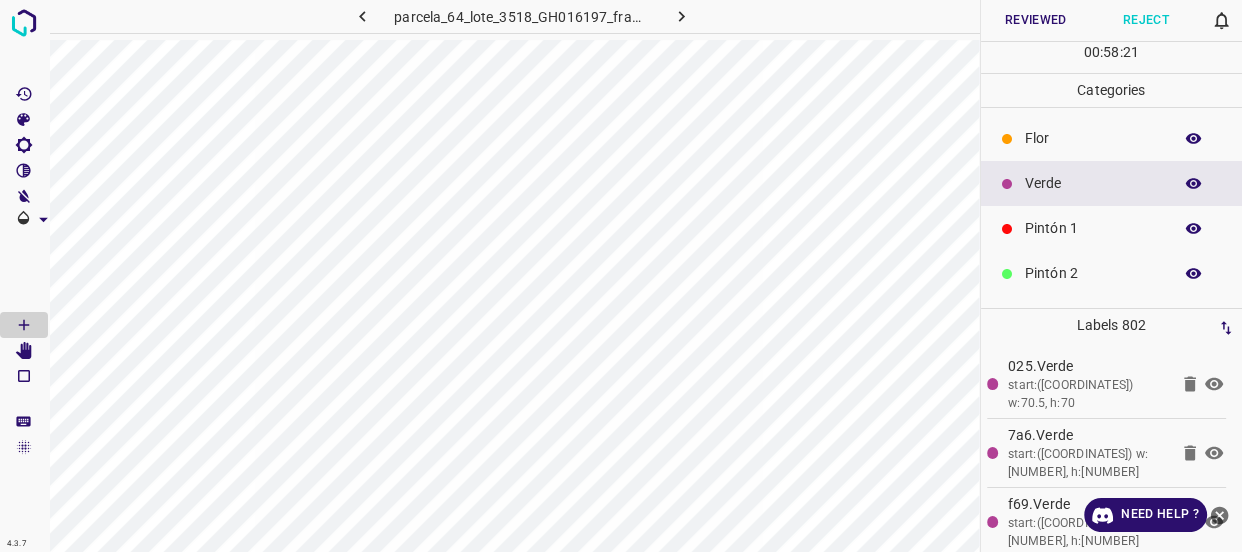 click 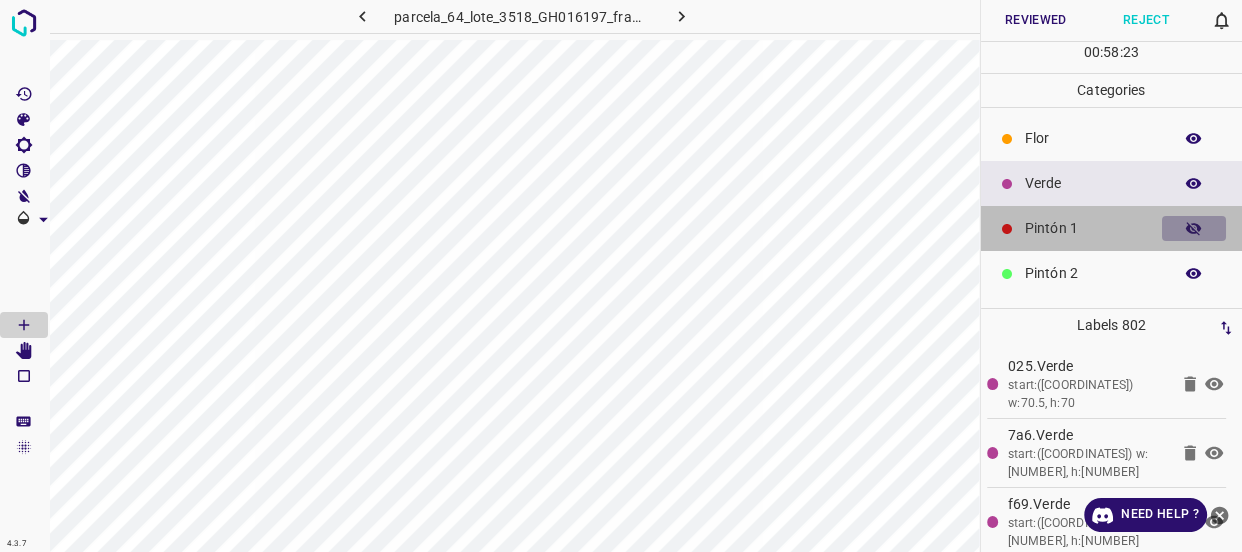 click 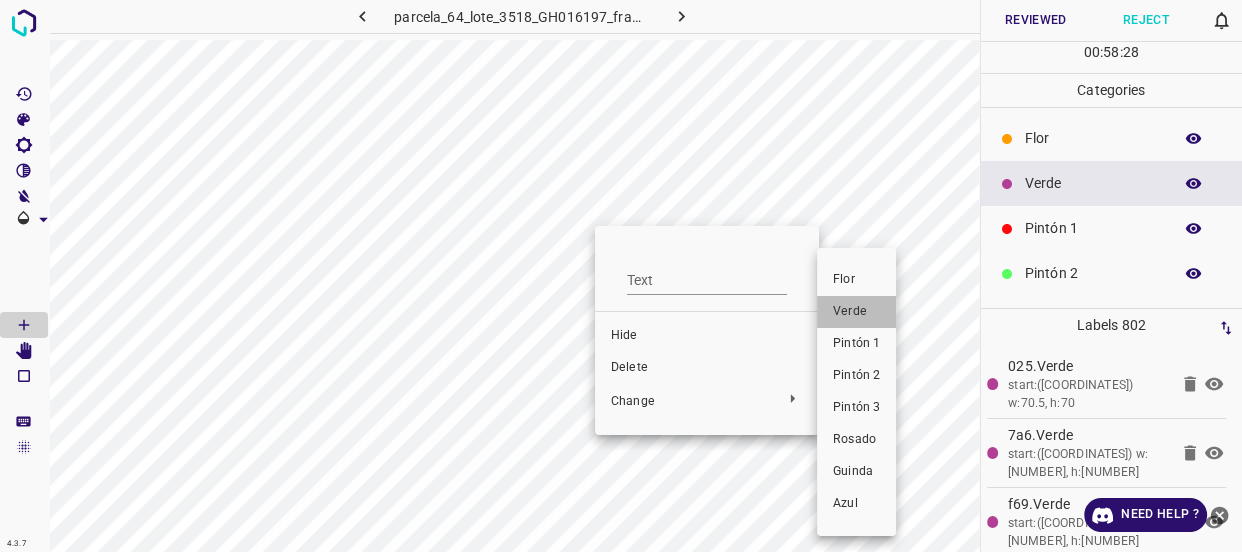 click on "Verde" at bounding box center [856, 312] 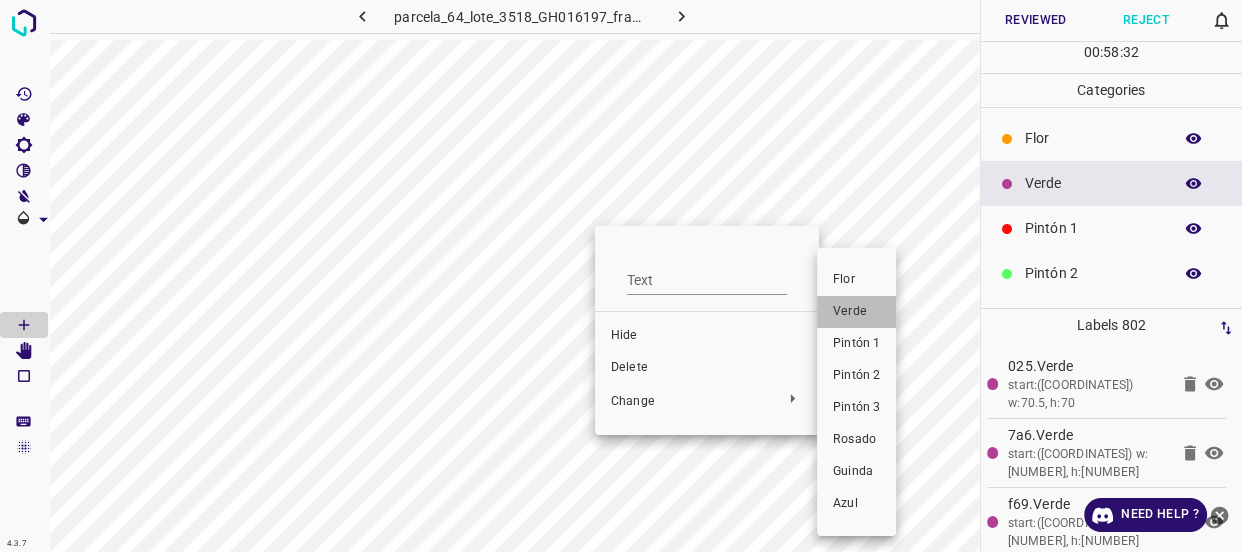 click on "Verde" at bounding box center [856, 312] 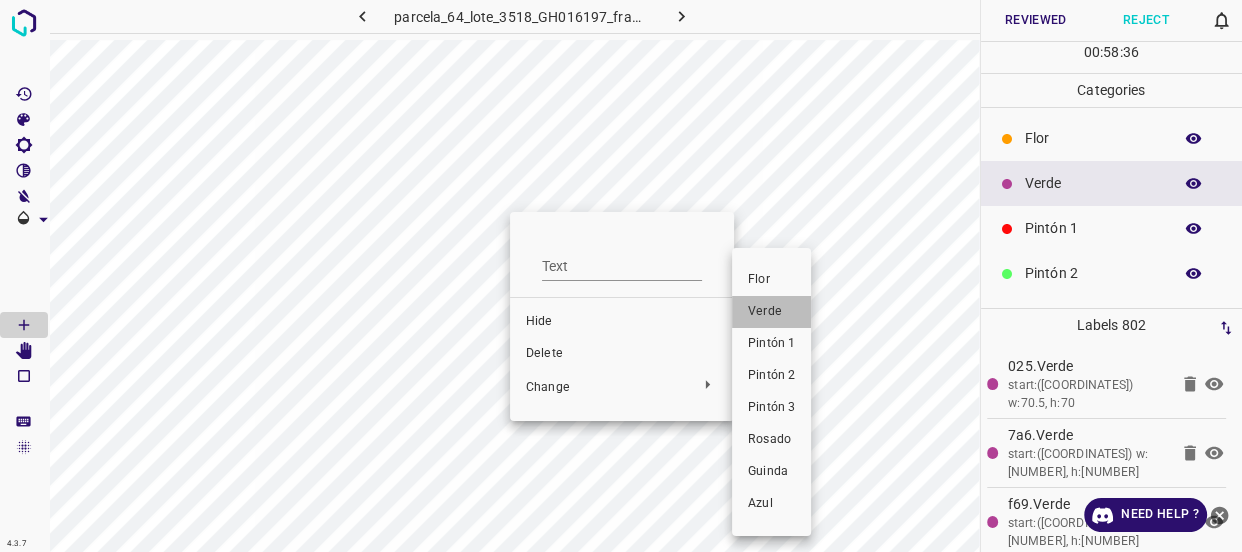 click on "Verde" at bounding box center [771, 312] 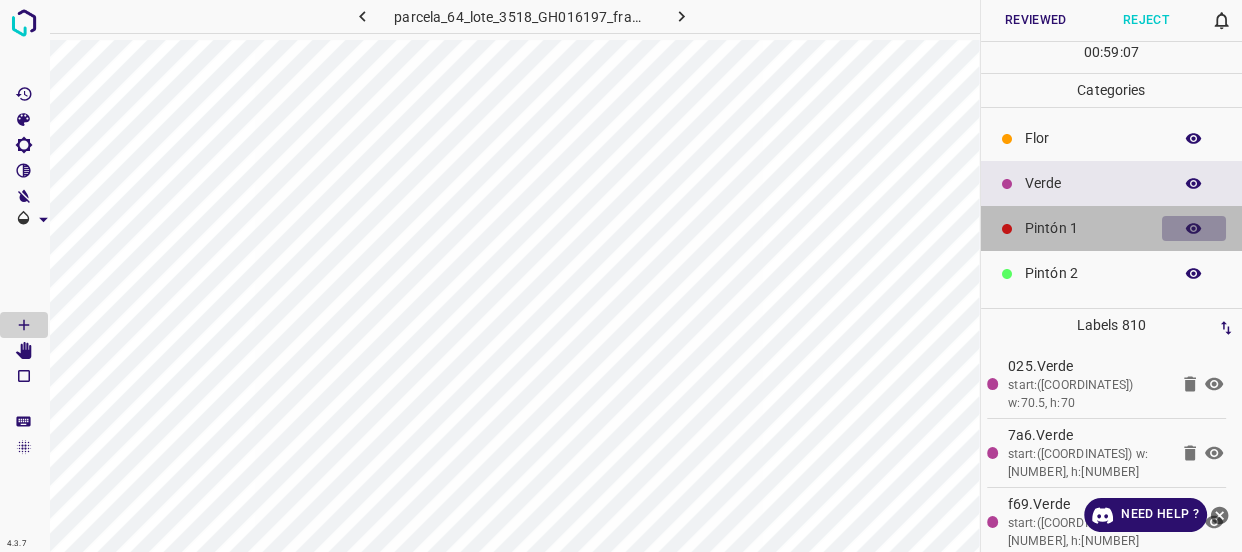 click 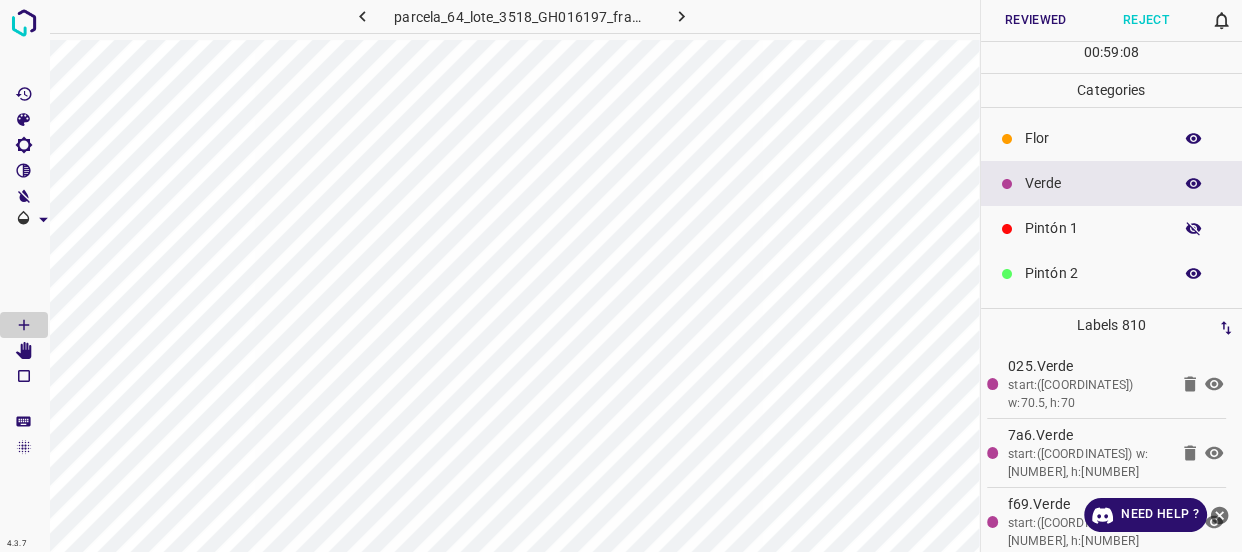click 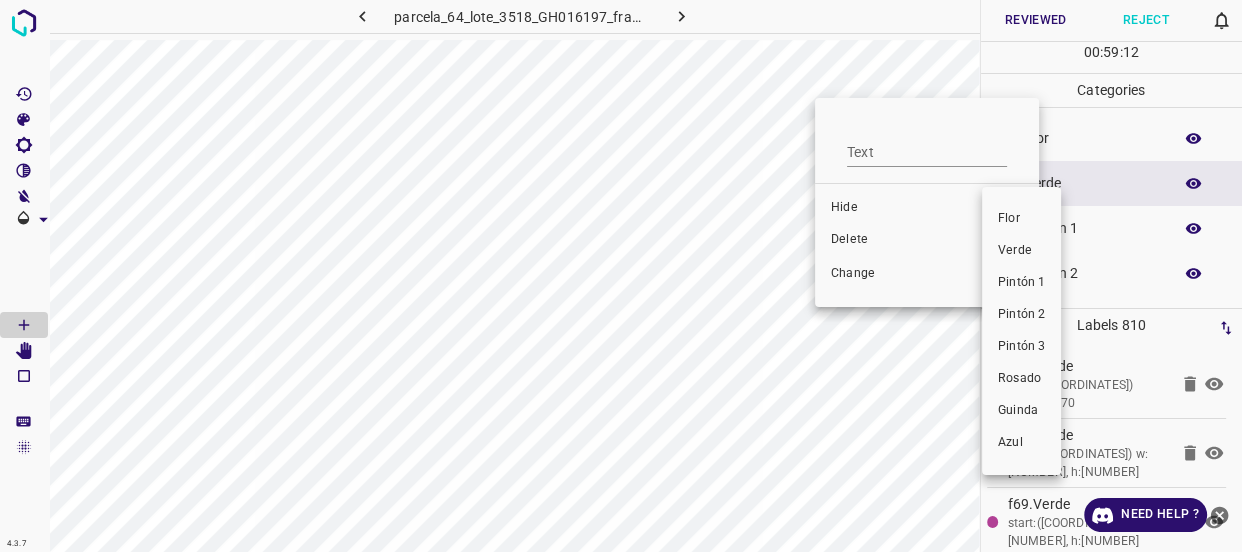click on "Verde" at bounding box center [1021, 251] 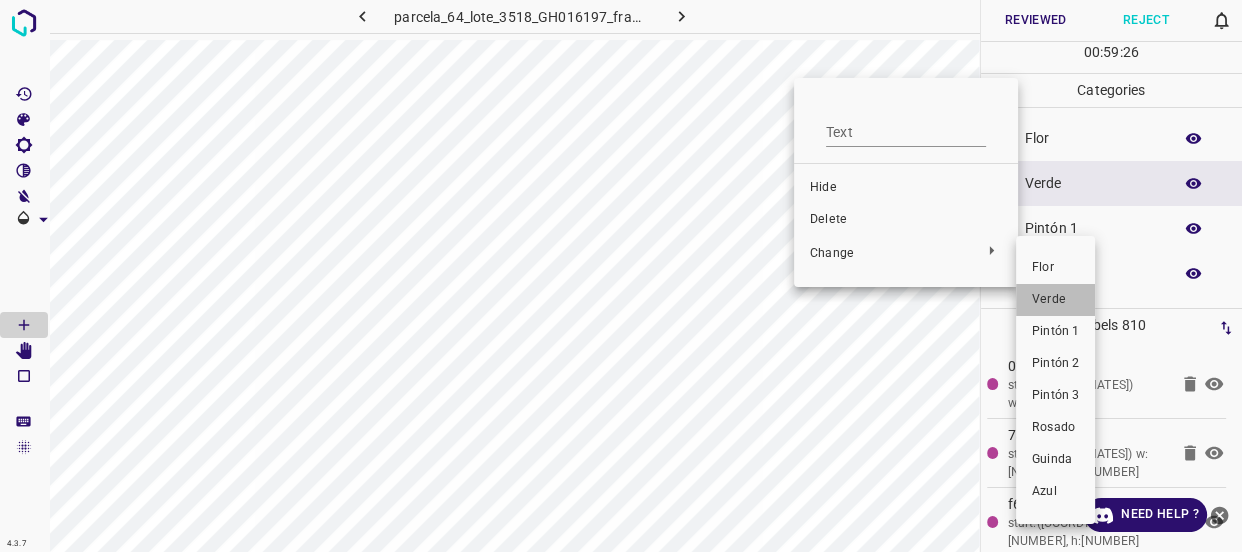 click on "Verde" at bounding box center [1055, 300] 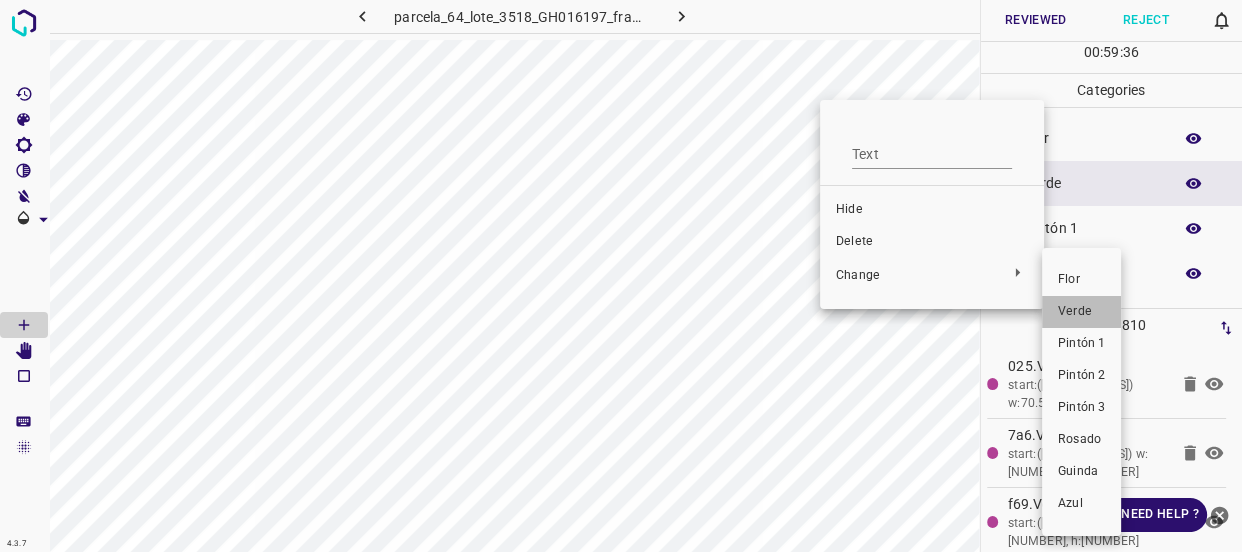 click on "Verde" at bounding box center [1081, 312] 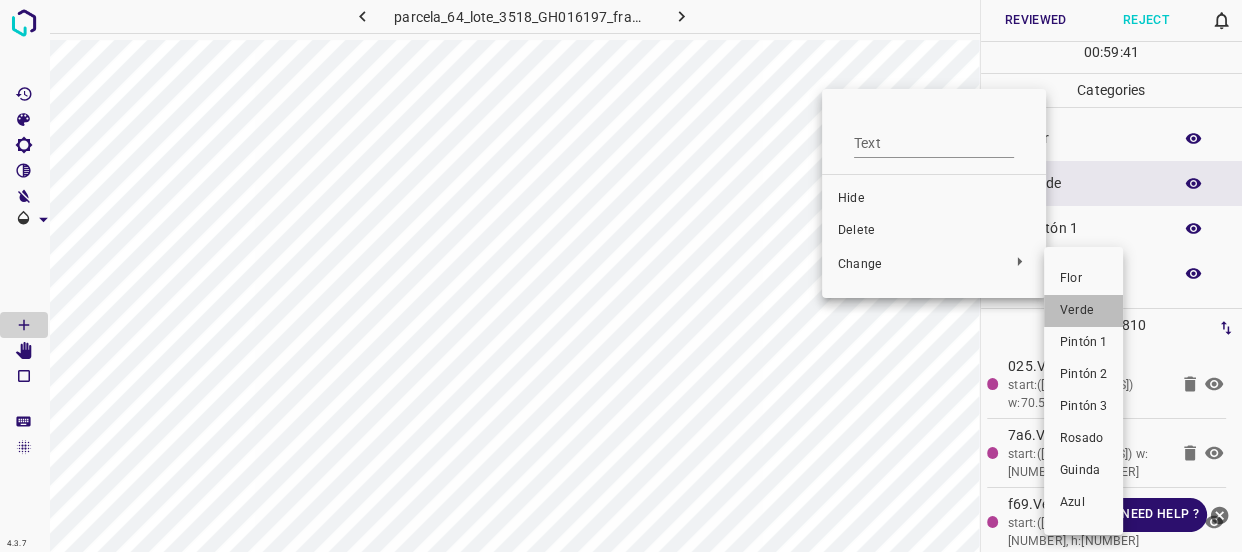 drag, startPoint x: 1071, startPoint y: 307, endPoint x: 1069, endPoint y: 294, distance: 13.152946 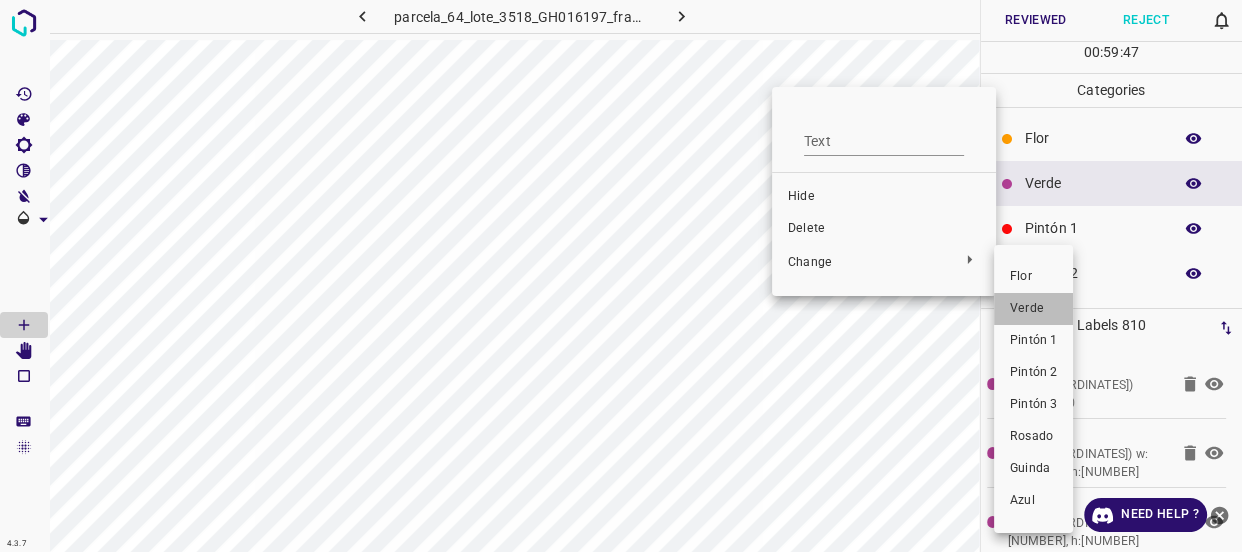 click on "Verde" at bounding box center (1033, 309) 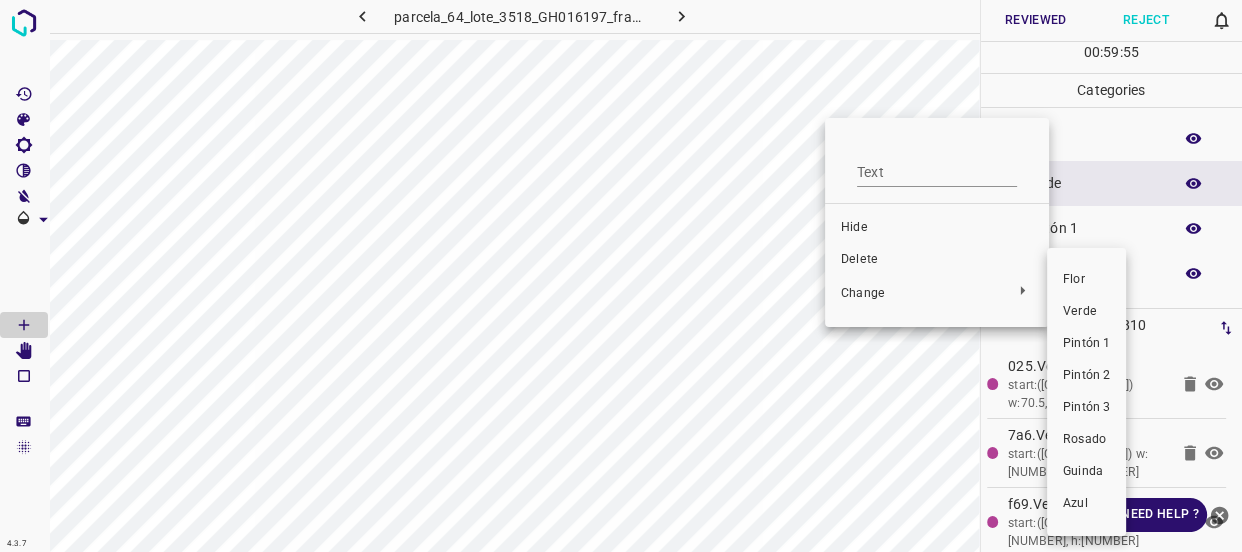 click on "Verde" at bounding box center (1086, 312) 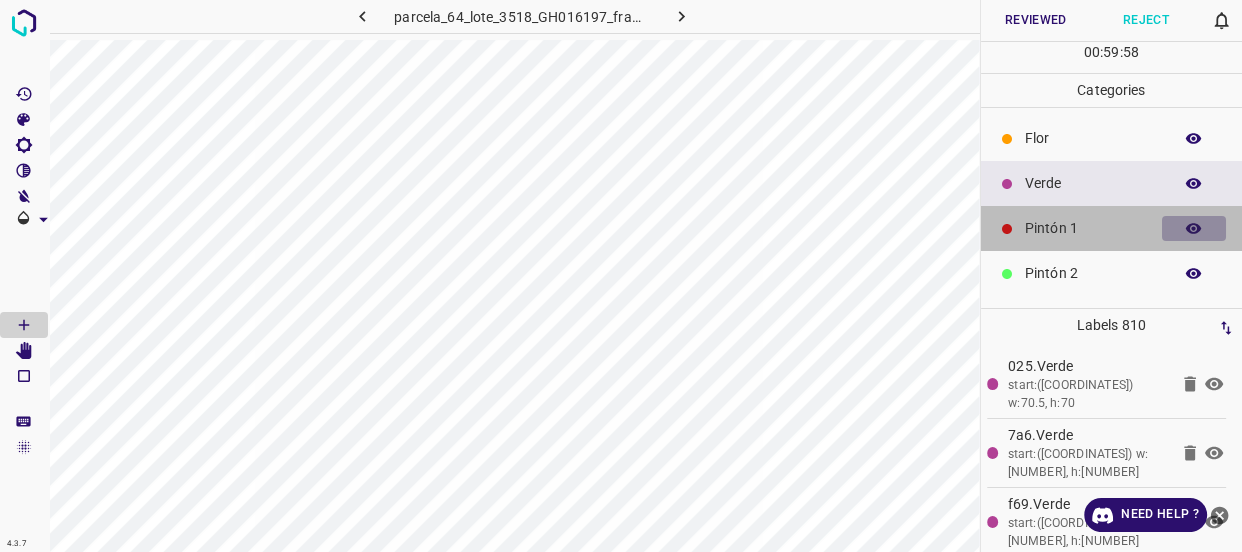 click 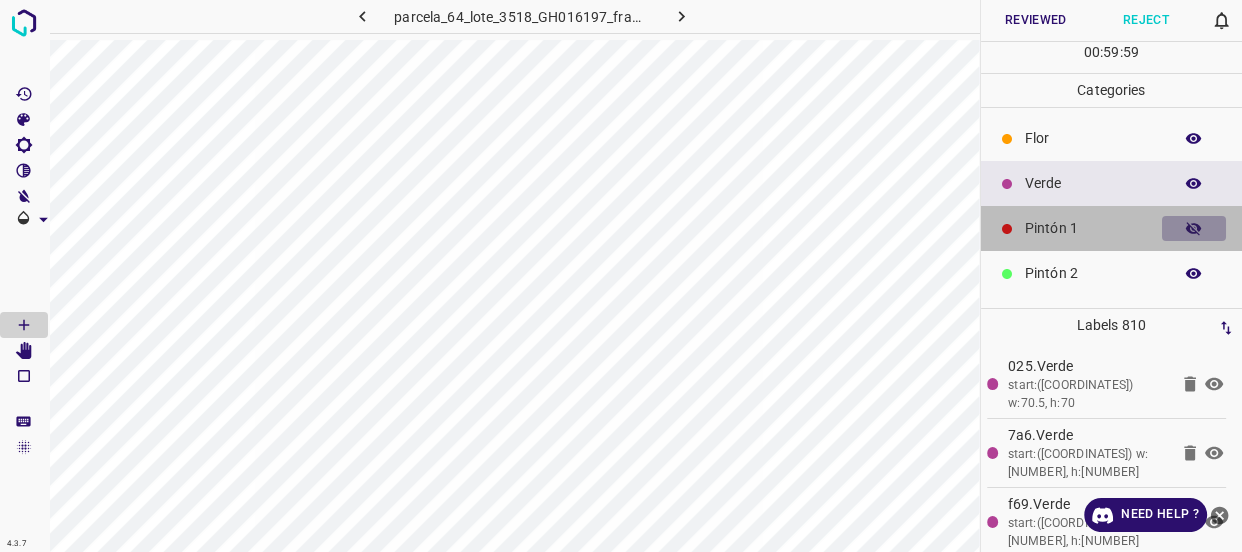 click 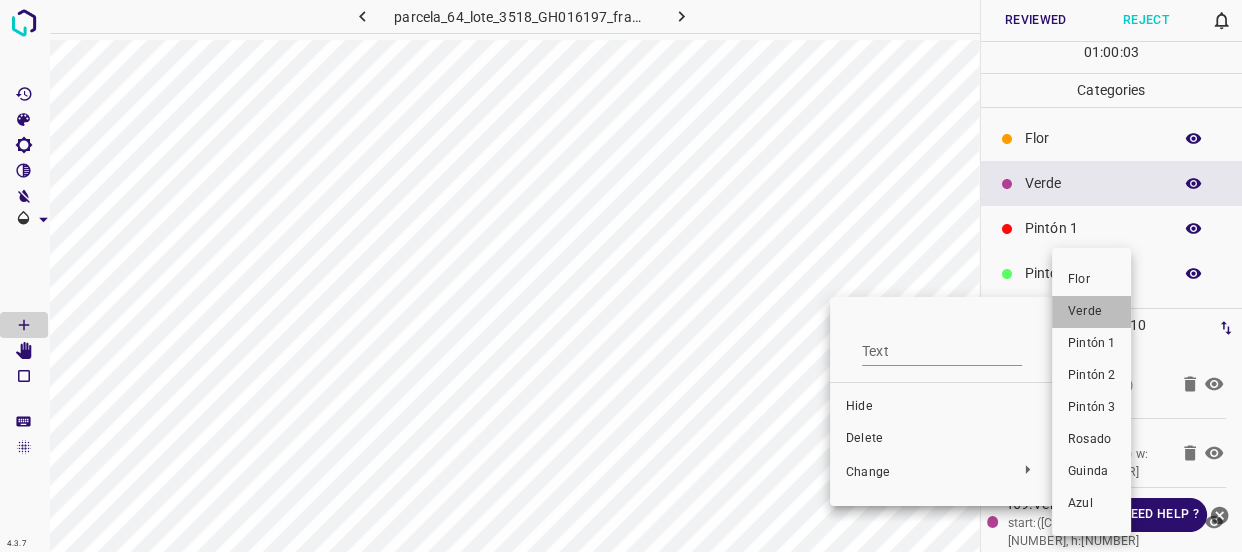 click on "Verde" at bounding box center [1091, 312] 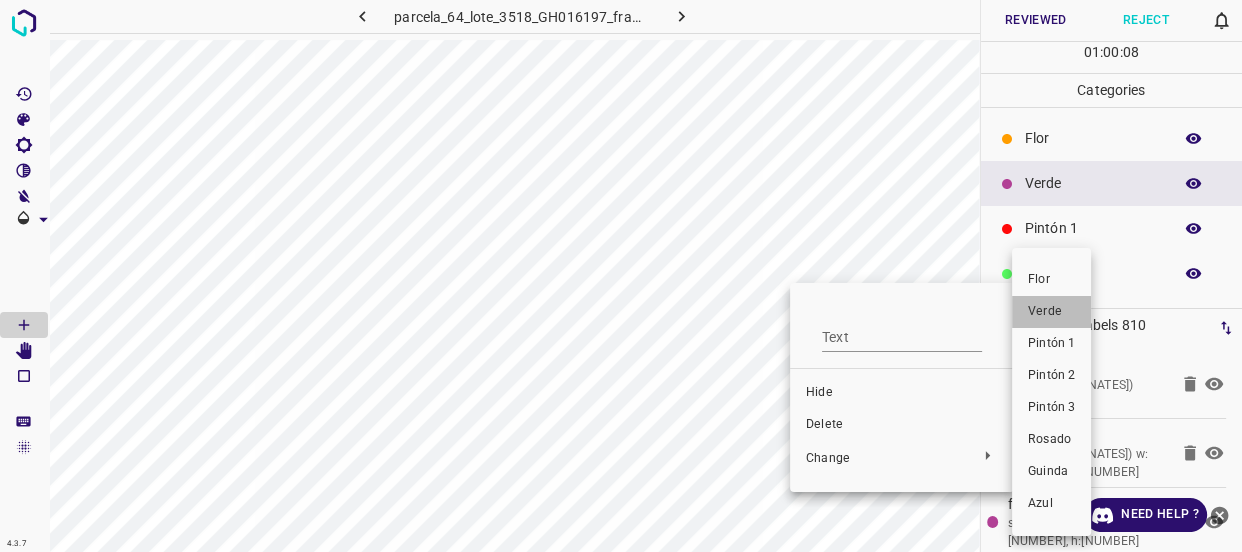 click on "Verde" at bounding box center (1051, 312) 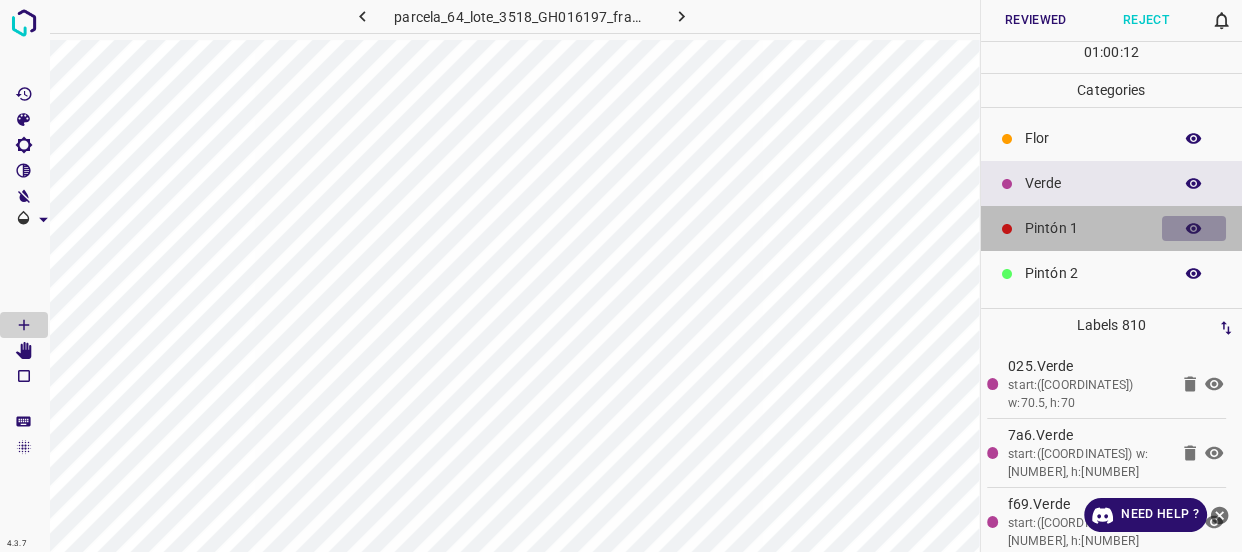 click 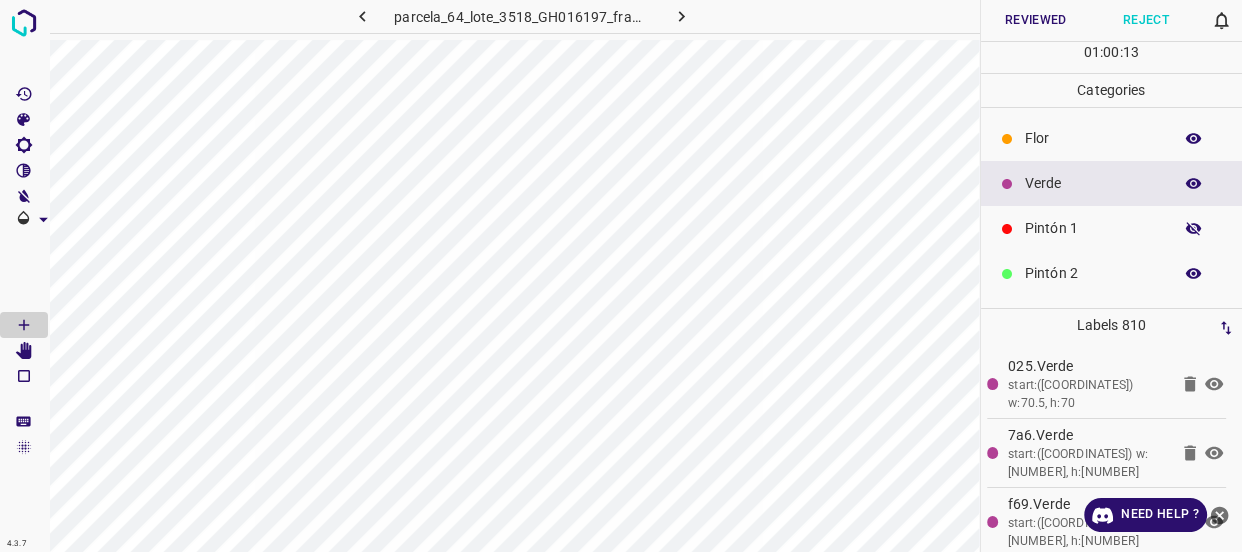 click 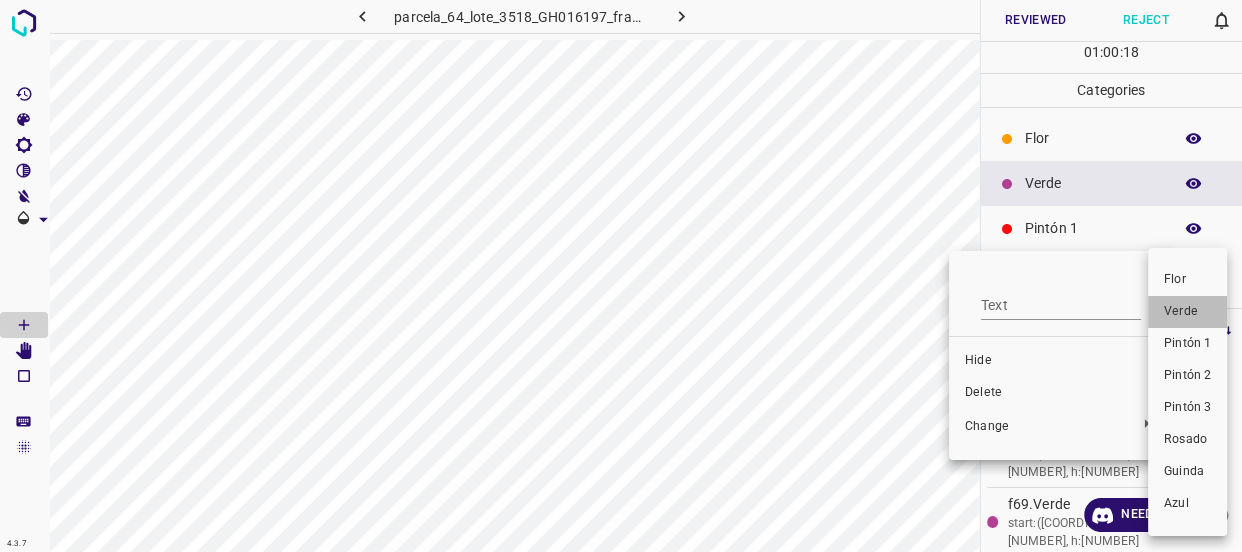 drag, startPoint x: 1186, startPoint y: 307, endPoint x: 1121, endPoint y: 320, distance: 66.287254 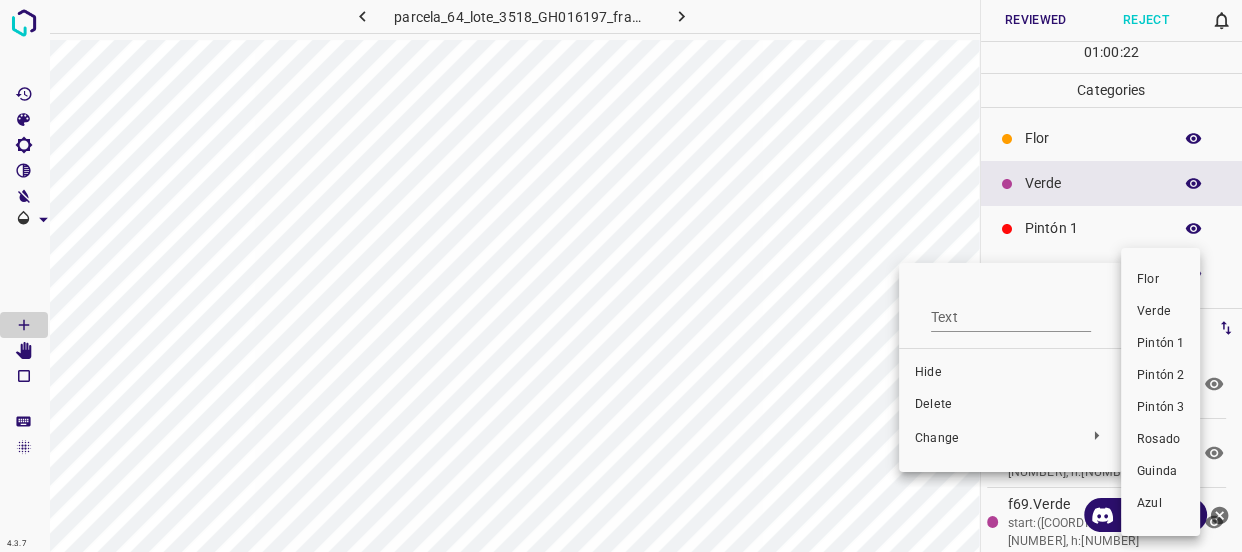 click on "Verde" at bounding box center [1160, 312] 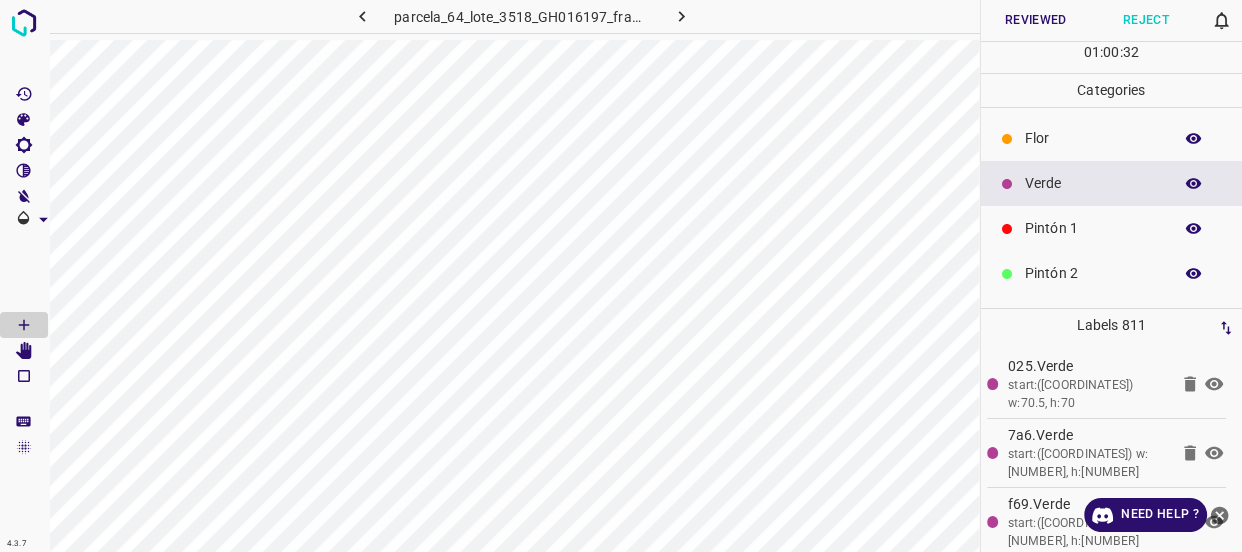click 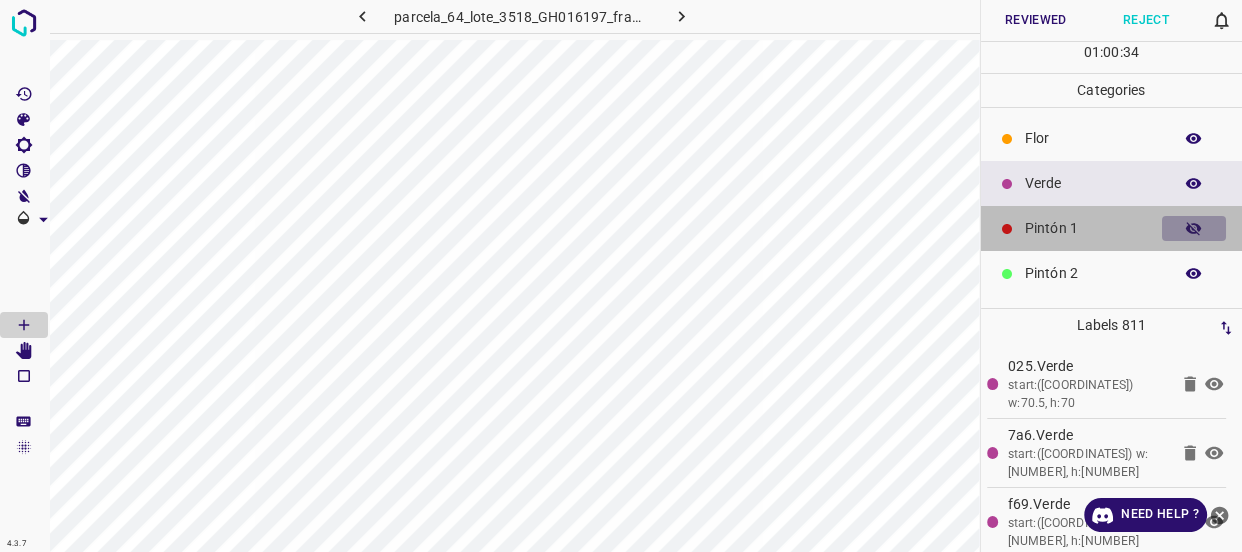 click 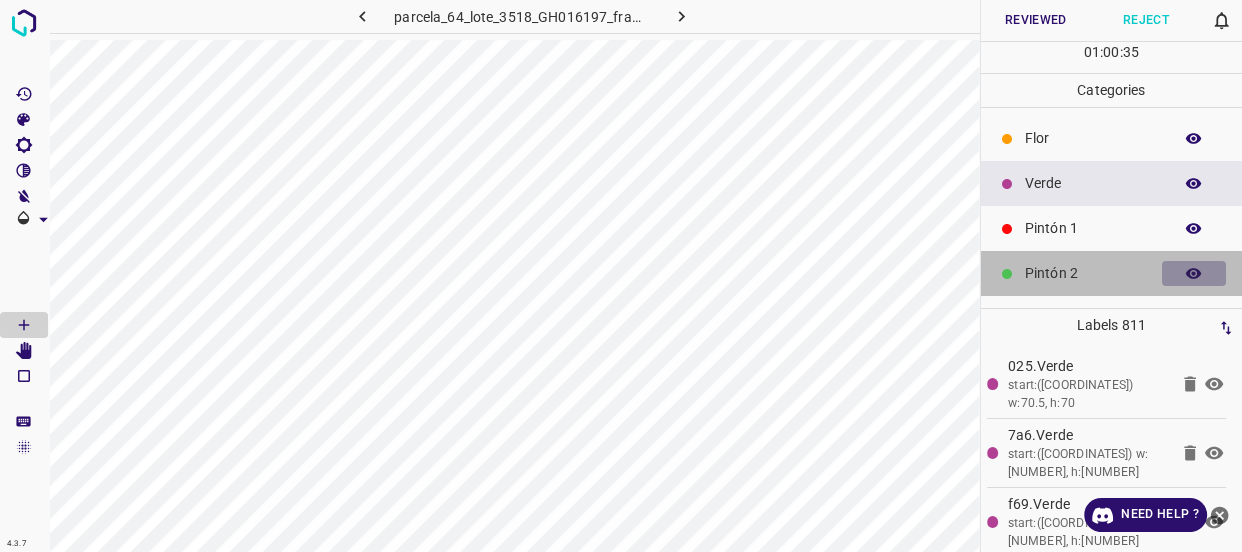 click 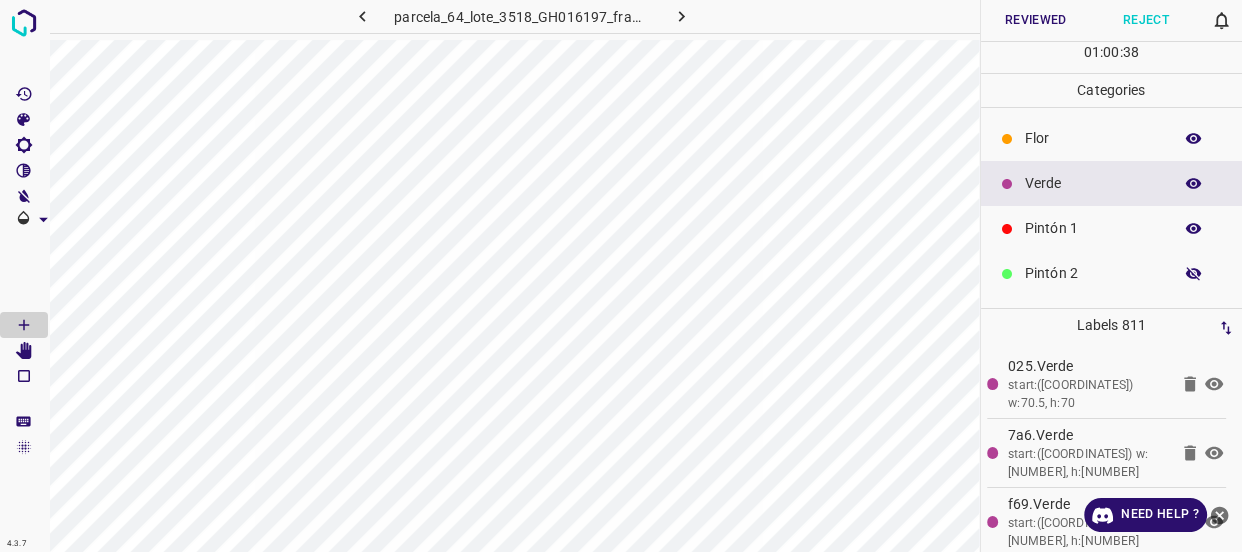 click 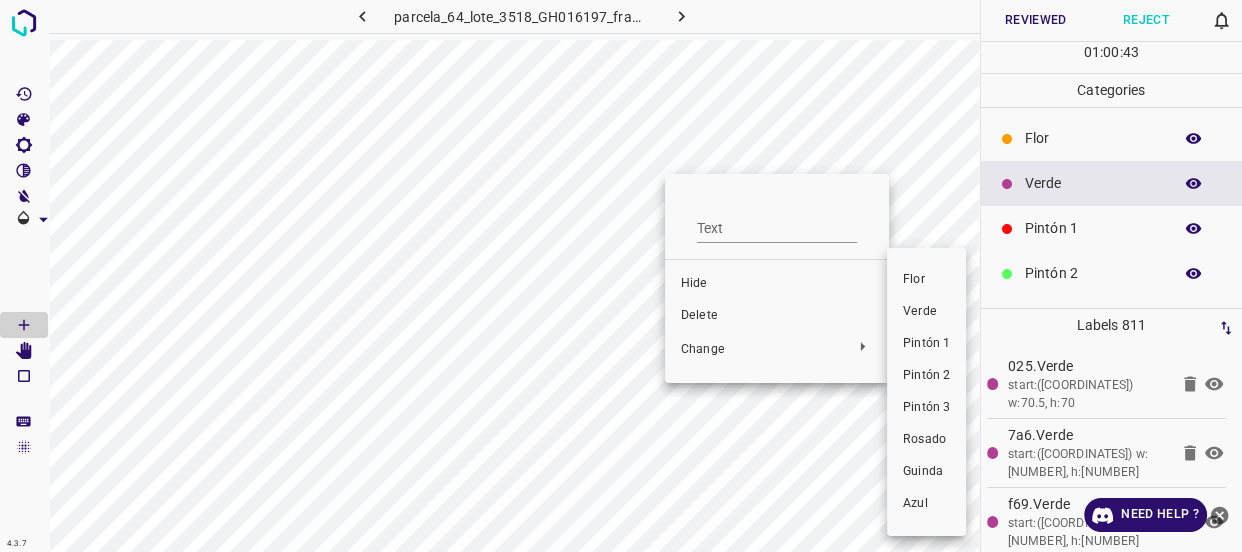 click on "Verde" at bounding box center [926, 312] 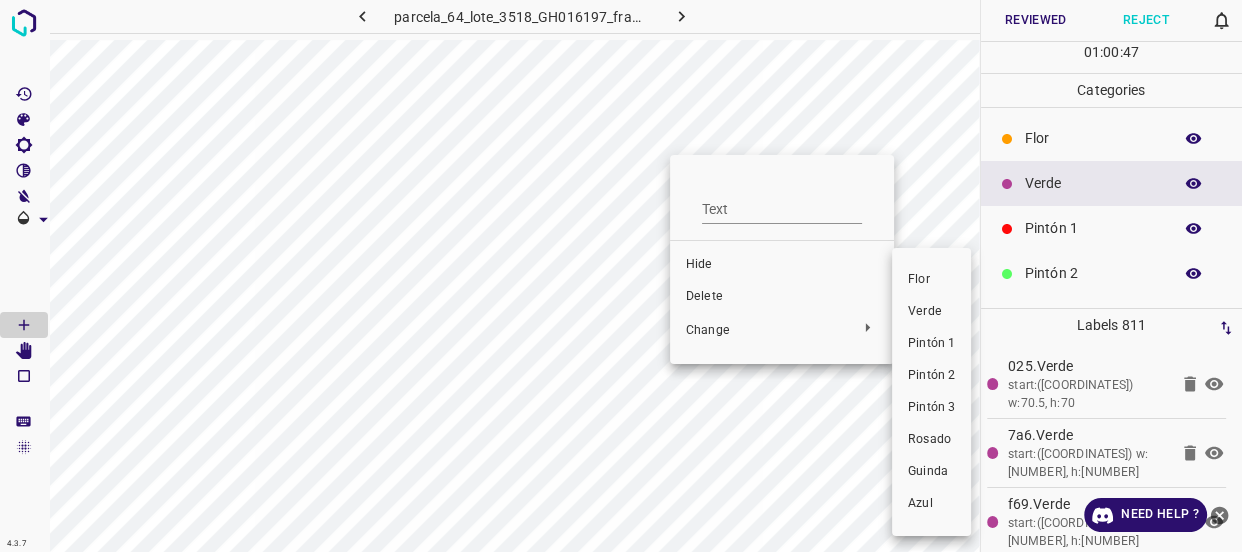click on "Verde" at bounding box center [931, 312] 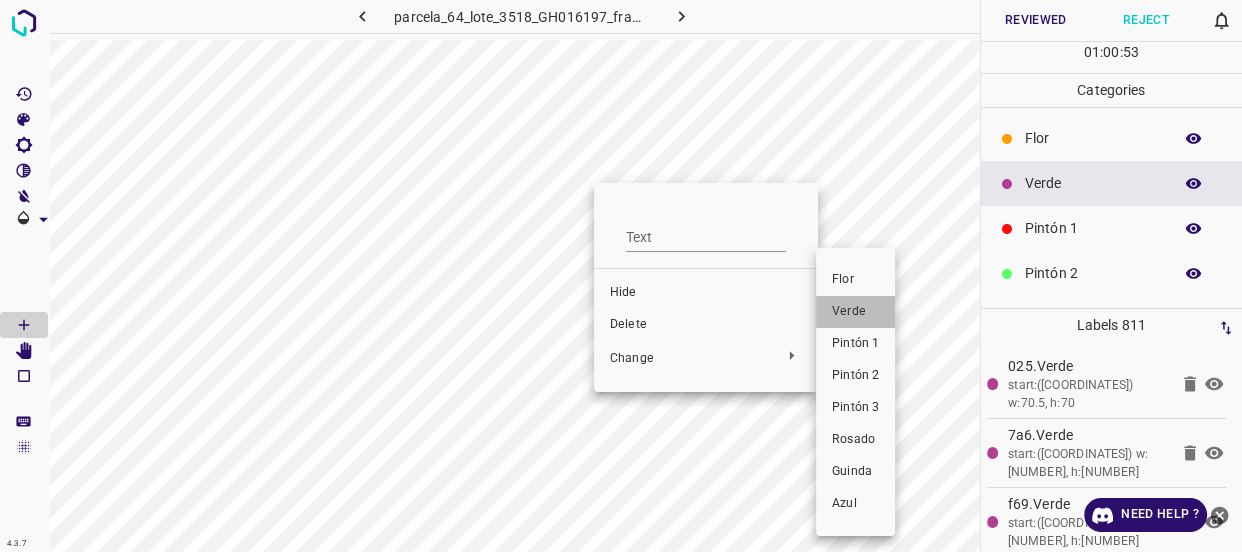 click on "Verde" at bounding box center (855, 312) 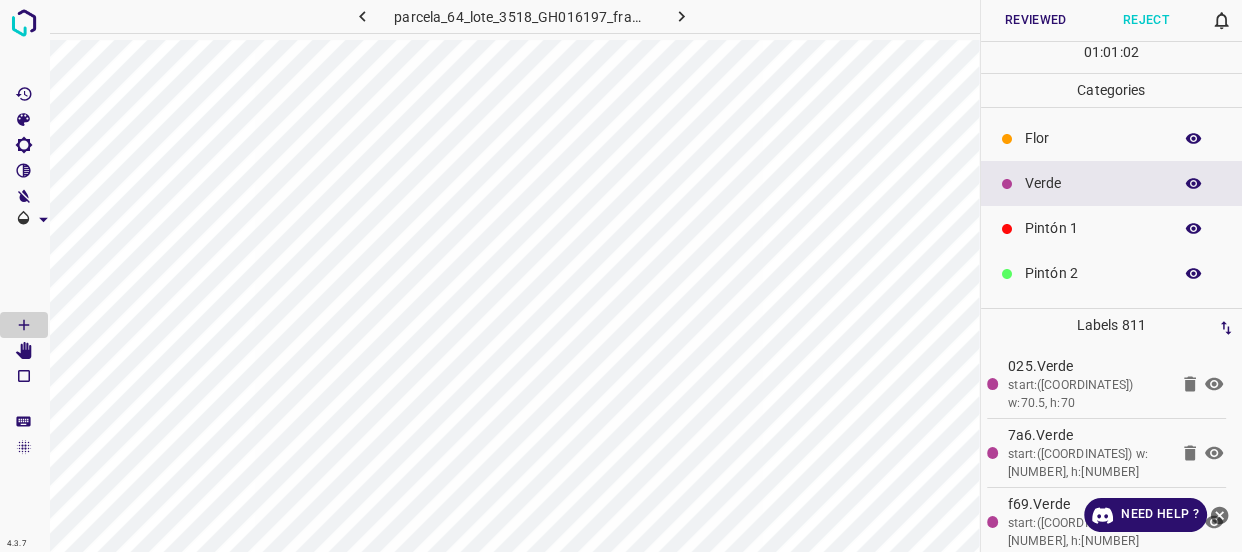 click 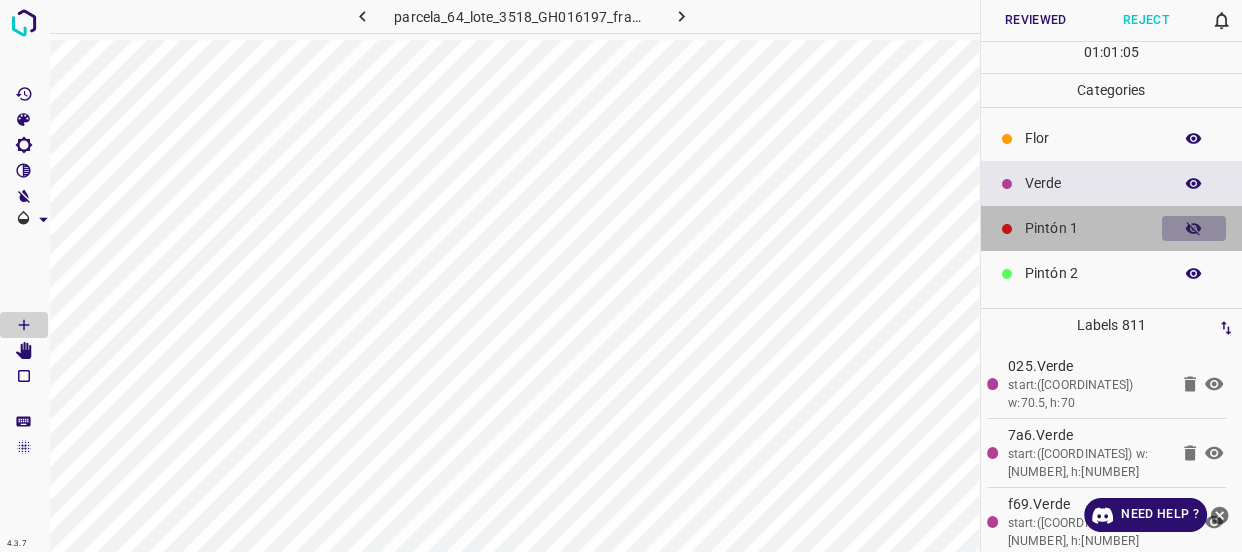 click 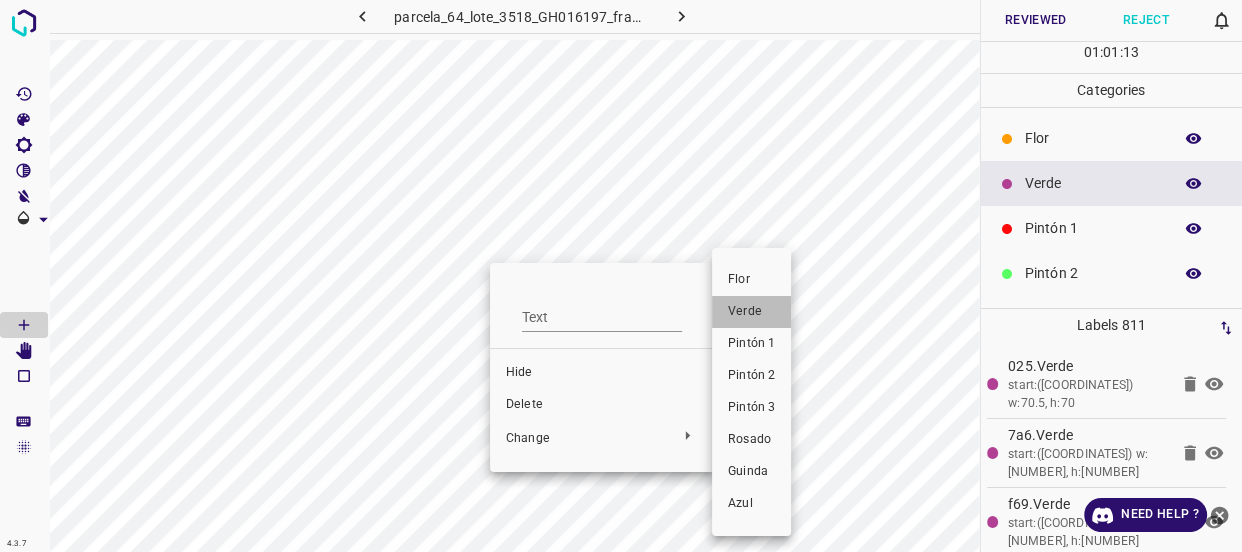 click on "Verde" at bounding box center [751, 312] 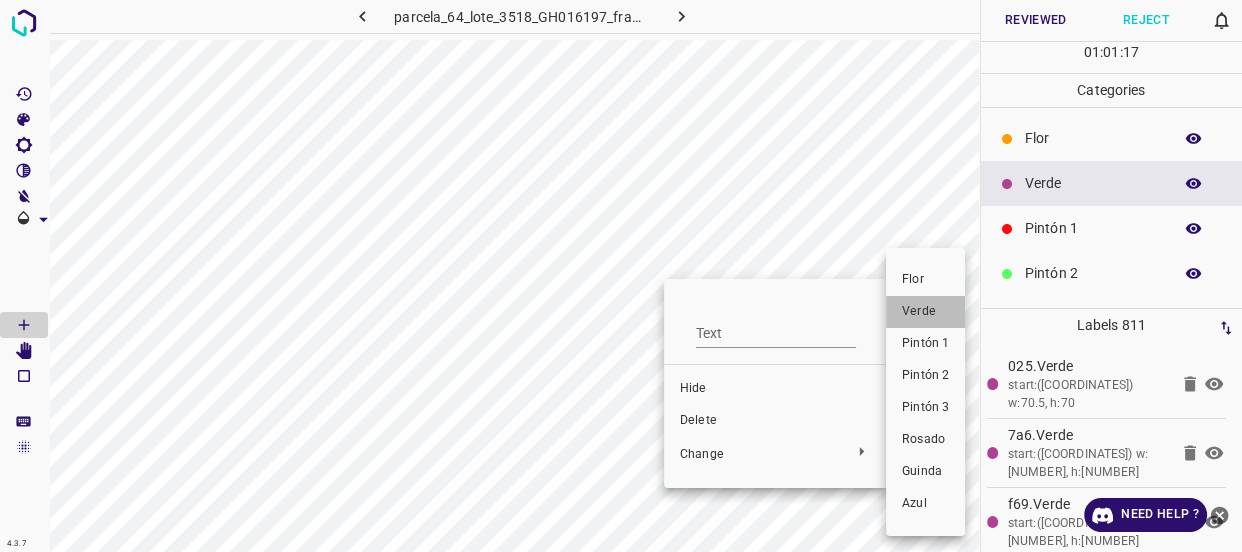 click on "Verde" at bounding box center [925, 312] 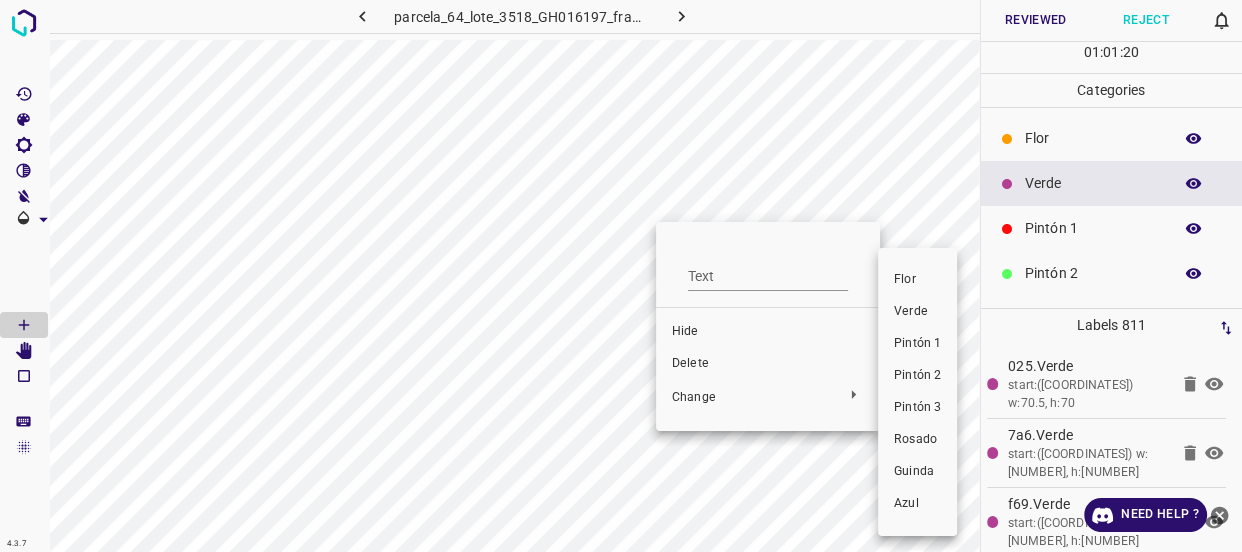 click on "Verde" at bounding box center [917, 312] 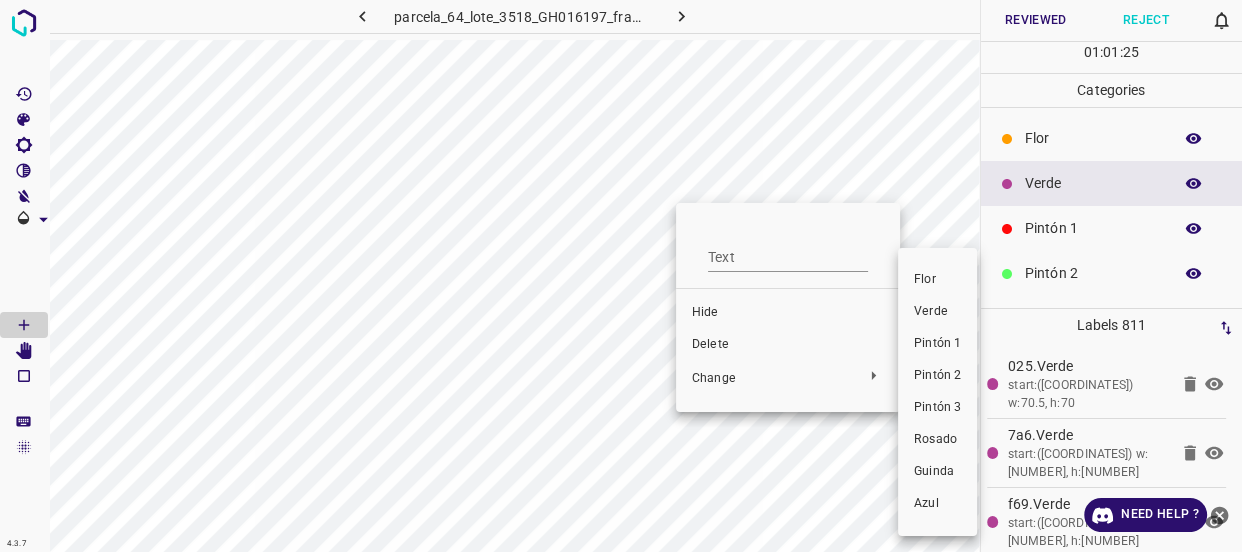 click on "Verde" at bounding box center [937, 312] 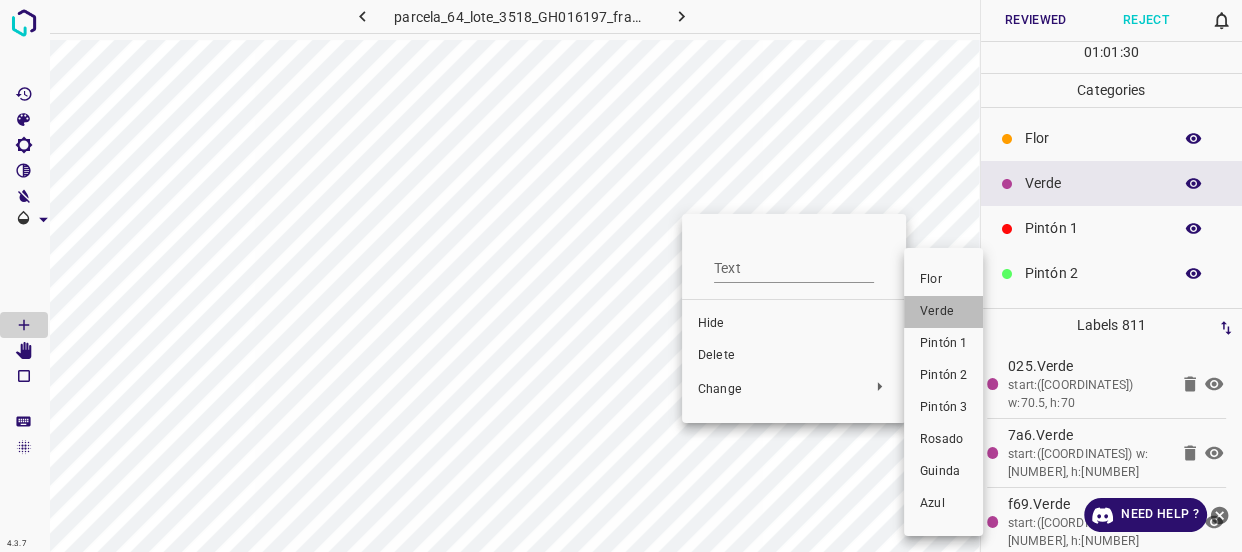 click on "Verde" at bounding box center [943, 312] 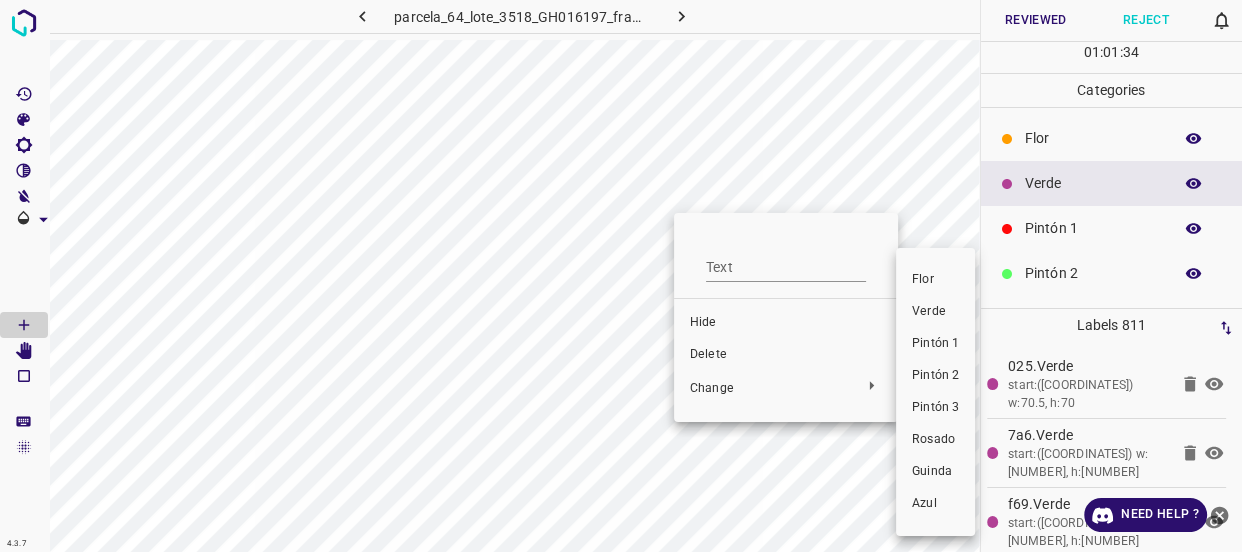 click on "Verde" at bounding box center [935, 312] 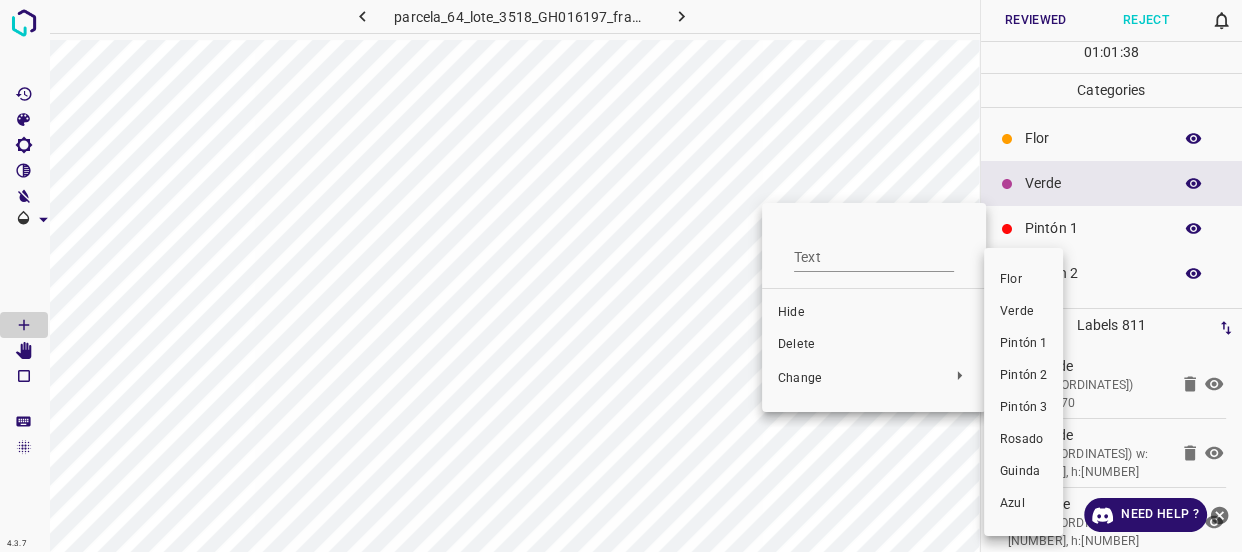 click on "Verde" at bounding box center (1023, 312) 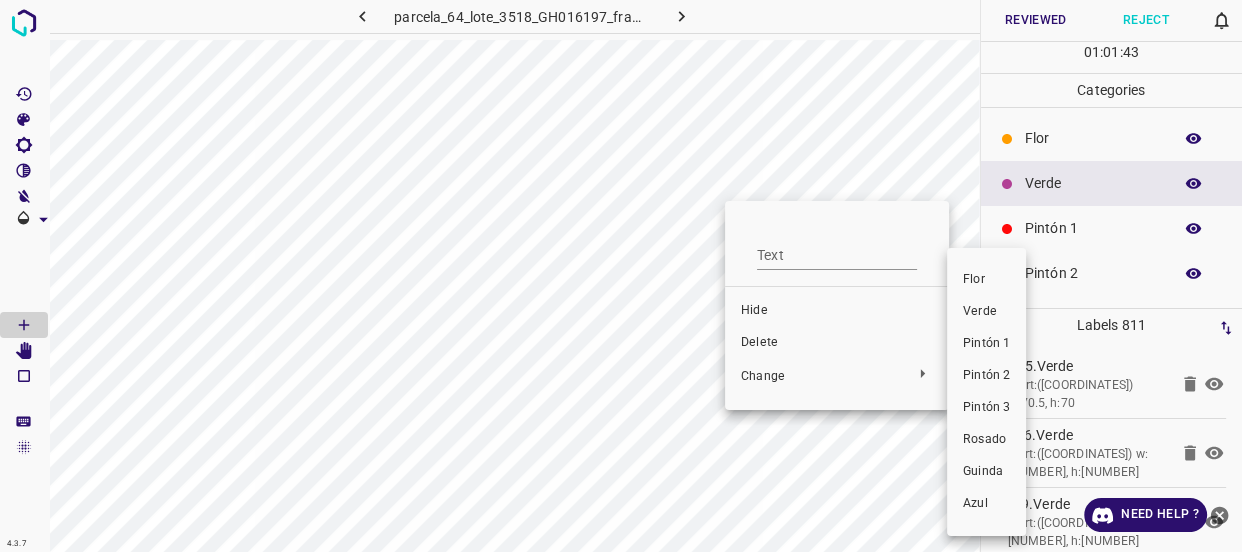 click on "Verde" at bounding box center (986, 312) 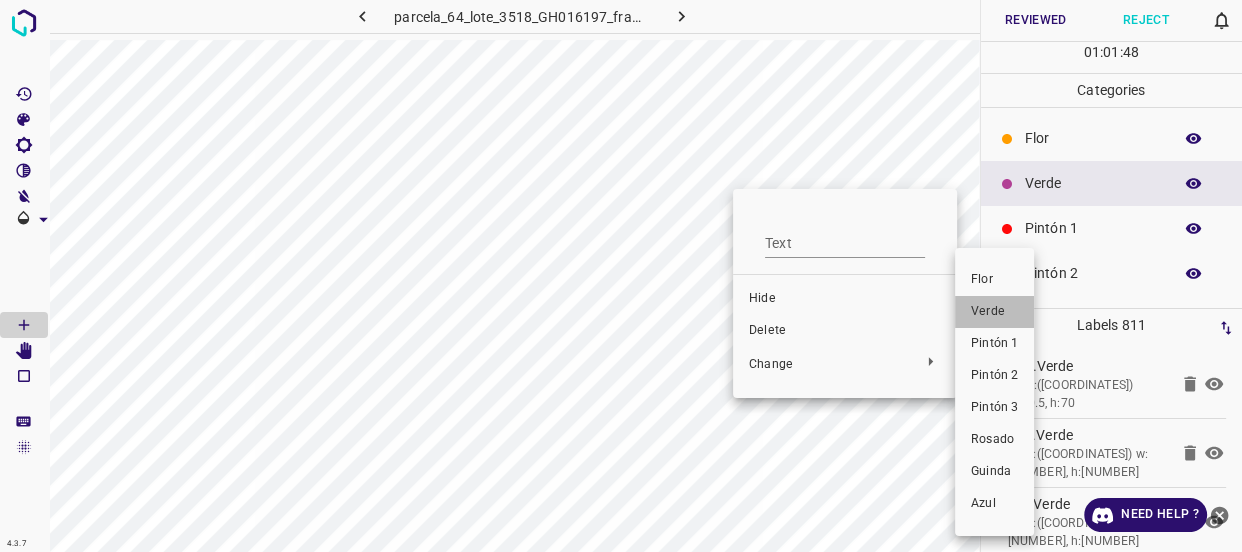 click on "Verde" at bounding box center (994, 312) 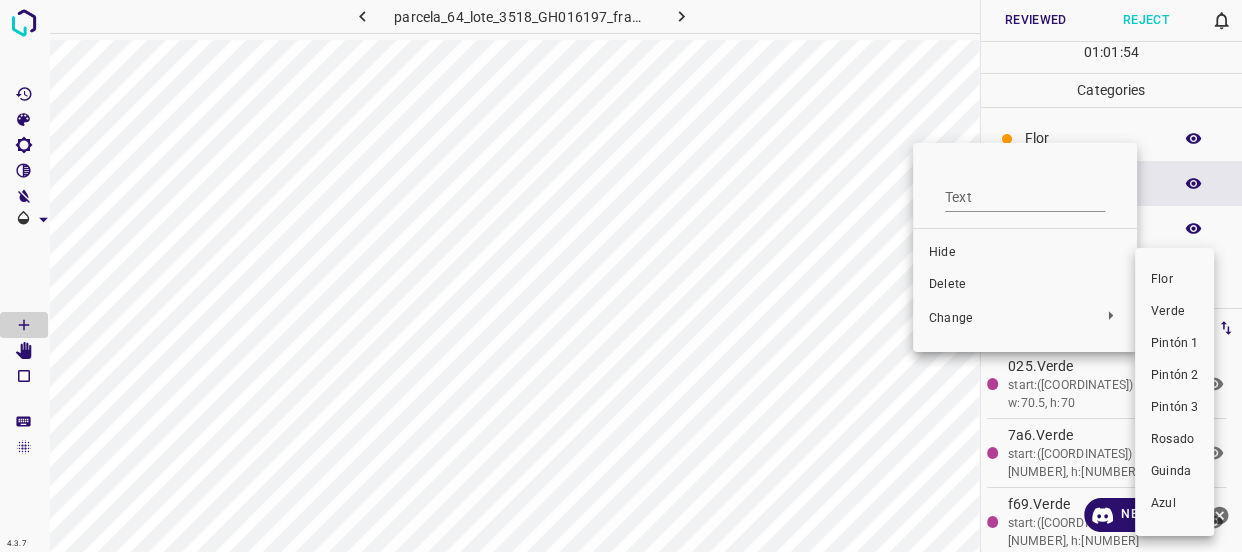 click on "Verde" at bounding box center (1174, 312) 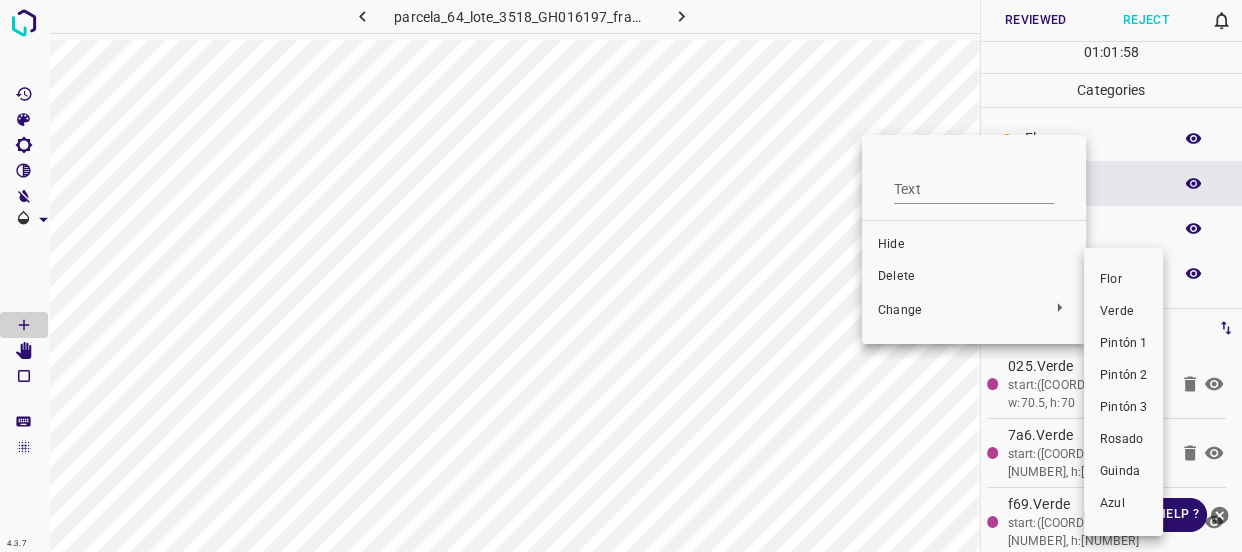 click on "Verde" at bounding box center [1123, 312] 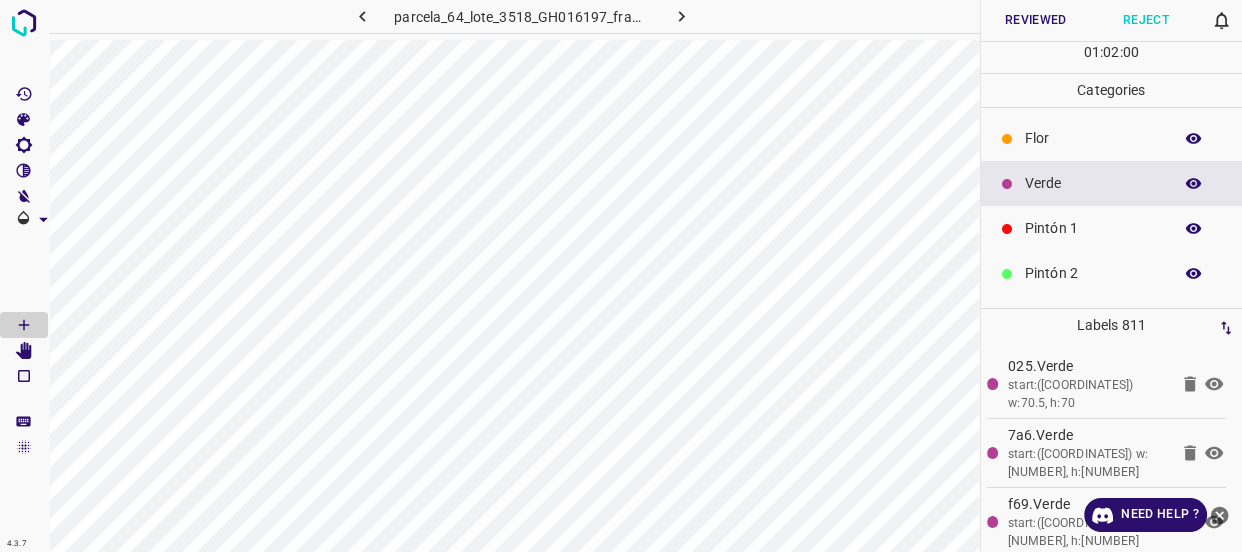 click 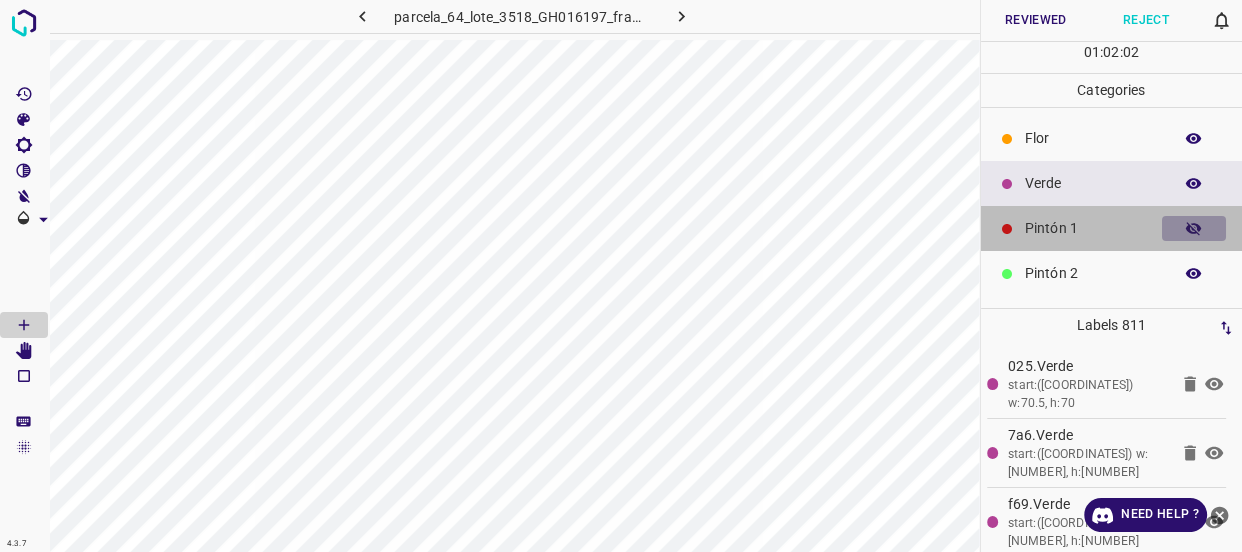 click 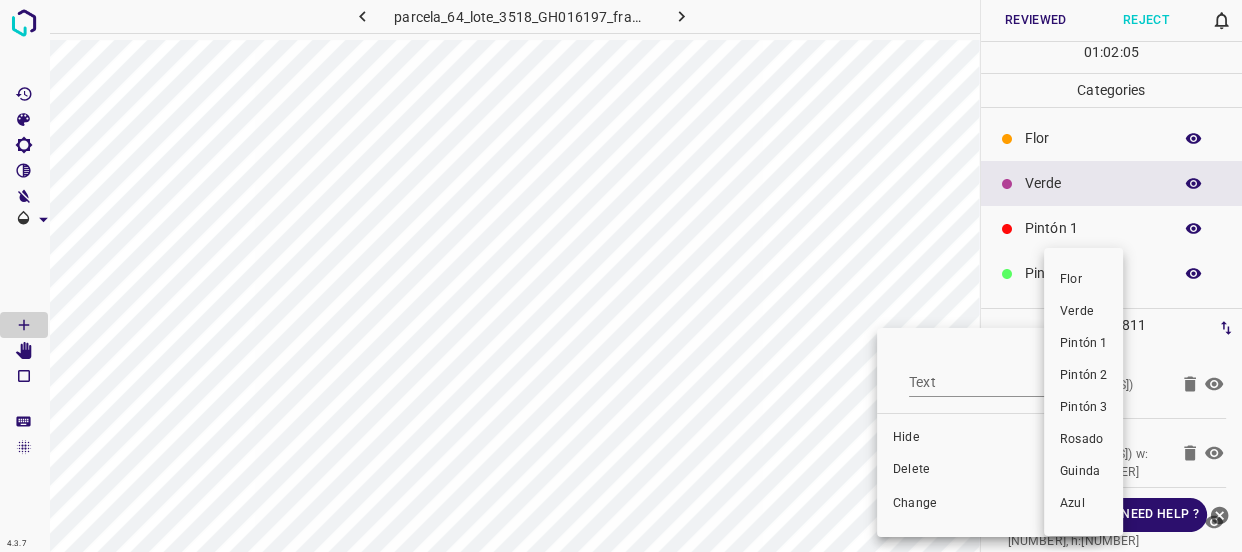 click on "Verde" at bounding box center (1083, 312) 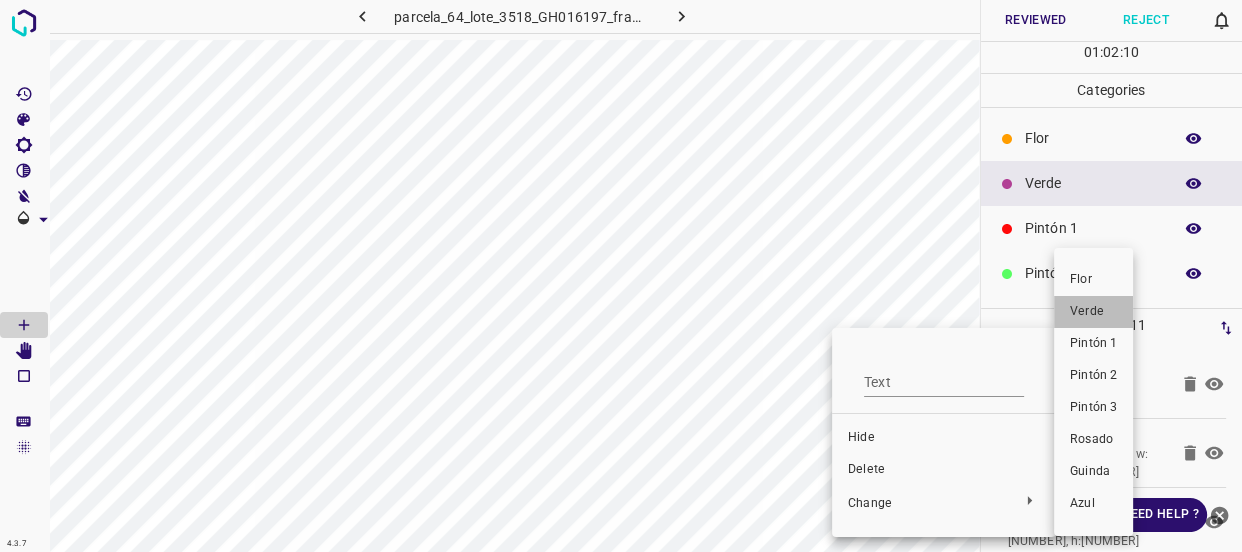 click on "Verde" at bounding box center (1093, 312) 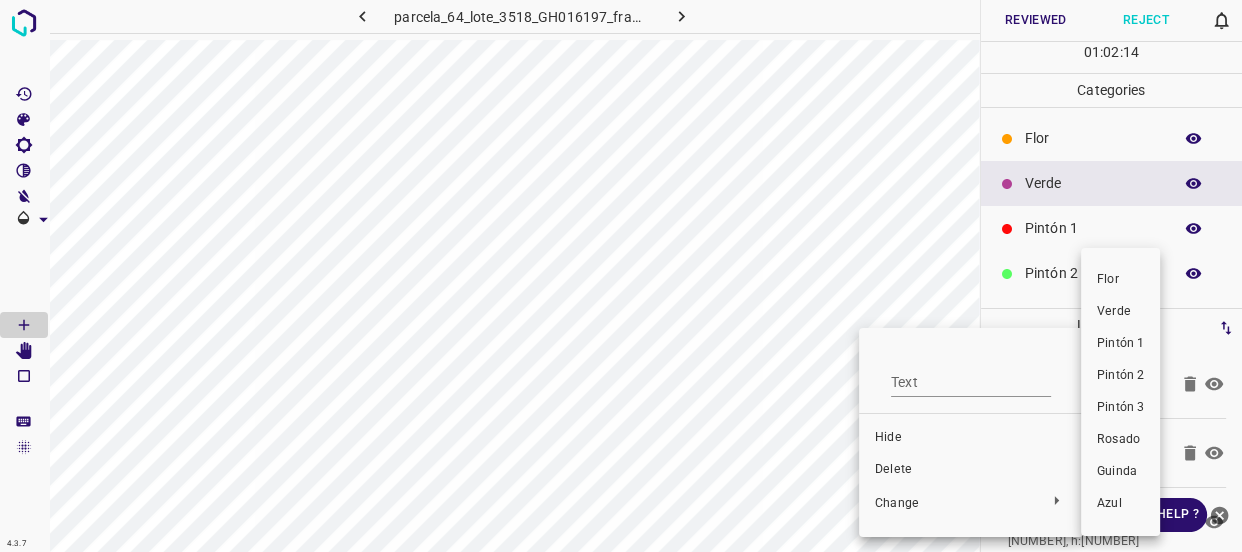 click on "Verde" at bounding box center [1120, 312] 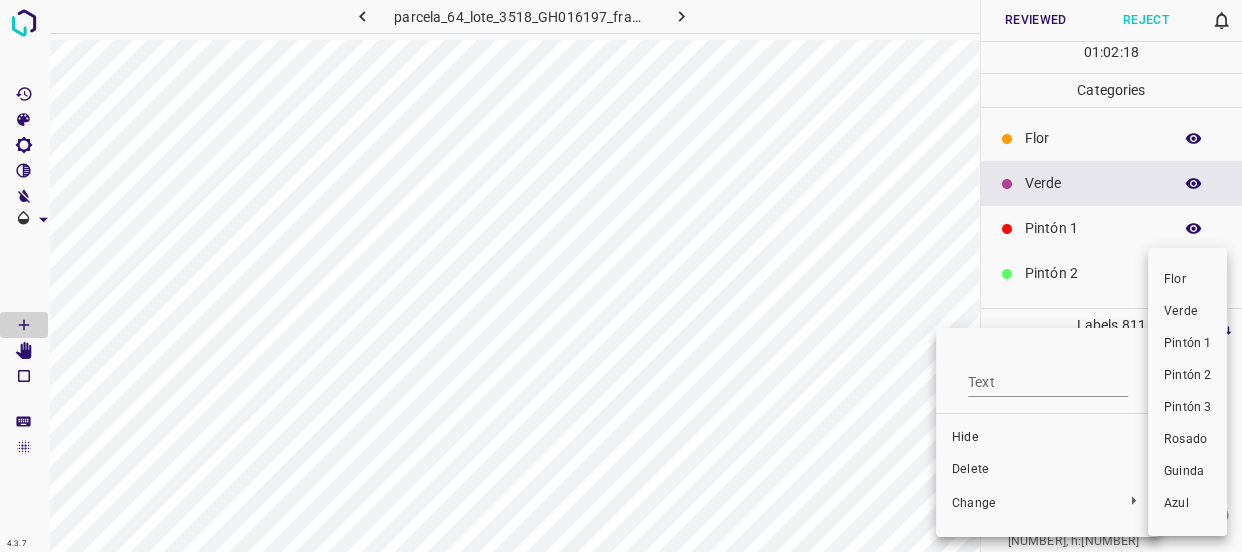 click on "Verde" at bounding box center [1187, 312] 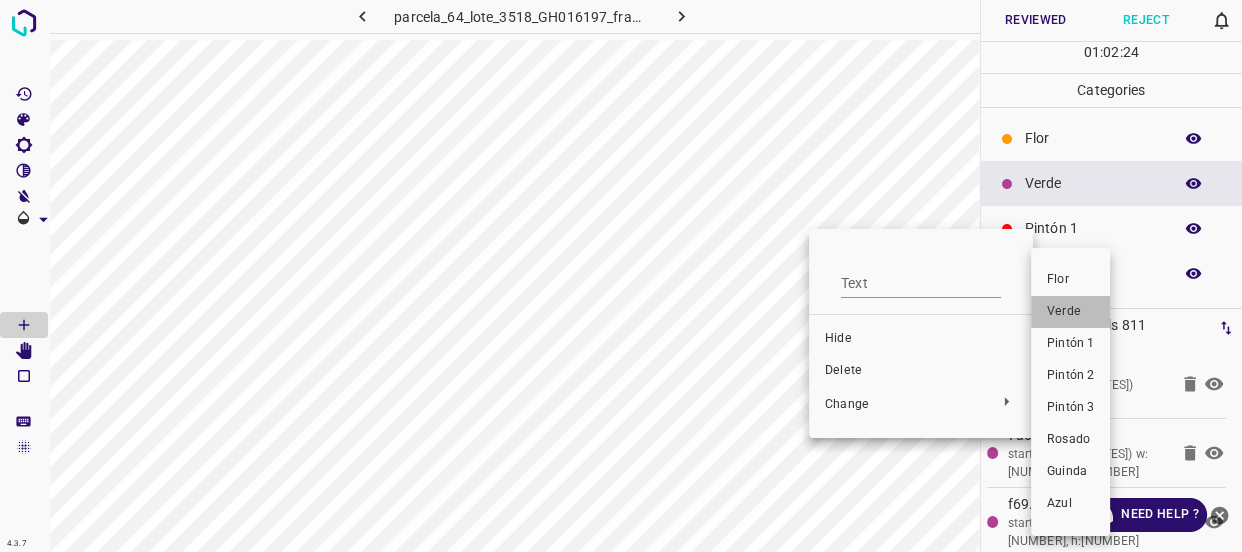 click on "Verde" at bounding box center [1070, 312] 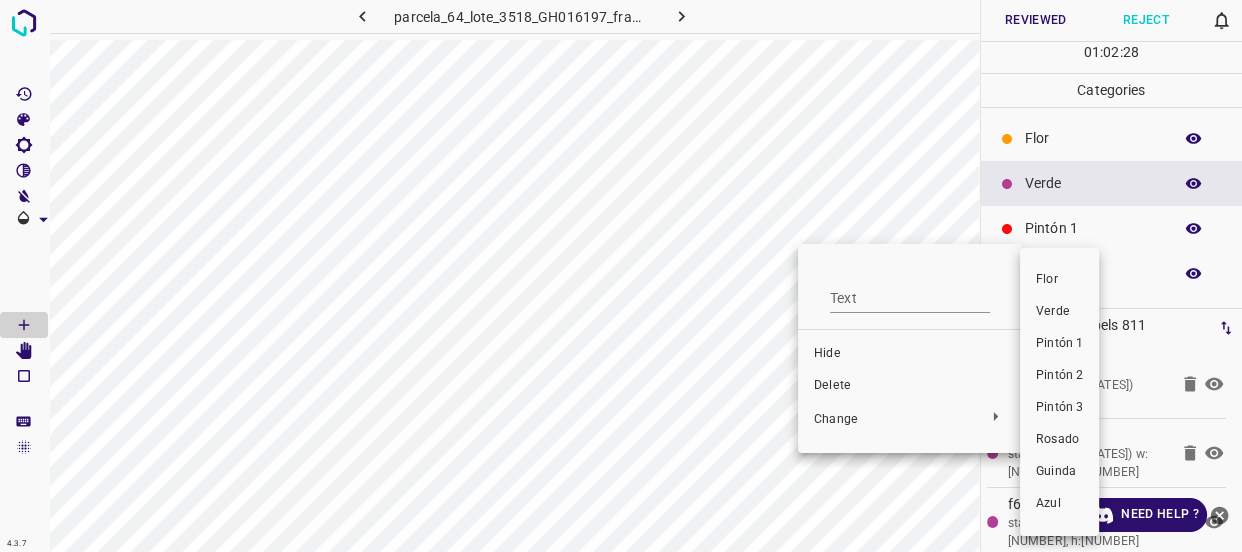 click on "Verde" at bounding box center [1059, 312] 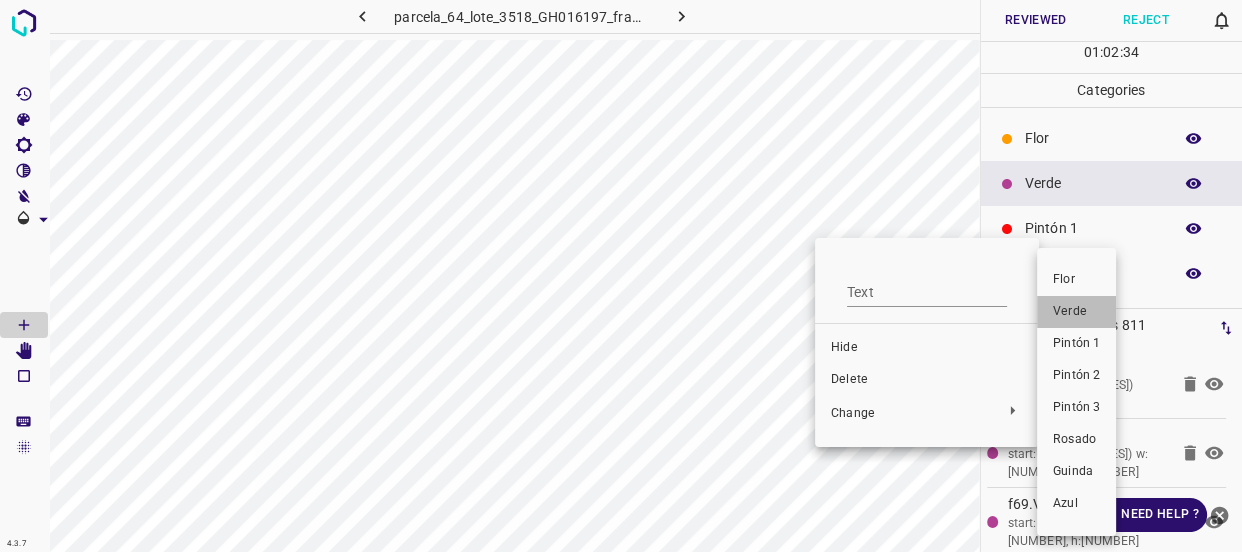 click on "Verde" at bounding box center (1076, 312) 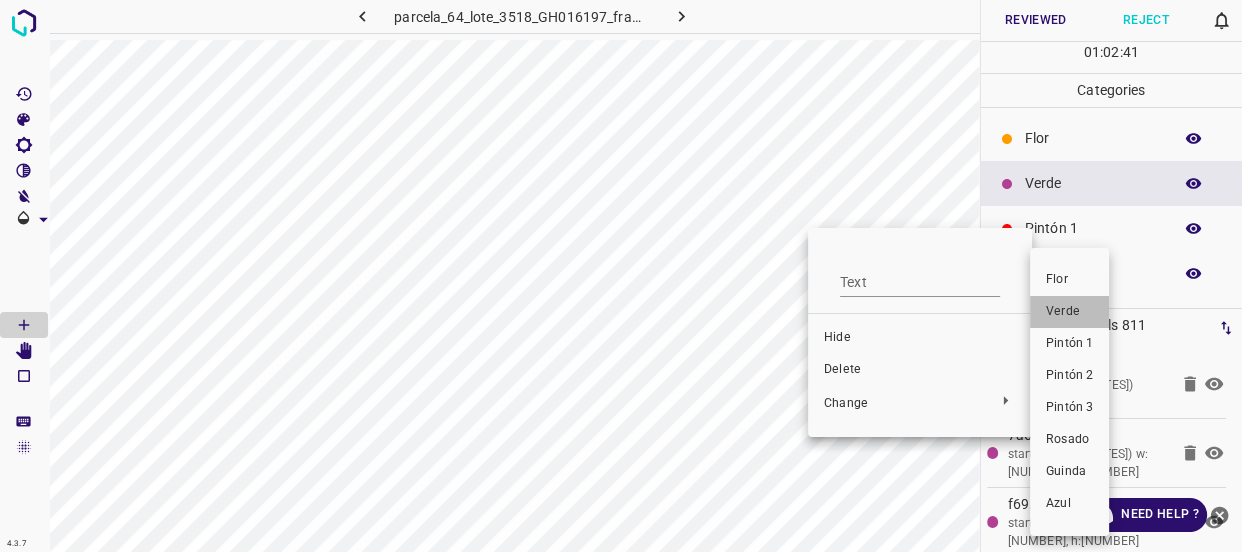 click on "Verde" at bounding box center [1069, 312] 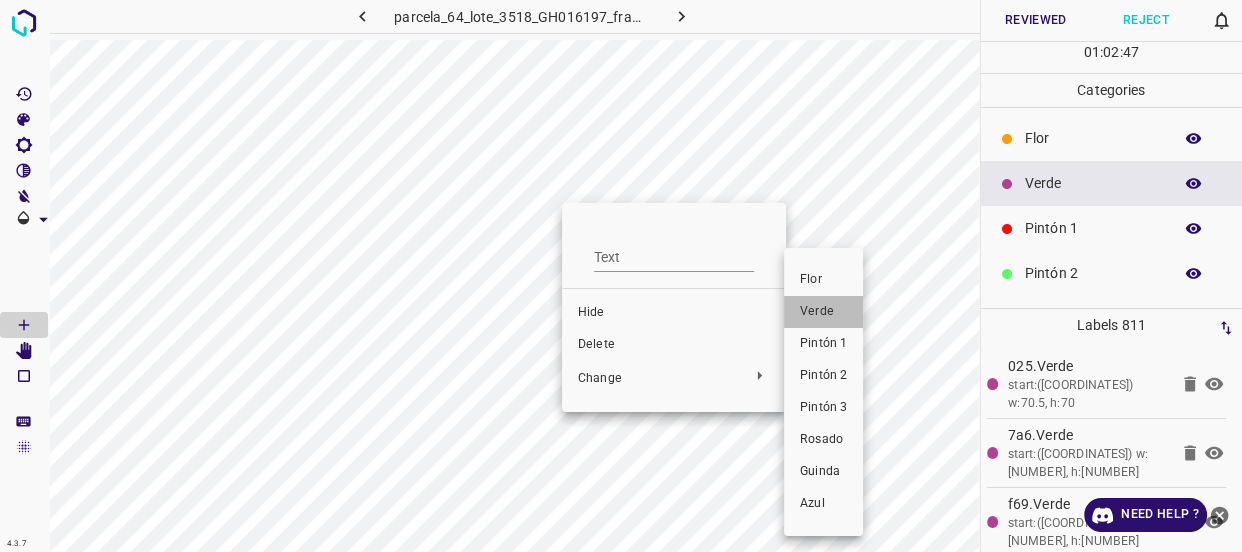 click on "Verde" at bounding box center [823, 312] 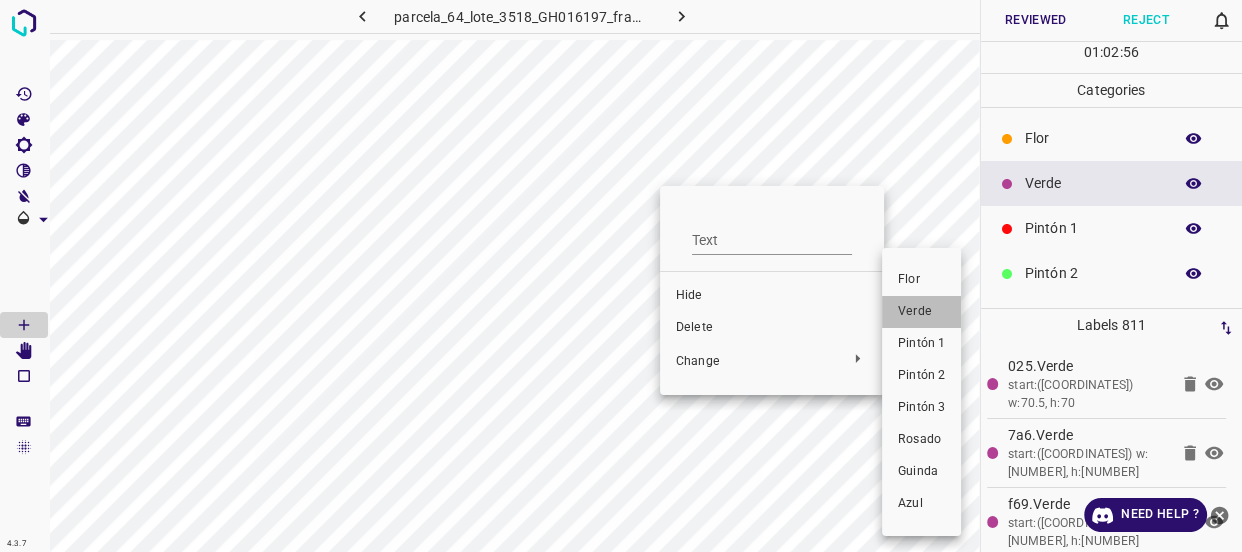 click on "Verde" at bounding box center (921, 312) 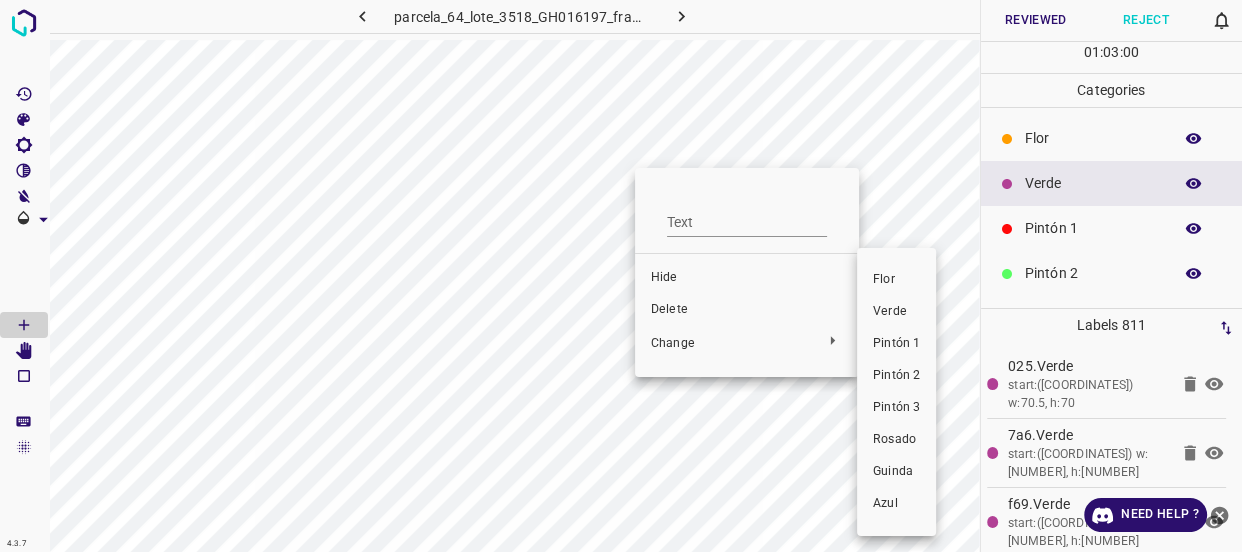 click on "Verde" at bounding box center (896, 312) 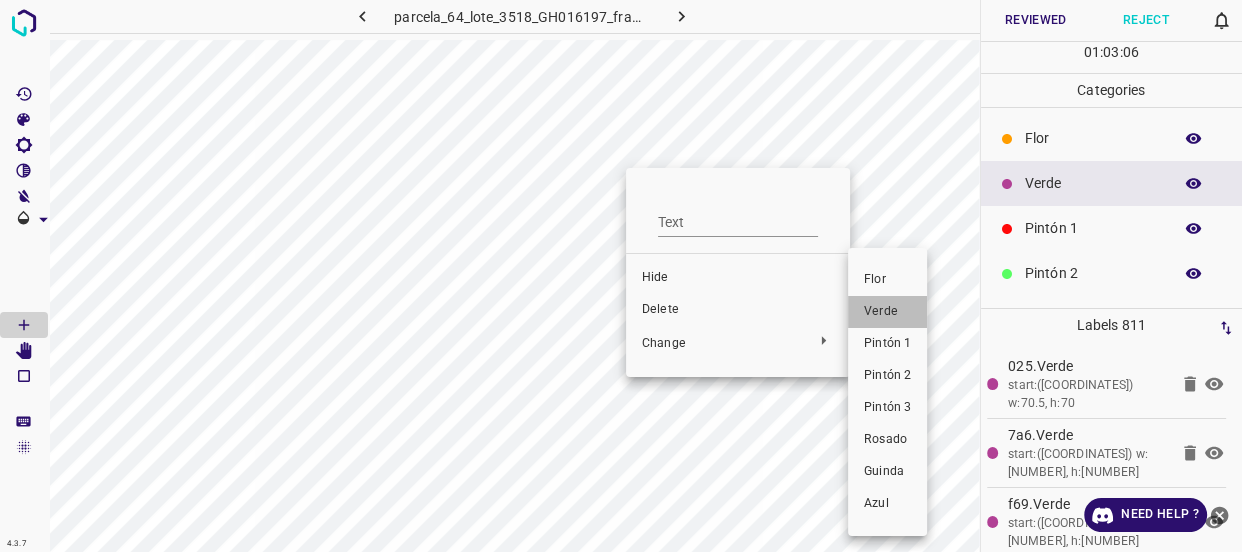 click on "Verde" at bounding box center [887, 312] 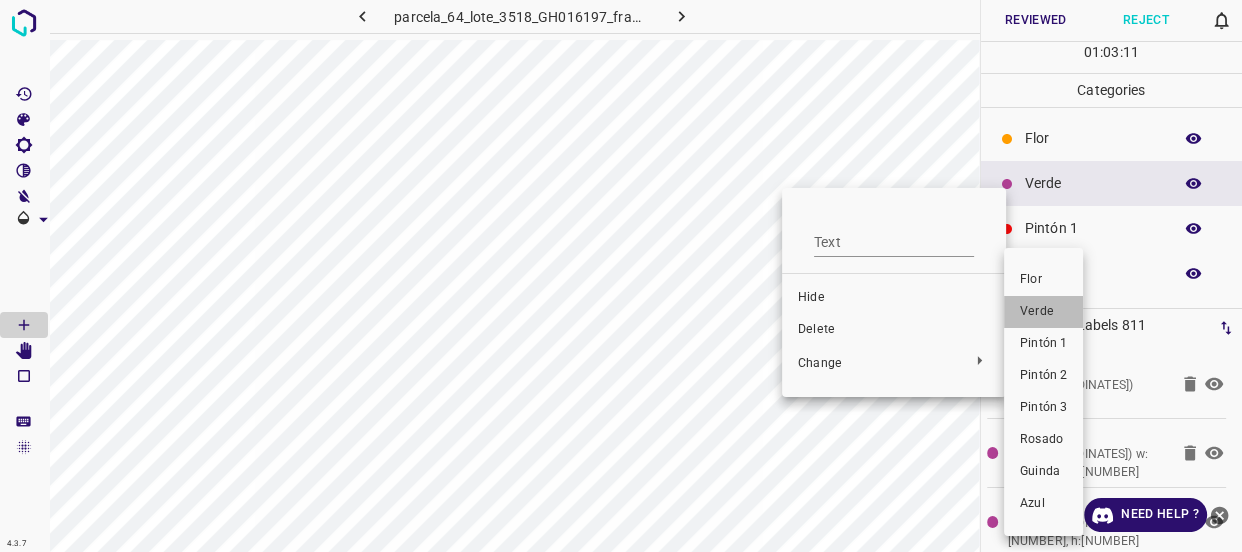 click on "Verde" at bounding box center [1043, 312] 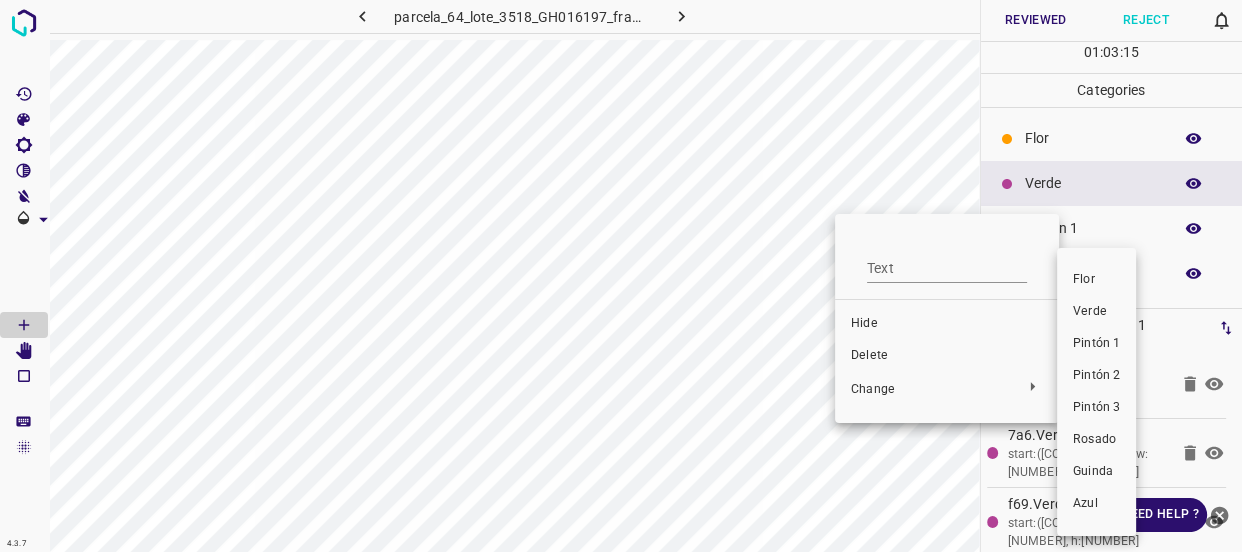 click on "Verde" at bounding box center [1096, 312] 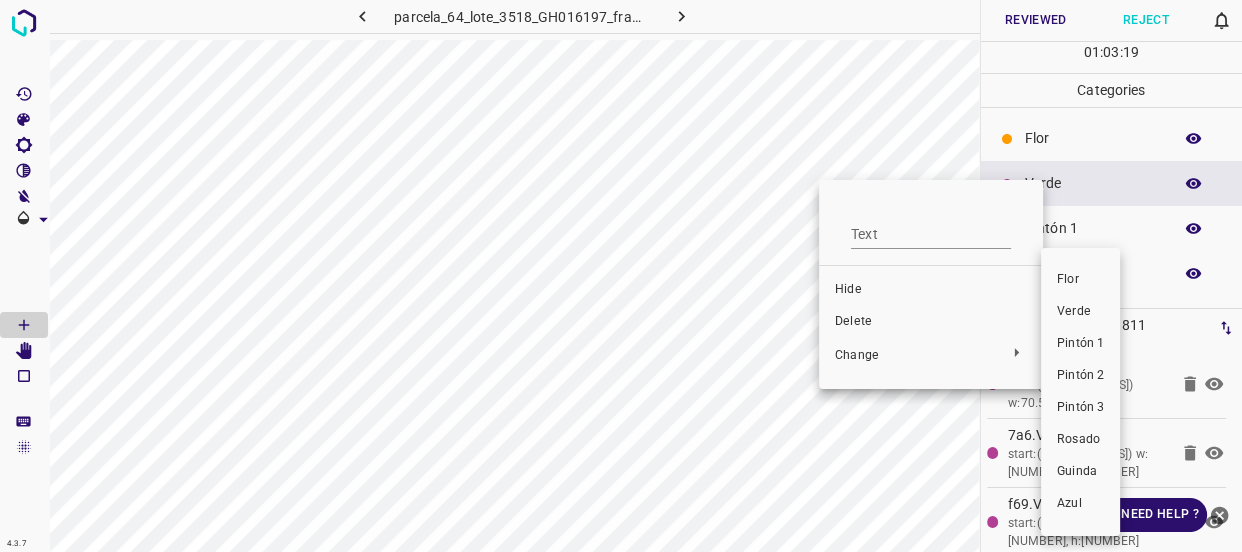 click on "Verde" at bounding box center (1080, 312) 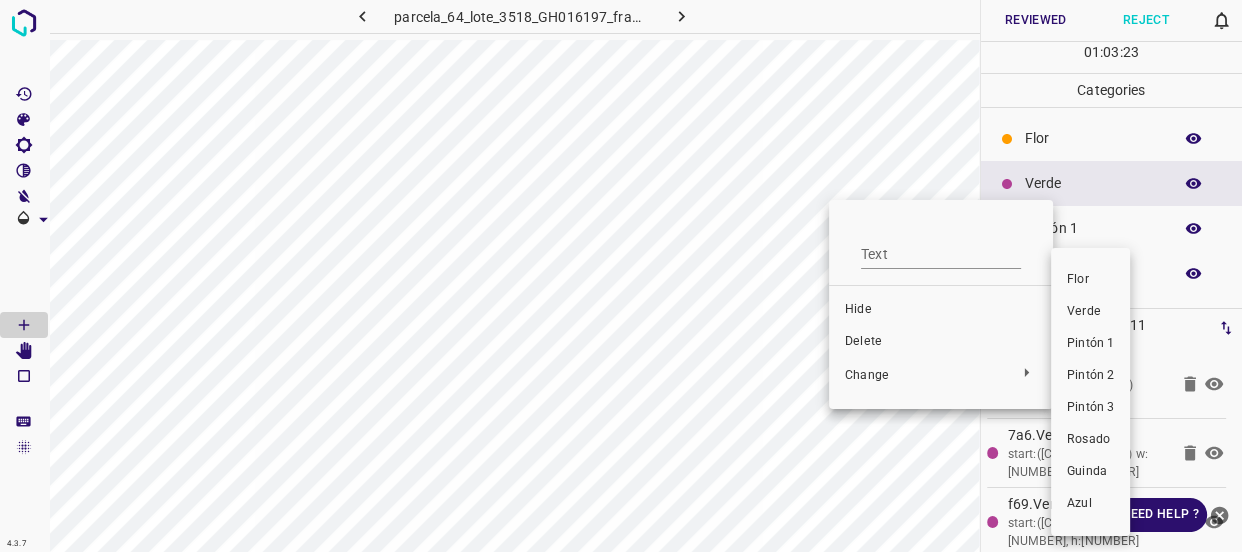click on "Verde" at bounding box center (1090, 312) 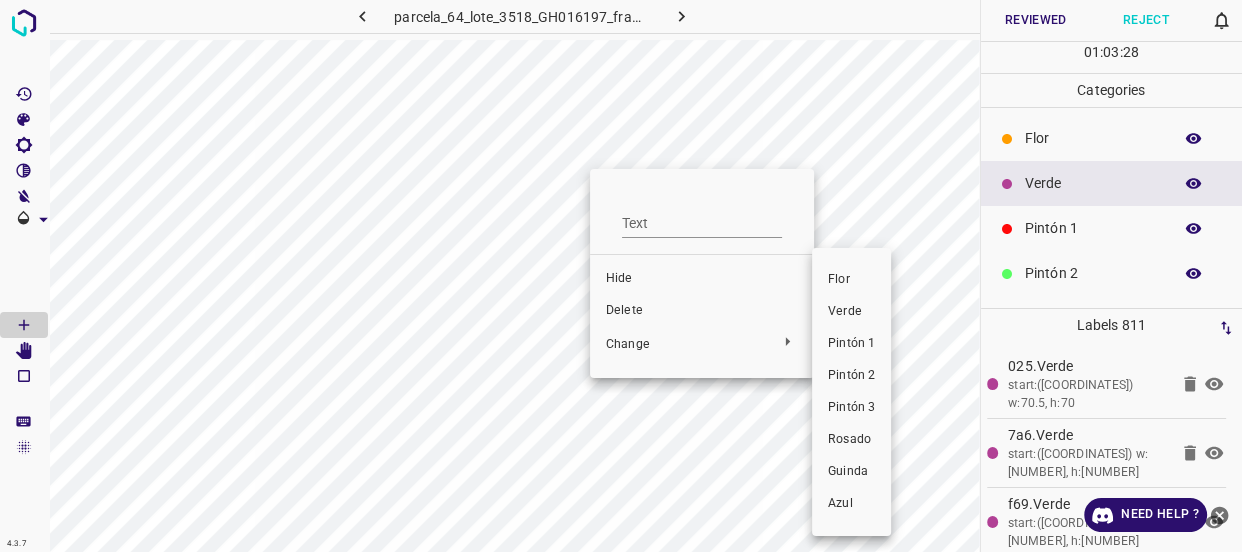 click on "Verde" at bounding box center [851, 312] 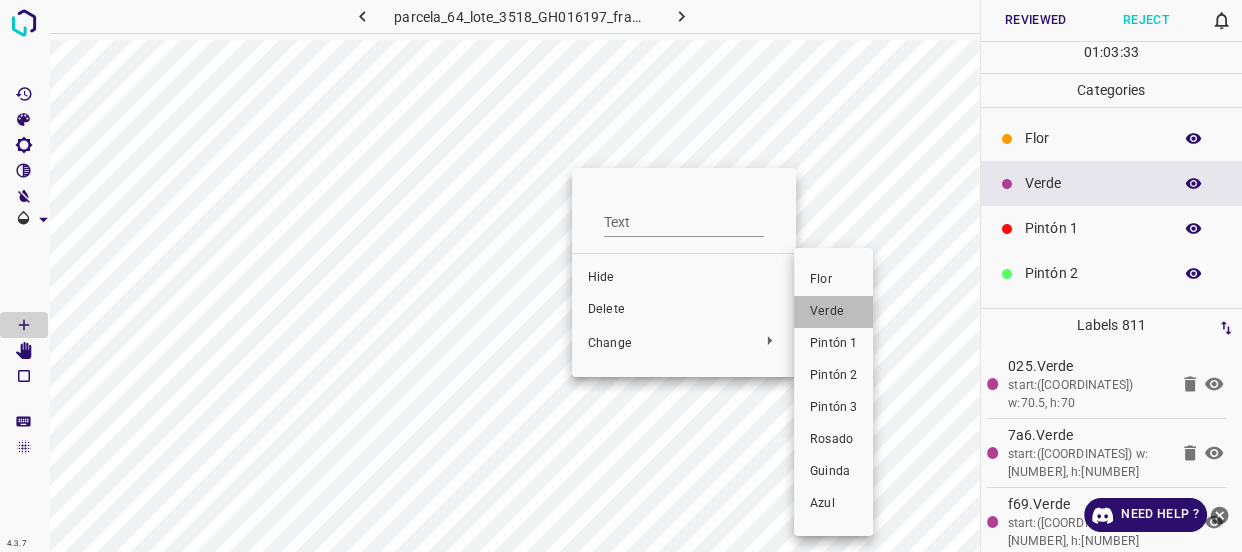 drag, startPoint x: 820, startPoint y: 313, endPoint x: 741, endPoint y: 302, distance: 79.762146 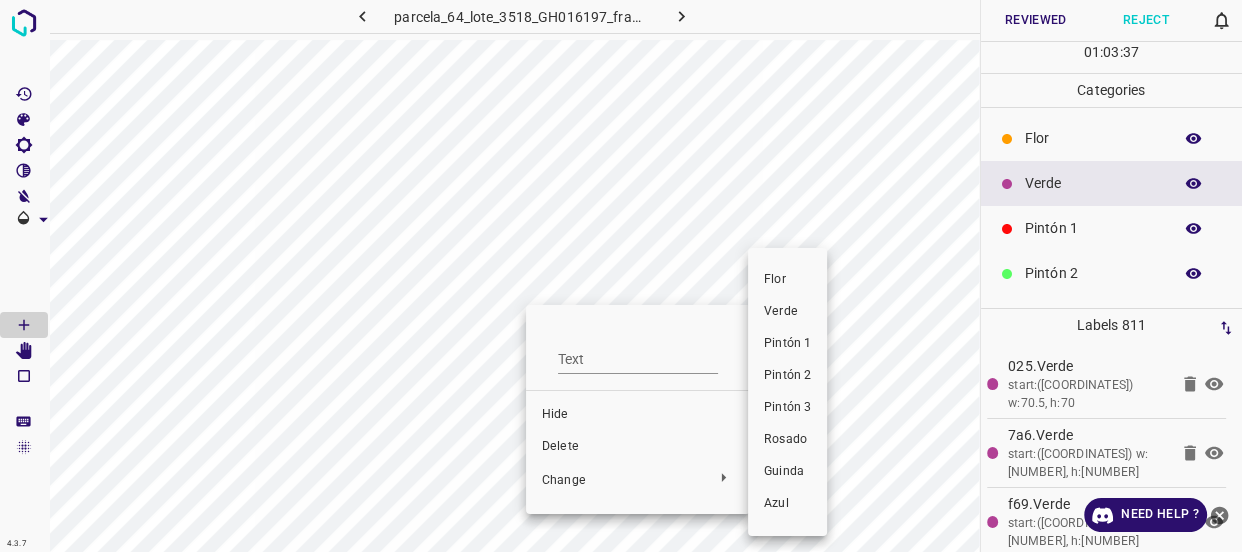 click on "Verde" at bounding box center [787, 312] 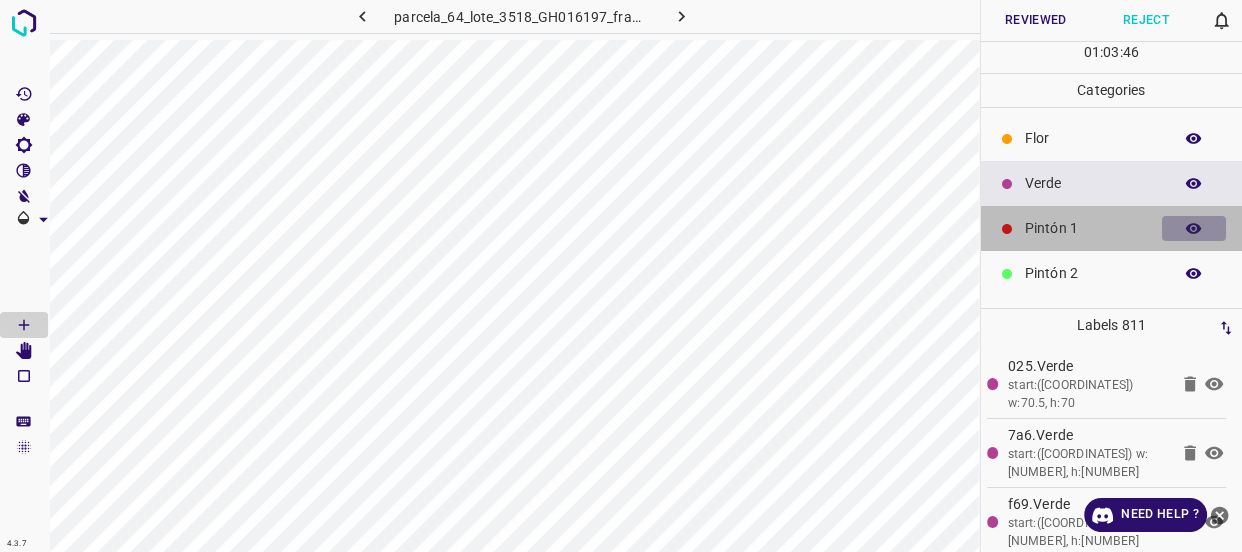 click 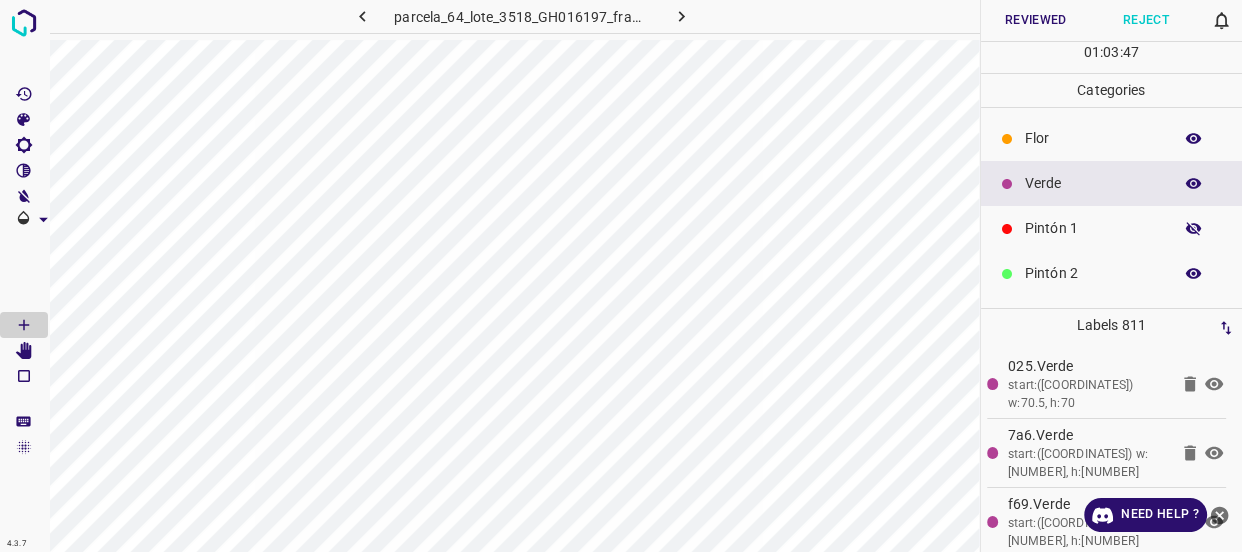 click 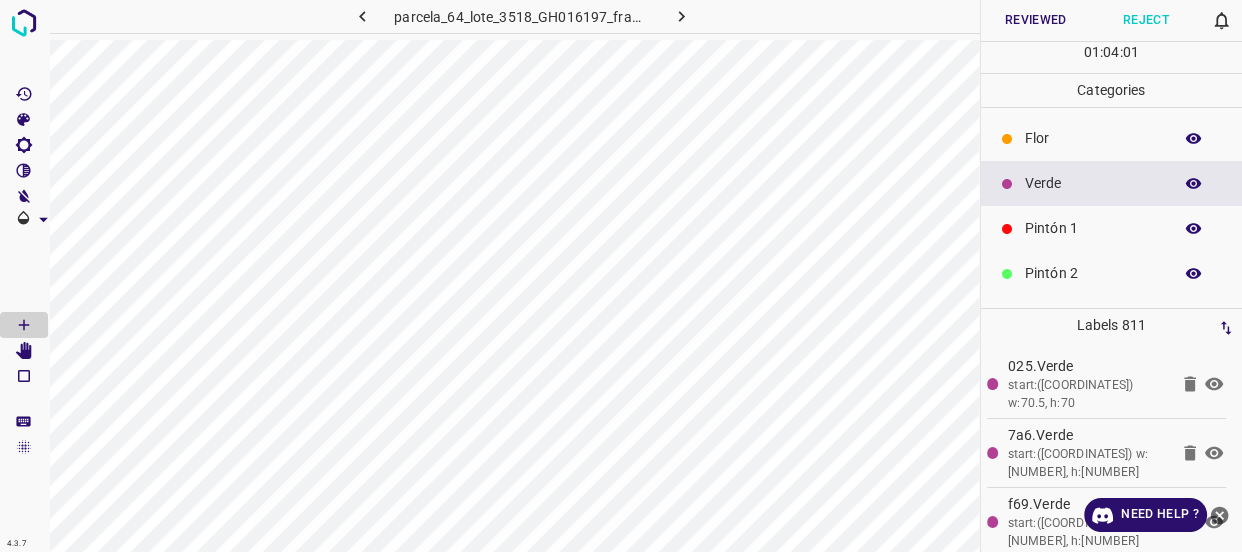 click 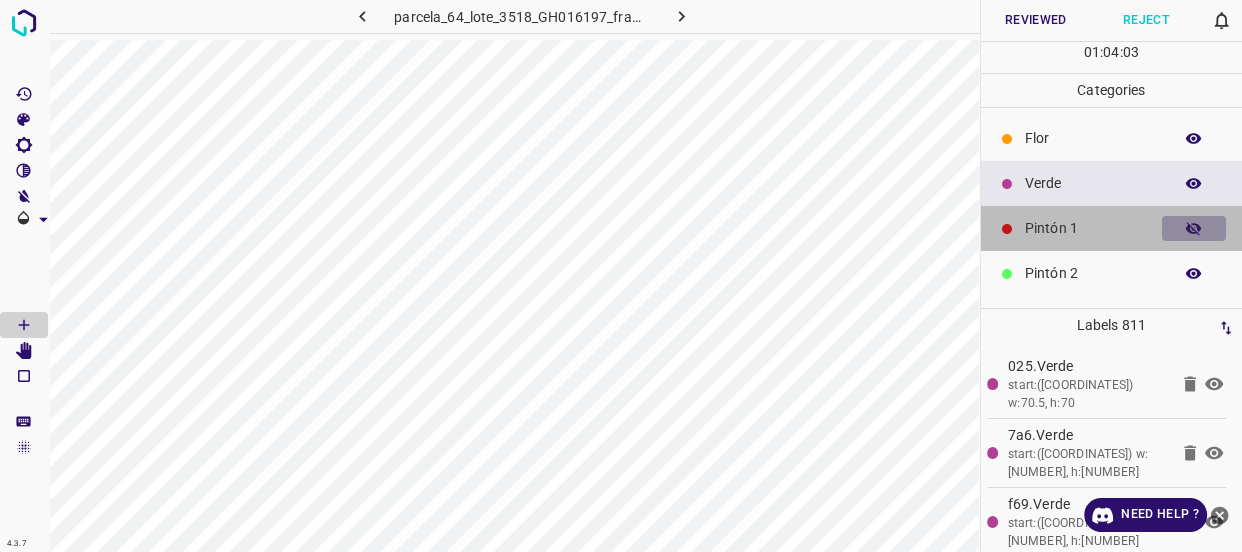 click 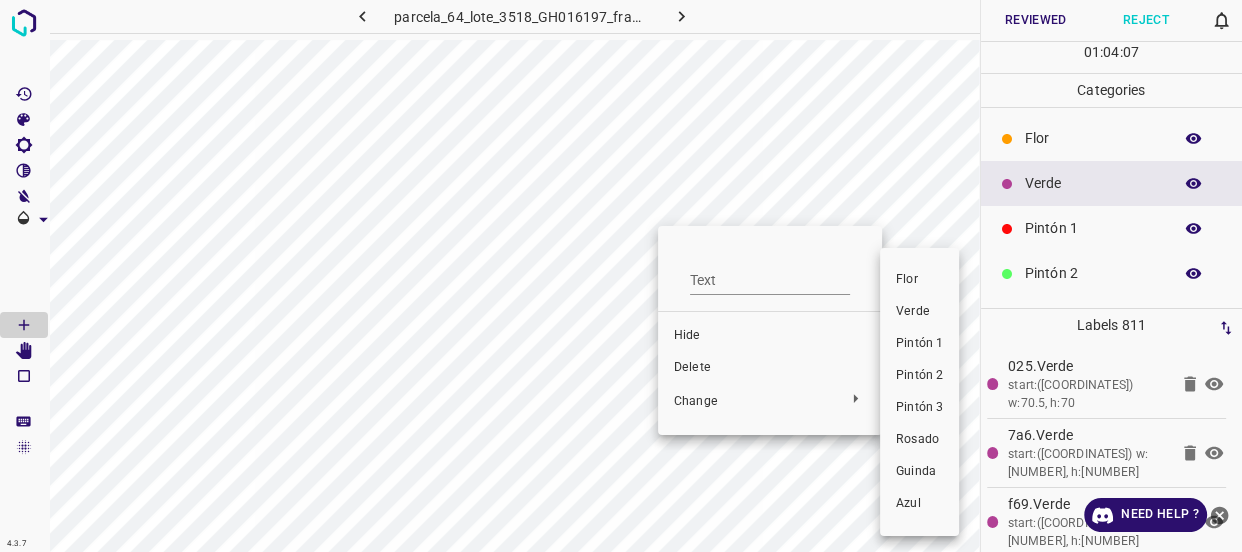 click on "Verde" at bounding box center [919, 312] 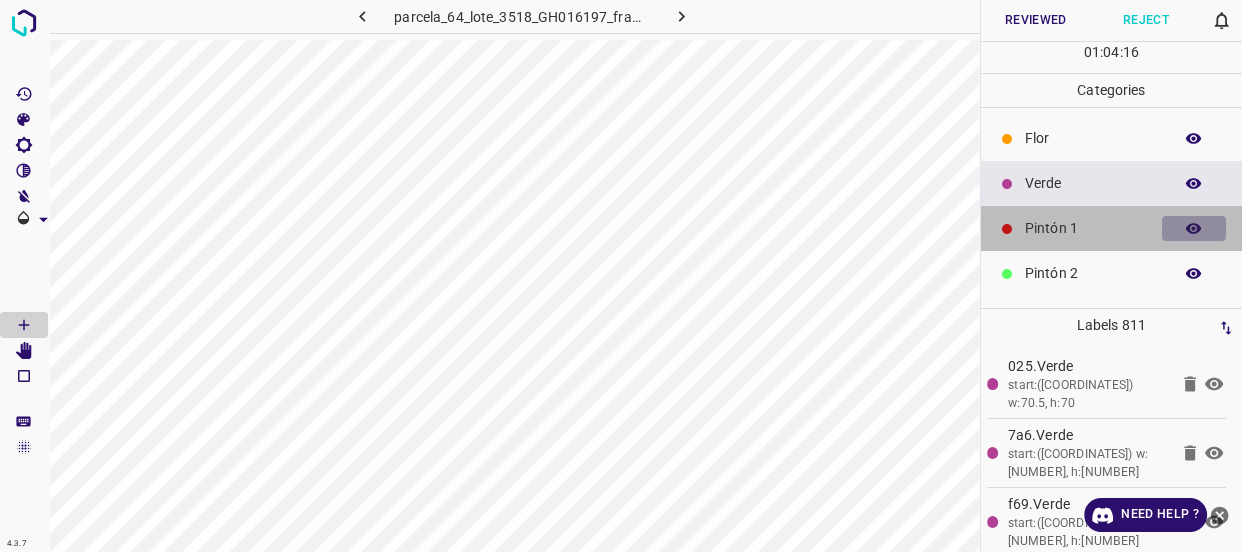 click 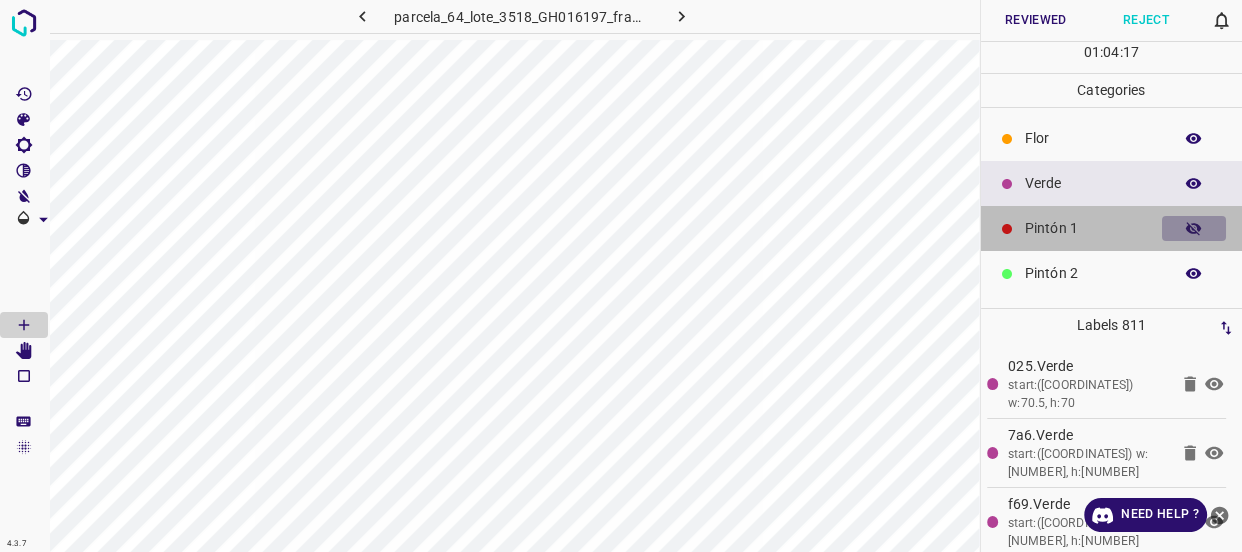 click 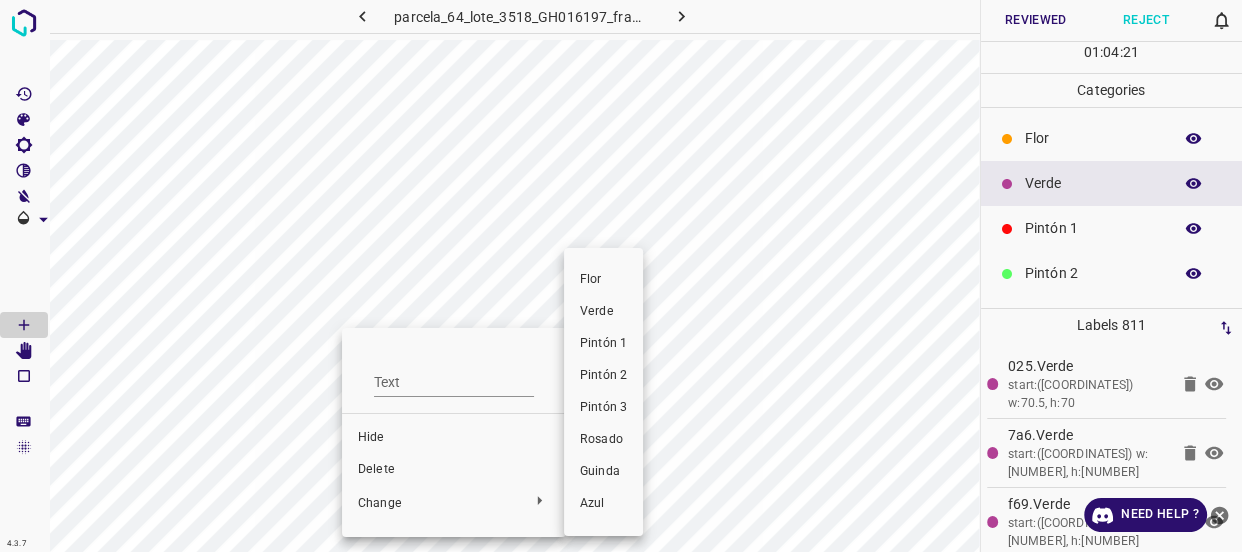 click on "Verde" at bounding box center (603, 312) 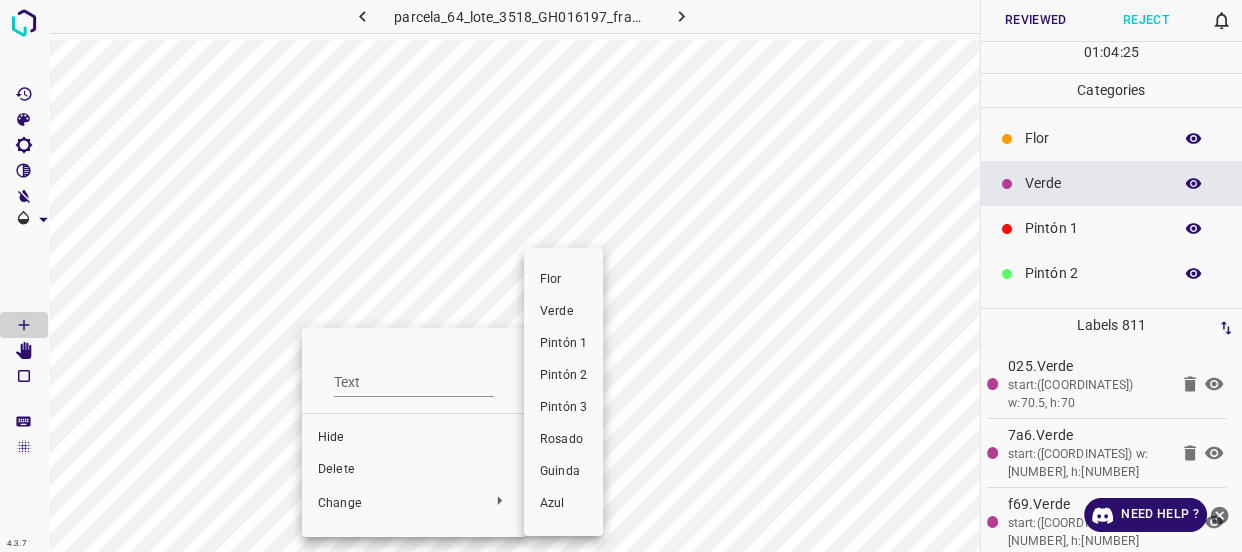 click on "Verde" at bounding box center (563, 312) 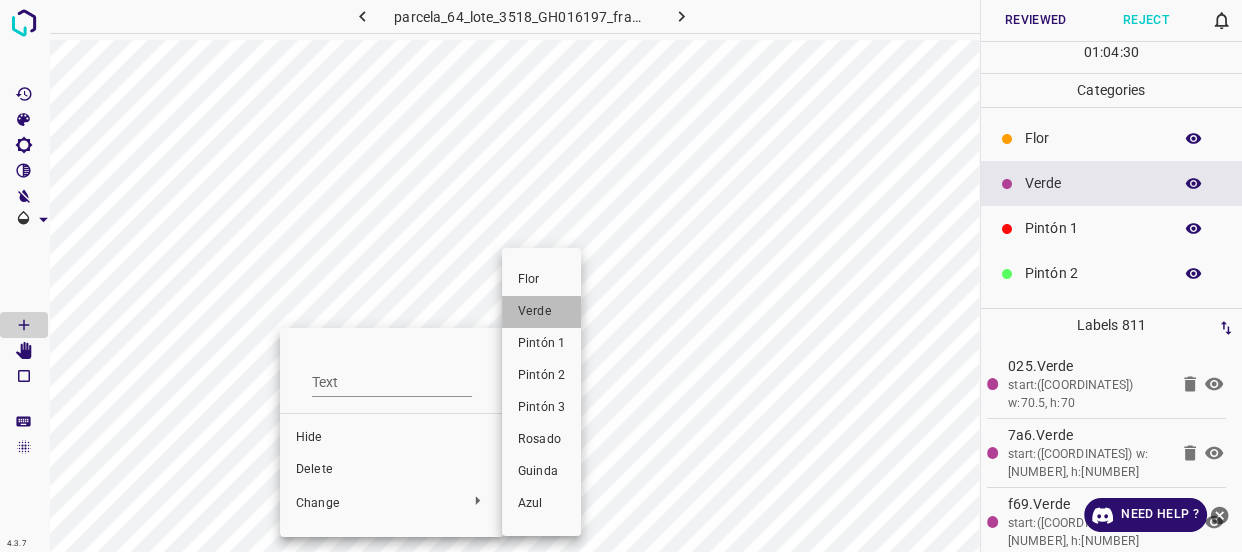 click on "Verde" at bounding box center (541, 312) 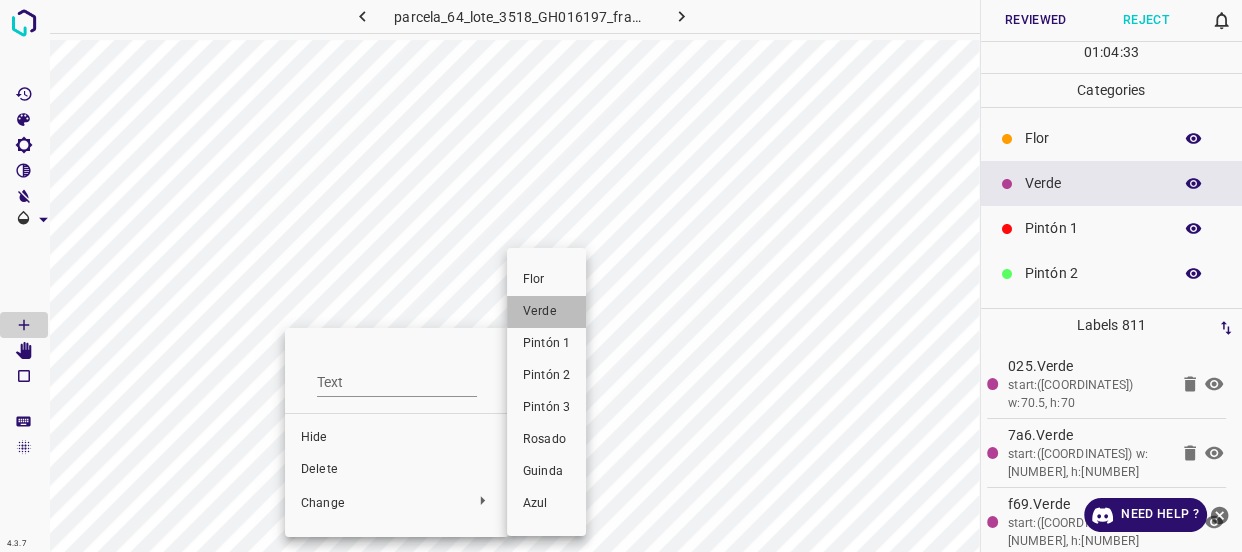 click on "Verde" at bounding box center (546, 312) 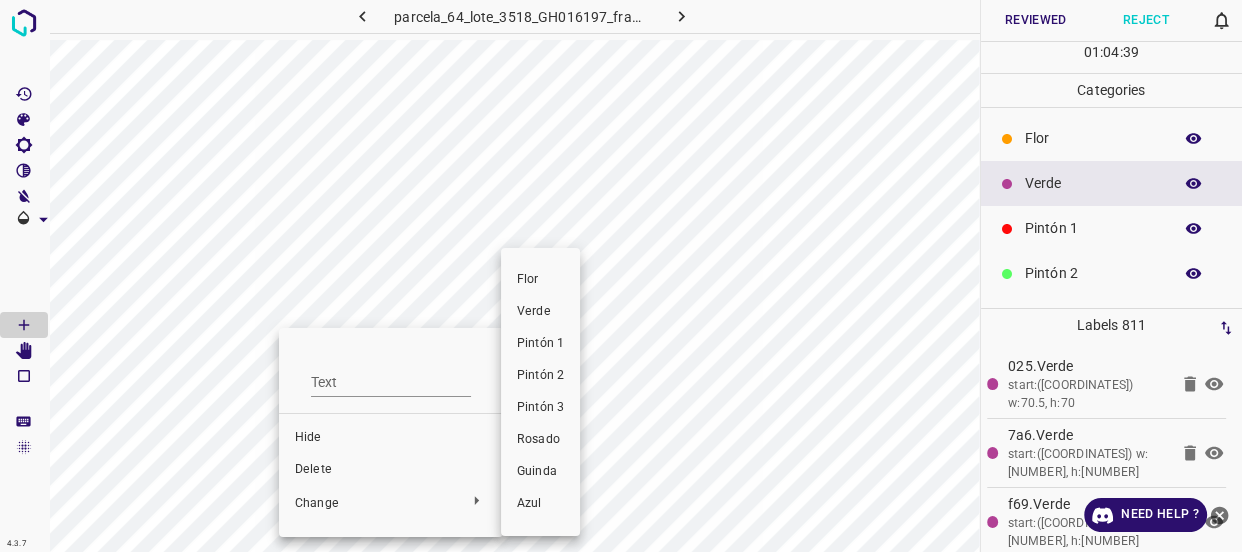 click on "Verde" at bounding box center [540, 312] 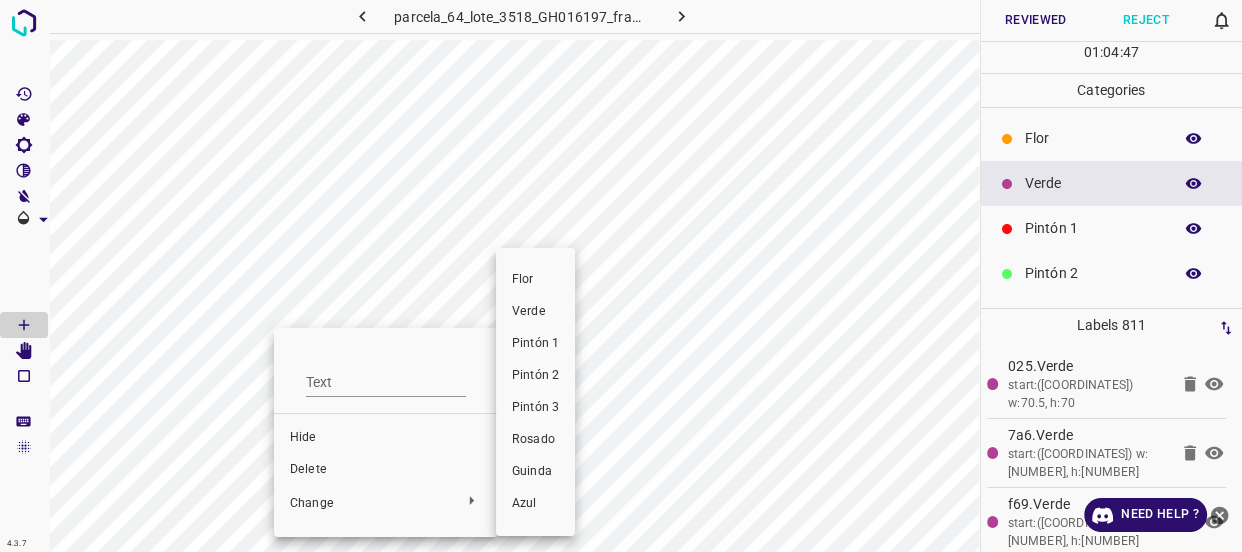 click on "Verde" at bounding box center [535, 312] 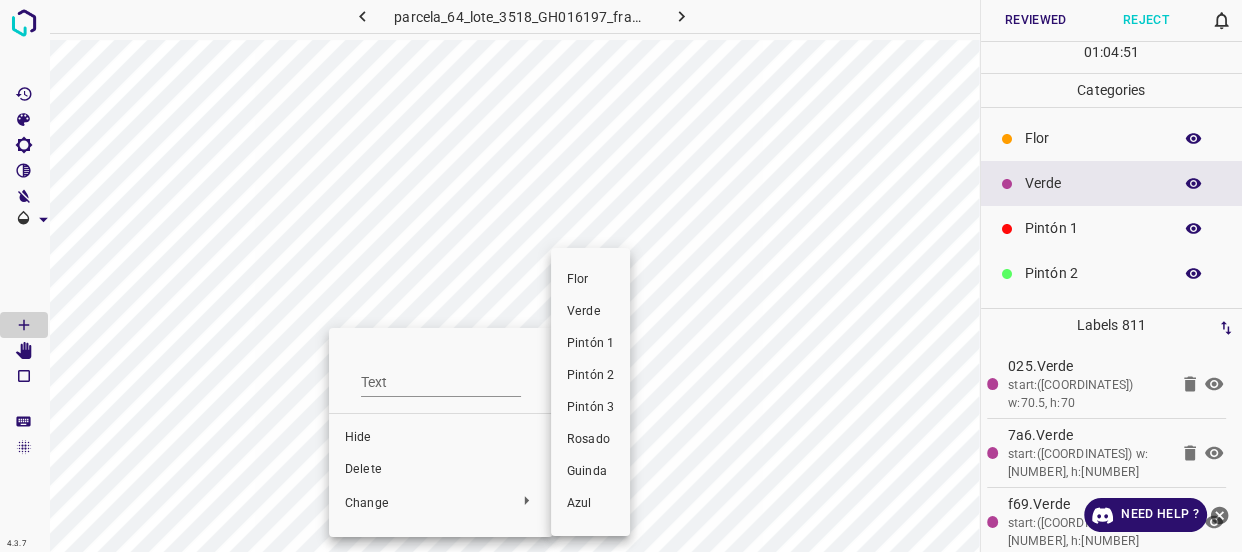 click on "Verde" at bounding box center (590, 312) 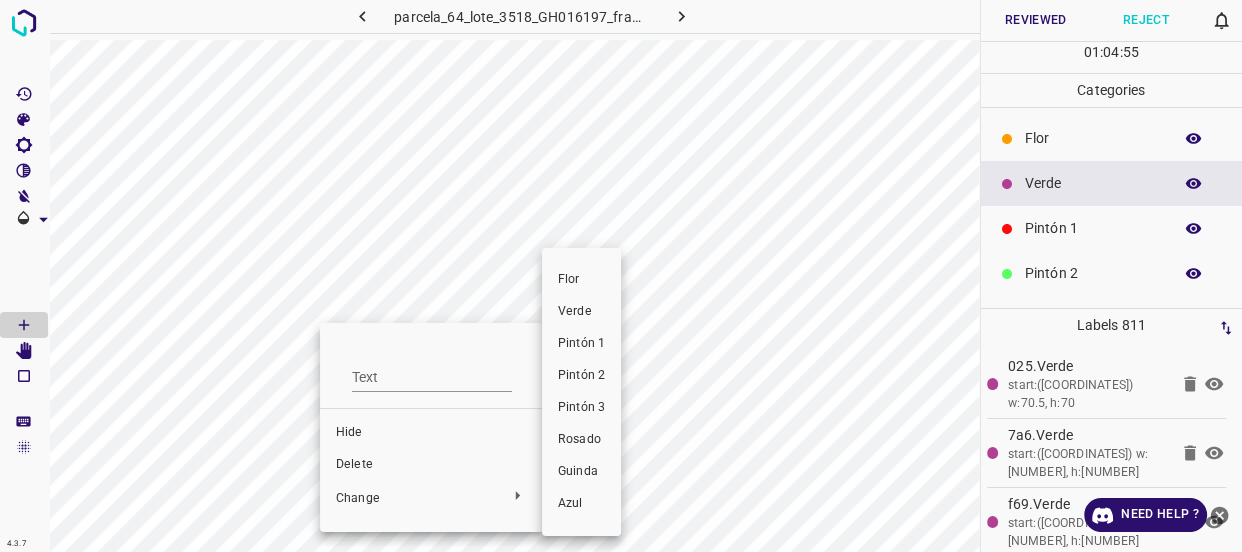 click on "Verde" at bounding box center [581, 312] 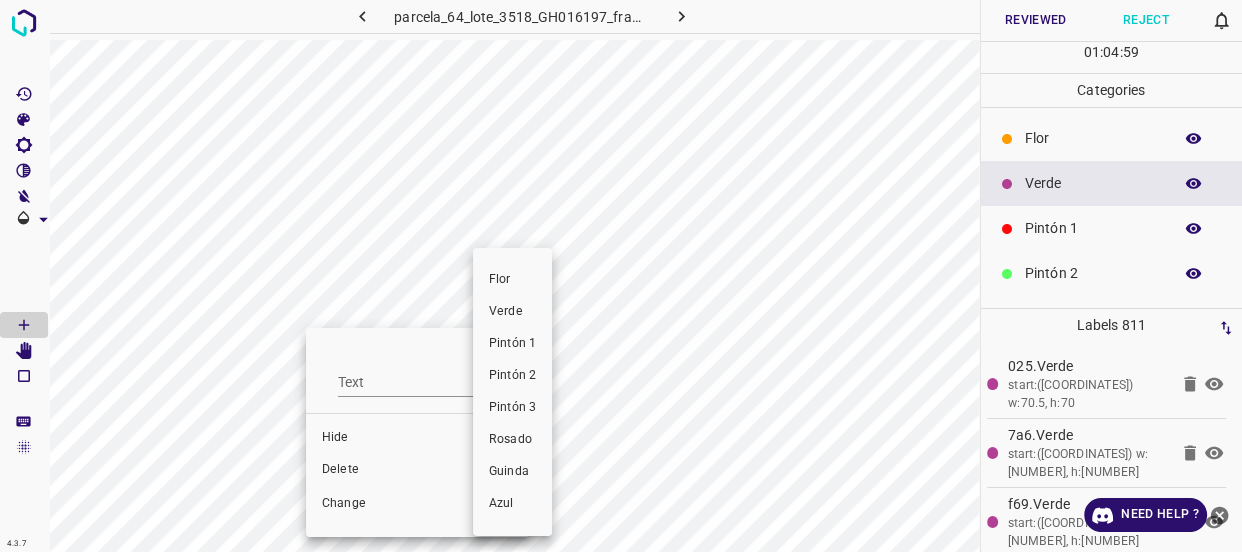 click on "Verde" at bounding box center [512, 312] 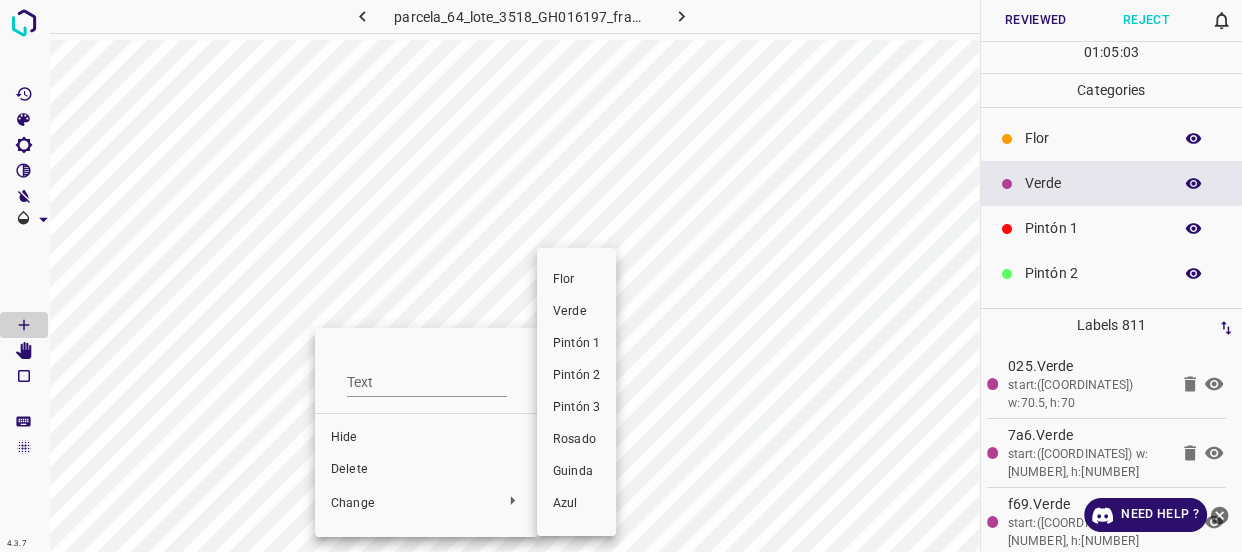 click on "Verde" at bounding box center (576, 312) 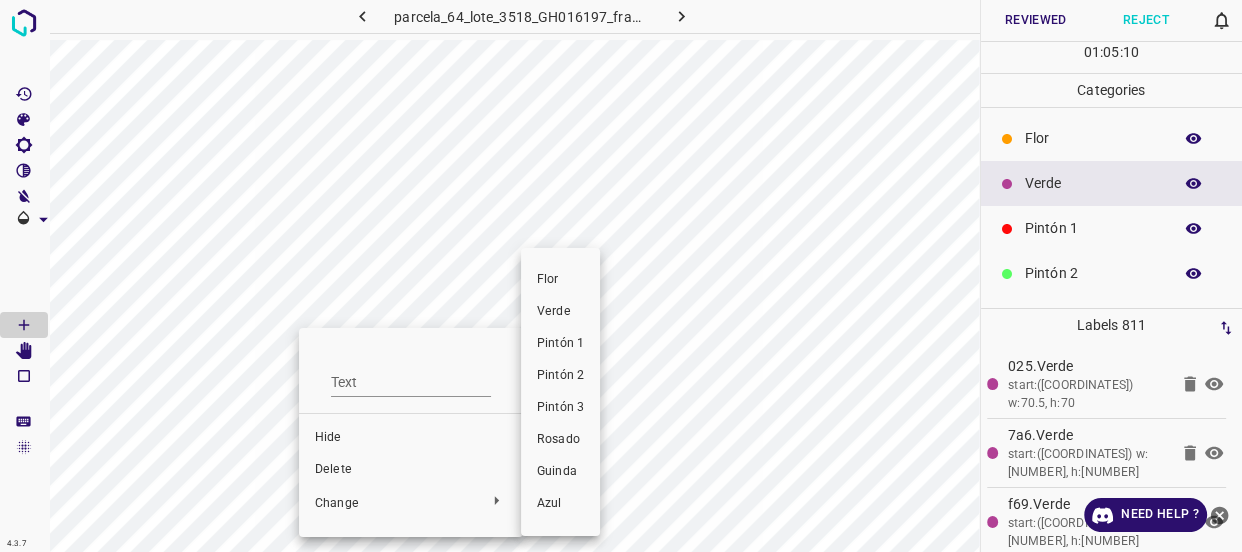 click on "Verde" at bounding box center [560, 312] 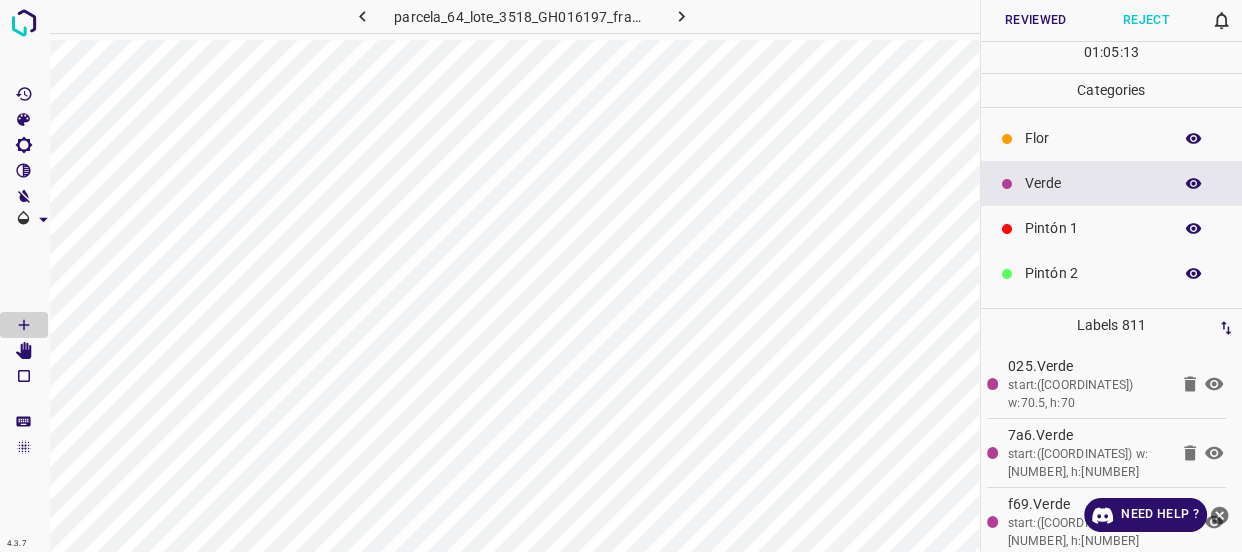 click 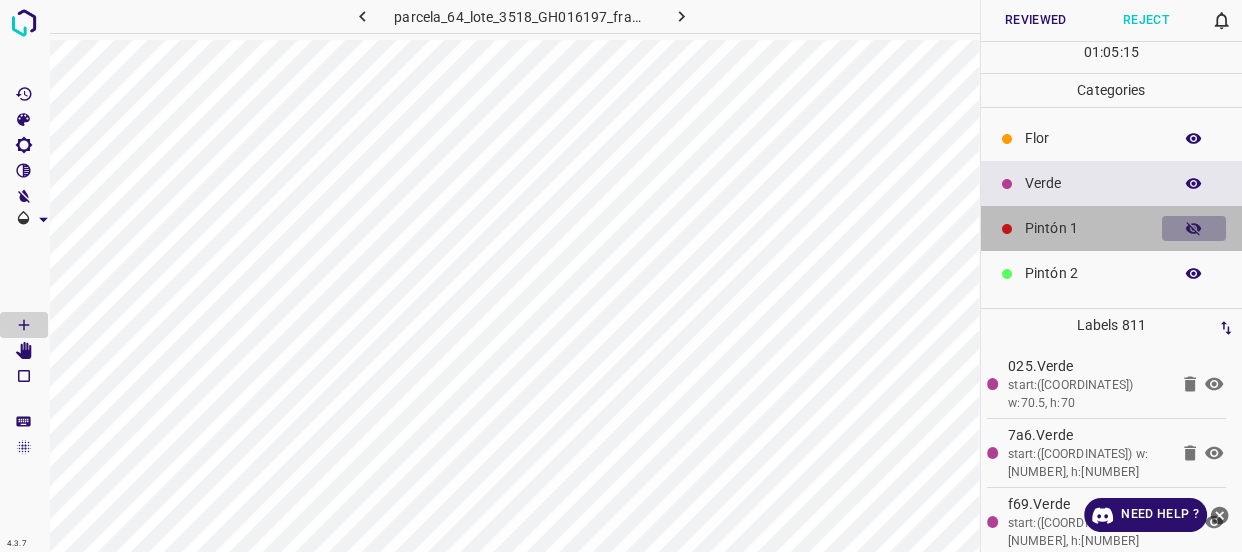click 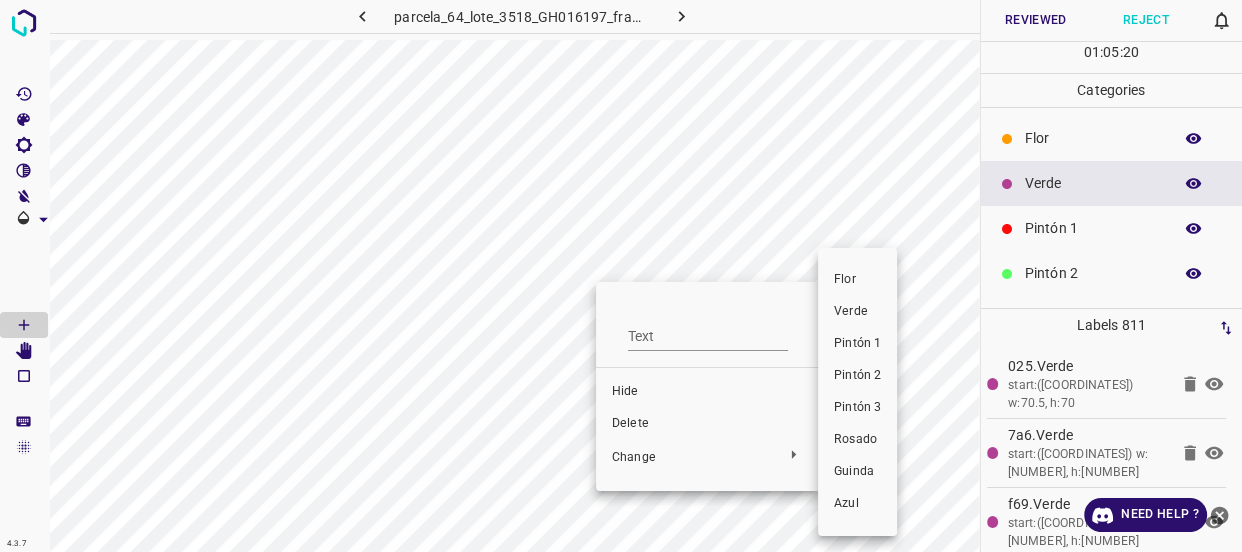click on "Verde" at bounding box center (857, 312) 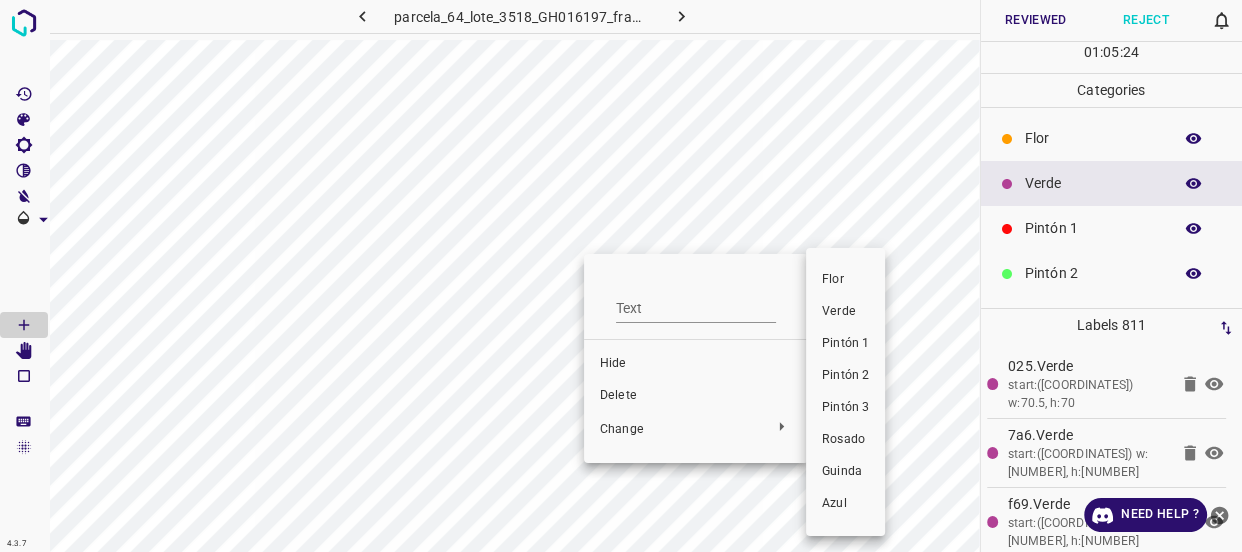 drag, startPoint x: 830, startPoint y: 312, endPoint x: 551, endPoint y: 265, distance: 282.9311 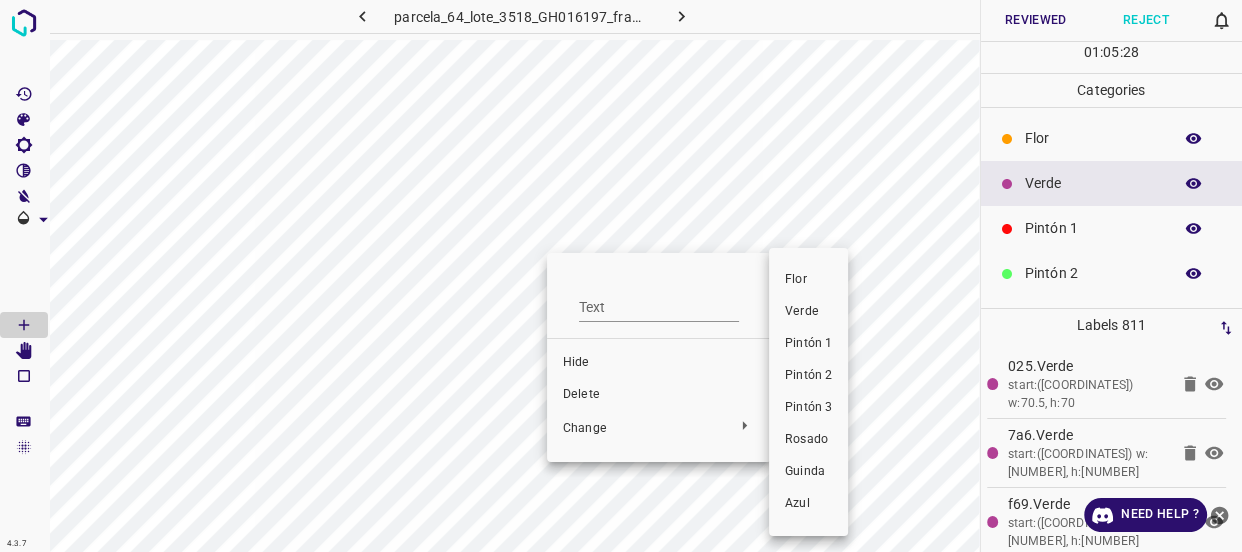 click on "Verde" at bounding box center [808, 312] 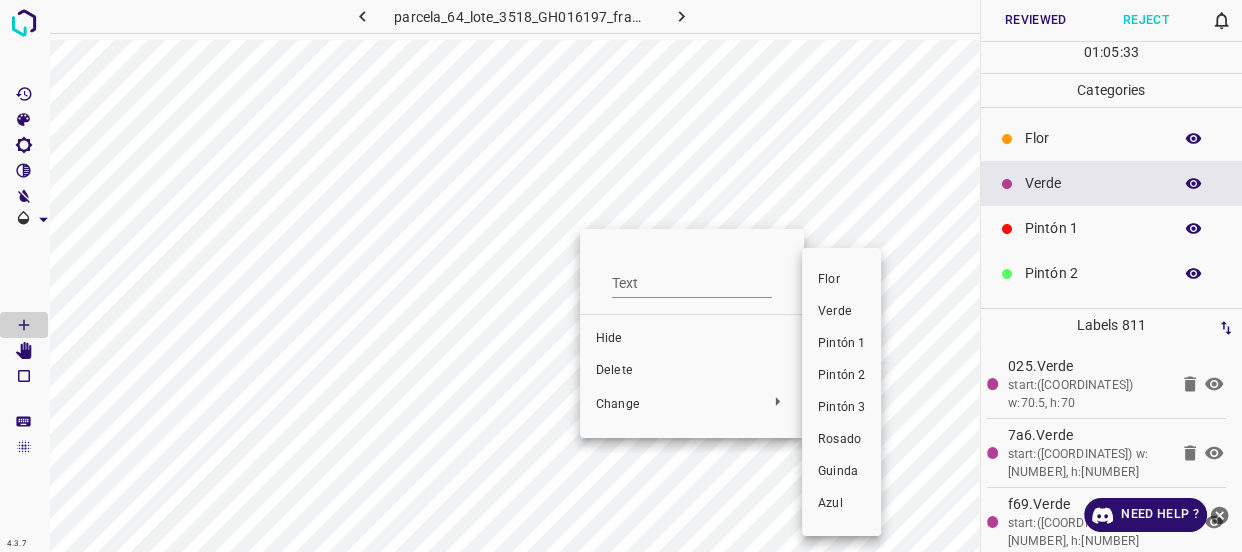 click on "Verde" at bounding box center [841, 312] 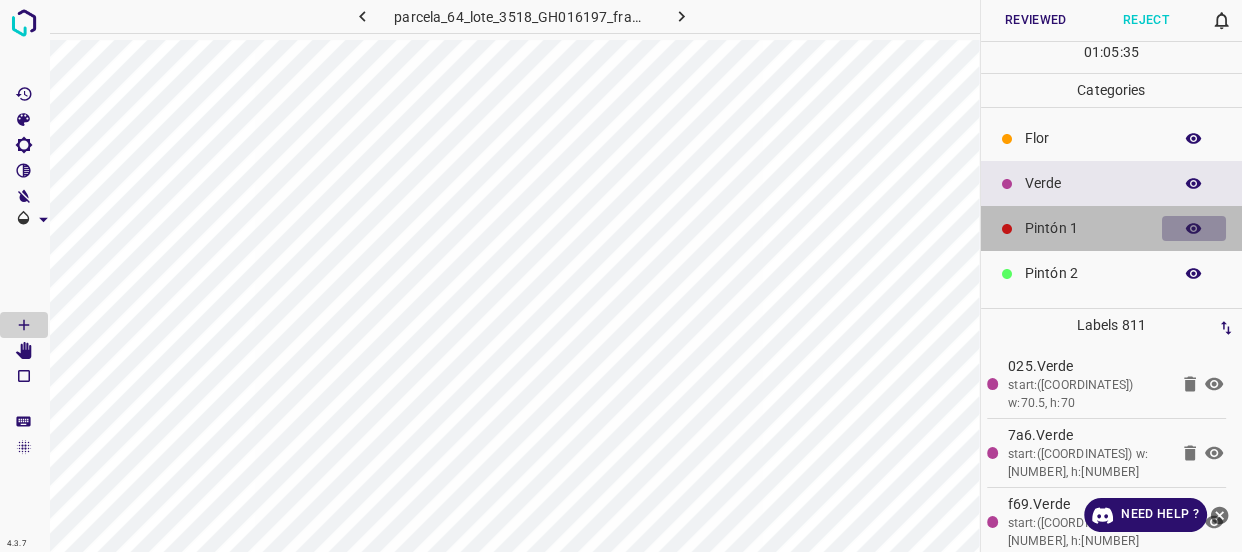 click at bounding box center [1194, 229] 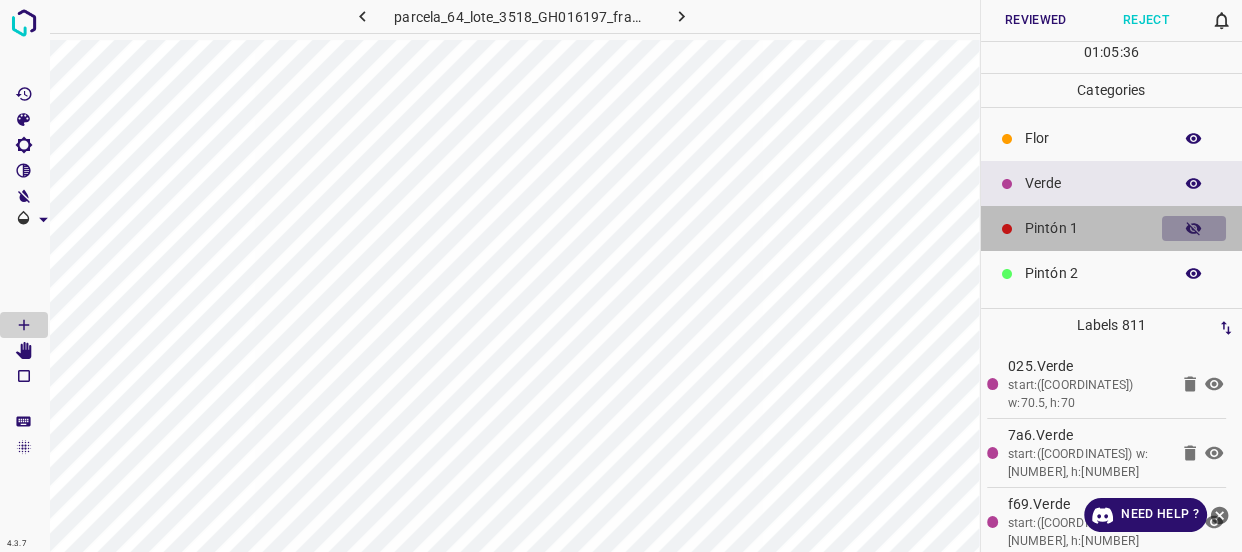 click at bounding box center (1194, 229) 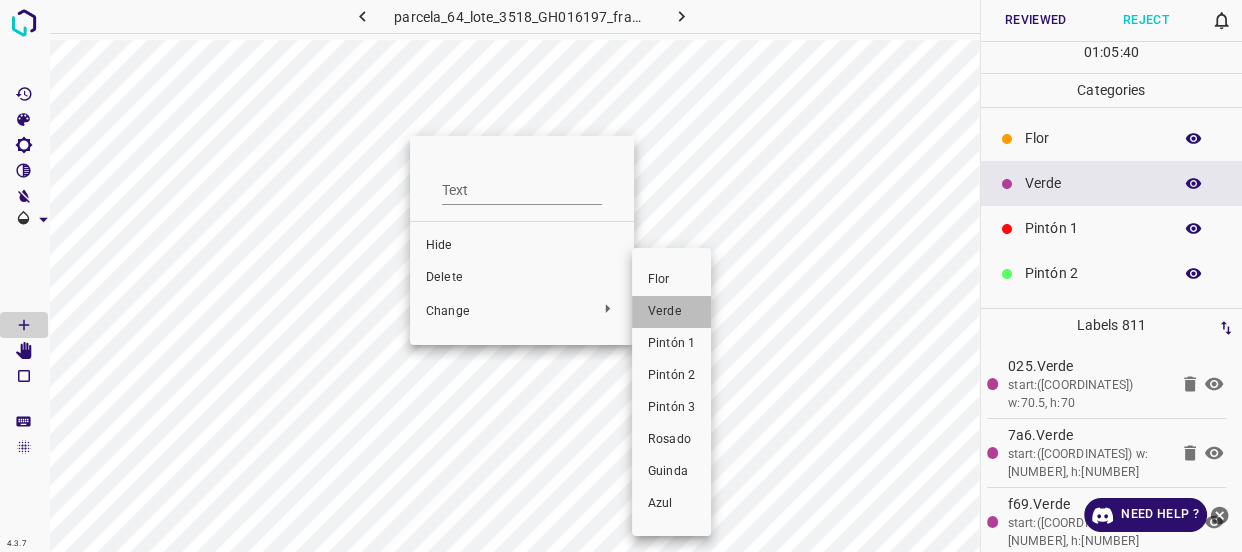 drag, startPoint x: 670, startPoint y: 304, endPoint x: 367, endPoint y: 114, distance: 357.64368 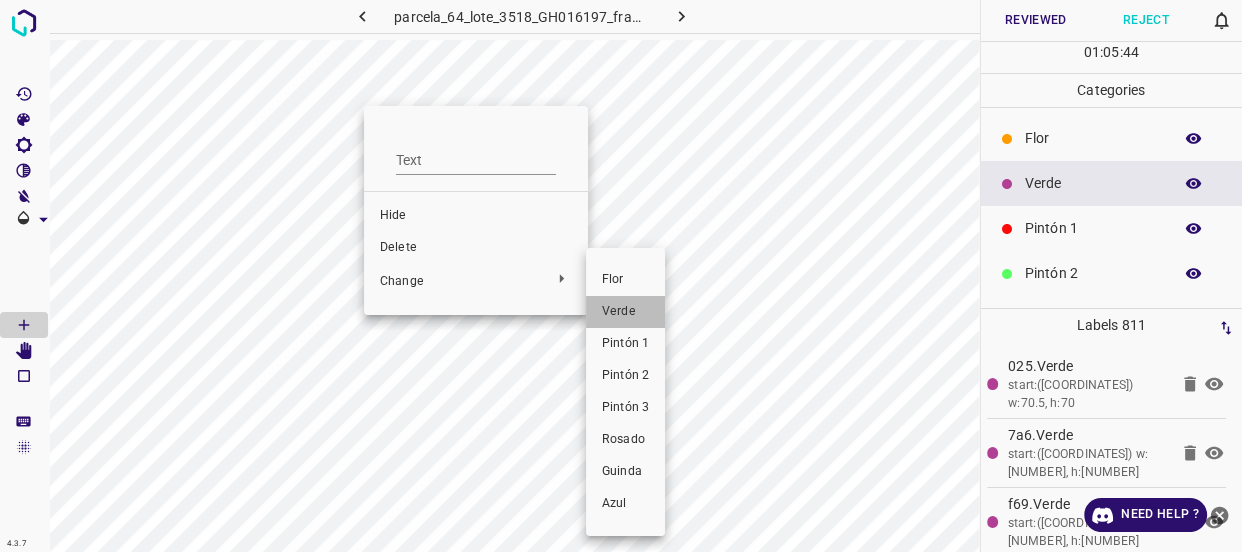 click on "Verde" at bounding box center [625, 312] 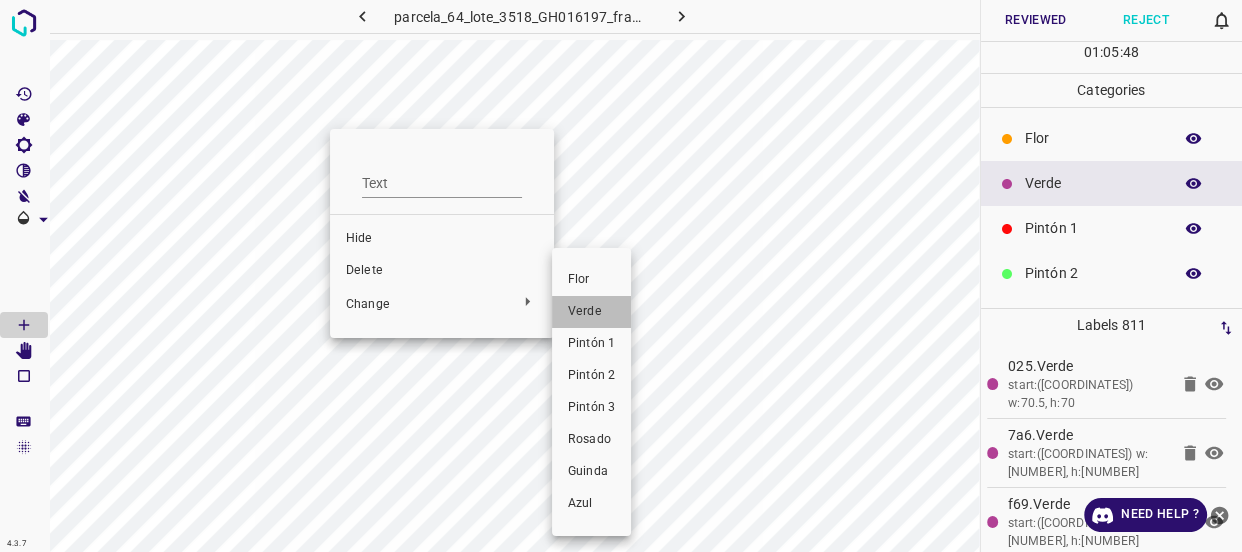 click on "Verde" at bounding box center (591, 312) 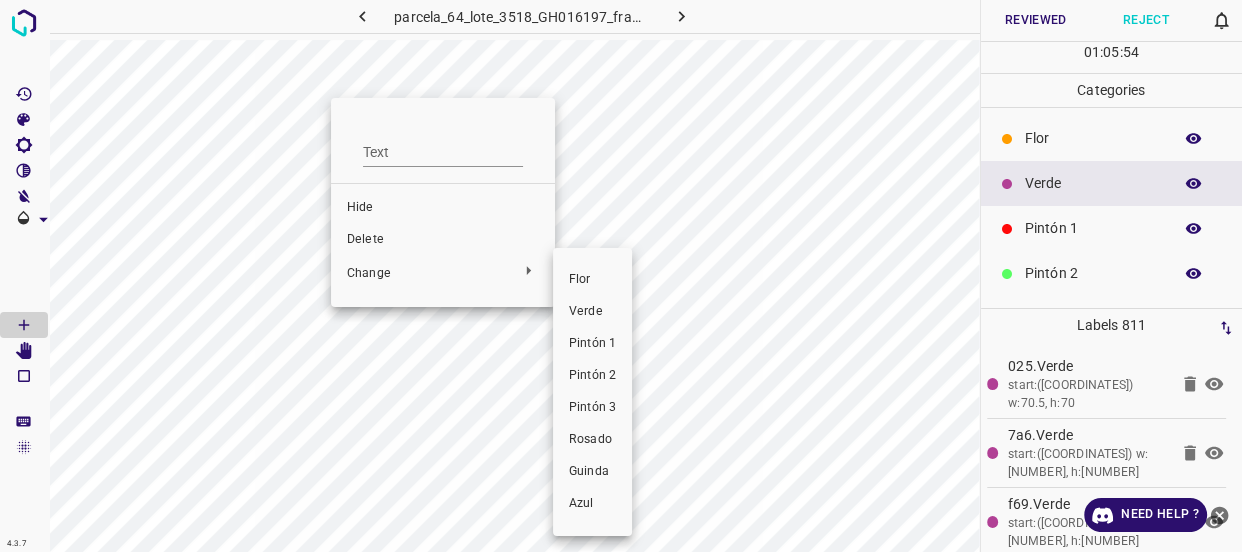 click on "Verde" at bounding box center (592, 312) 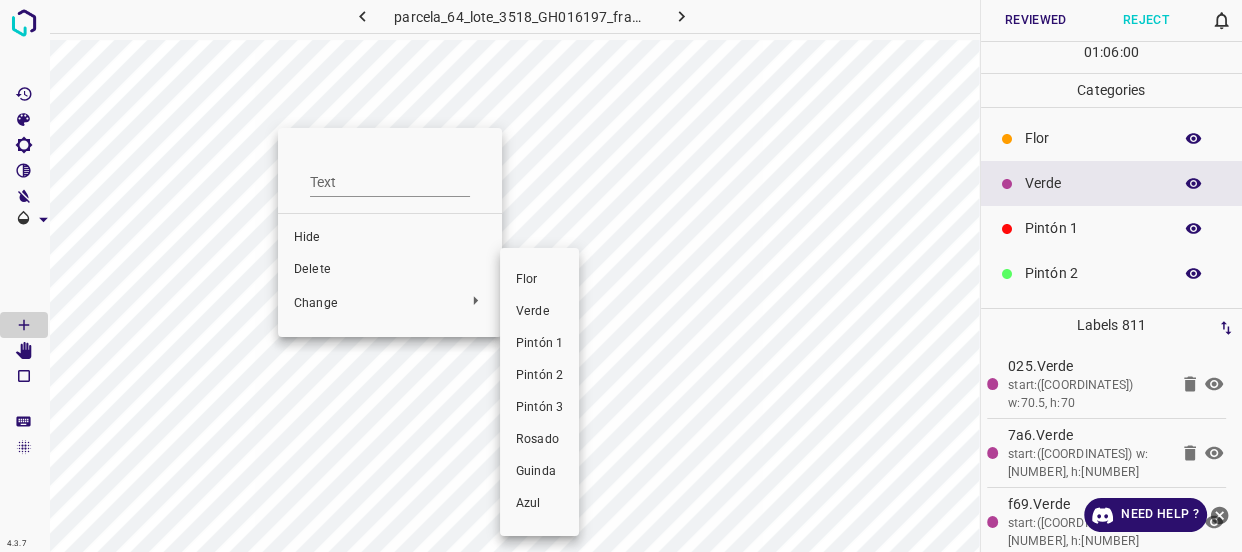 drag, startPoint x: 522, startPoint y: 310, endPoint x: 262, endPoint y: 158, distance: 301.17105 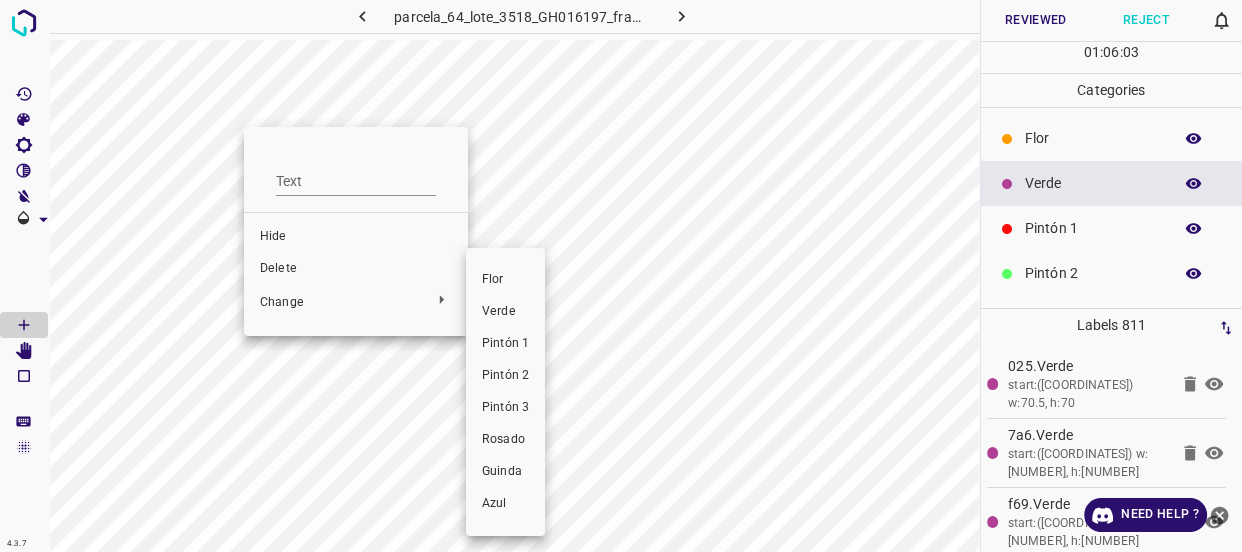 click on "Verde" at bounding box center [505, 312] 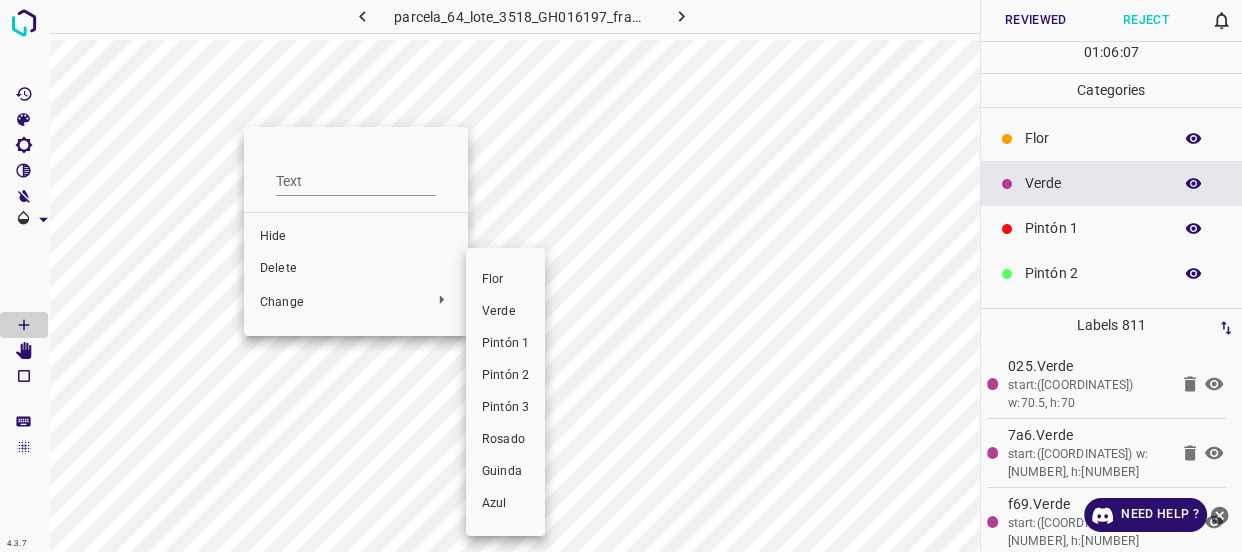 click on "Verde" at bounding box center (505, 312) 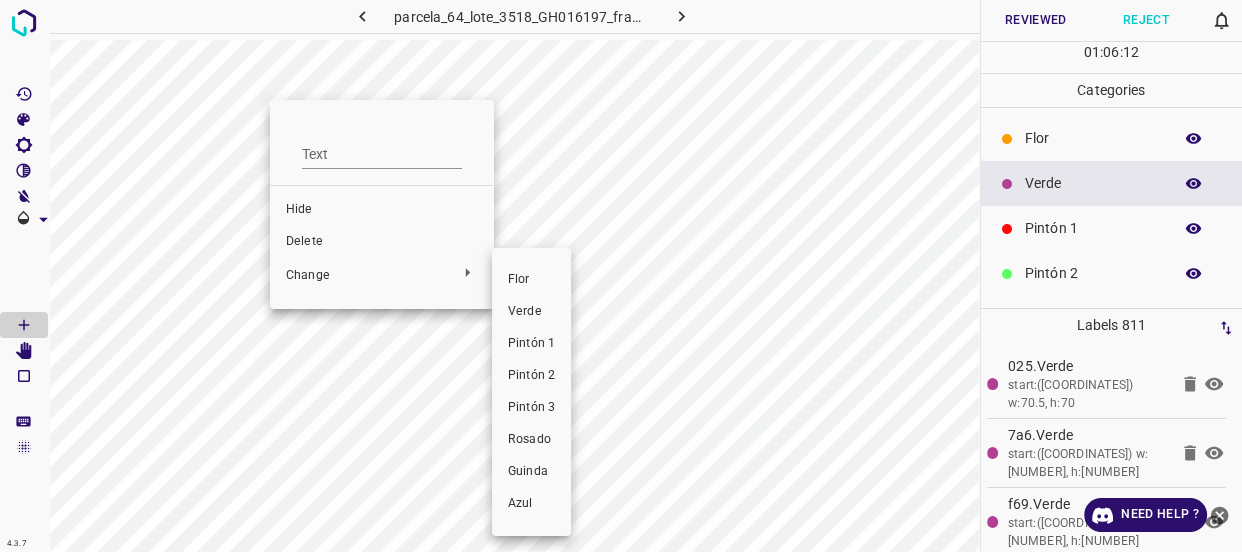 drag, startPoint x: 531, startPoint y: 310, endPoint x: 537, endPoint y: 279, distance: 31.575306 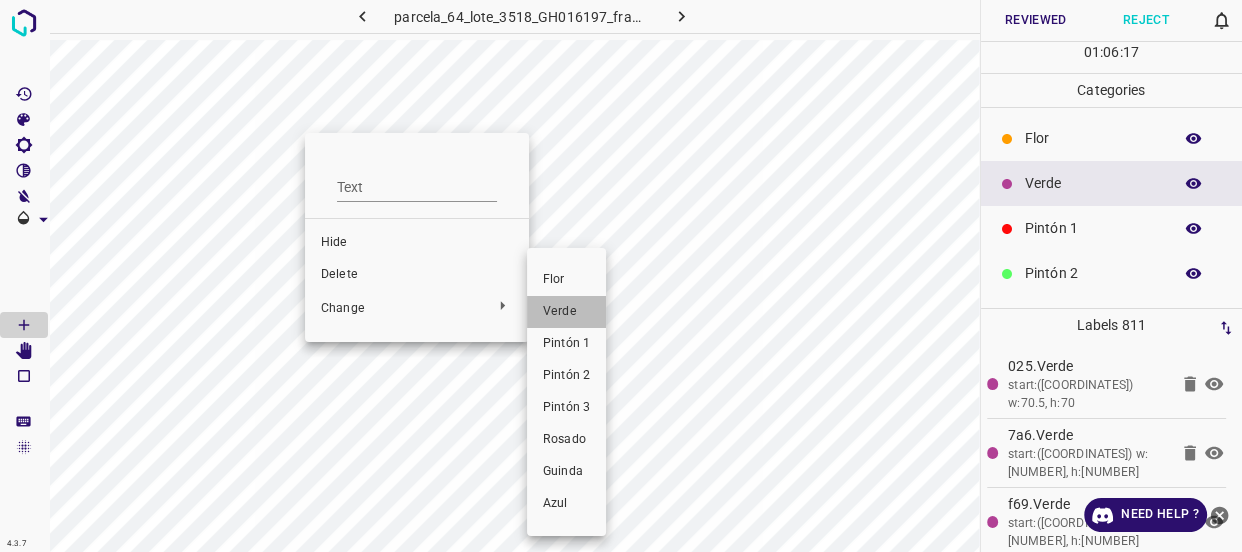 click on "Verde" at bounding box center [566, 312] 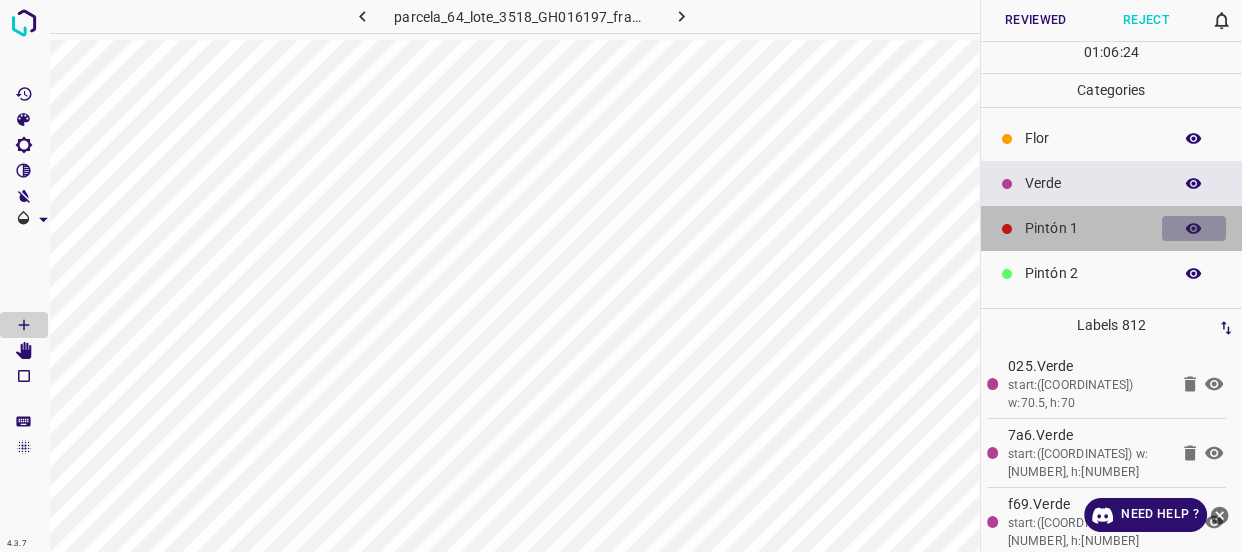 click 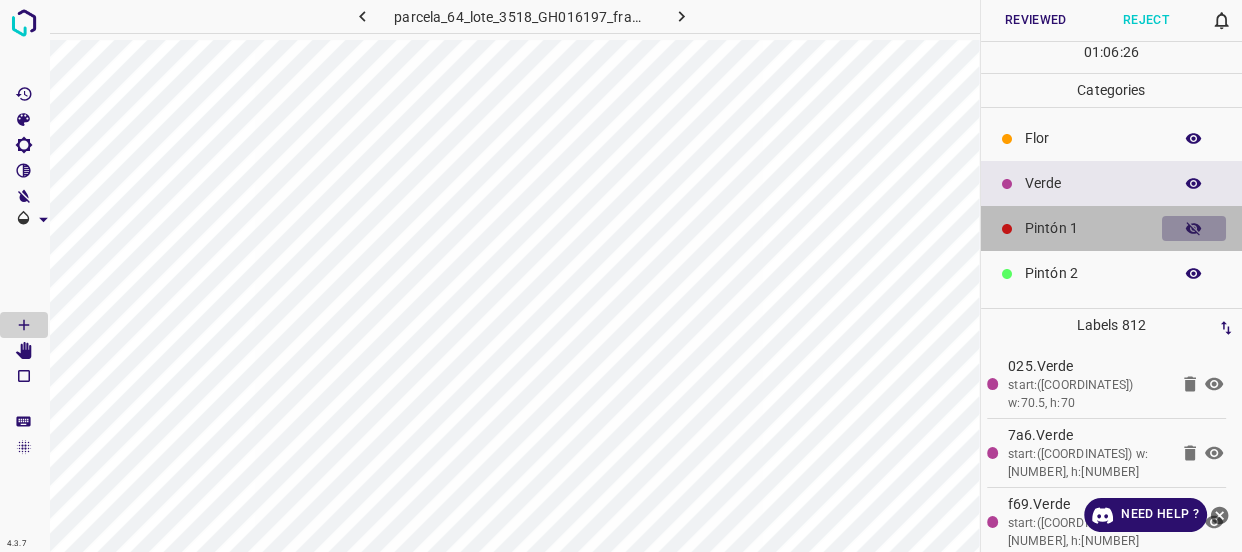 click 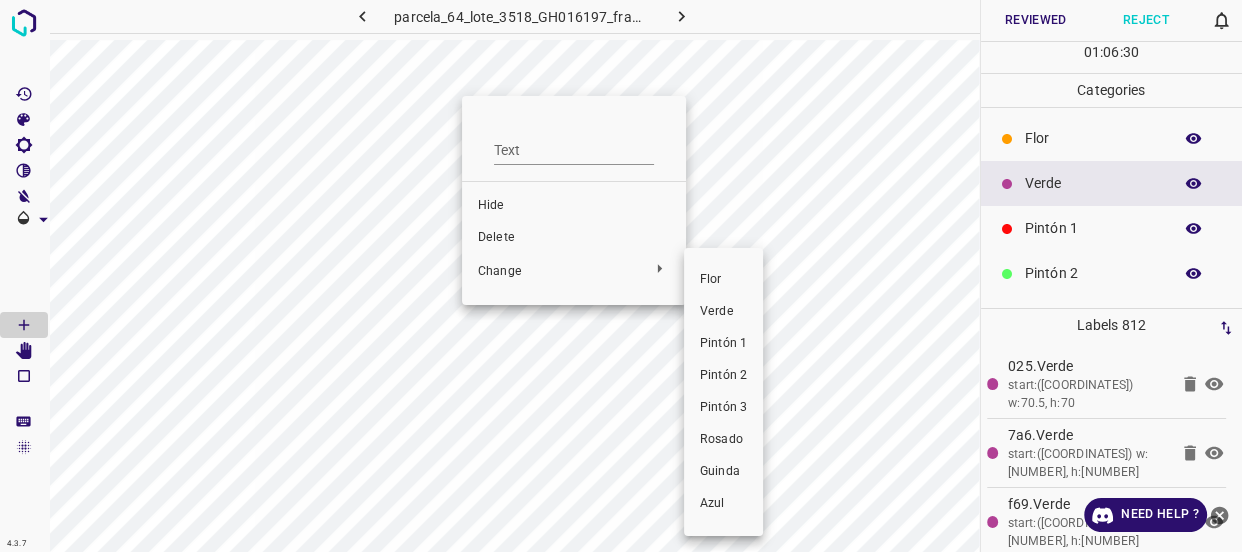 drag, startPoint x: 745, startPoint y: 315, endPoint x: 493, endPoint y: 213, distance: 271.86026 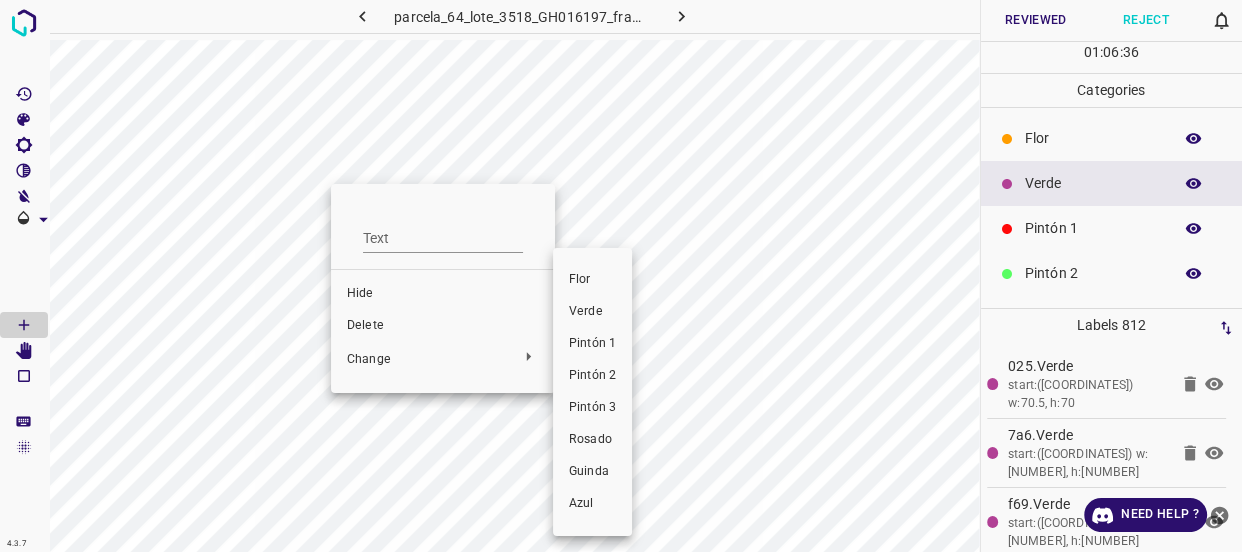 drag, startPoint x: 596, startPoint y: 313, endPoint x: 553, endPoint y: 302, distance: 44.38468 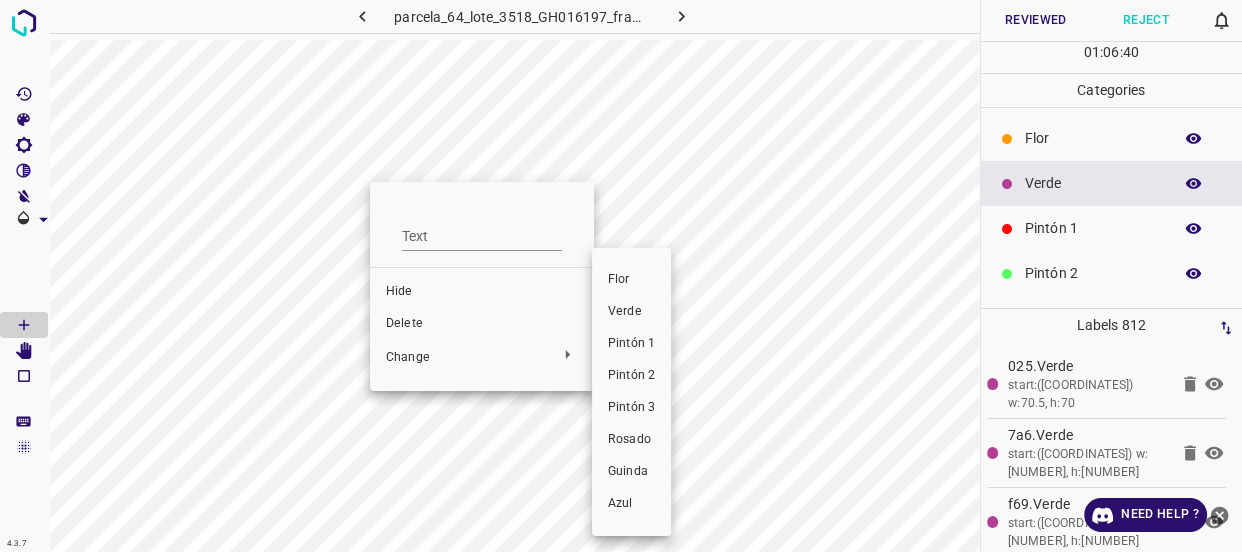 drag, startPoint x: 610, startPoint y: 310, endPoint x: 459, endPoint y: 210, distance: 181.11046 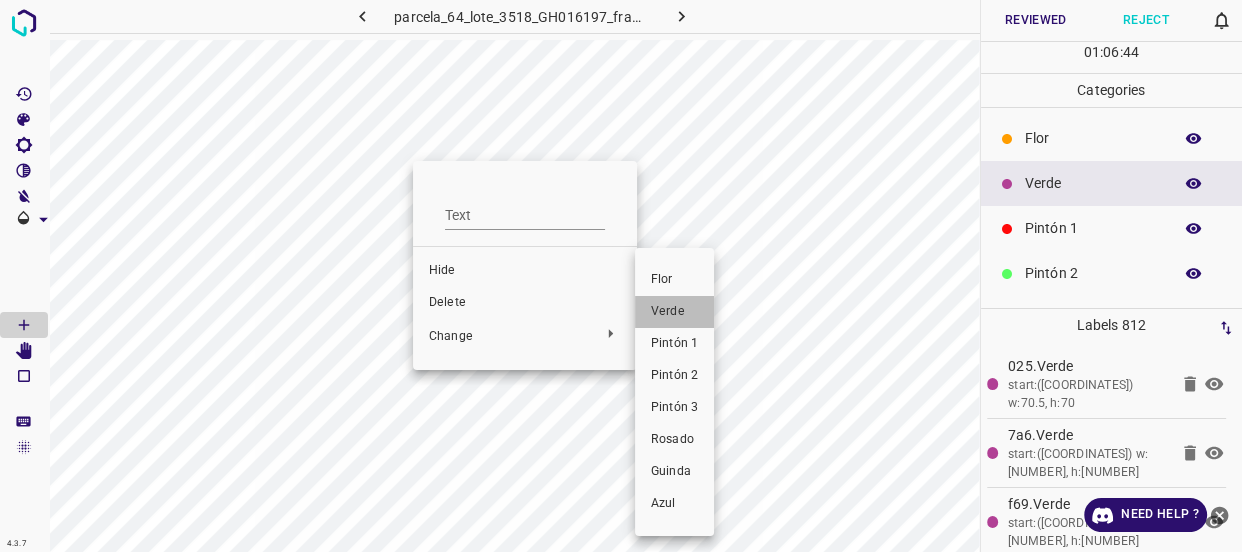 drag, startPoint x: 668, startPoint y: 308, endPoint x: 522, endPoint y: 252, distance: 156.37135 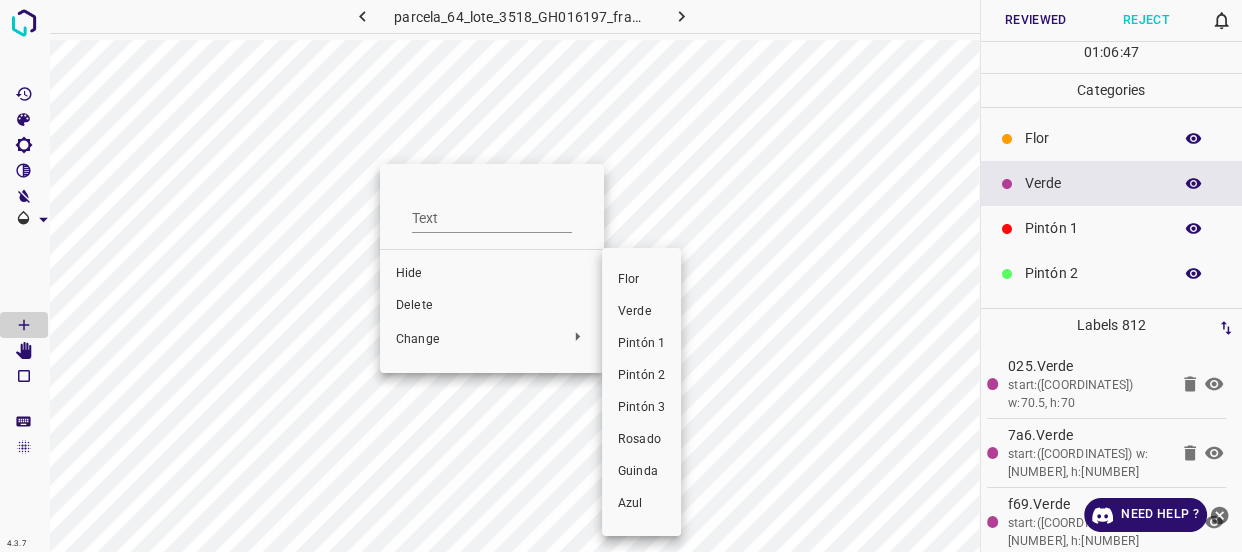 click on "Verde" at bounding box center (641, 312) 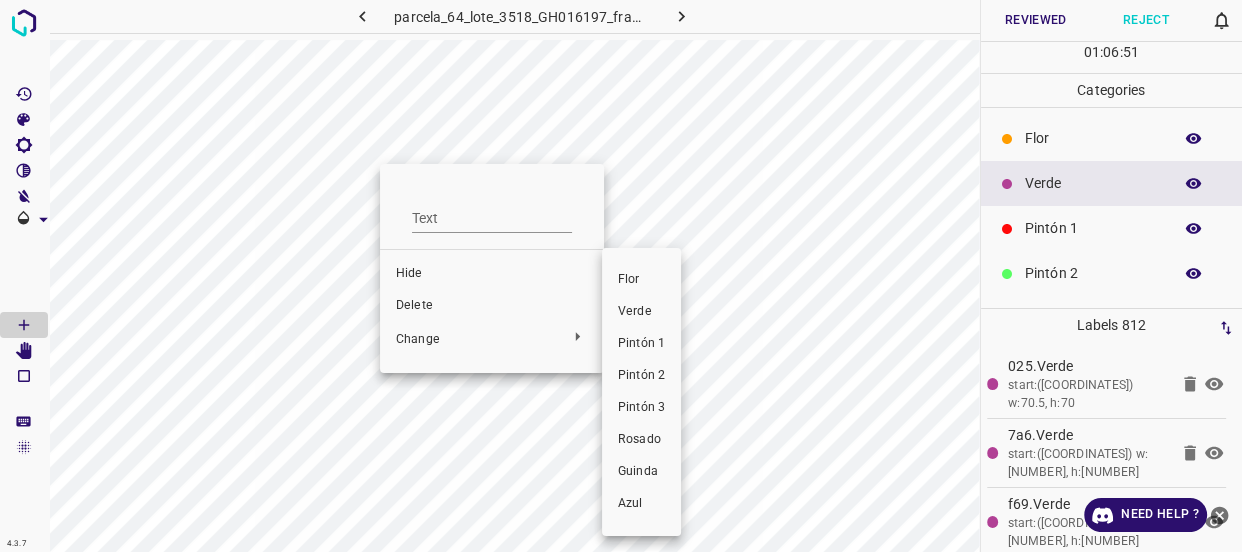 click on "Verde" at bounding box center (641, 312) 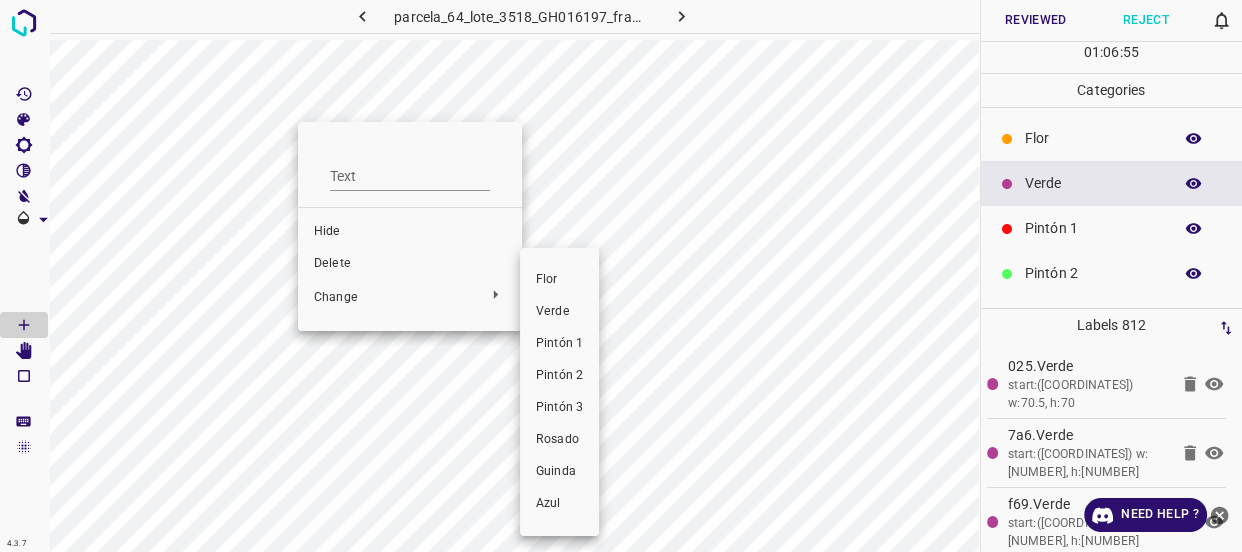 click on "Verde" at bounding box center [559, 312] 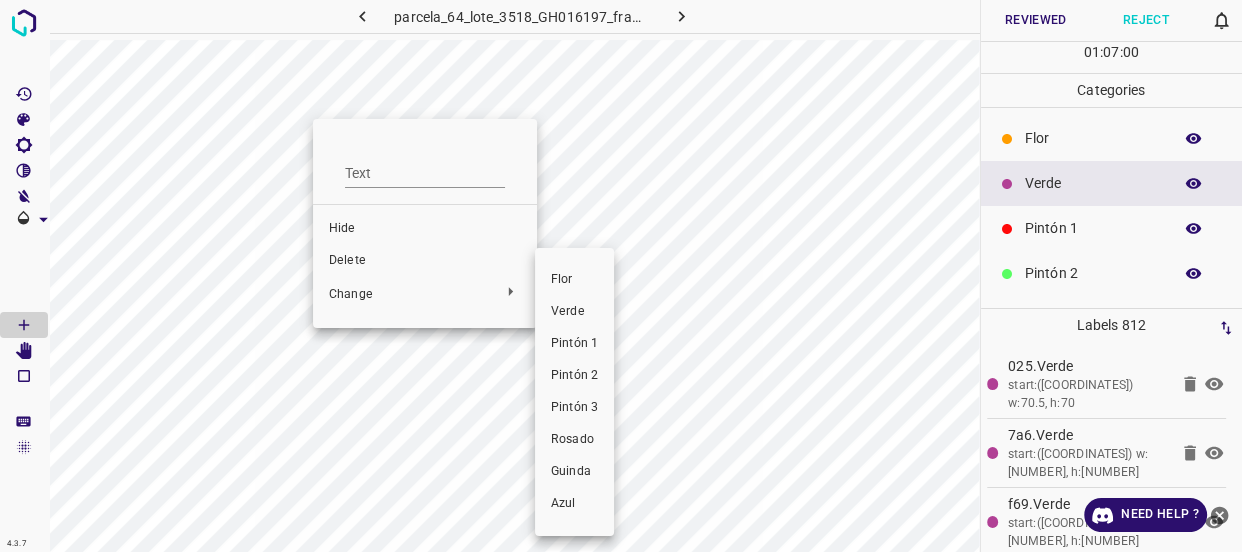 click on "Verde" at bounding box center (574, 312) 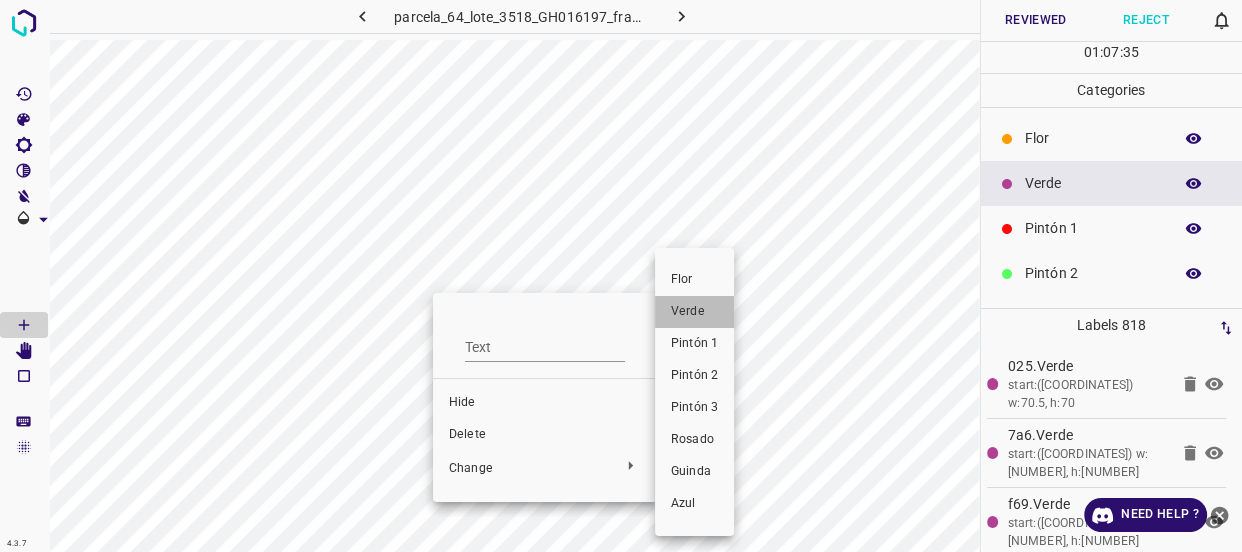 drag, startPoint x: 681, startPoint y: 304, endPoint x: 1124, endPoint y: 239, distance: 447.74323 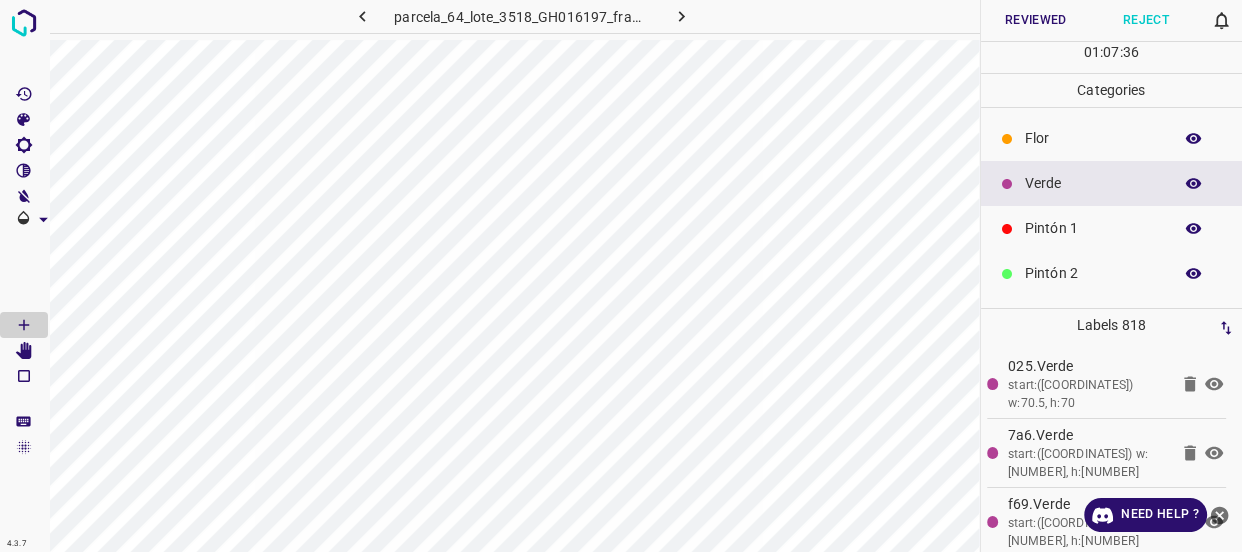click 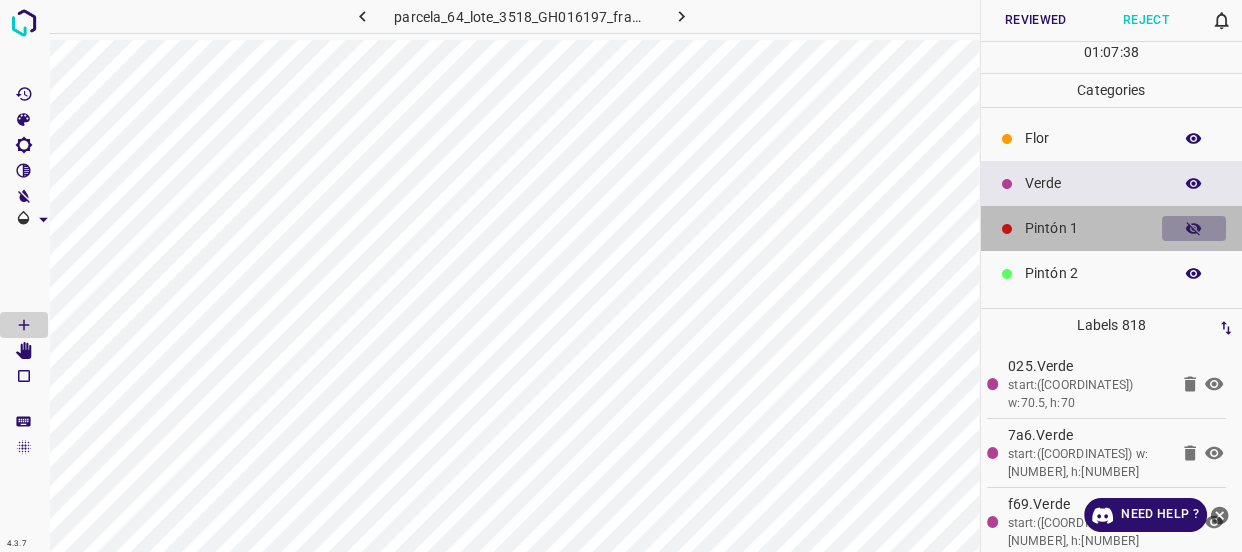 click 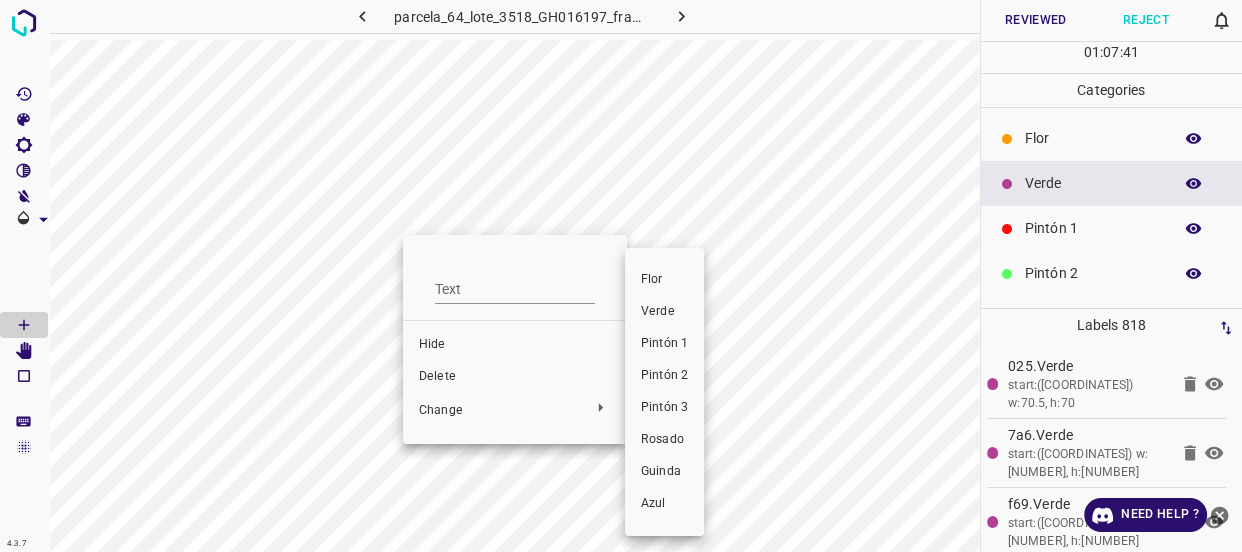 drag, startPoint x: 660, startPoint y: 326, endPoint x: 360, endPoint y: 272, distance: 304.82126 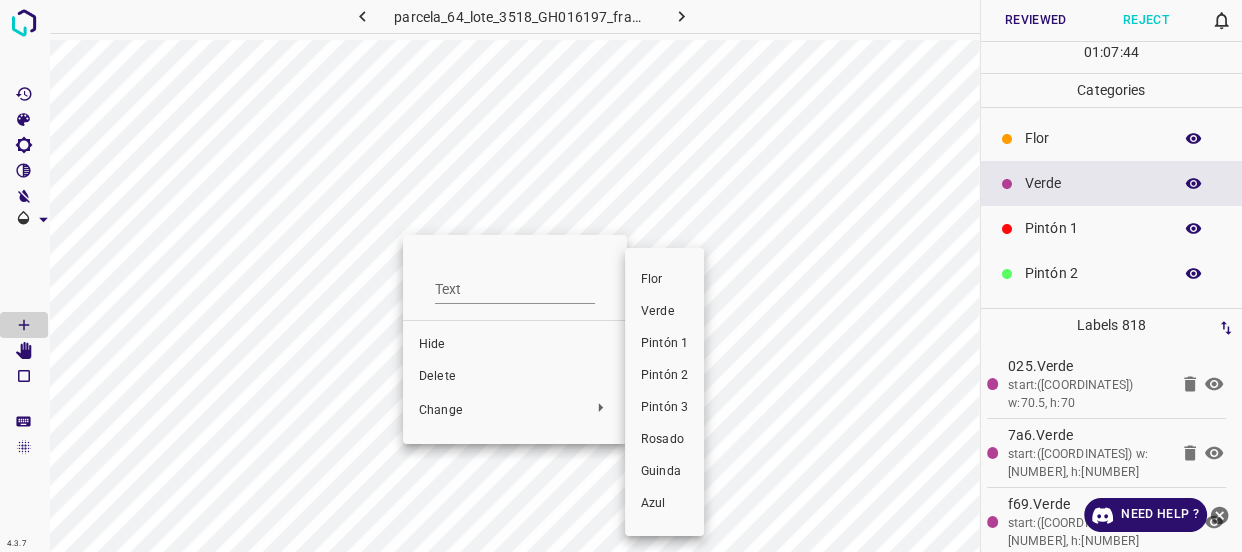 drag, startPoint x: 672, startPoint y: 315, endPoint x: 429, endPoint y: 320, distance: 243.05144 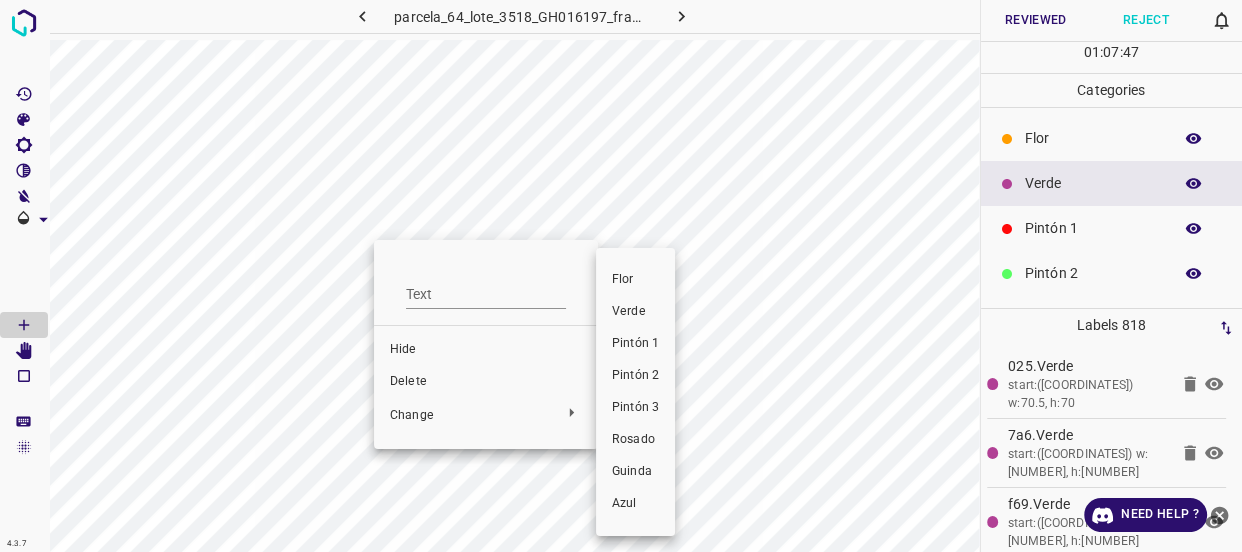 click on "Verde" at bounding box center (635, 312) 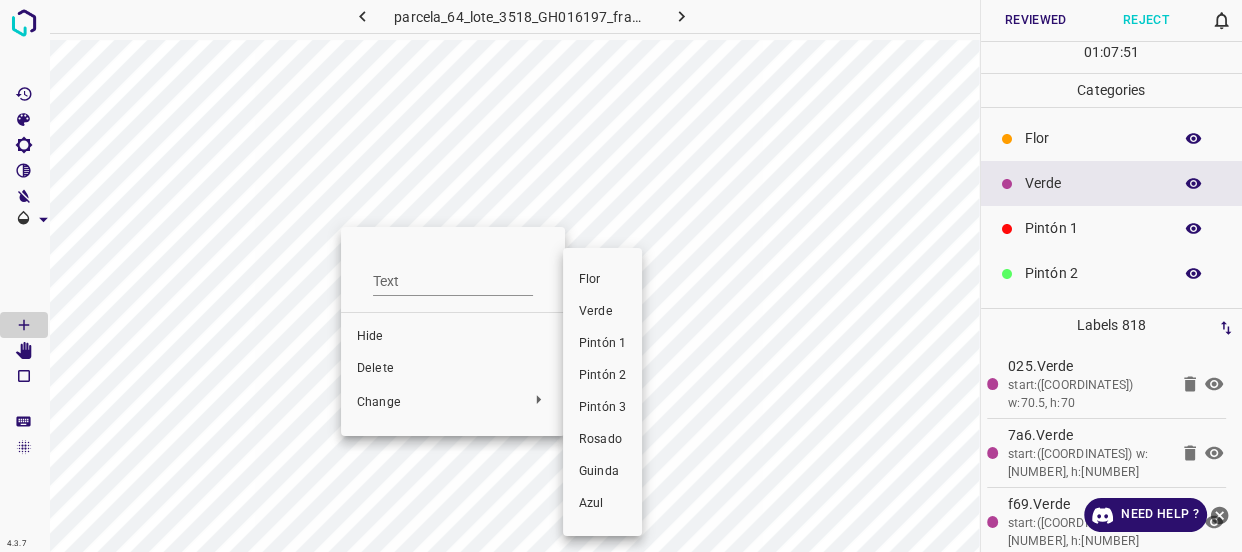 click on "Verde" at bounding box center [602, 312] 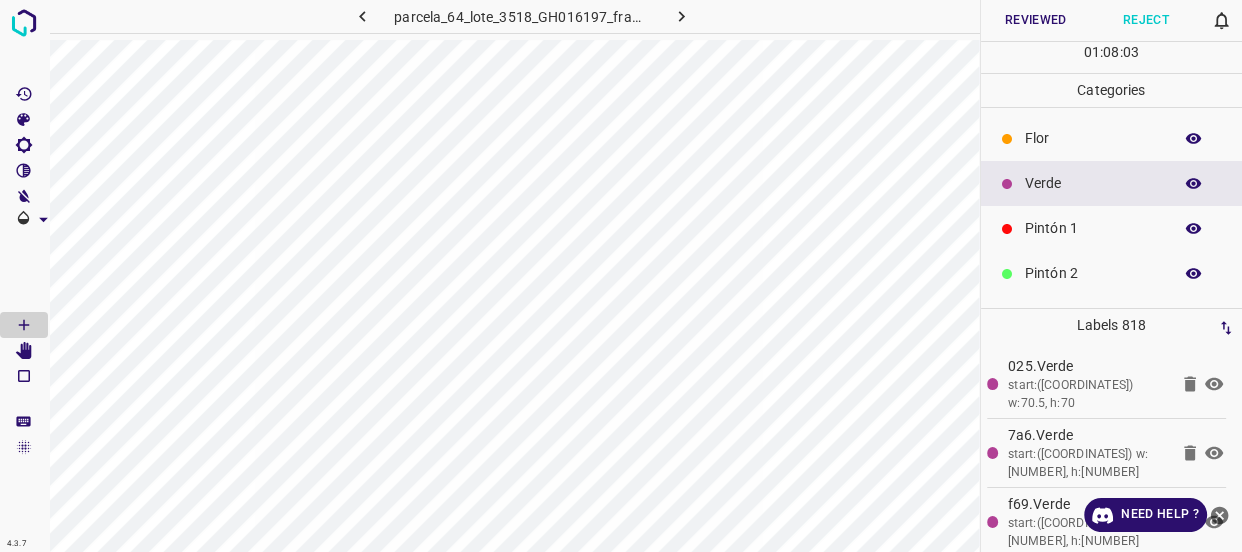 click on "Reviewed" at bounding box center [1036, 20] 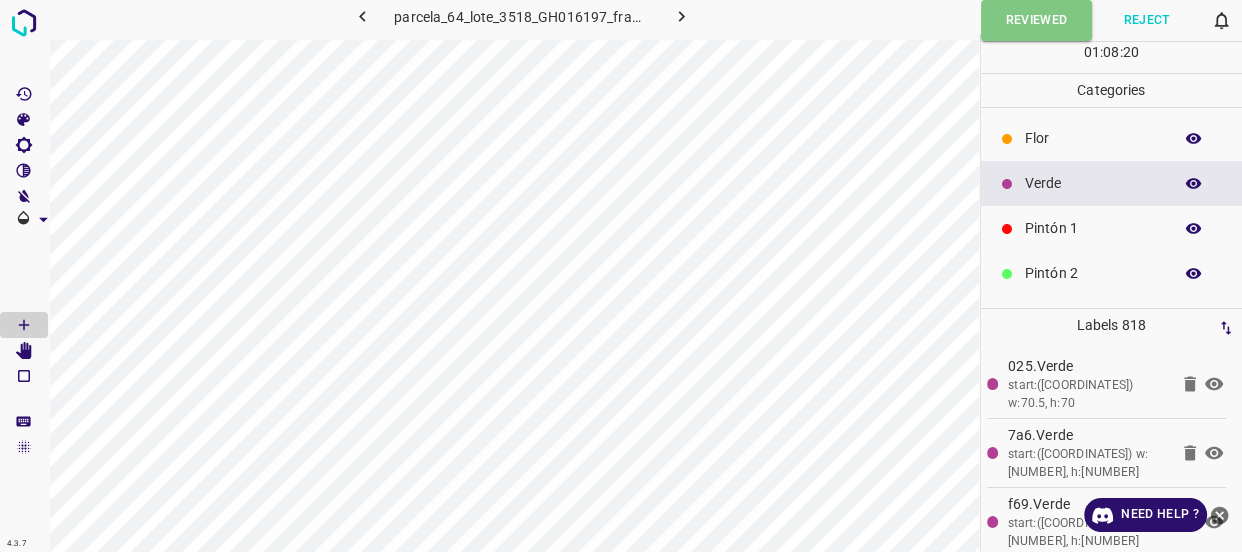 click at bounding box center (681, 16) 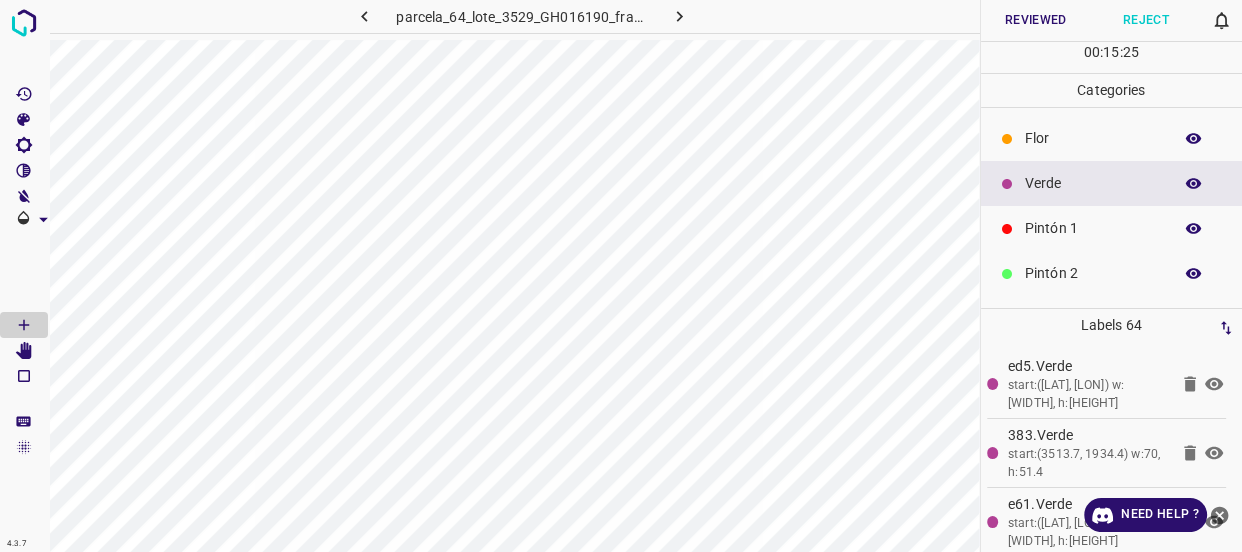 click 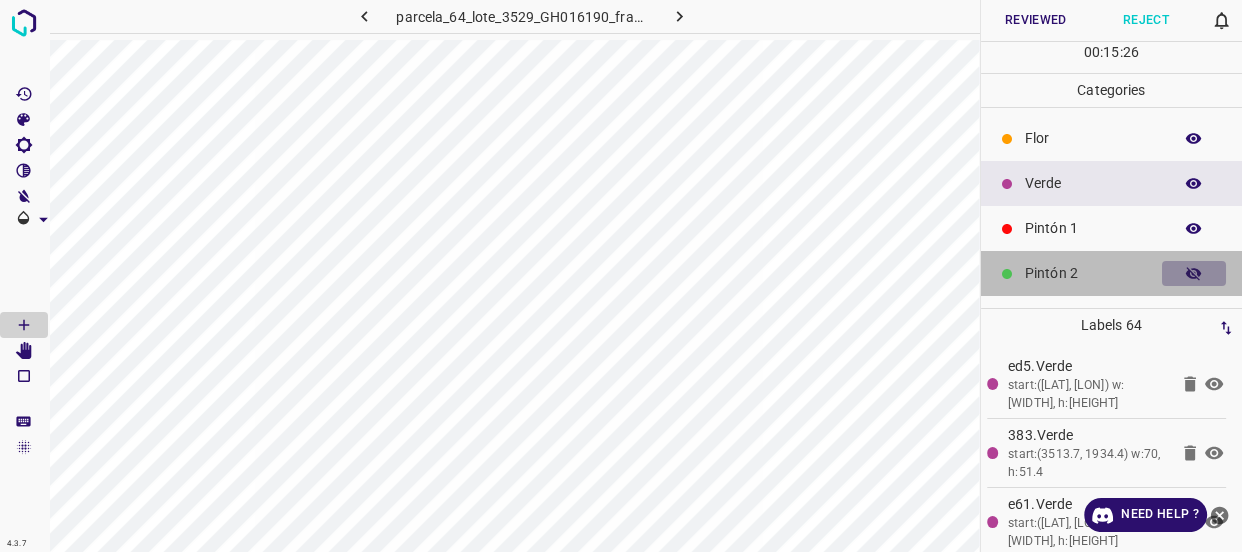 click 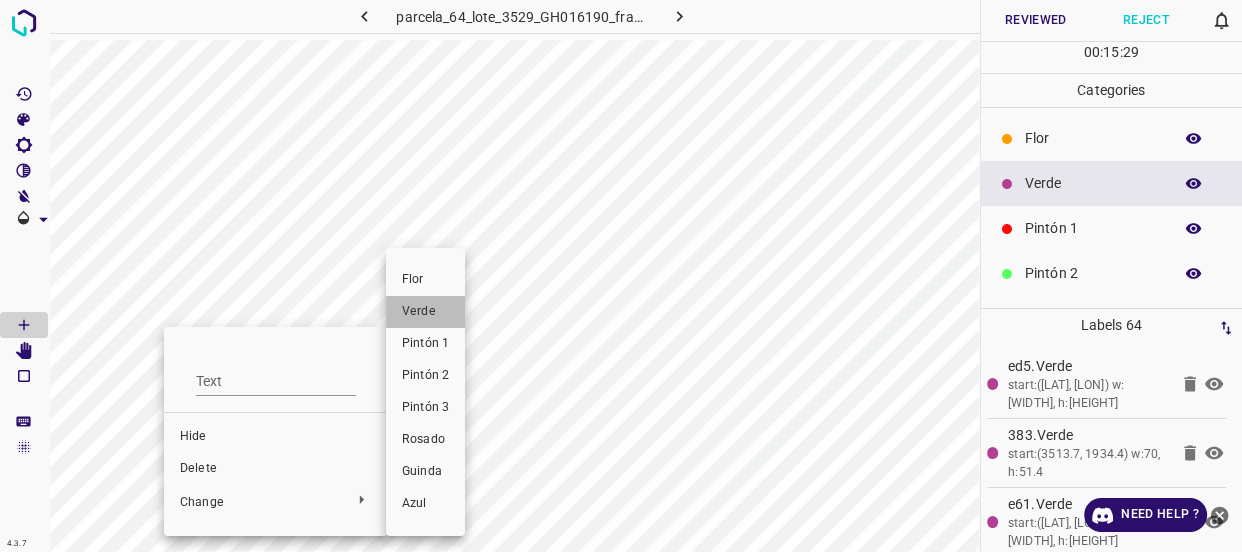 click on "Verde" at bounding box center [425, 312] 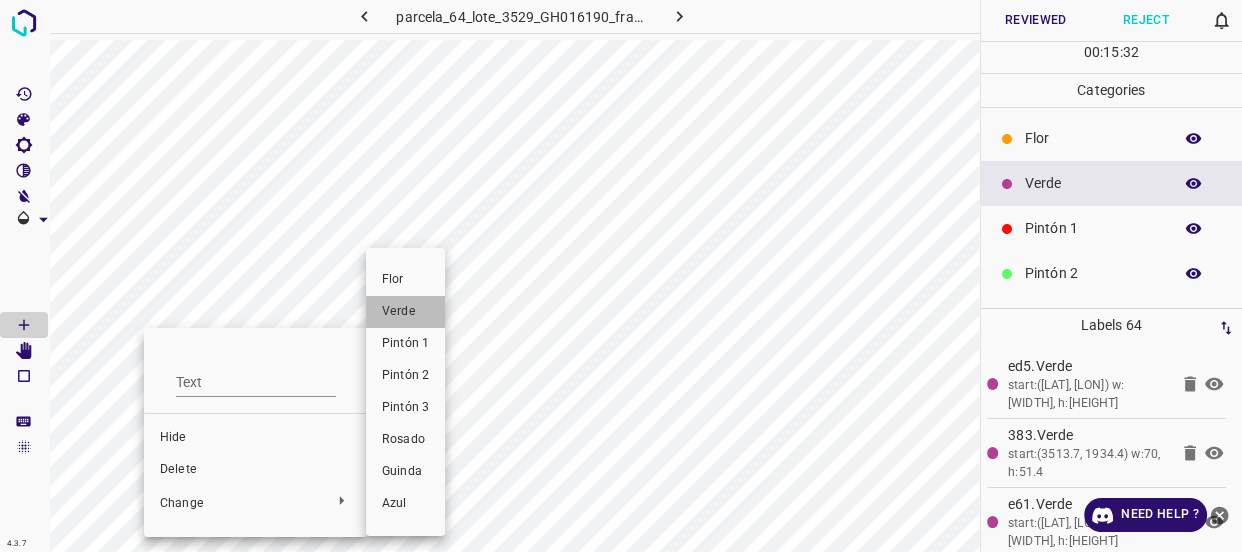 click on "Verde" at bounding box center (405, 312) 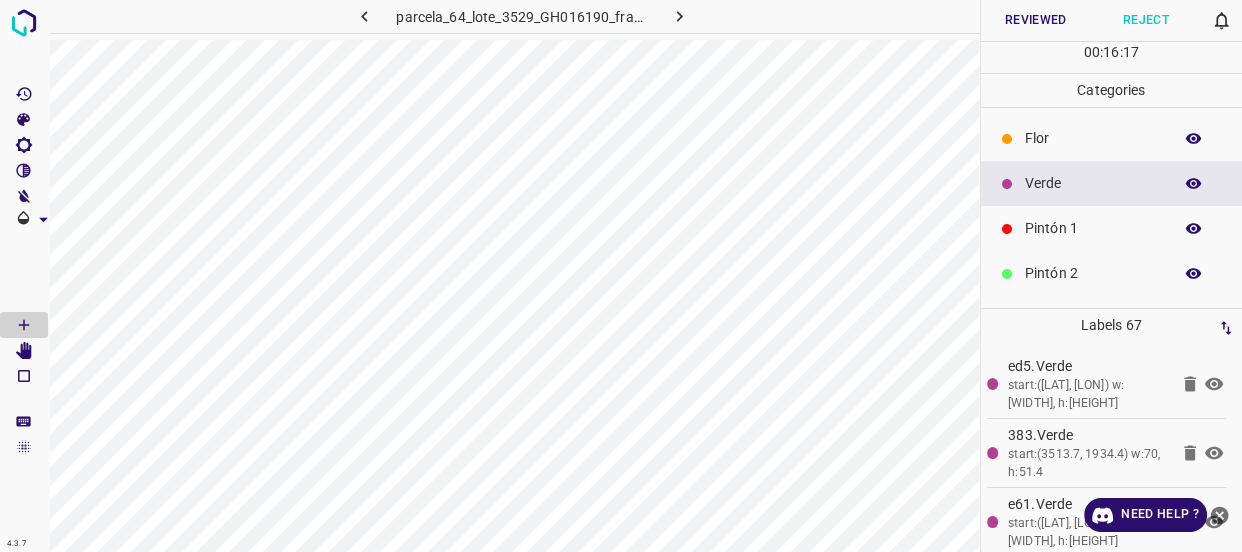 click on "Reviewed" at bounding box center [1036, 20] 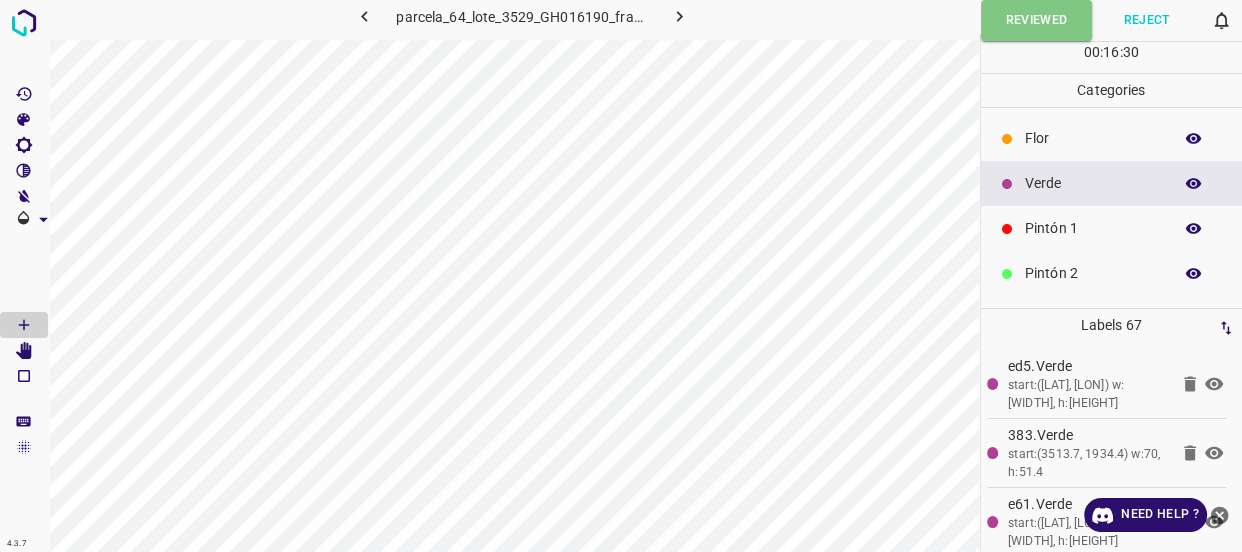 click 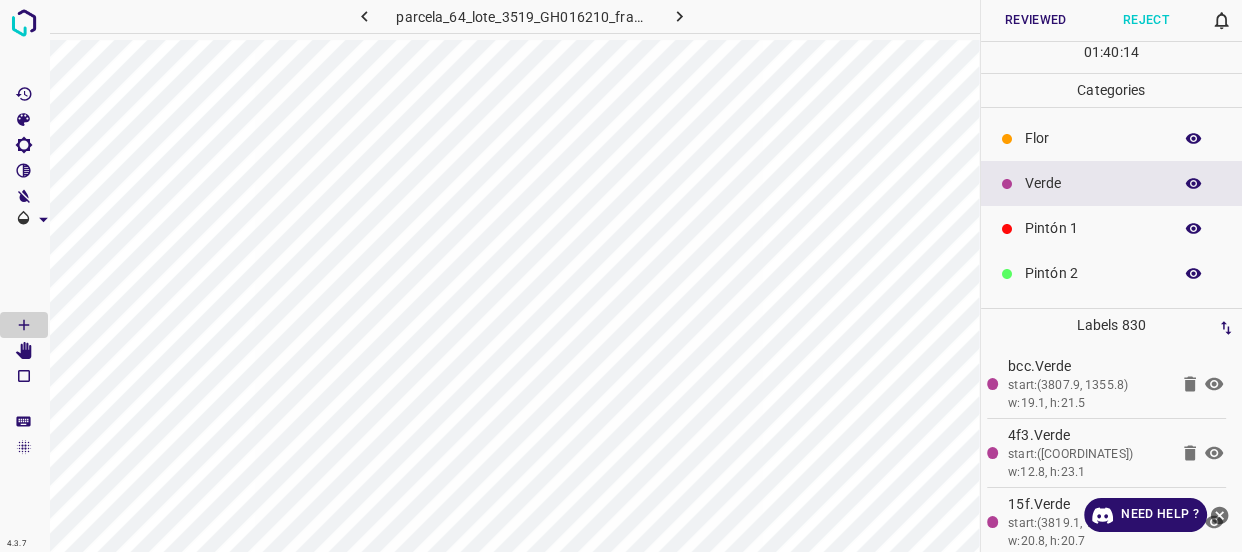 scroll, scrollTop: 90, scrollLeft: 0, axis: vertical 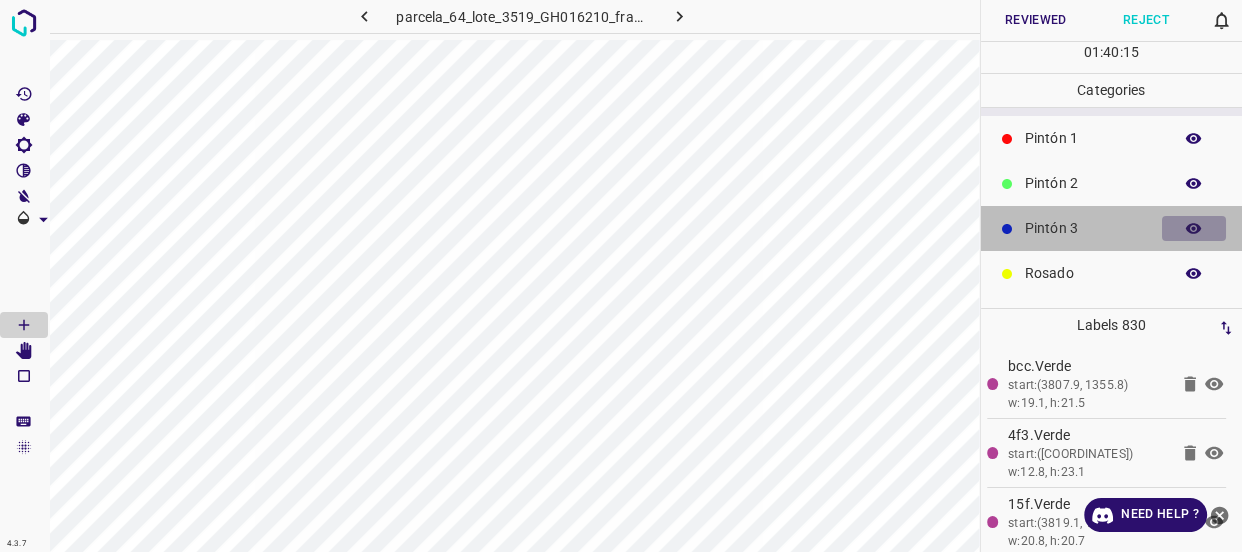 click at bounding box center (1194, 229) 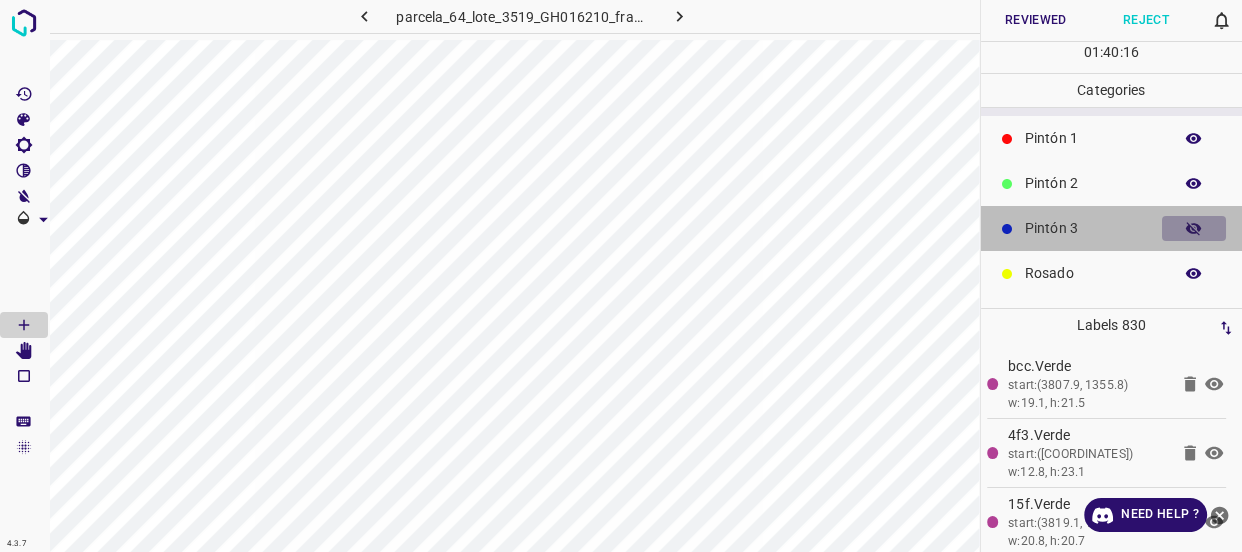 click 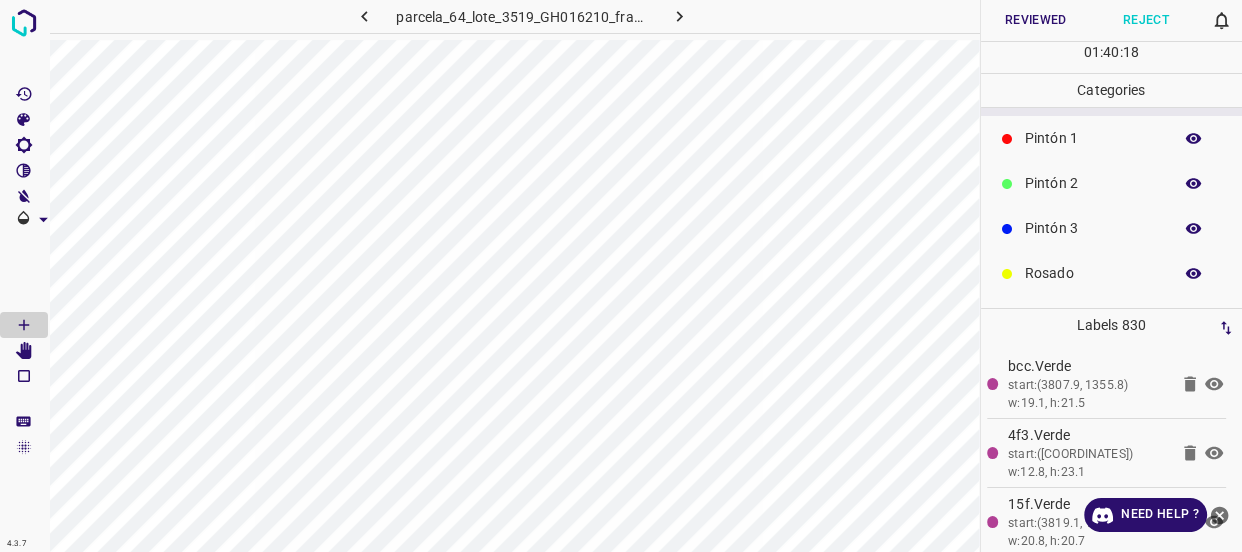 click 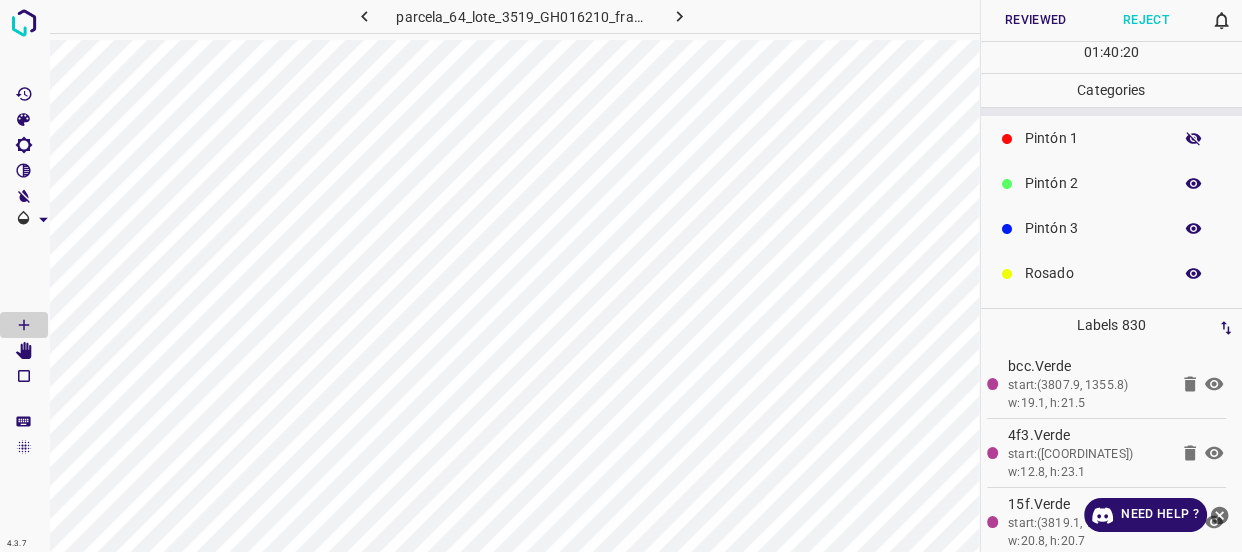 click 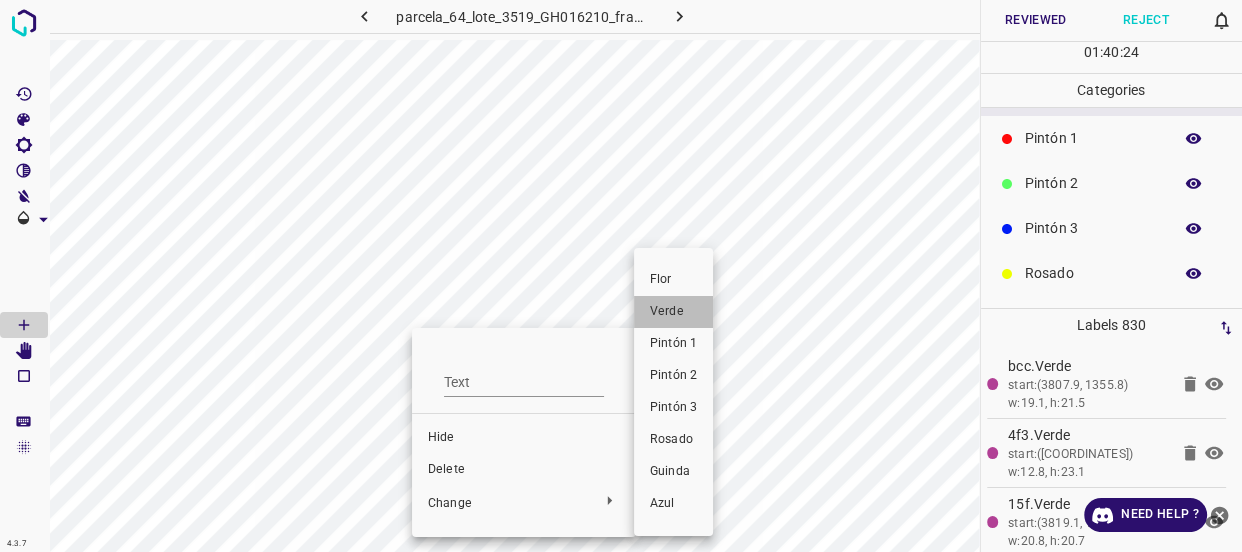 click on "Verde" at bounding box center (673, 312) 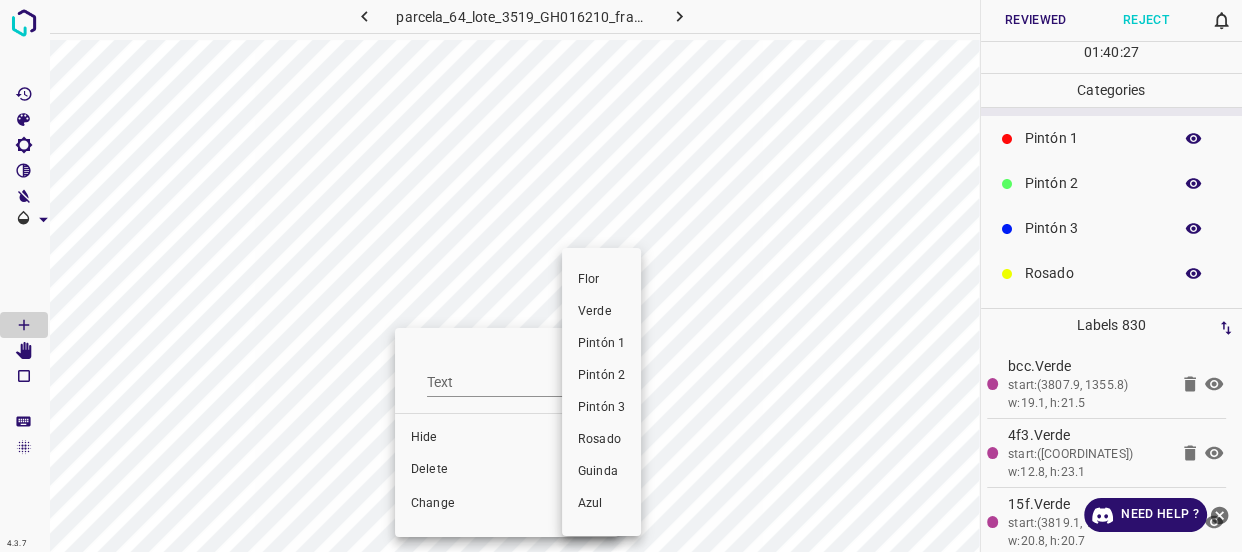 click on "Verde" at bounding box center (601, 312) 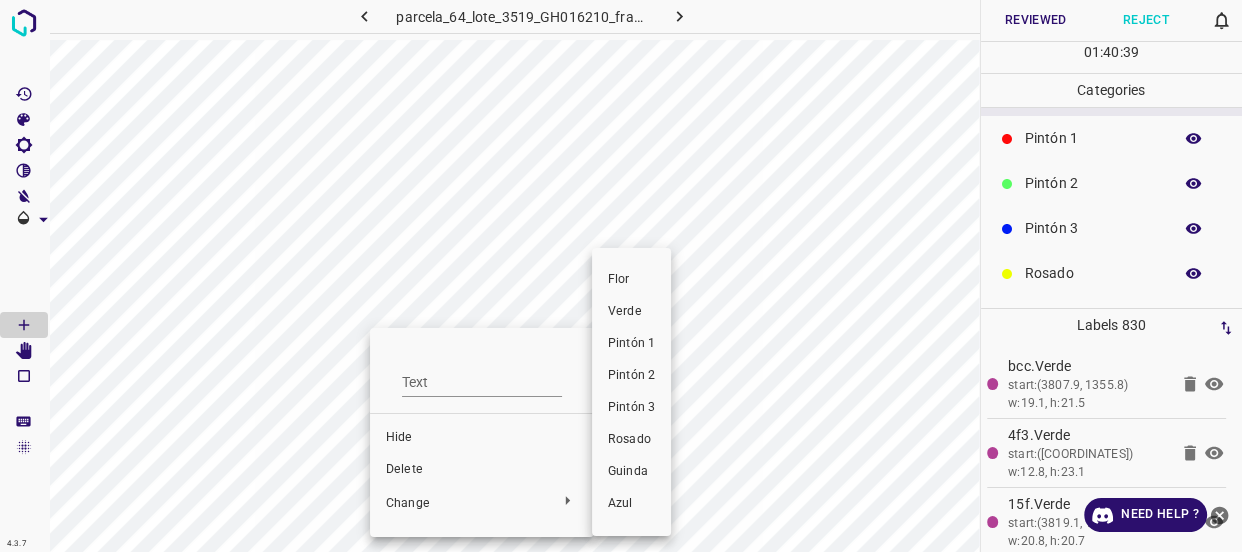 click on "Verde" at bounding box center (631, 312) 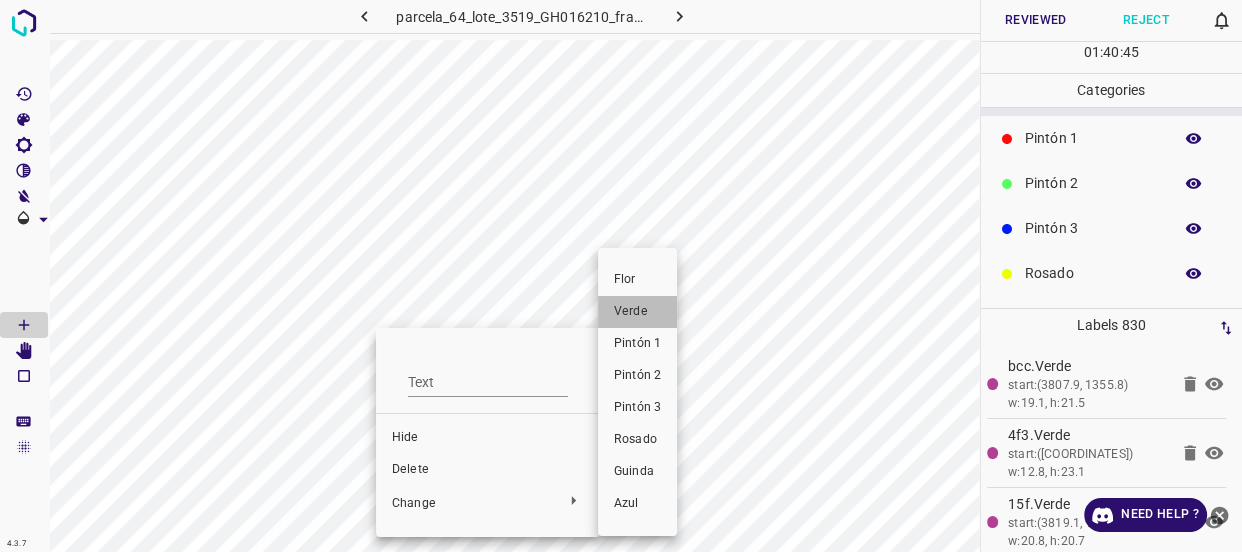 click on "Verde" at bounding box center [637, 312] 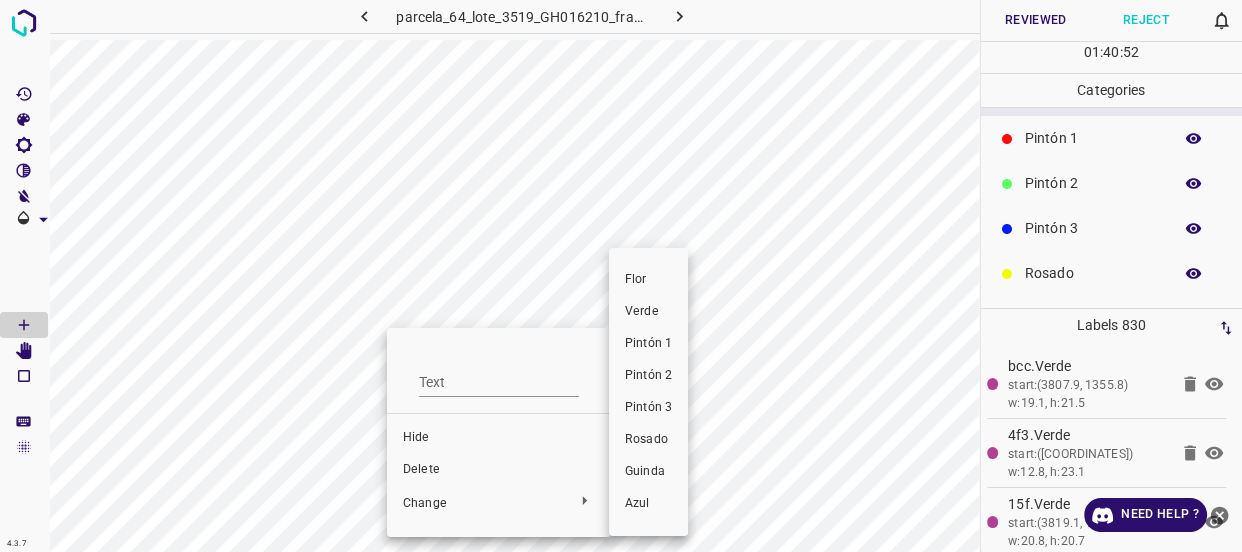 click on "Verde" at bounding box center [648, 312] 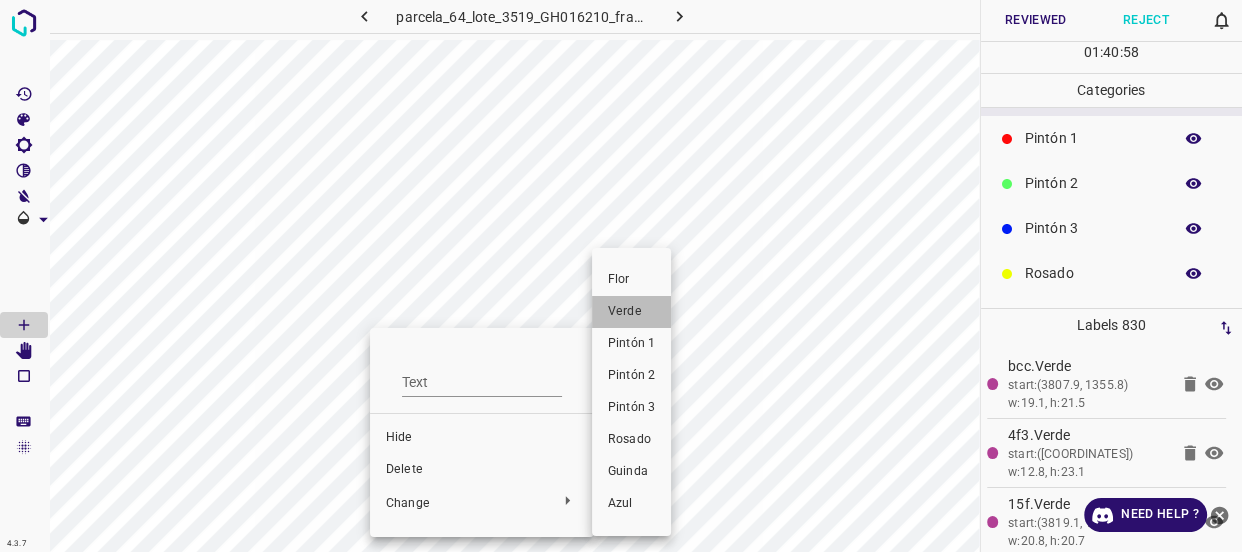 click on "Verde" at bounding box center [631, 312] 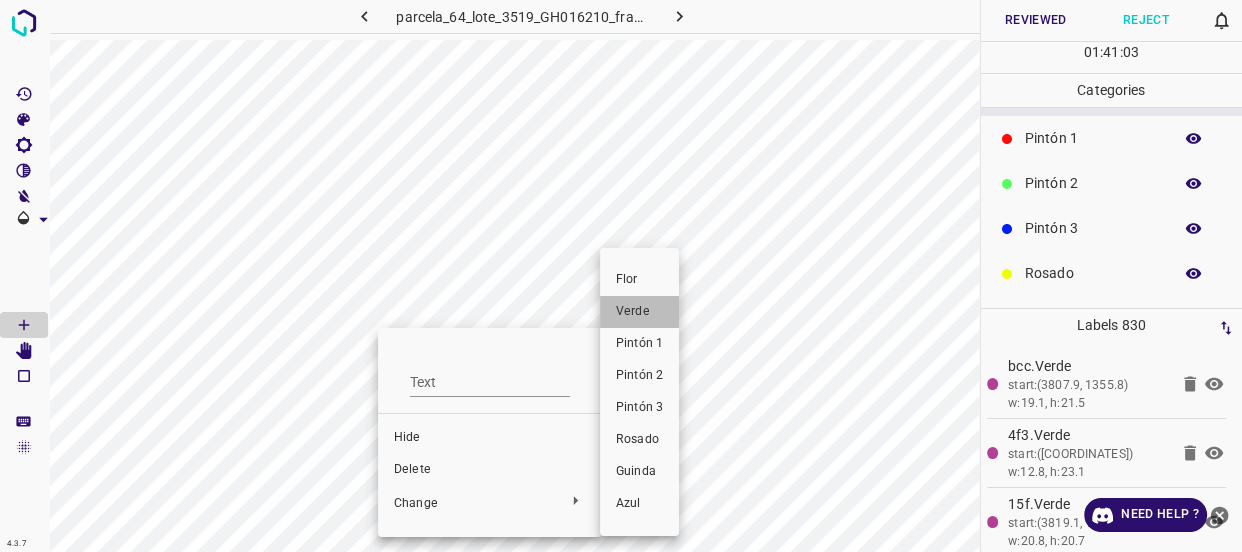 click on "Verde" at bounding box center (639, 312) 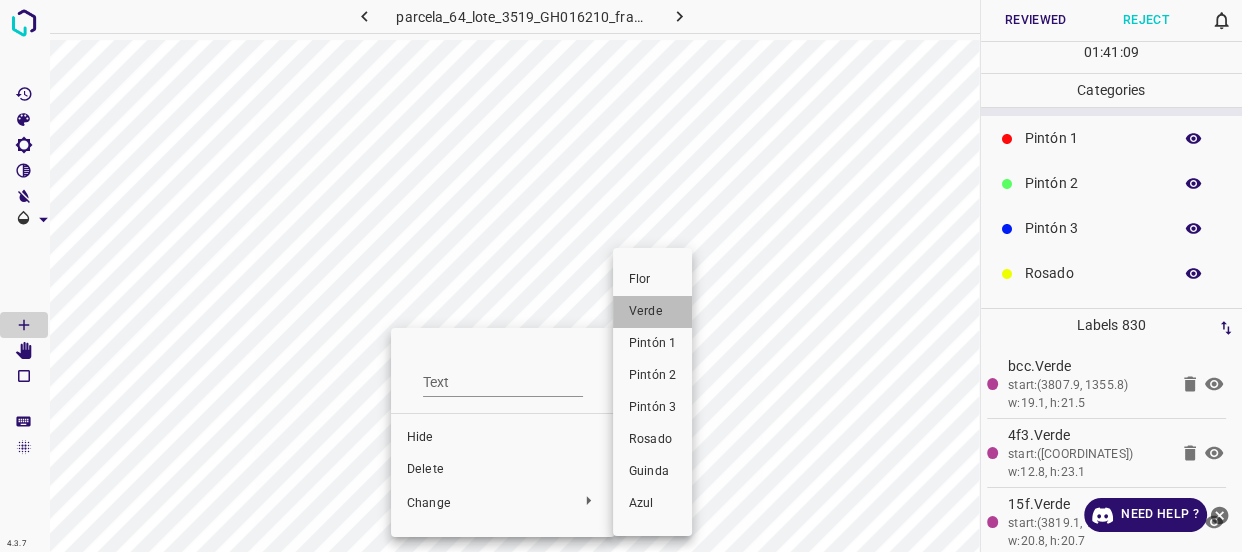 click on "Verde" at bounding box center (652, 312) 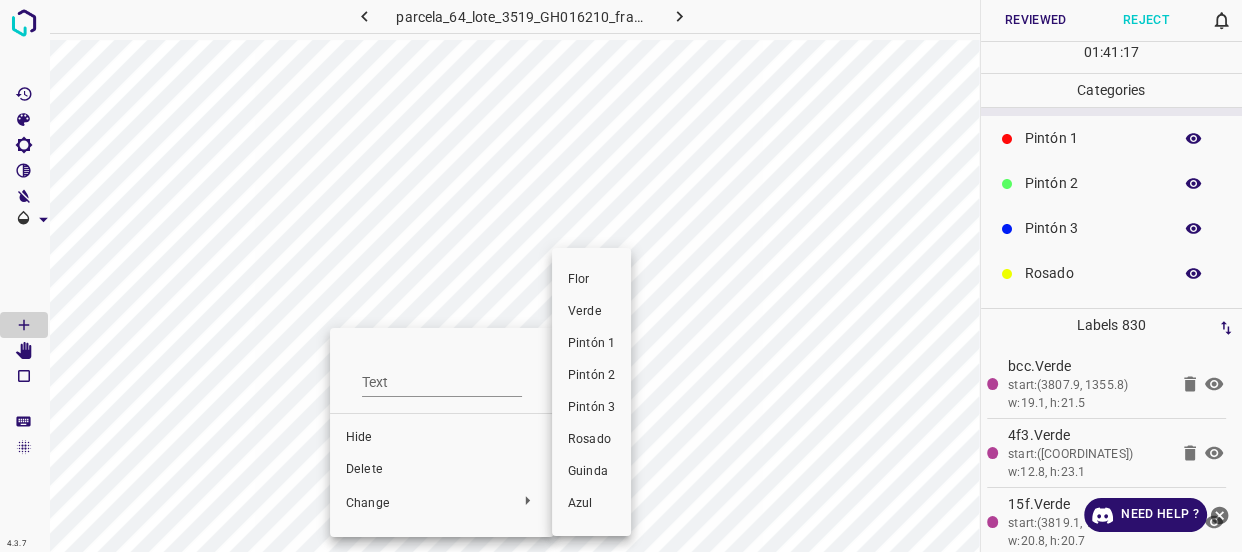 click on "Verde" at bounding box center [591, 312] 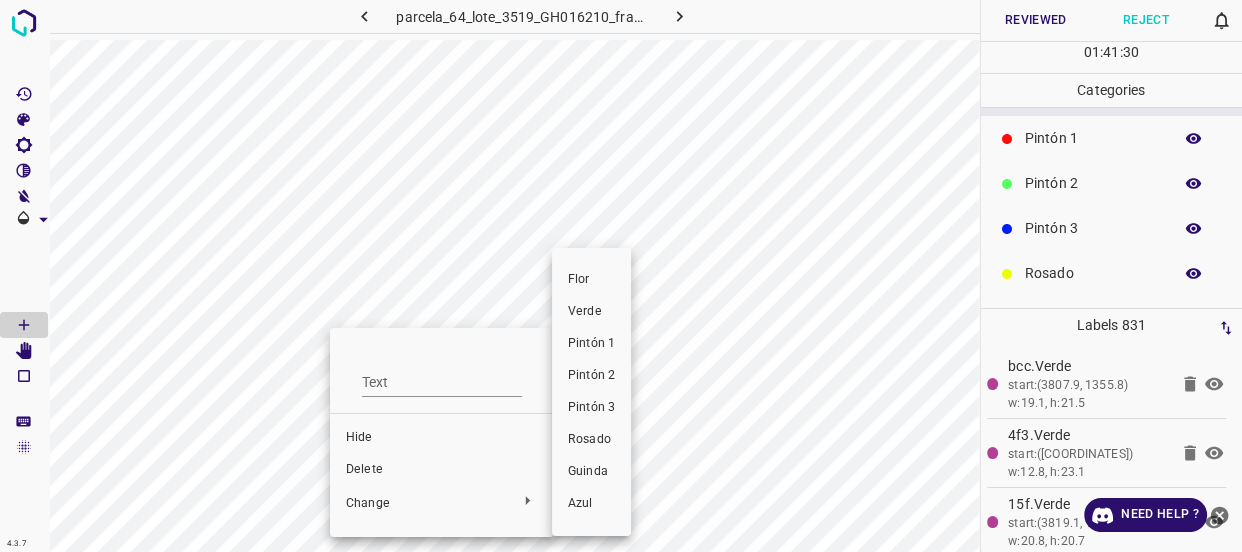 click on "Verde" at bounding box center [591, 312] 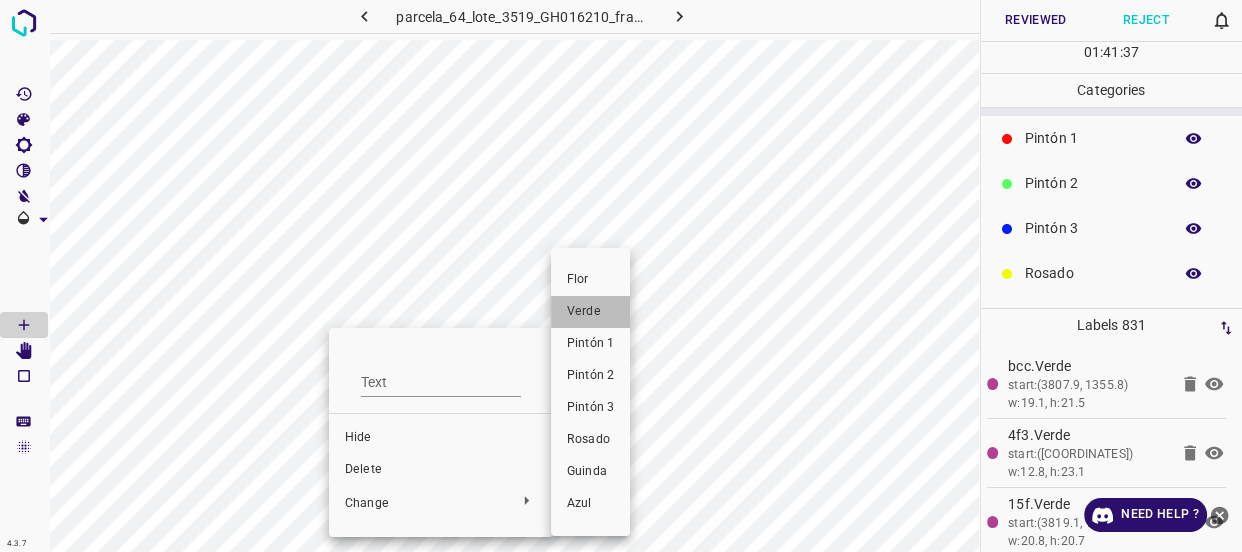 drag, startPoint x: 597, startPoint y: 309, endPoint x: 542, endPoint y: 367, distance: 79.93122 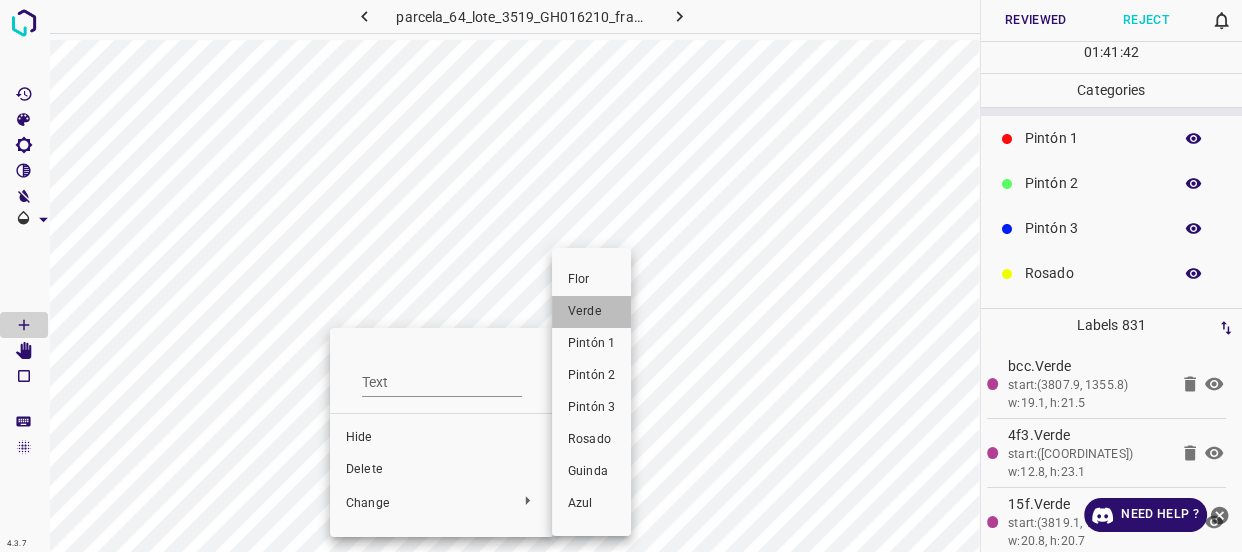 drag, startPoint x: 587, startPoint y: 311, endPoint x: 350, endPoint y: 468, distance: 284.28506 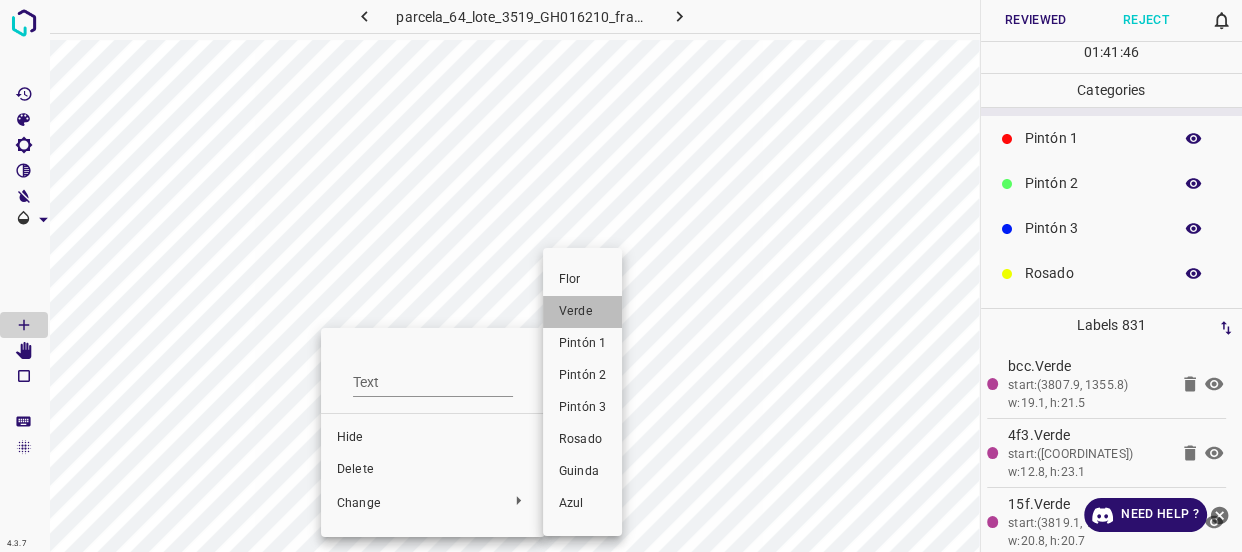 click on "Verde" at bounding box center (582, 312) 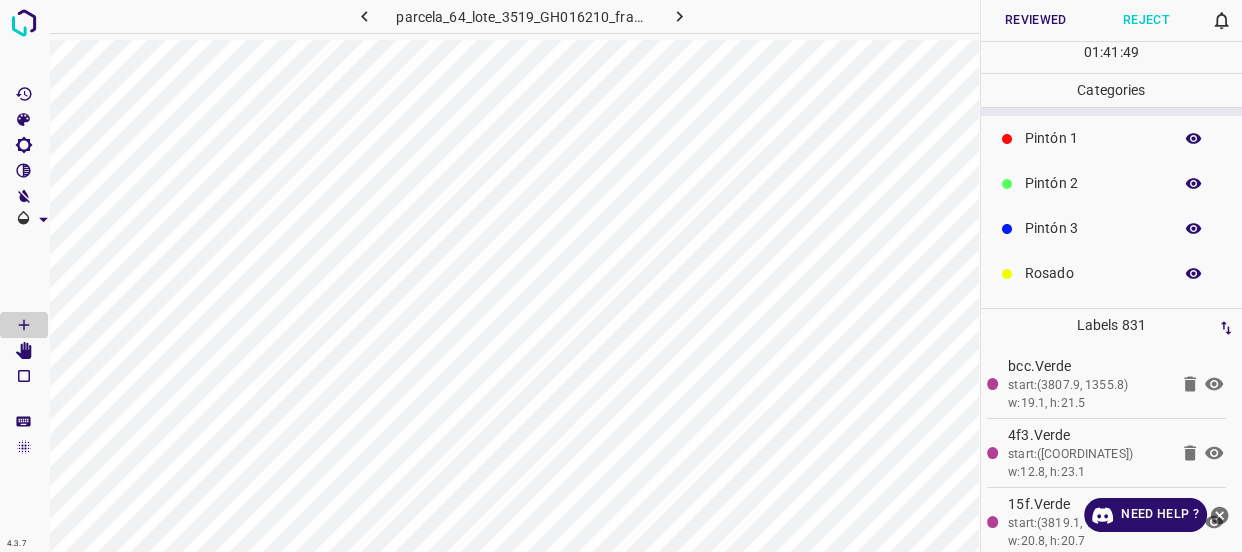 scroll, scrollTop: 0, scrollLeft: 0, axis: both 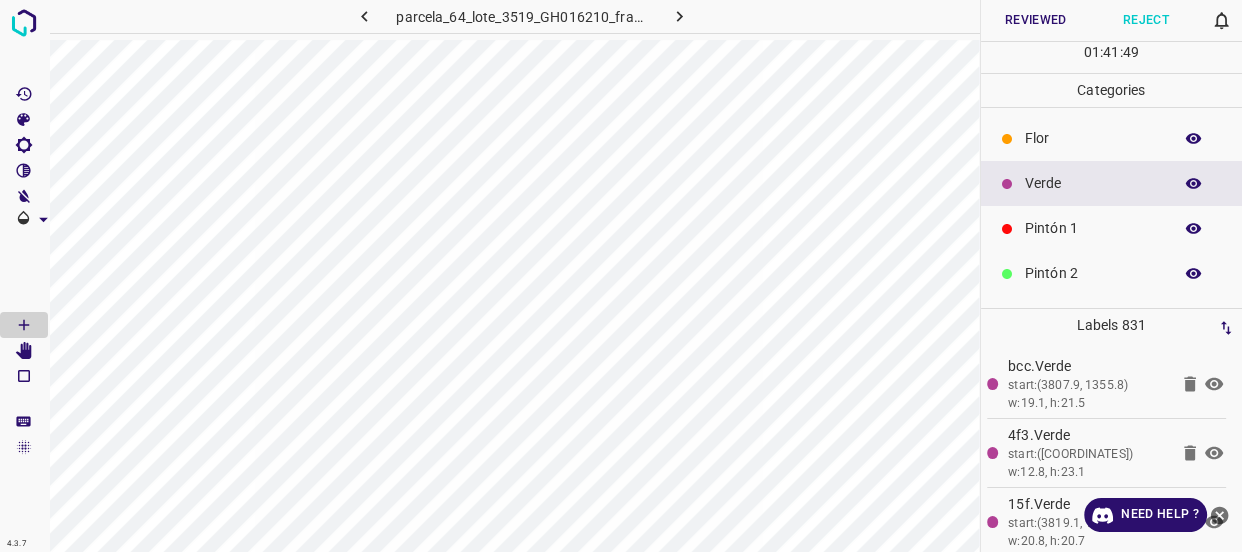 click on "Pintón 1" at bounding box center [1093, 228] 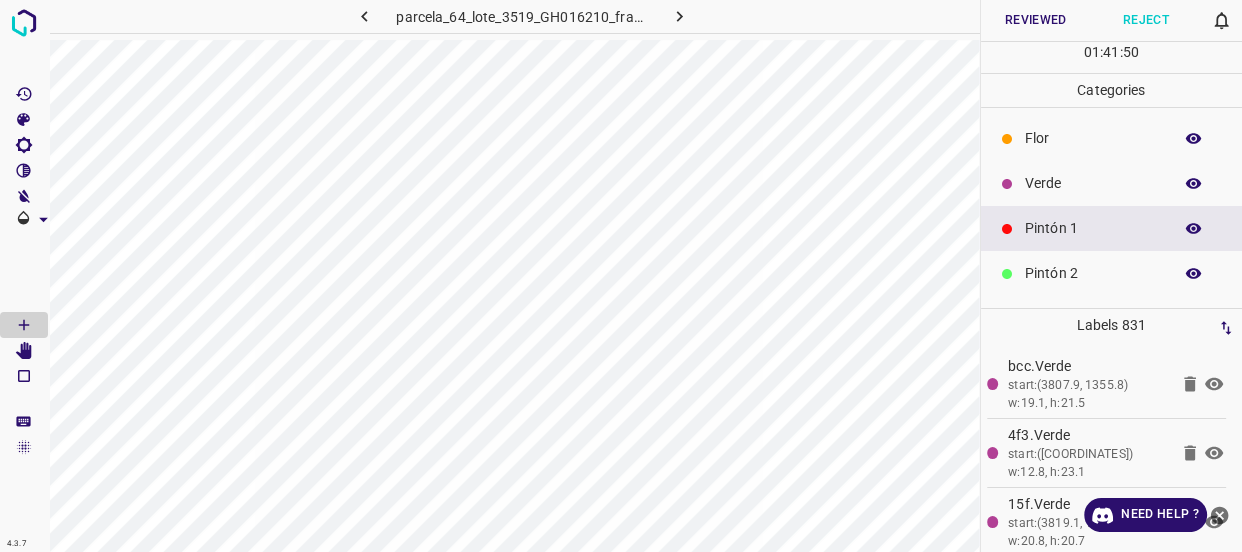 click on "Verde" at bounding box center [1093, 183] 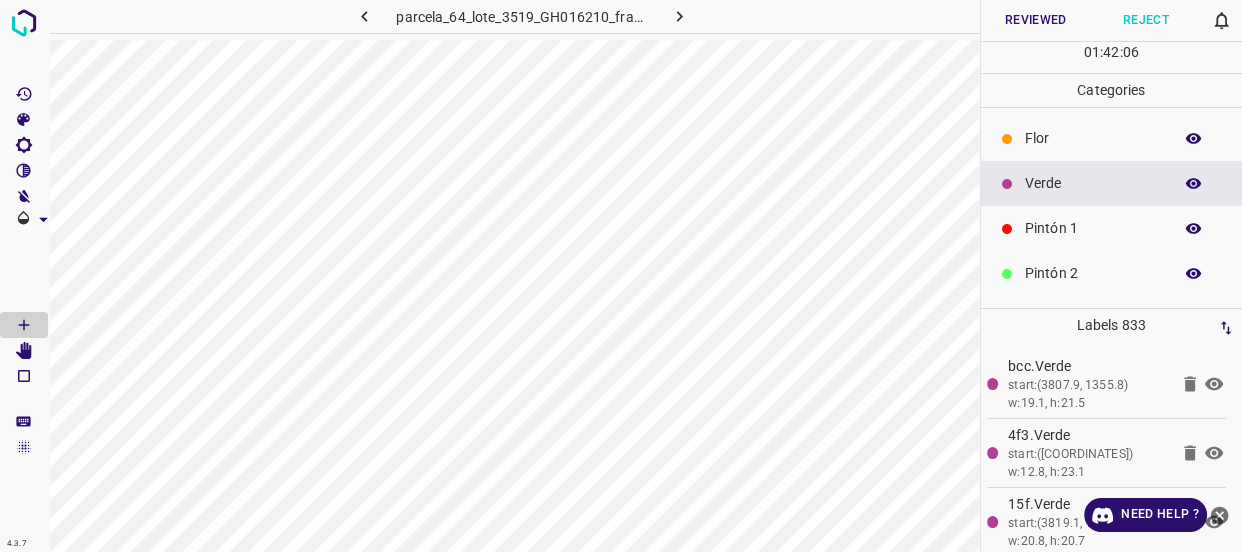 click 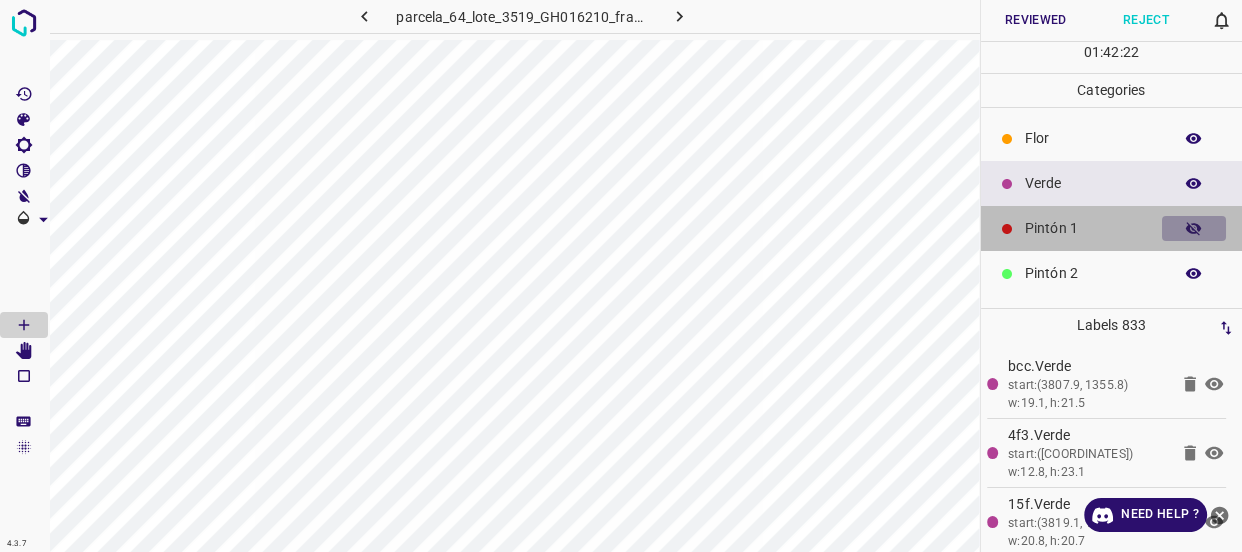 click 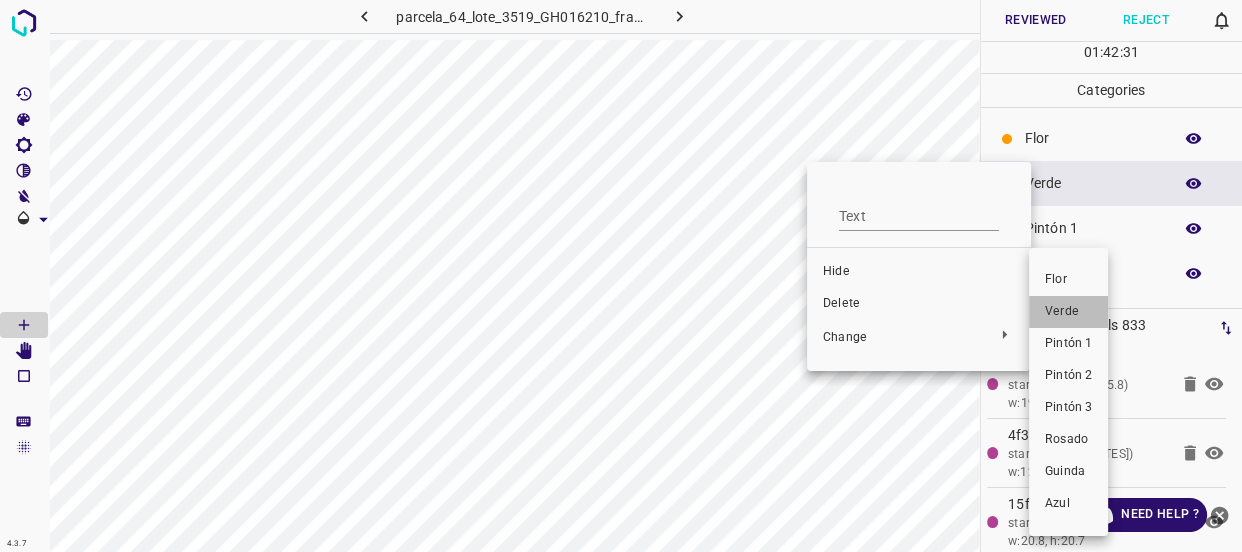 click on "Verde" at bounding box center [1068, 312] 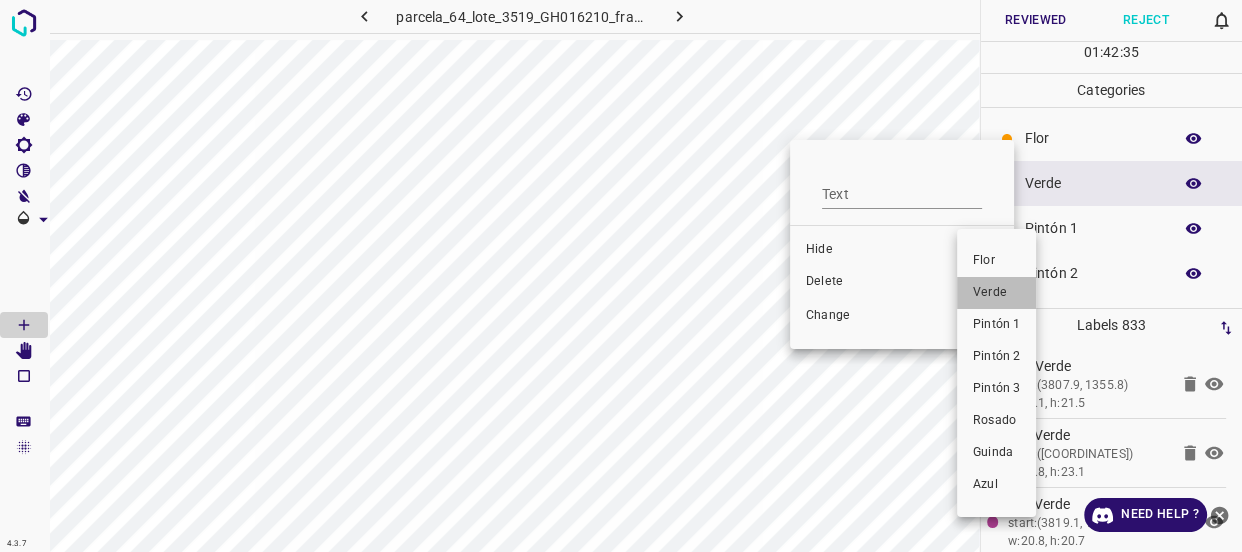 click on "Verde" at bounding box center [996, 293] 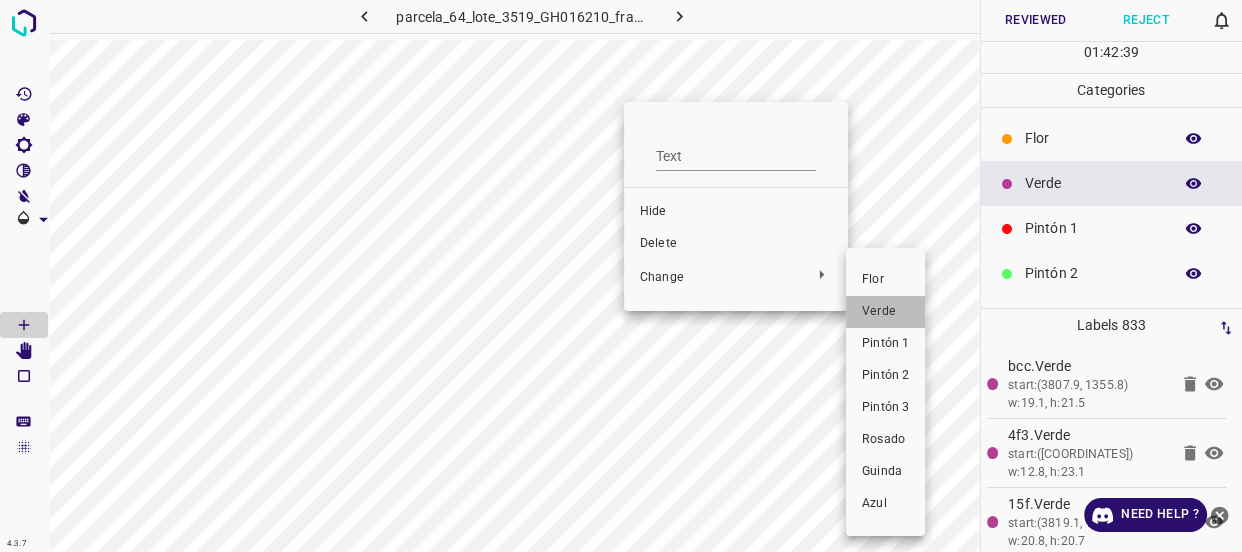 click on "Verde" at bounding box center [885, 312] 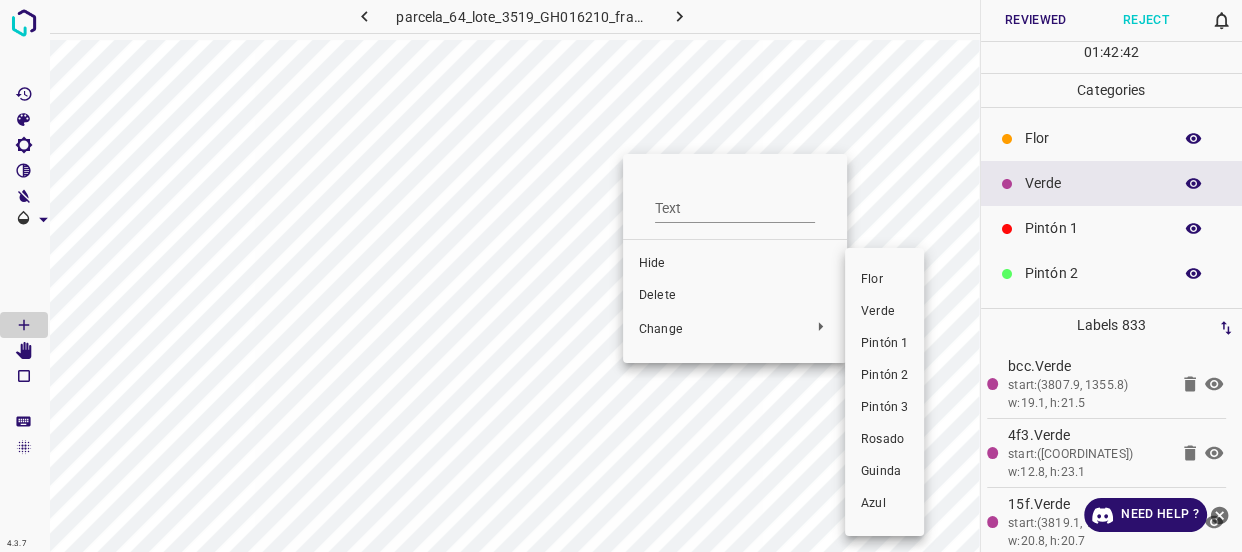 click on "Verde" at bounding box center (884, 312) 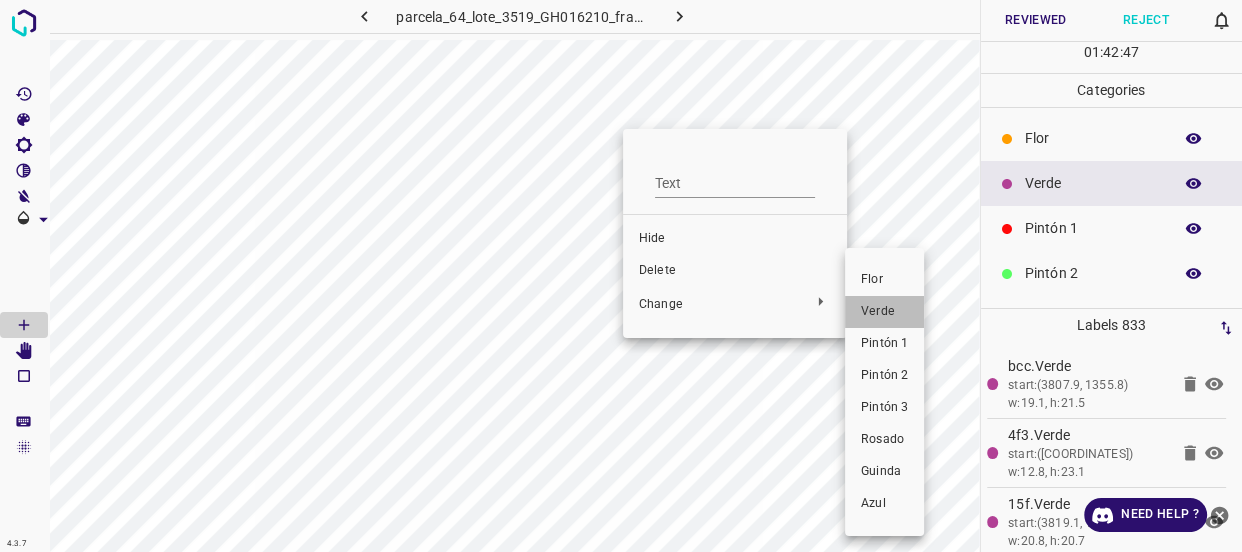 click on "Verde" at bounding box center [884, 312] 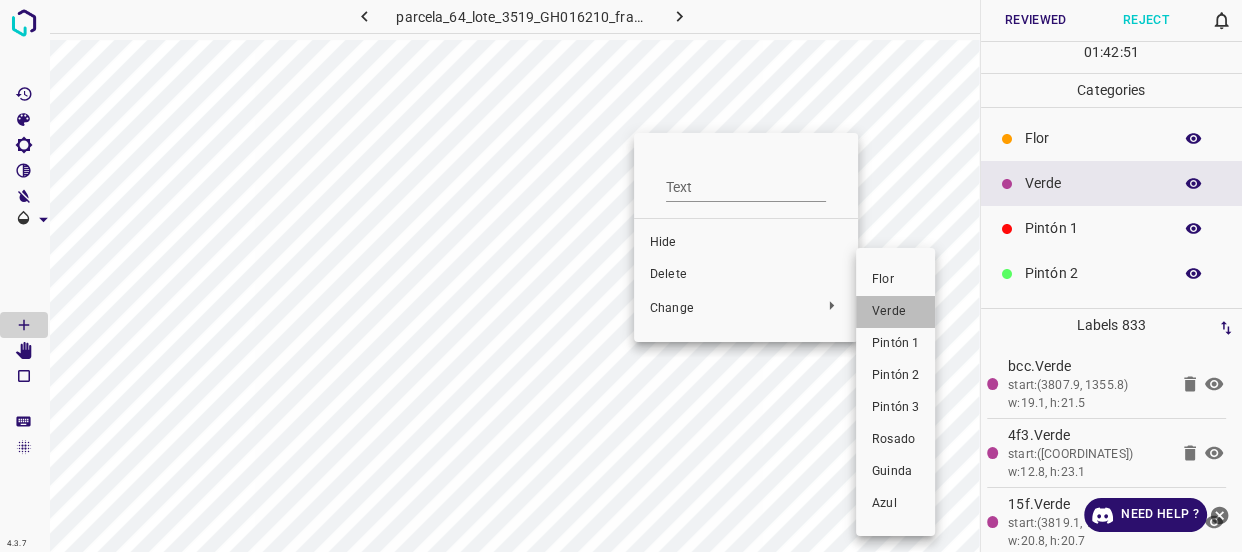 click on "Verde" at bounding box center [895, 312] 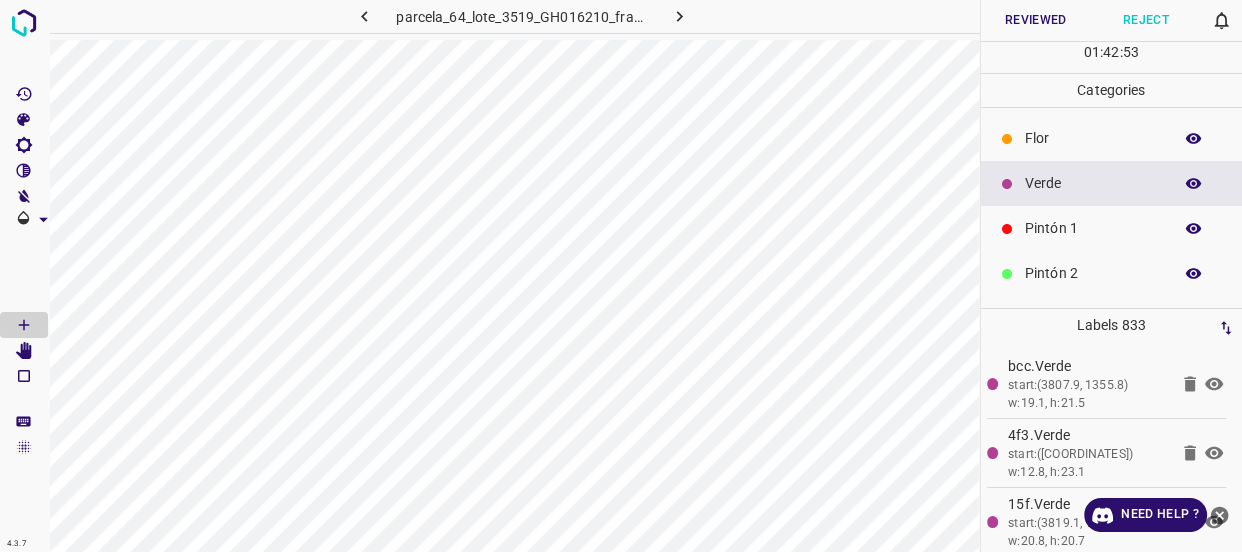 click 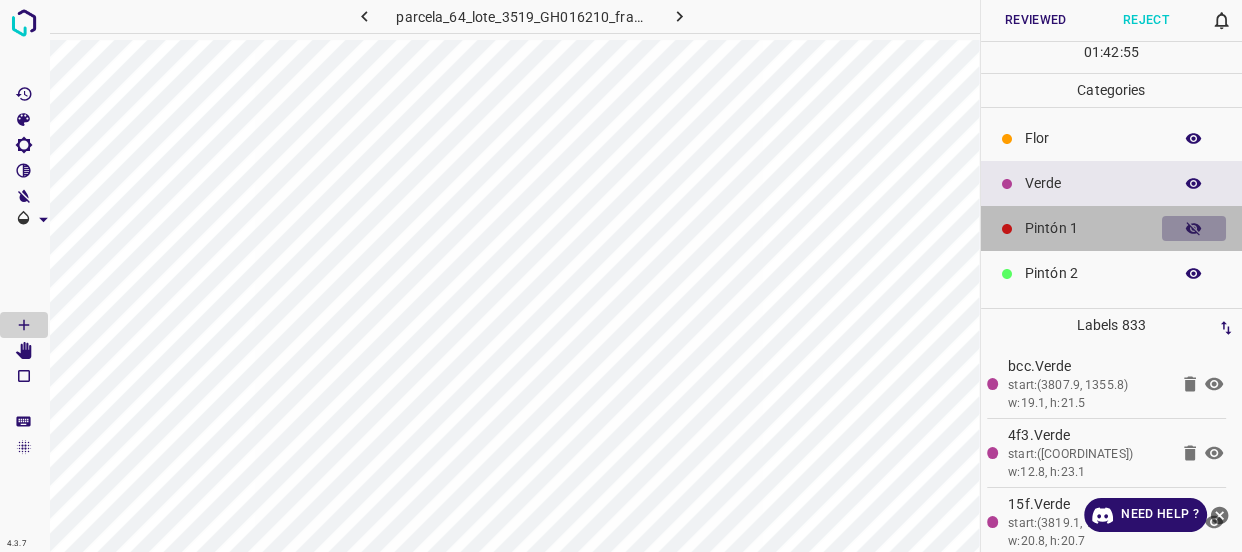 click 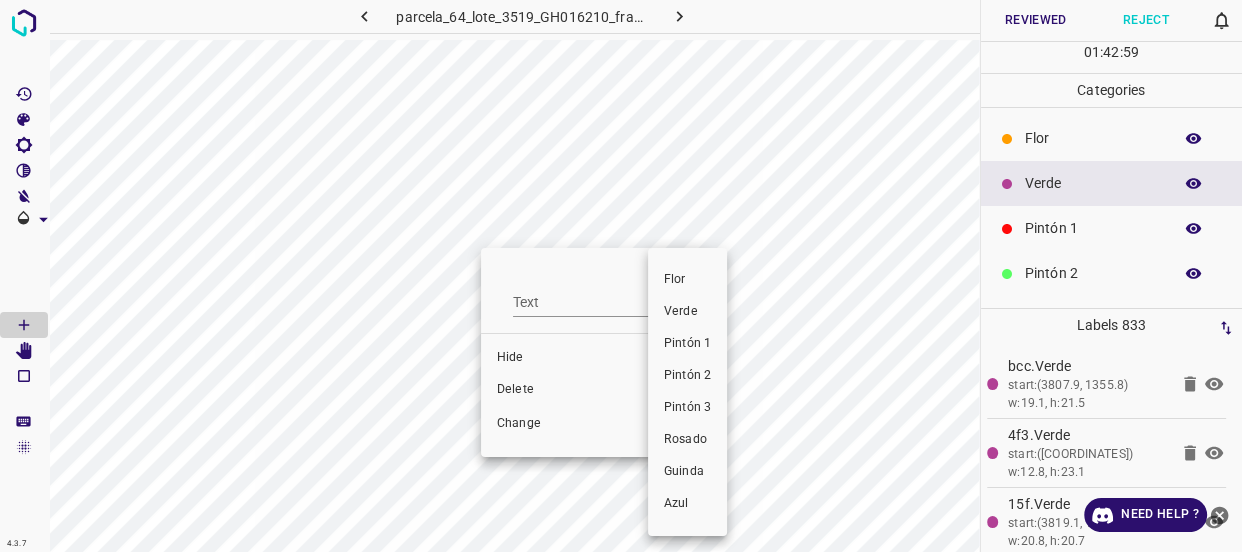 click on "Verde" at bounding box center (687, 312) 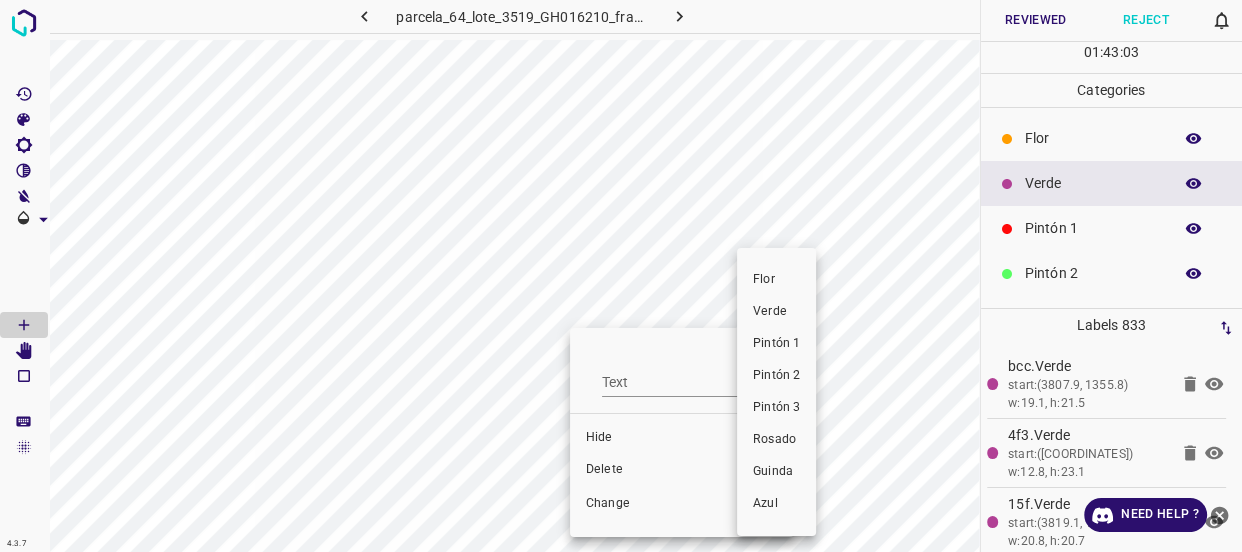 drag, startPoint x: 774, startPoint y: 320, endPoint x: 618, endPoint y: 445, distance: 199.90248 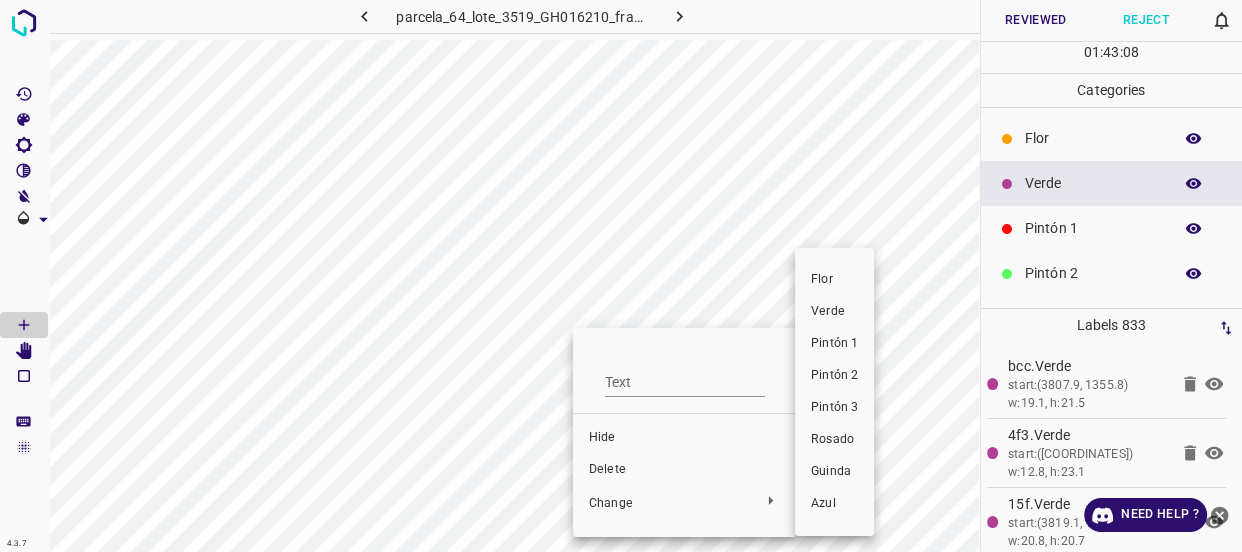 click on "Verde" at bounding box center [834, 312] 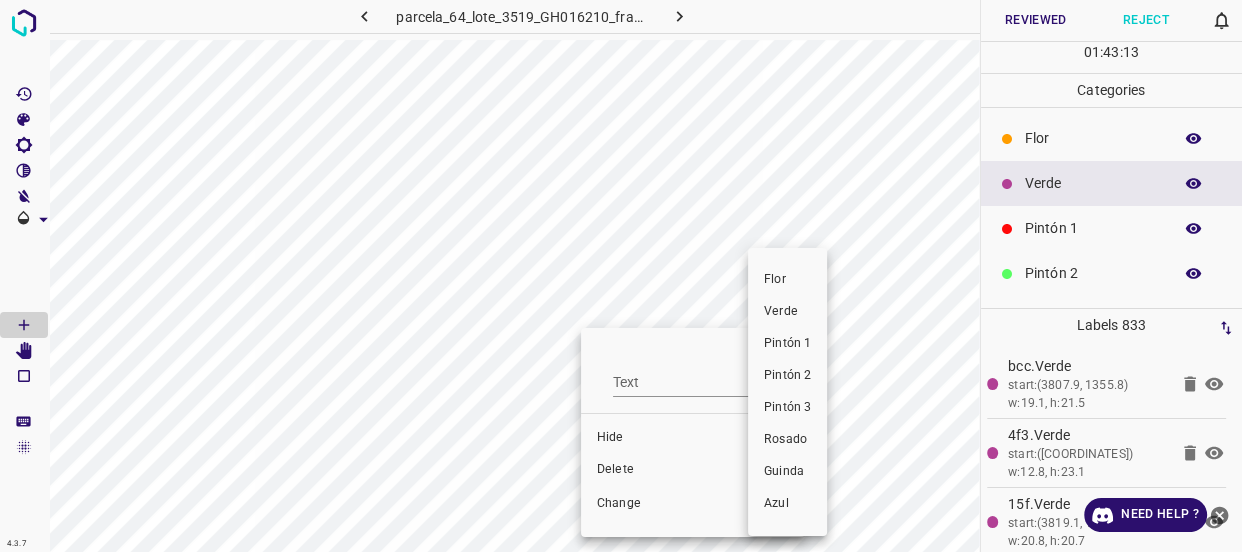 click on "Verde" at bounding box center (787, 312) 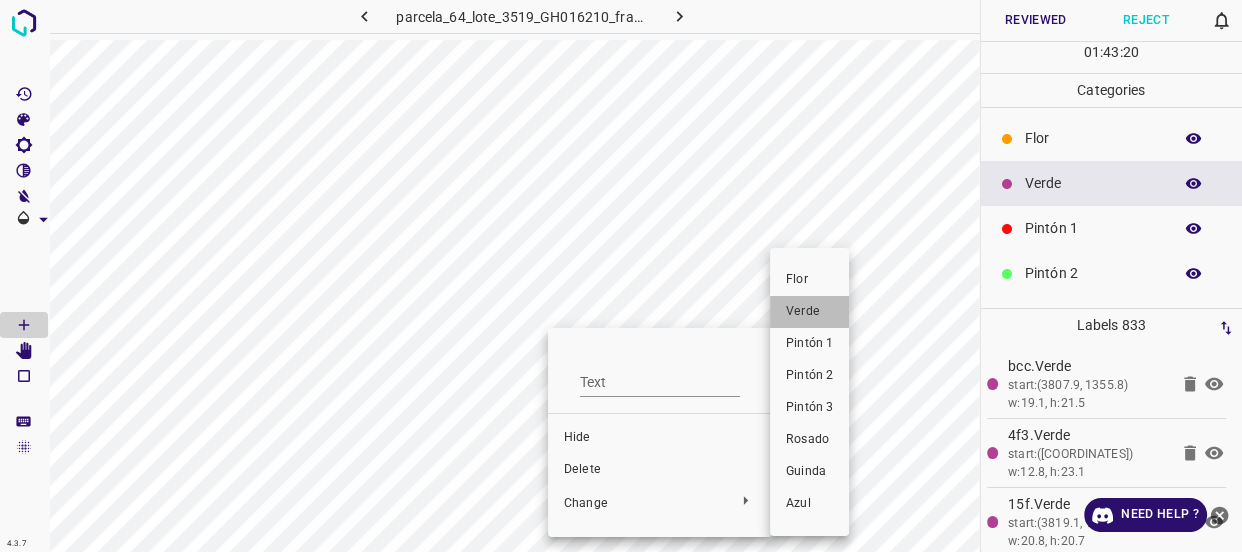 click on "Verde" at bounding box center [809, 312] 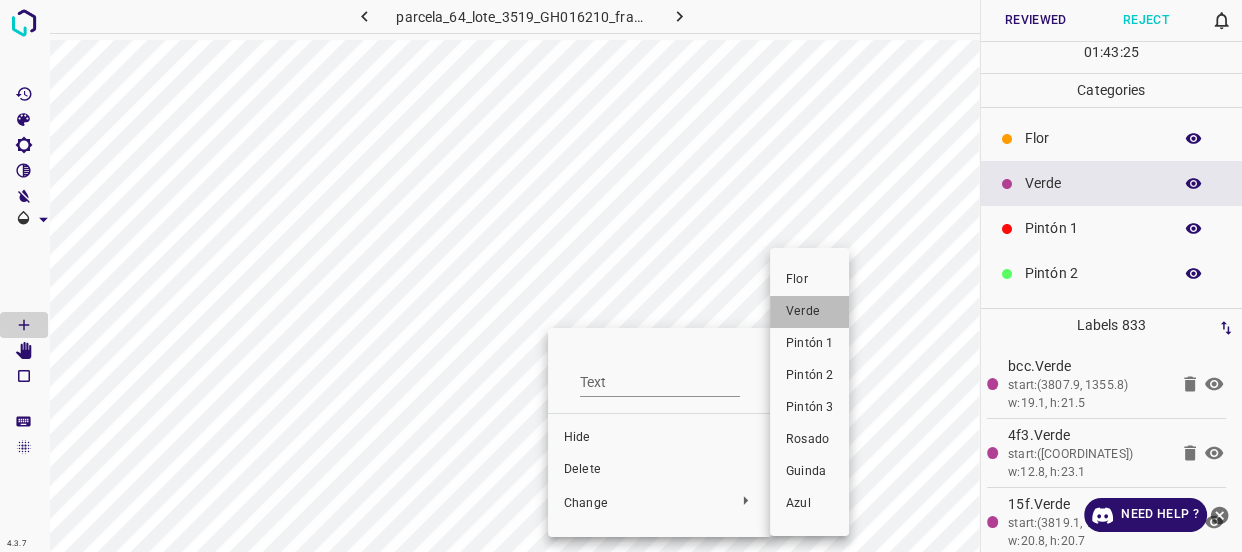 click on "Verde" at bounding box center (809, 312) 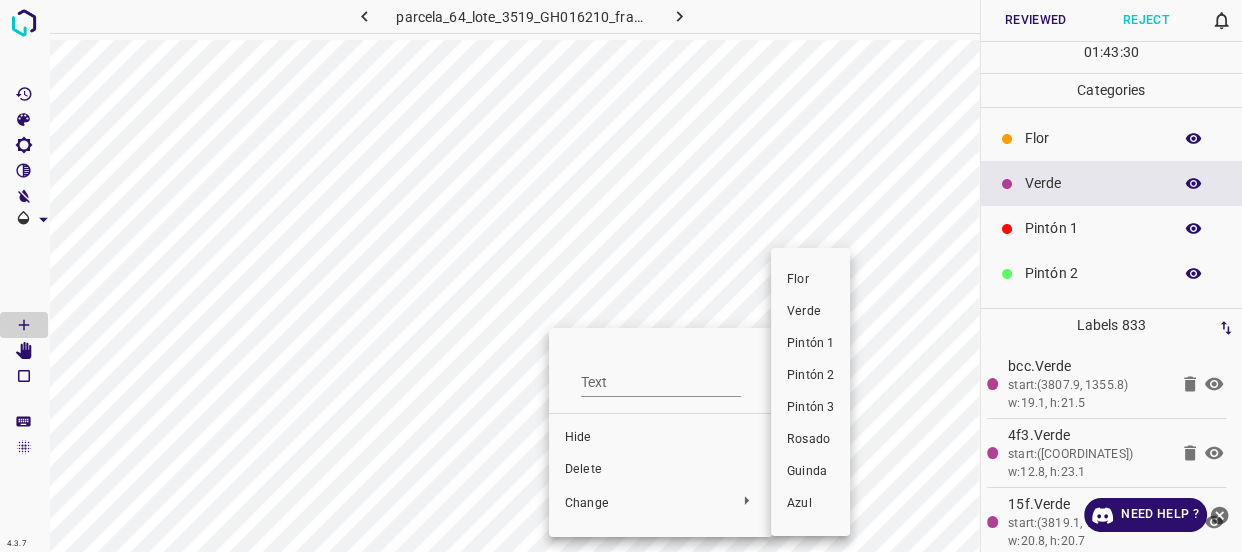 click on "Verde" at bounding box center [810, 312] 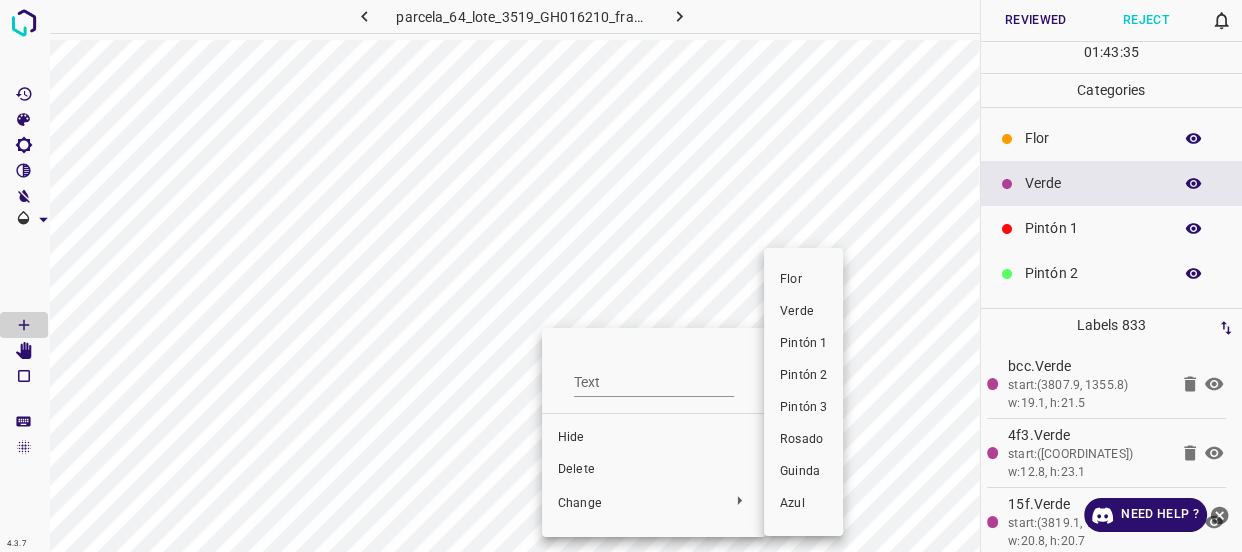click on "Verde" at bounding box center [803, 312] 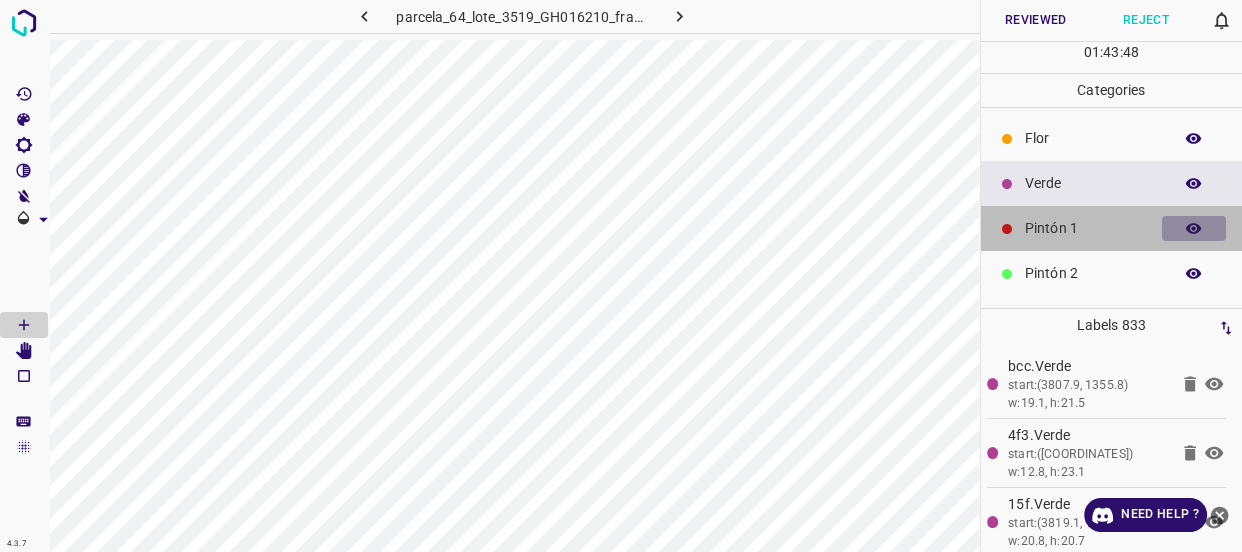 click 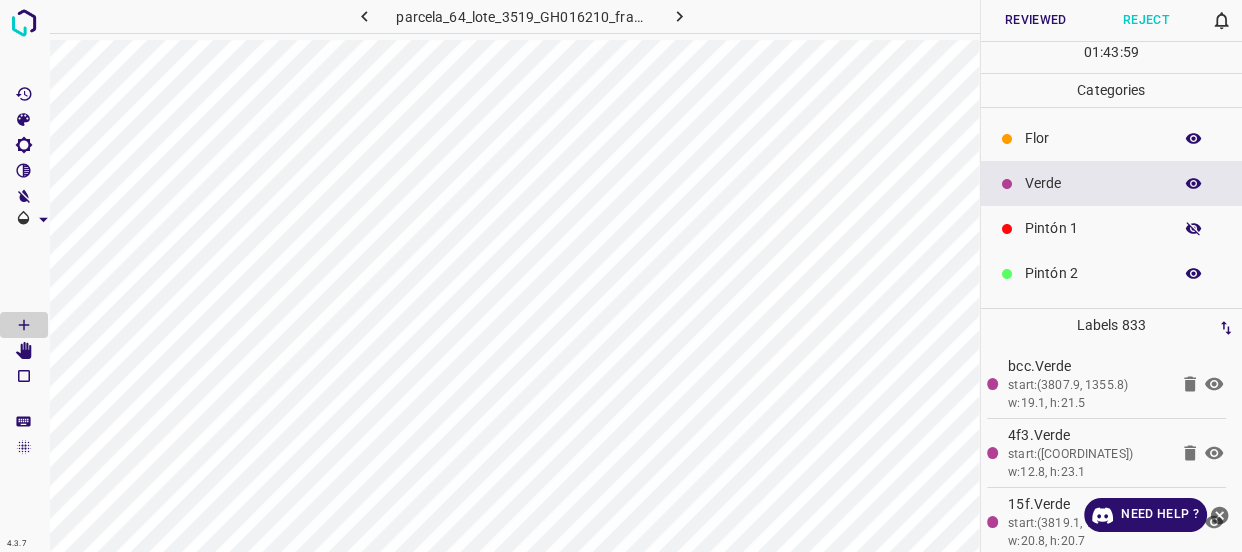 click 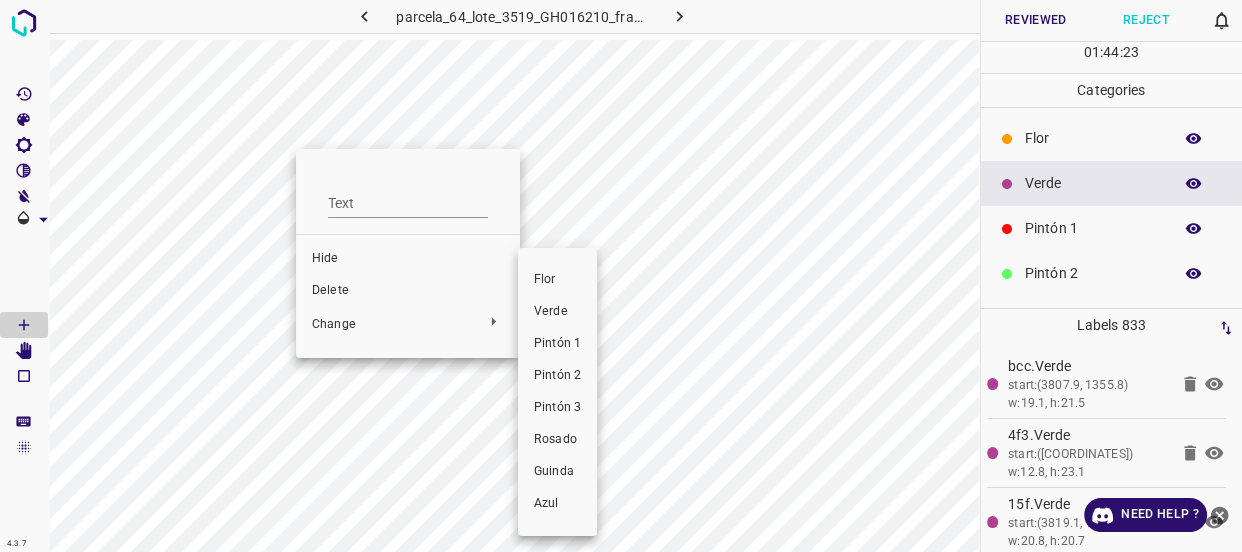 drag, startPoint x: 537, startPoint y: 310, endPoint x: 294, endPoint y: 140, distance: 296.56198 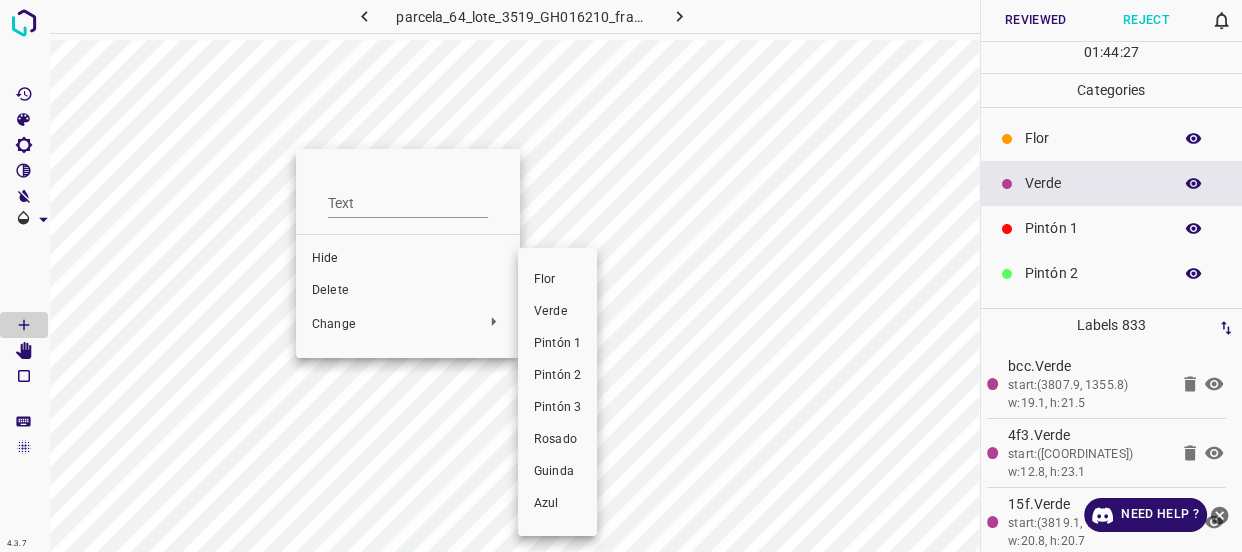 click on "Verde" at bounding box center [557, 312] 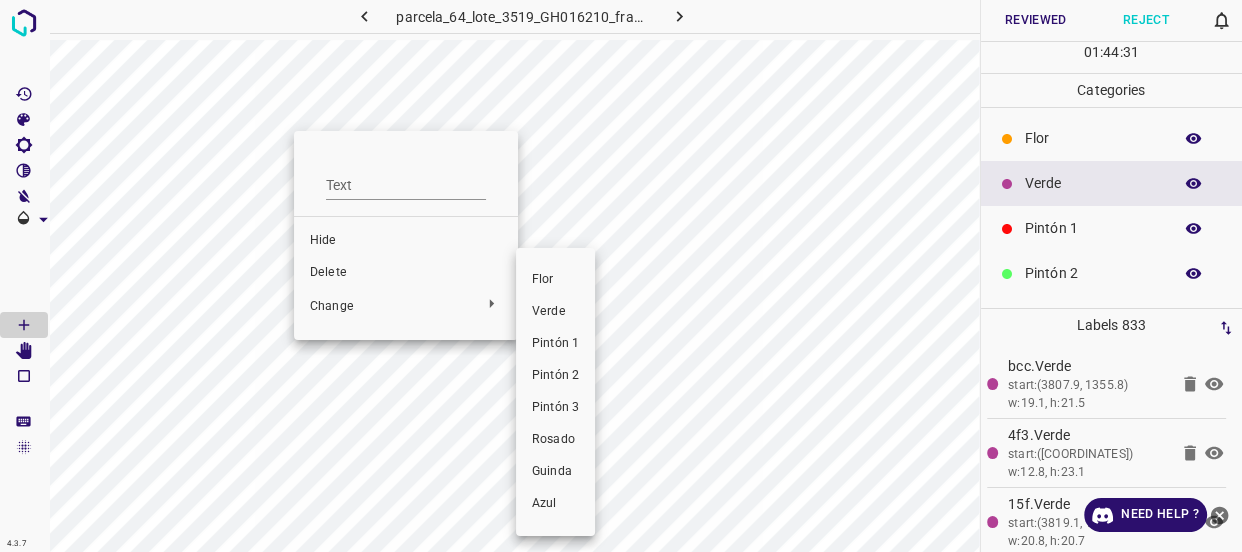 click on "Verde" at bounding box center [555, 312] 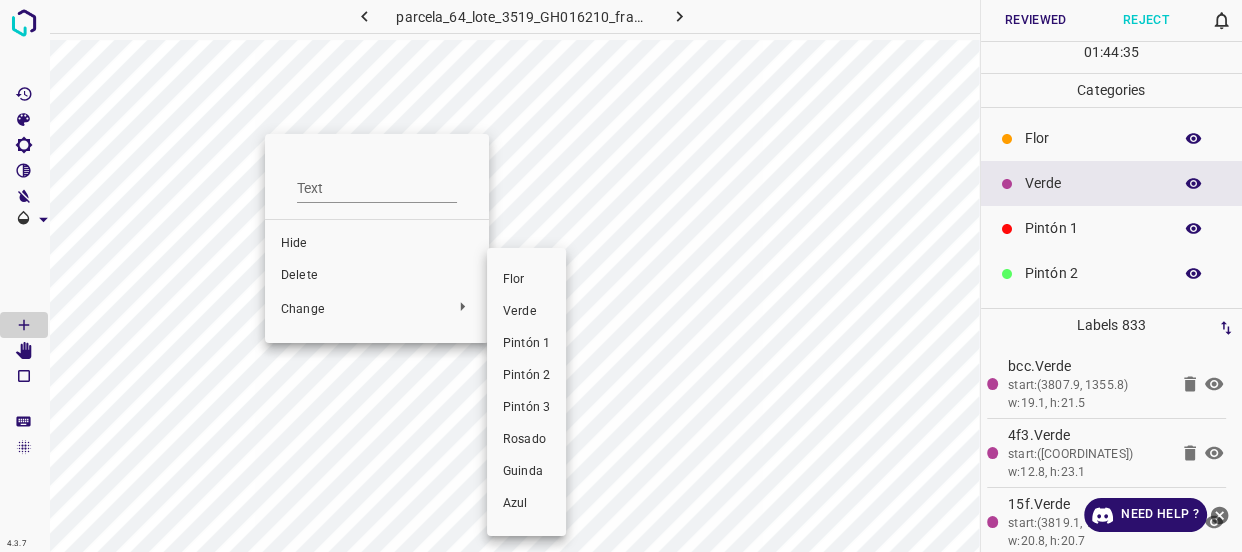 click on "Verde" at bounding box center (526, 312) 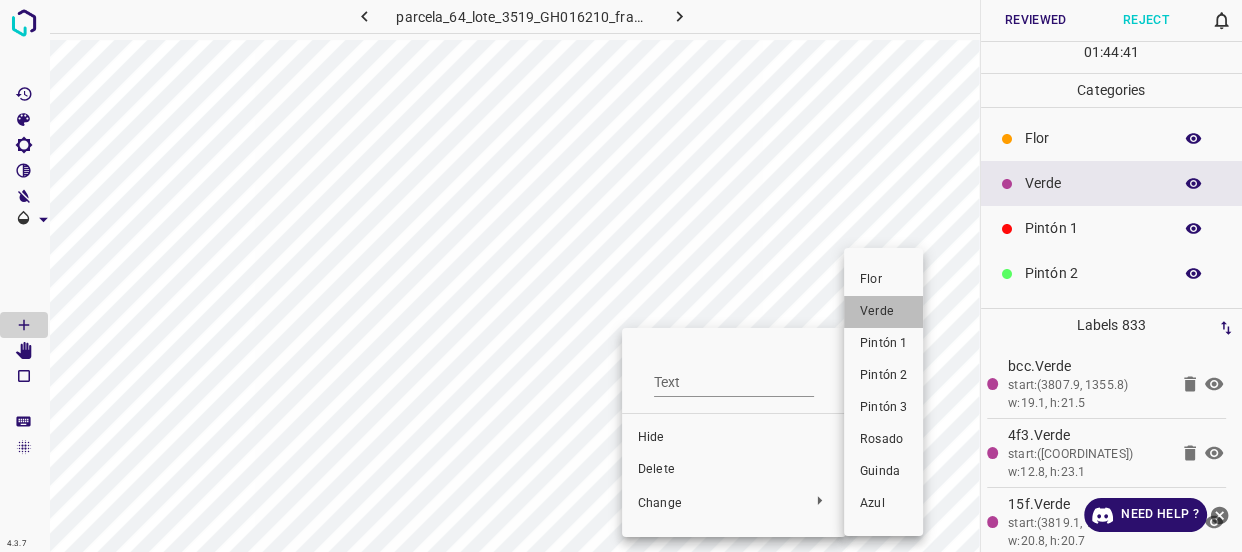 drag, startPoint x: 872, startPoint y: 307, endPoint x: 590, endPoint y: 492, distance: 337.26697 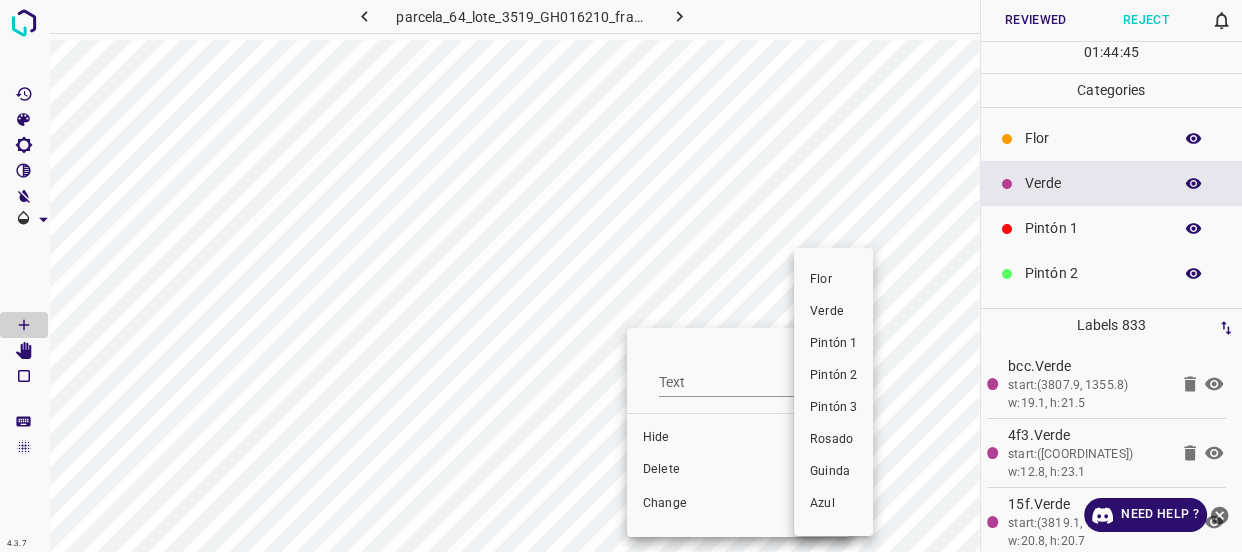 click on "Verde" at bounding box center [833, 312] 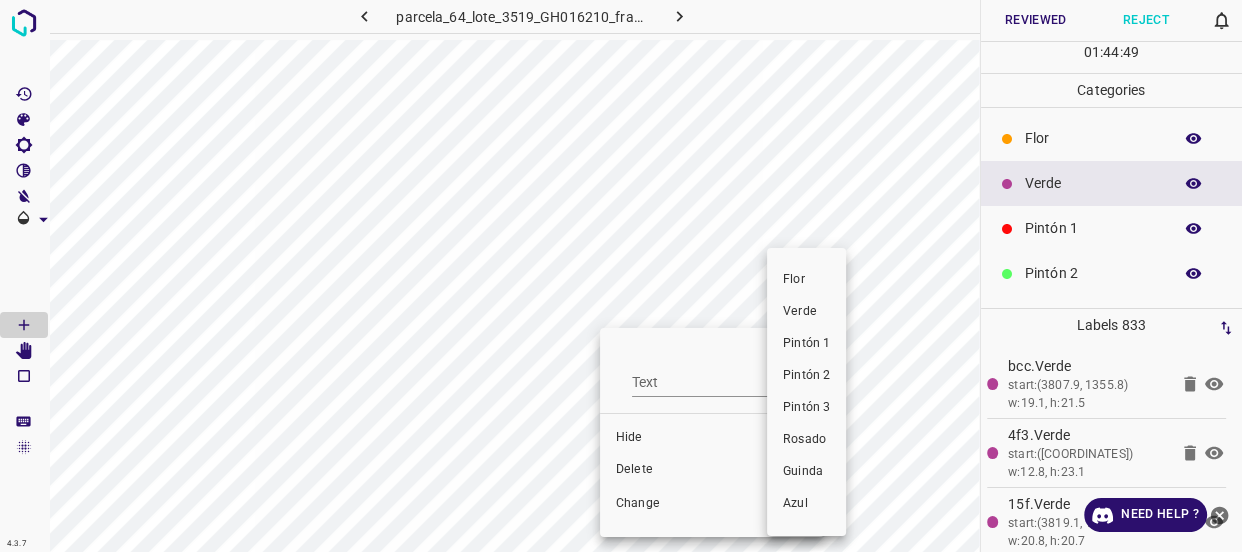 click on "Verde" at bounding box center (806, 312) 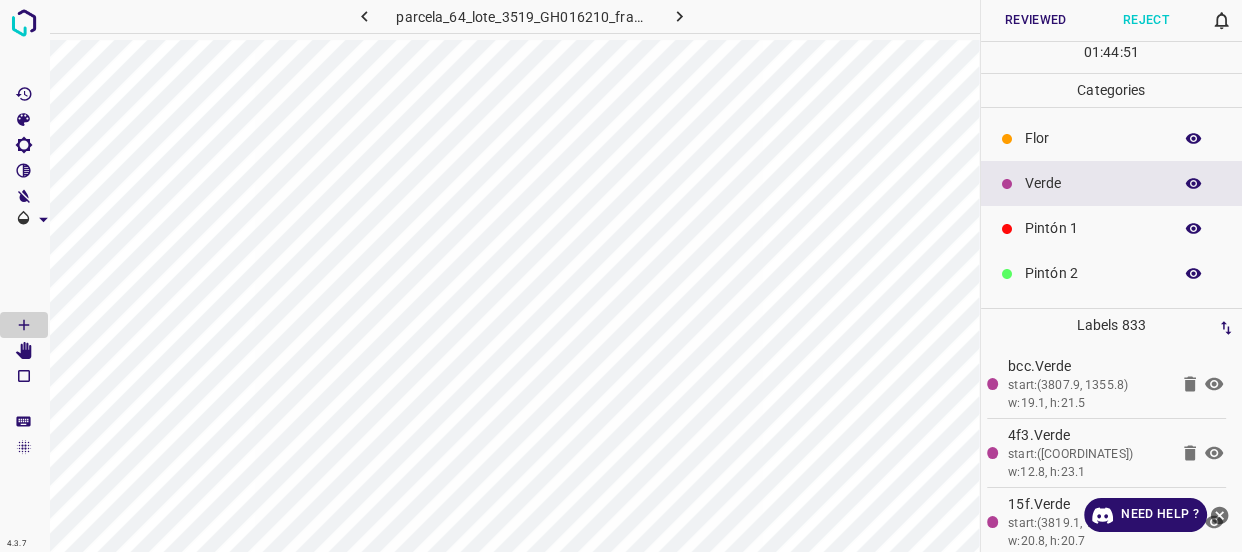click 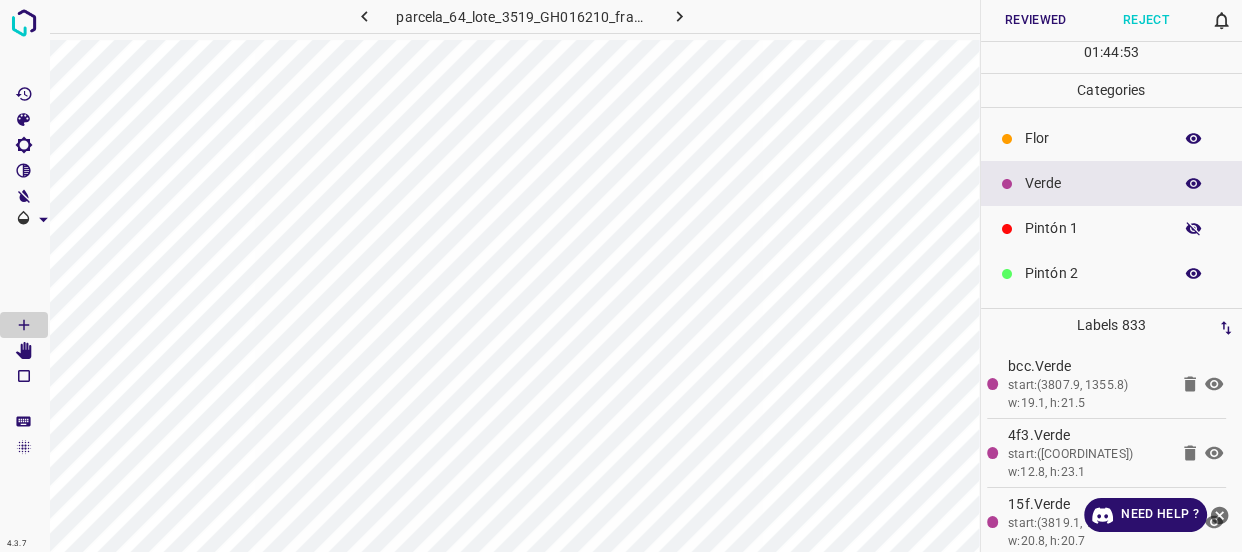 click 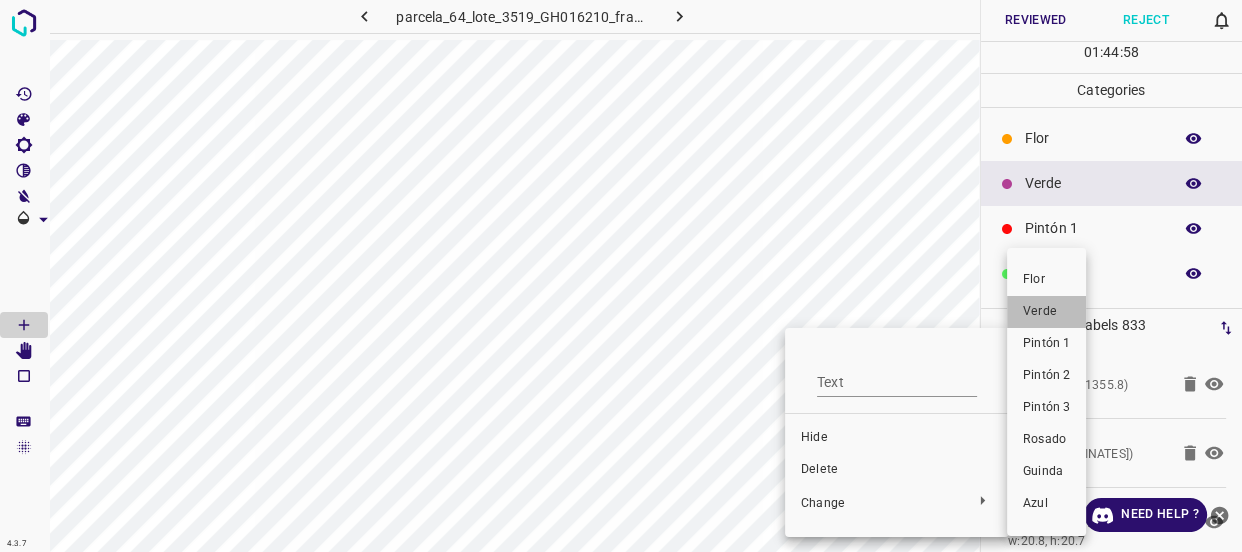drag, startPoint x: 1042, startPoint y: 310, endPoint x: 803, endPoint y: 423, distance: 264.36716 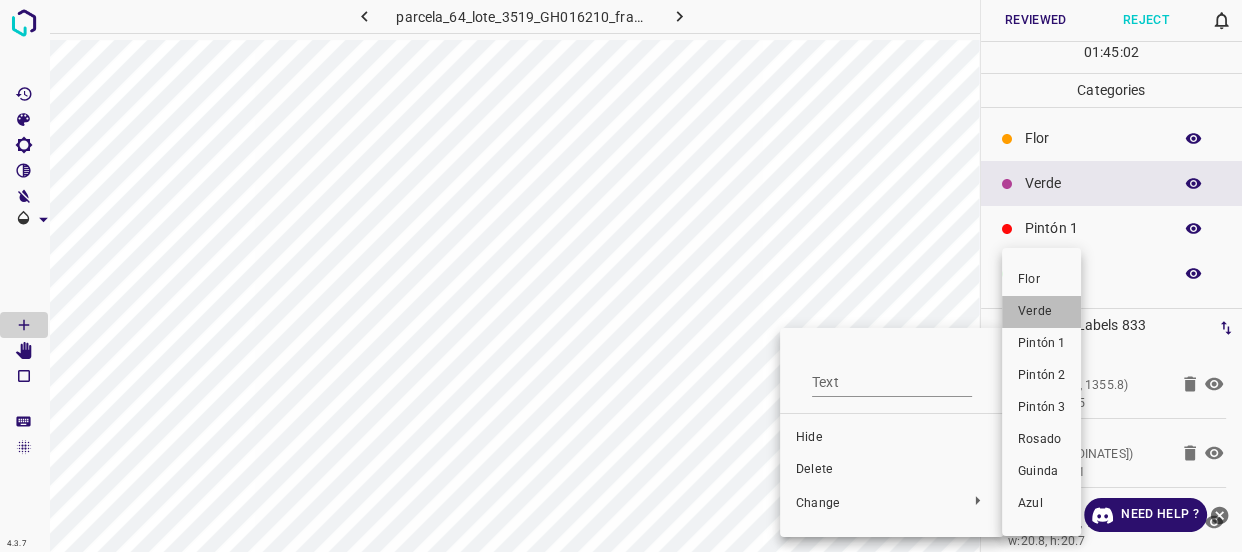 click on "Verde" at bounding box center (1041, 312) 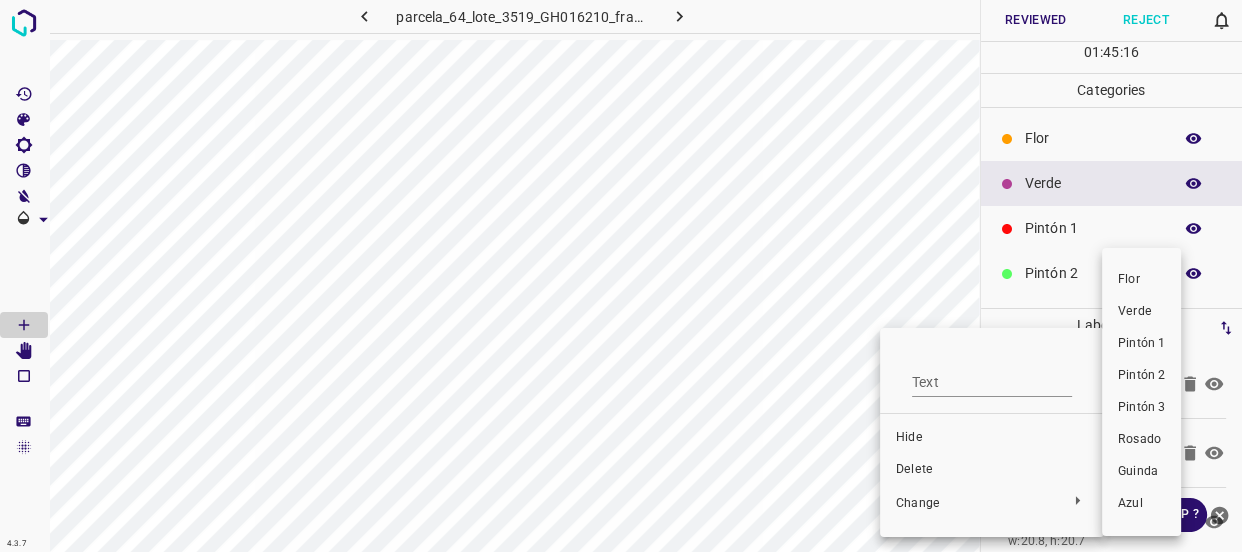 click on "Verde" at bounding box center [1141, 312] 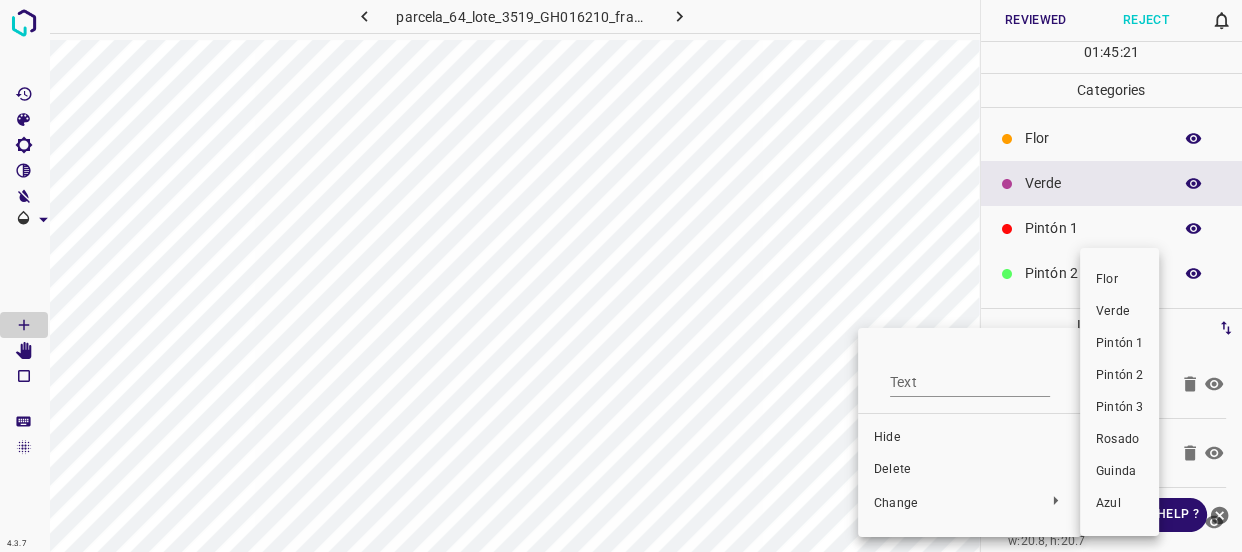 click on "Verde" at bounding box center [1119, 312] 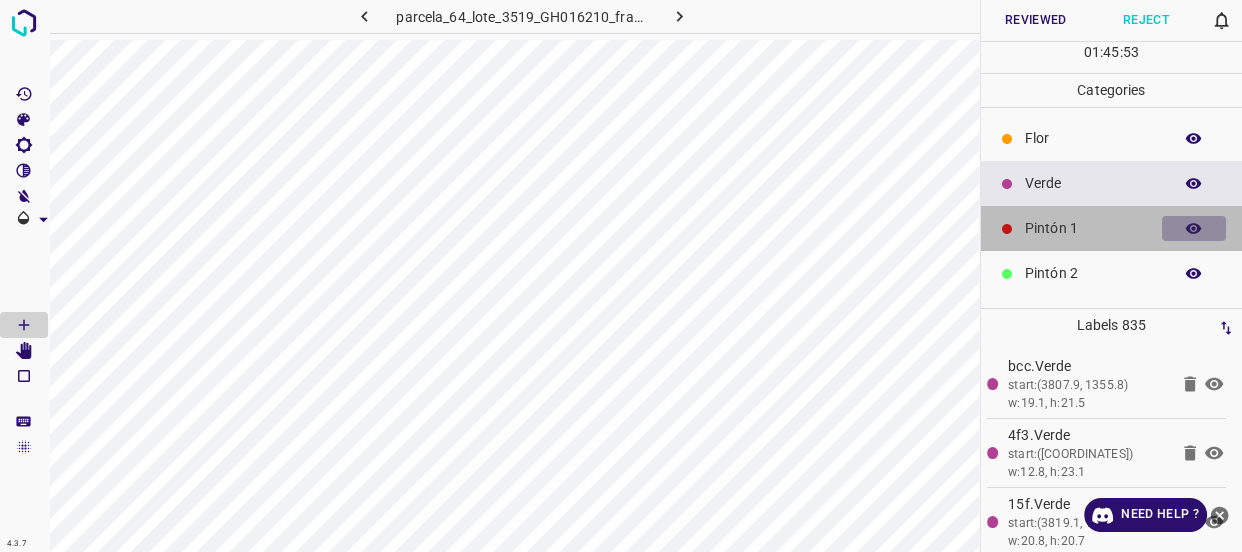 click 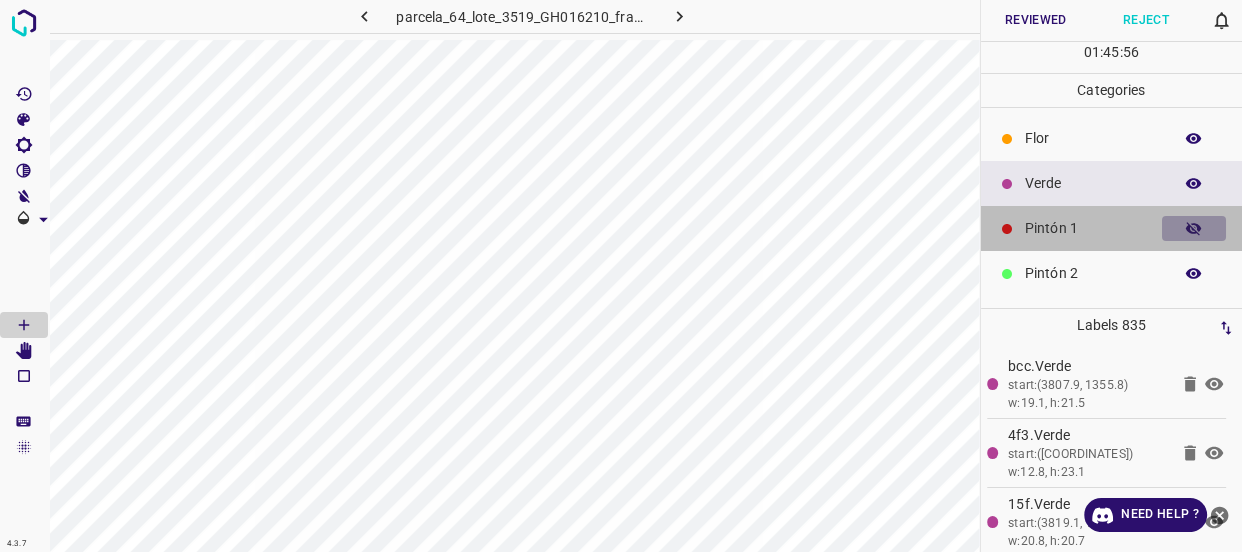 click 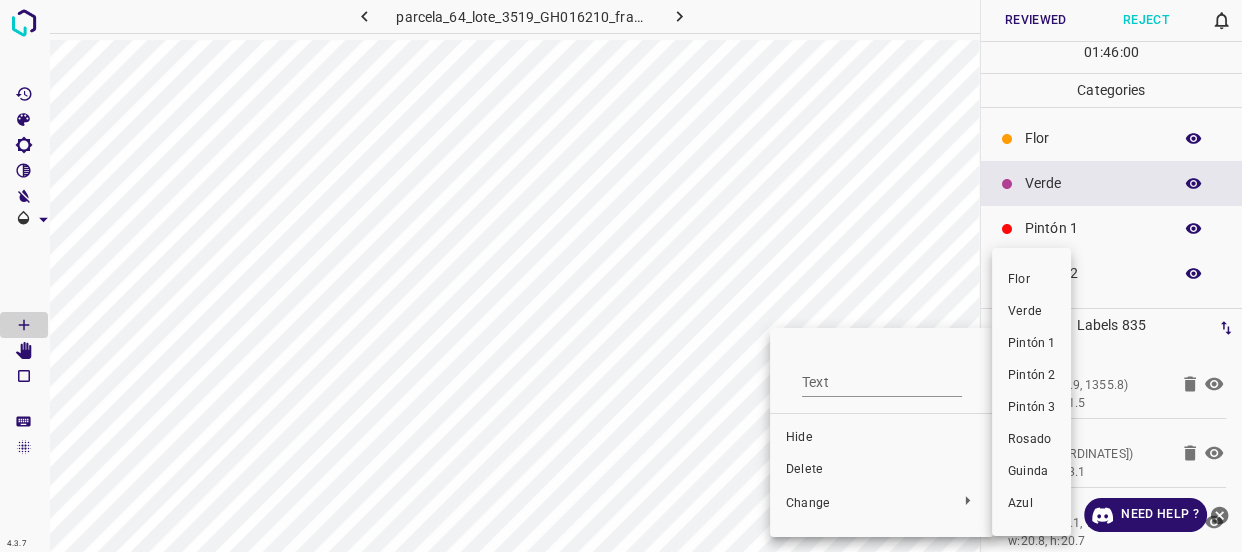 drag, startPoint x: 1009, startPoint y: 316, endPoint x: 999, endPoint y: 321, distance: 11.18034 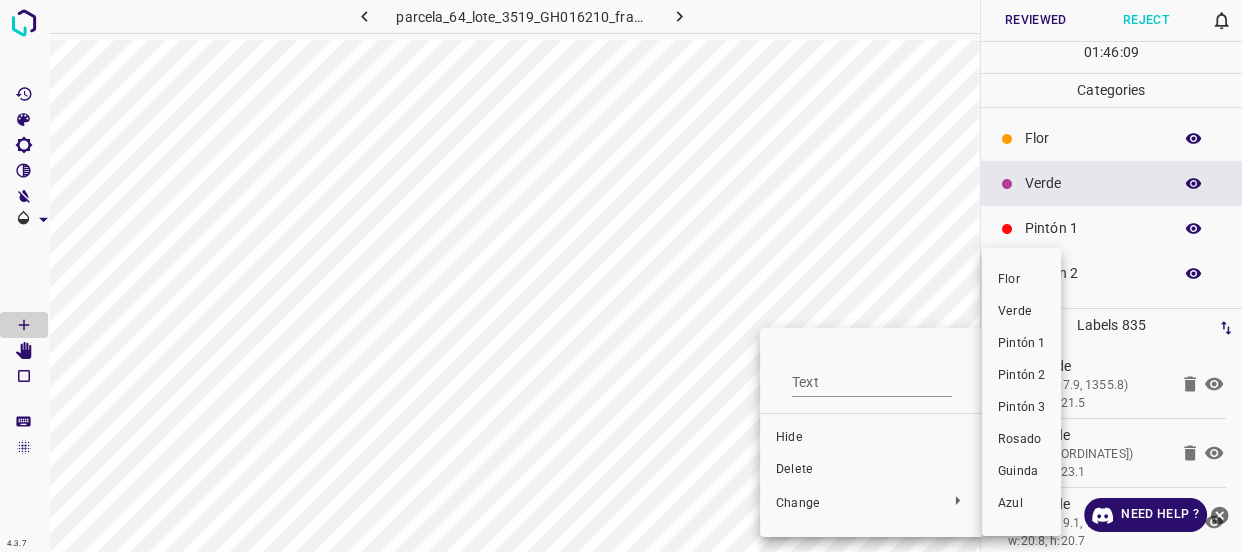 drag, startPoint x: 1019, startPoint y: 310, endPoint x: 781, endPoint y: 370, distance: 245.44653 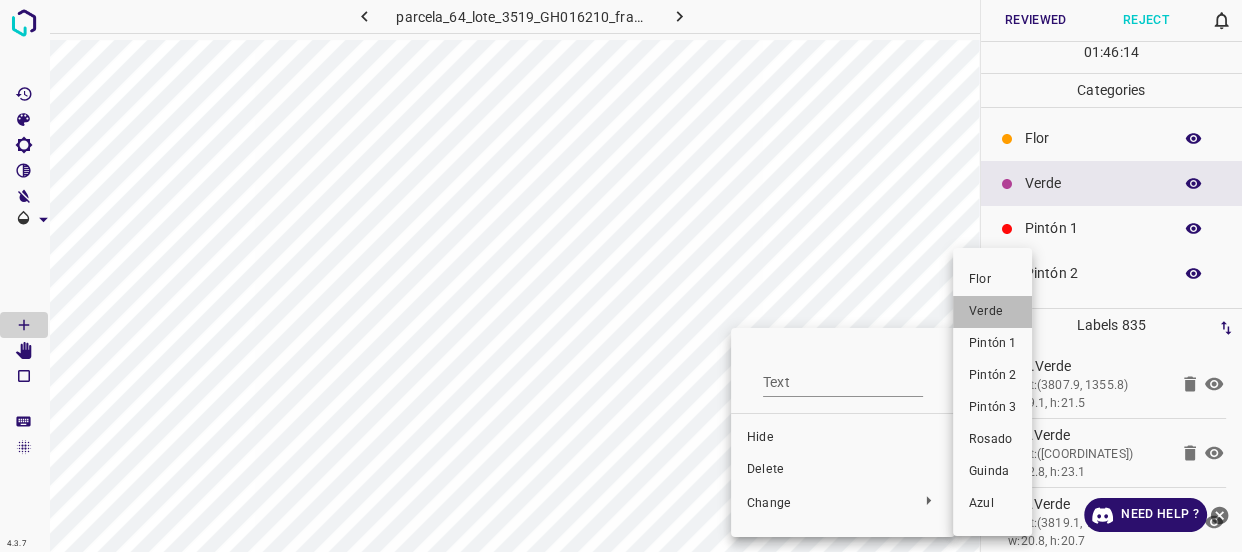 click on "Verde" at bounding box center [992, 312] 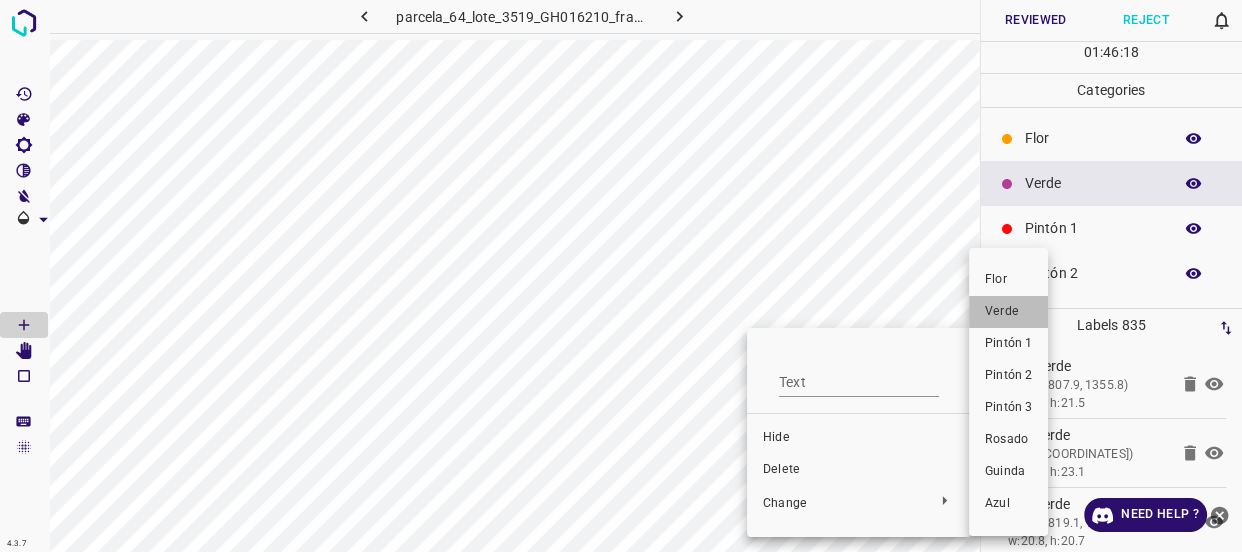 click on "Verde" at bounding box center (1008, 312) 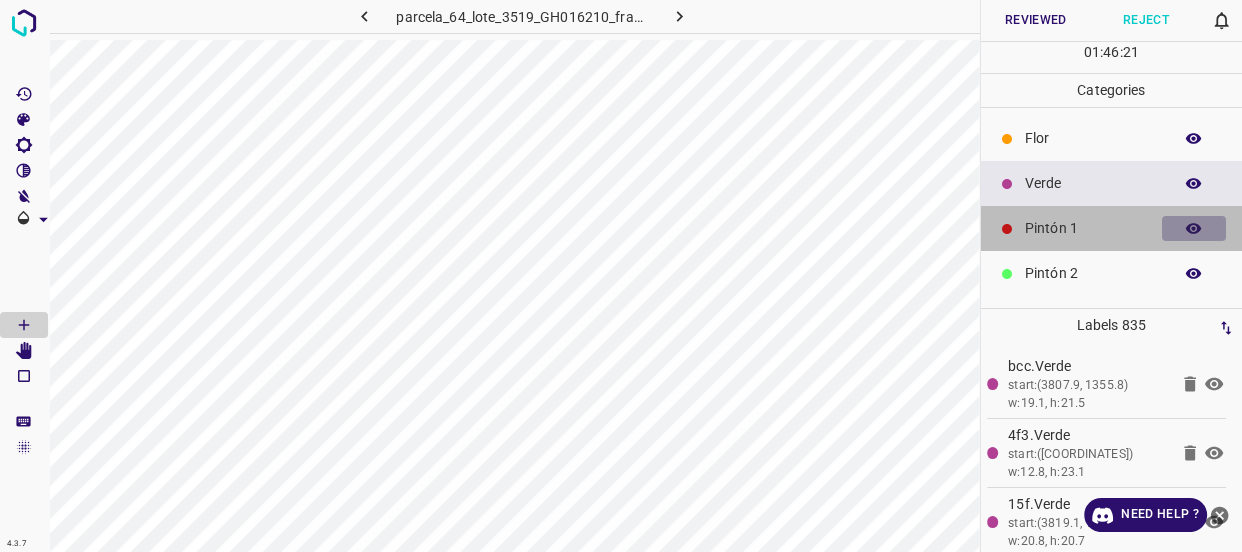 click 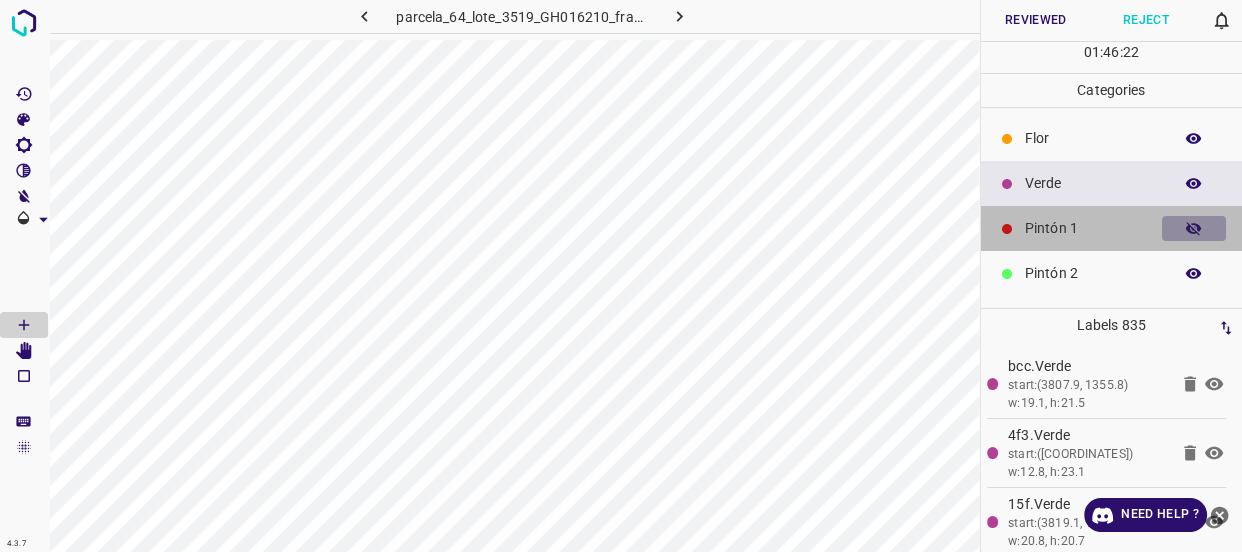 click 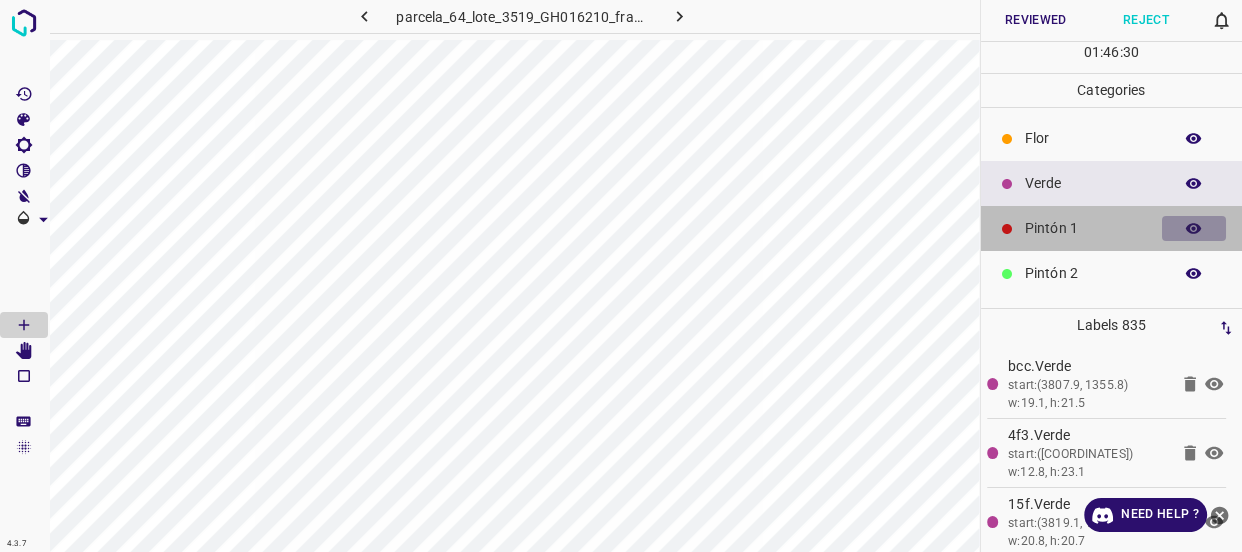 click 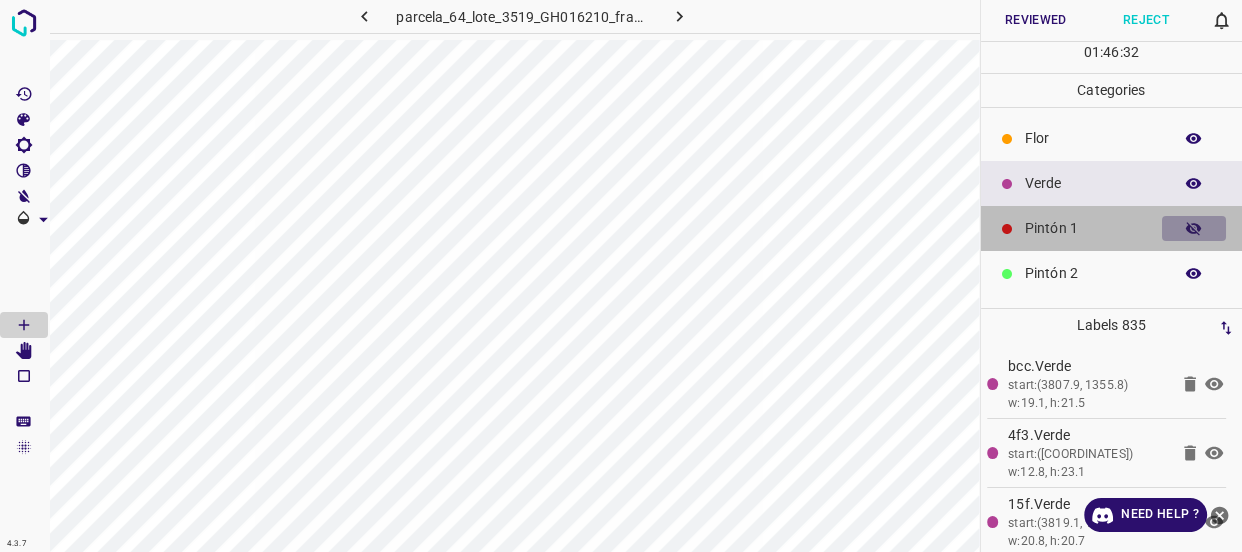 drag, startPoint x: 1180, startPoint y: 226, endPoint x: 1160, endPoint y: 229, distance: 20.22375 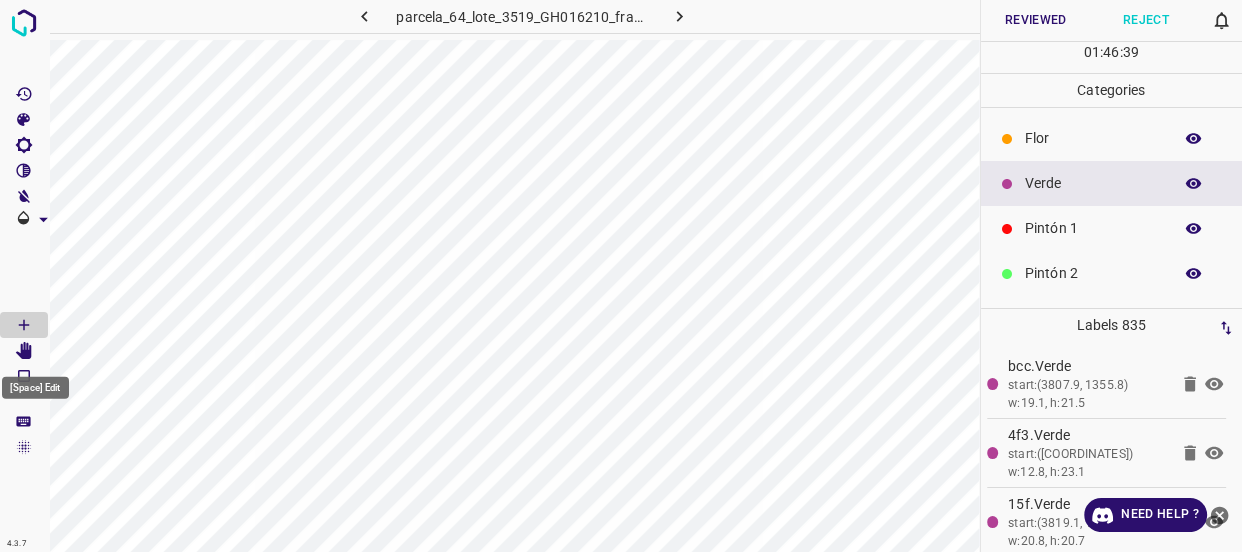 click 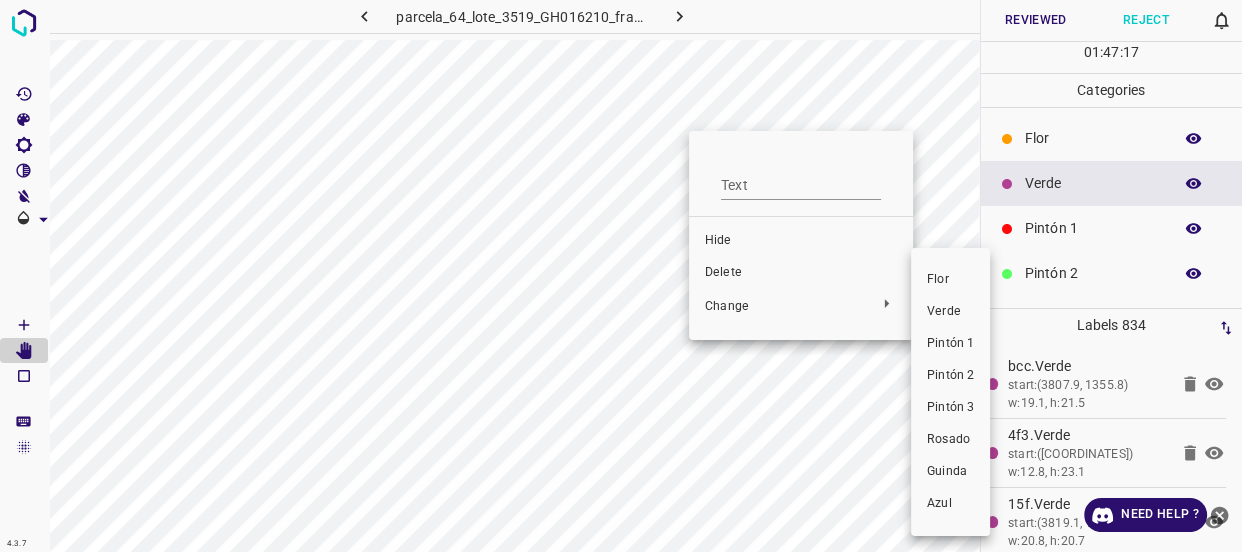 click on "Verde" at bounding box center [950, 312] 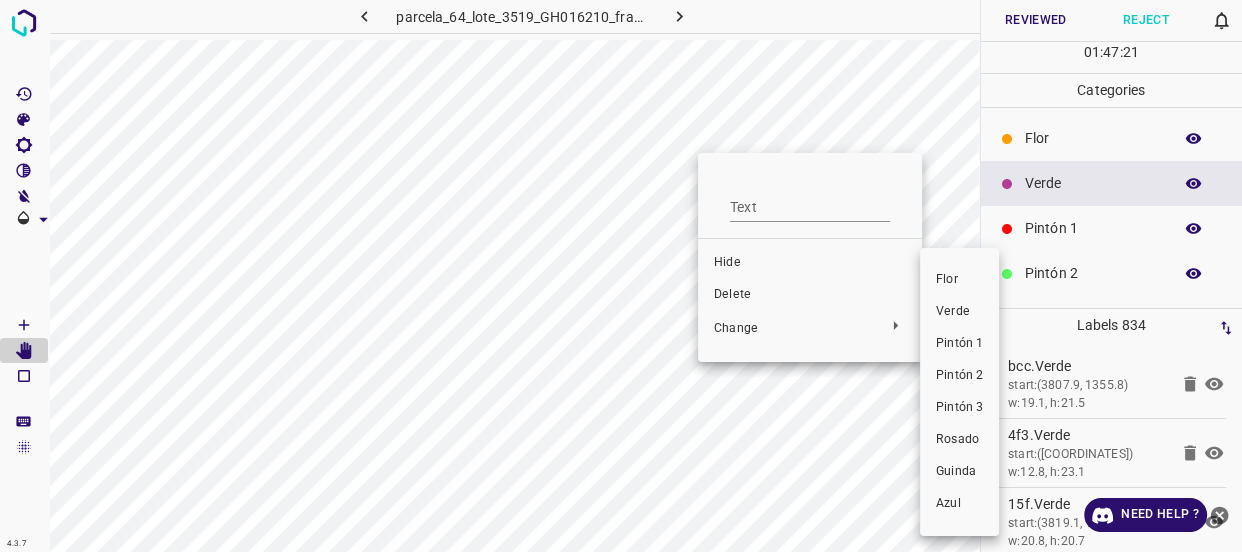 click on "Verde" at bounding box center [959, 312] 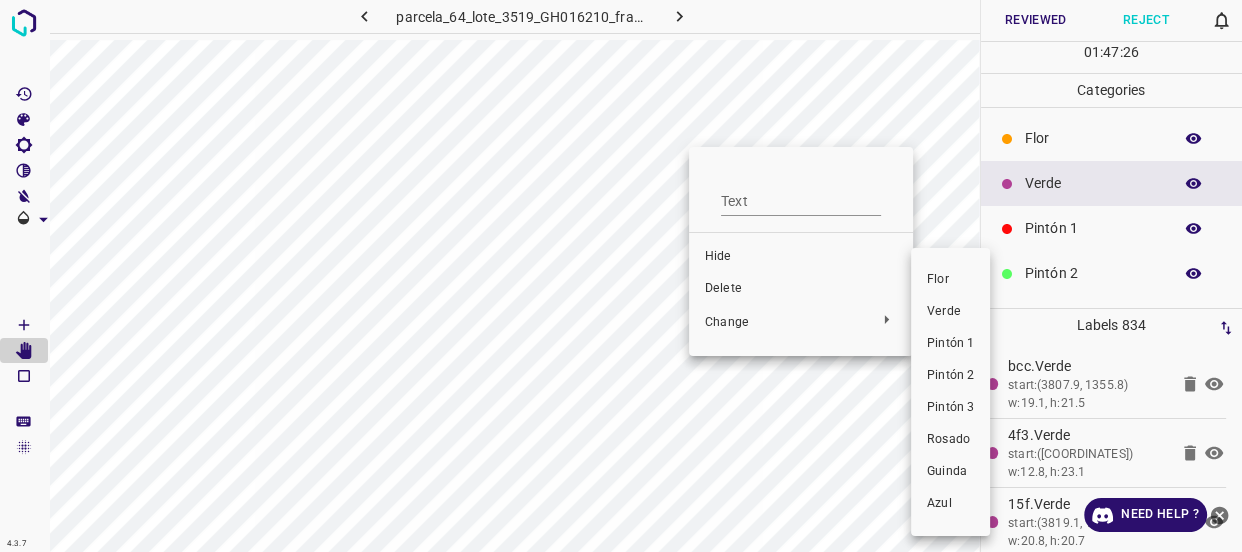 click on "Verde" at bounding box center [950, 312] 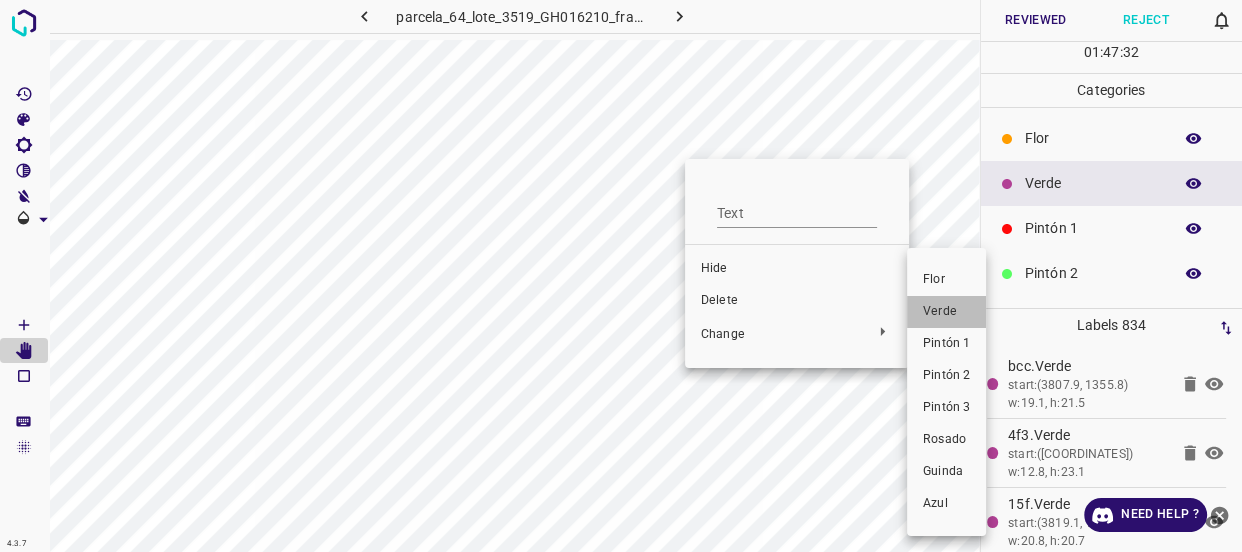 click on "Verde" at bounding box center (946, 312) 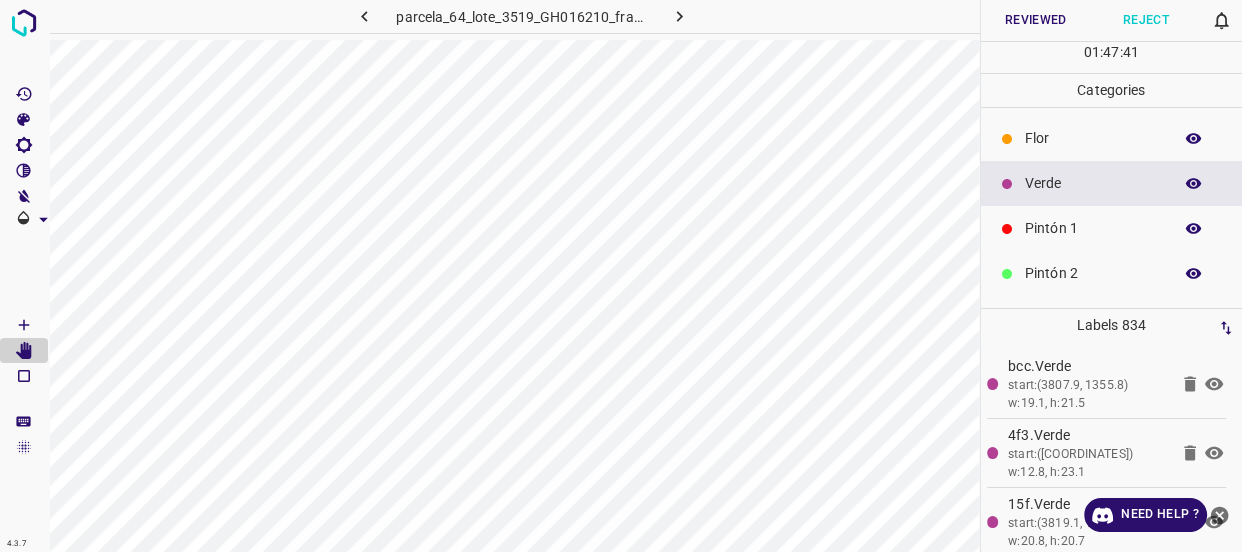 click on "Pintón 1" at bounding box center [1093, 228] 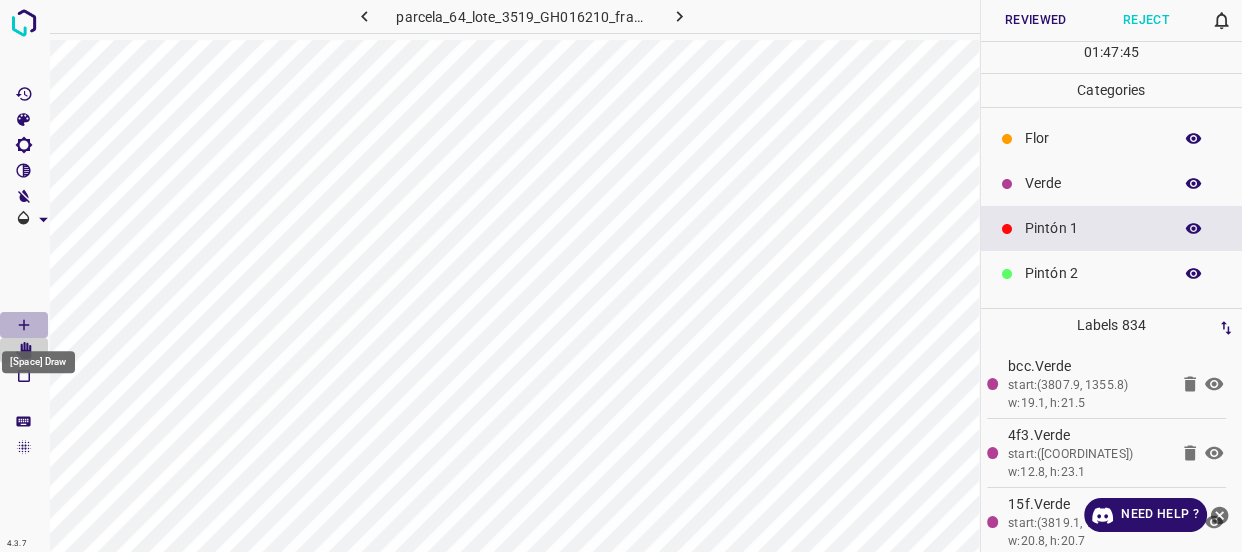 click 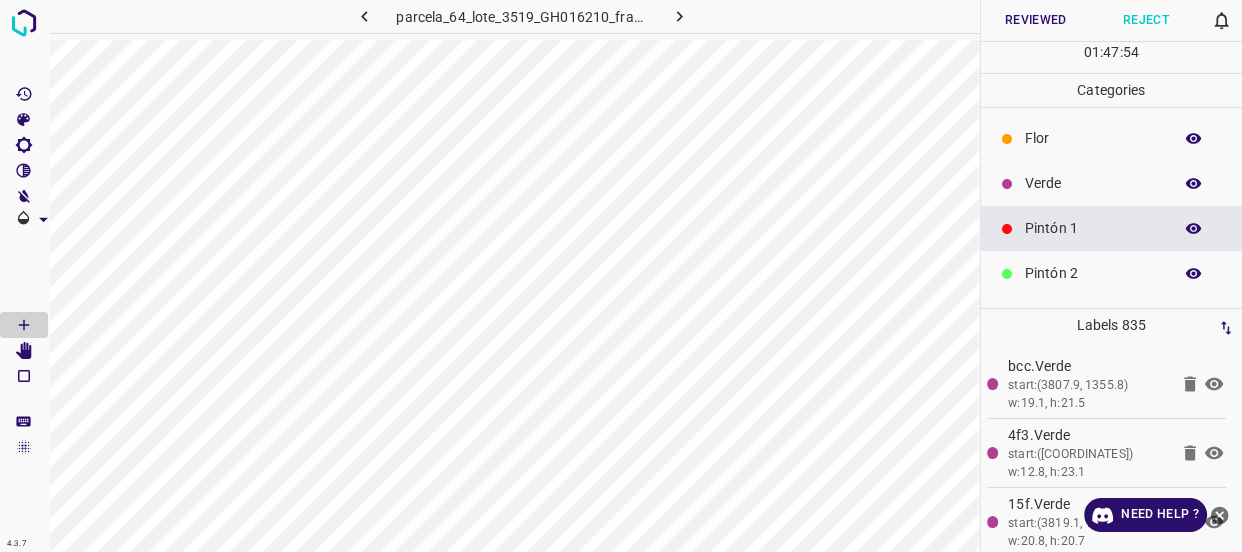 click 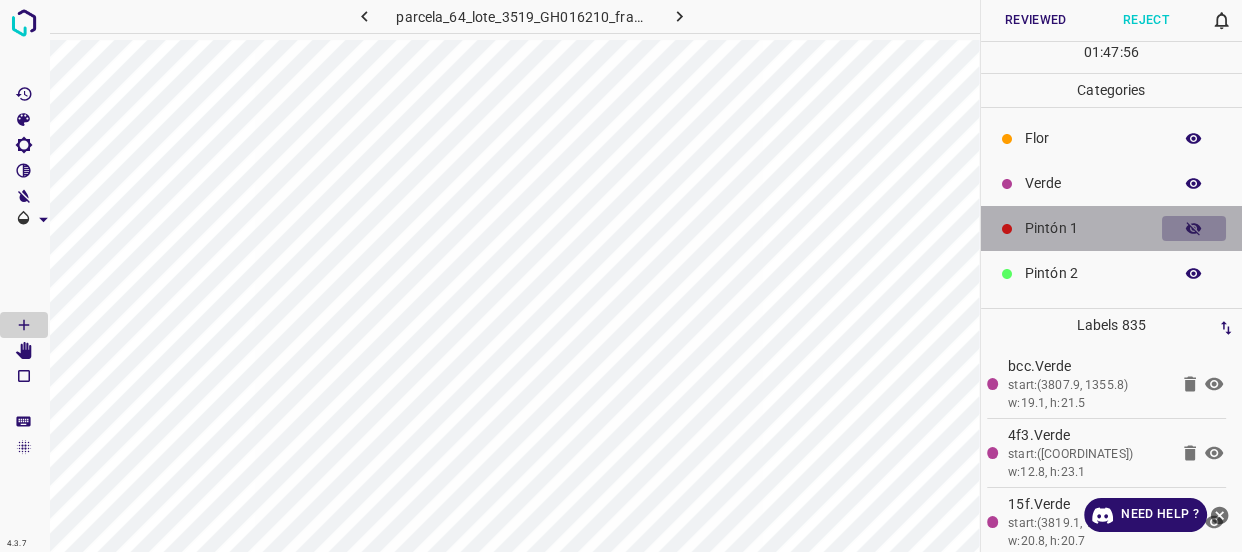 click 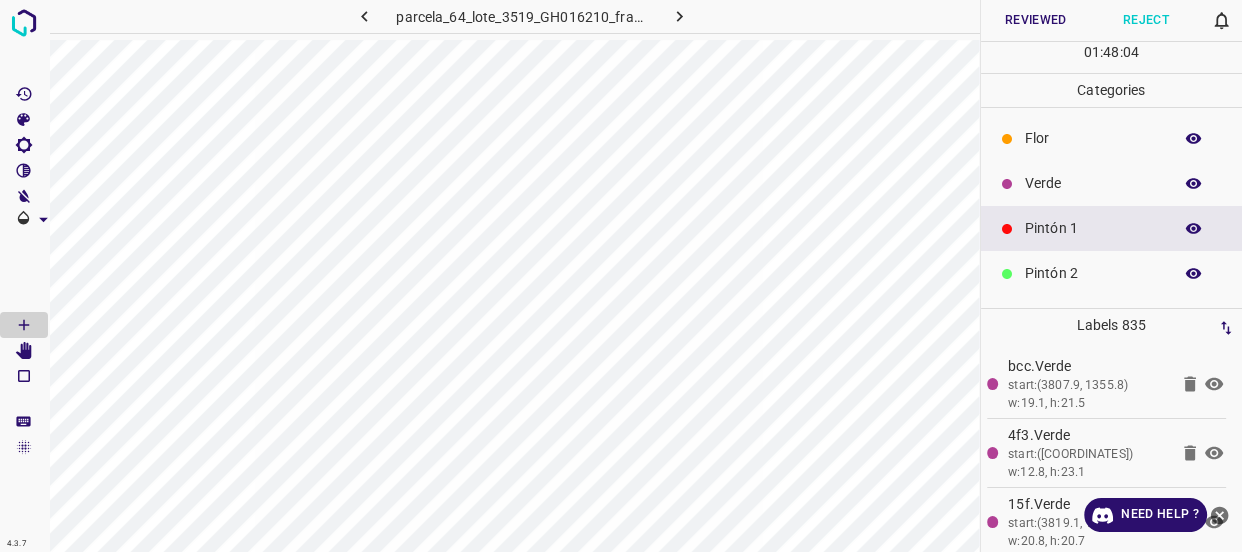 click 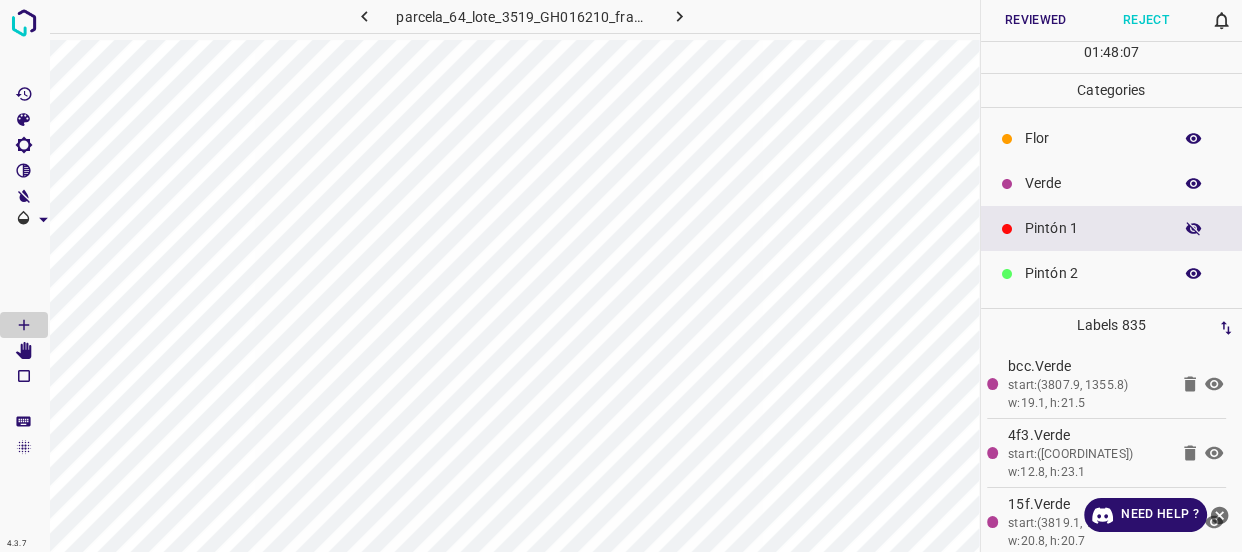 click 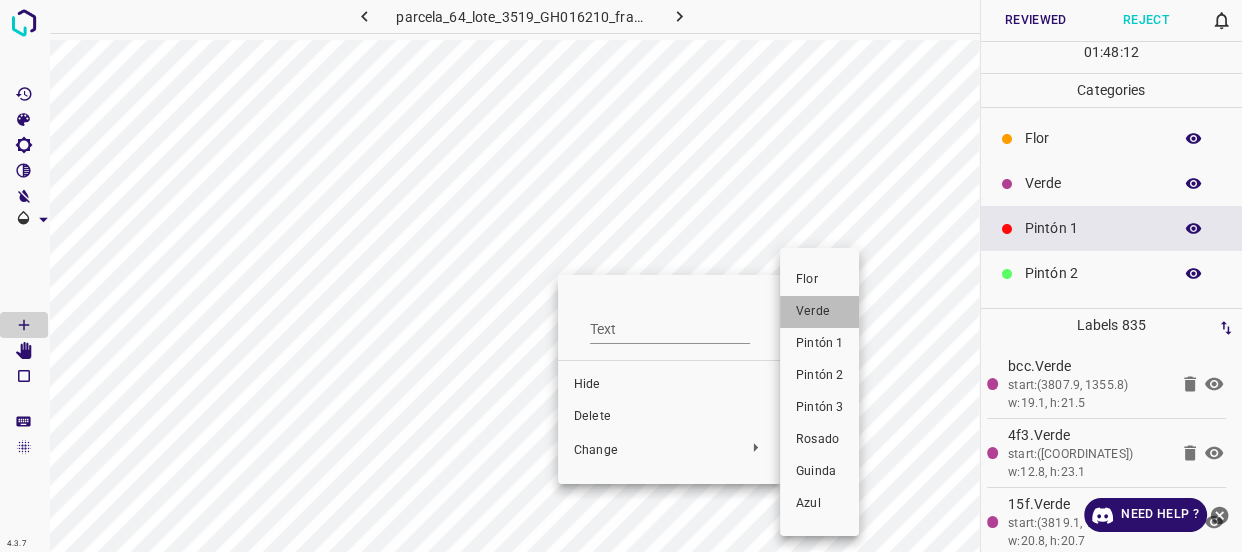 click on "Verde" at bounding box center [819, 312] 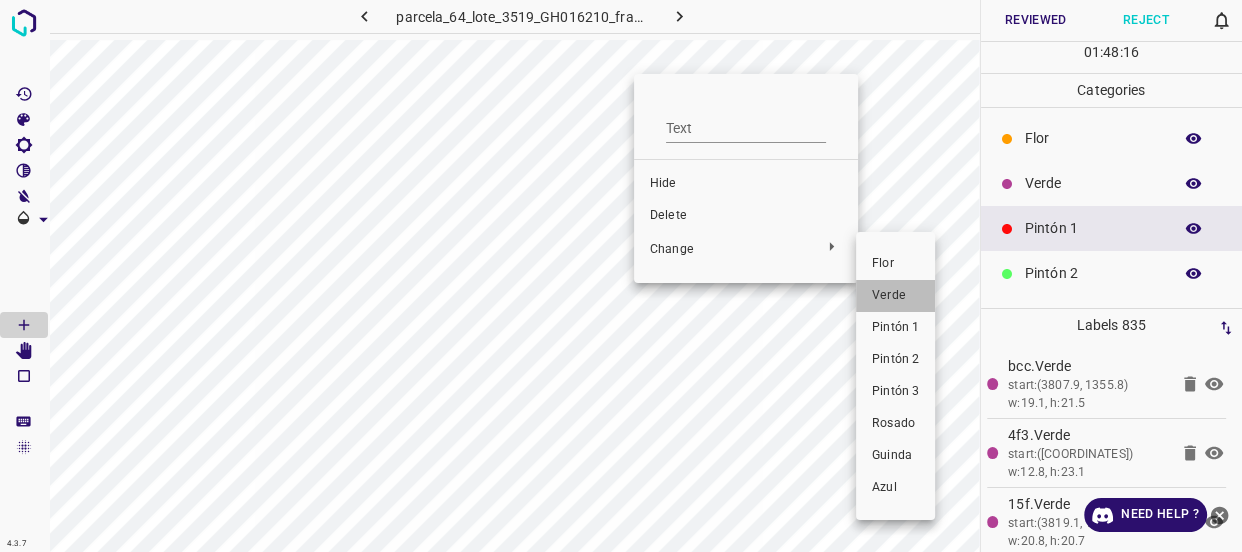 click on "Verde" at bounding box center [895, 296] 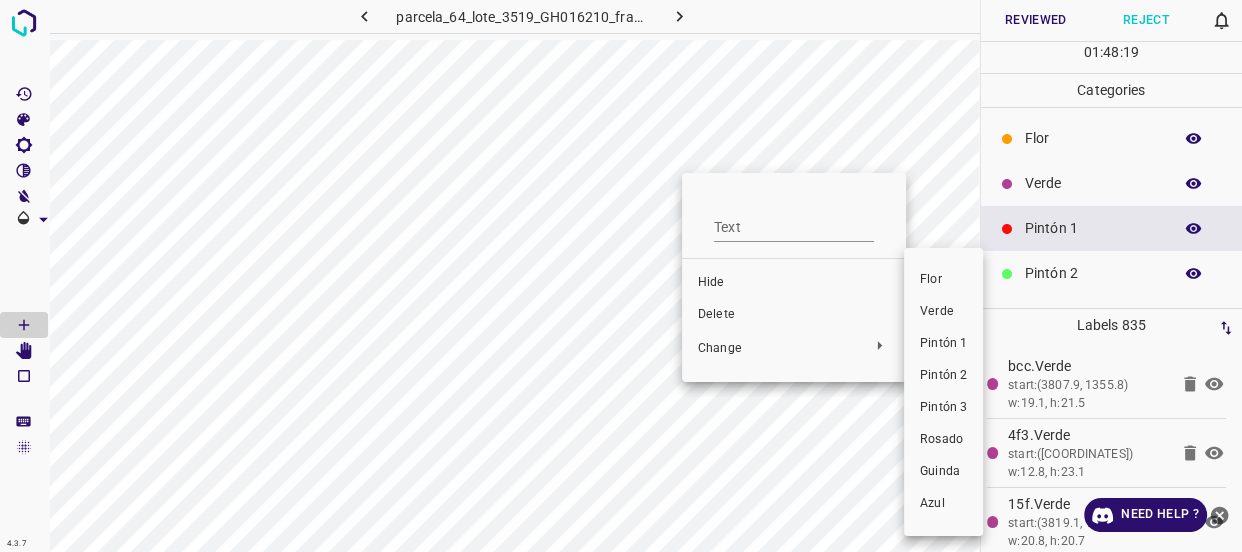 click on "Verde" at bounding box center (943, 312) 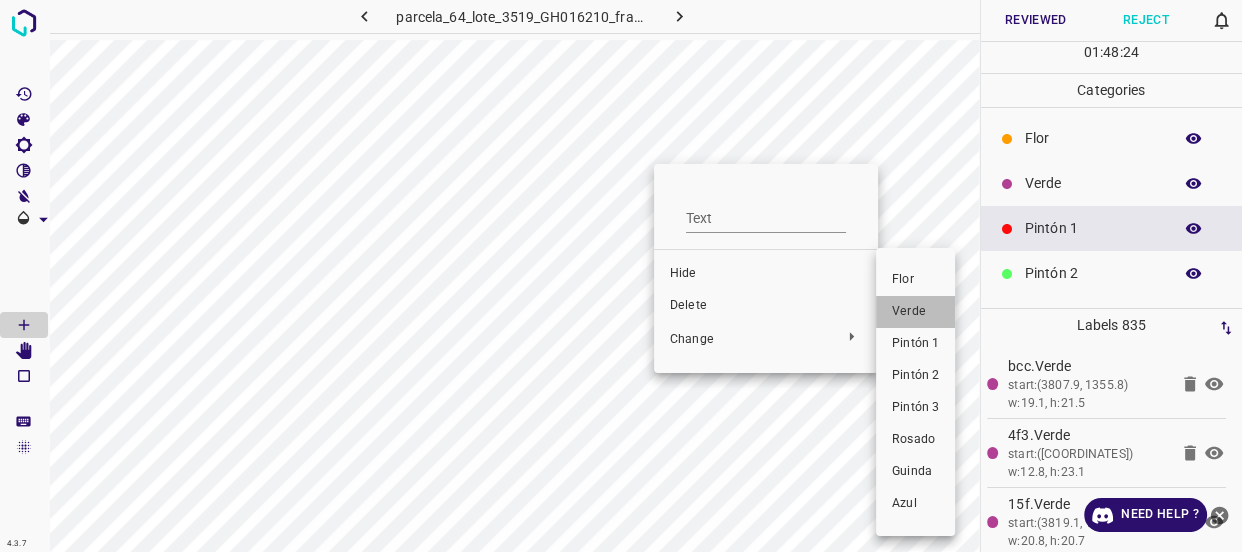 click on "Verde" at bounding box center (915, 312) 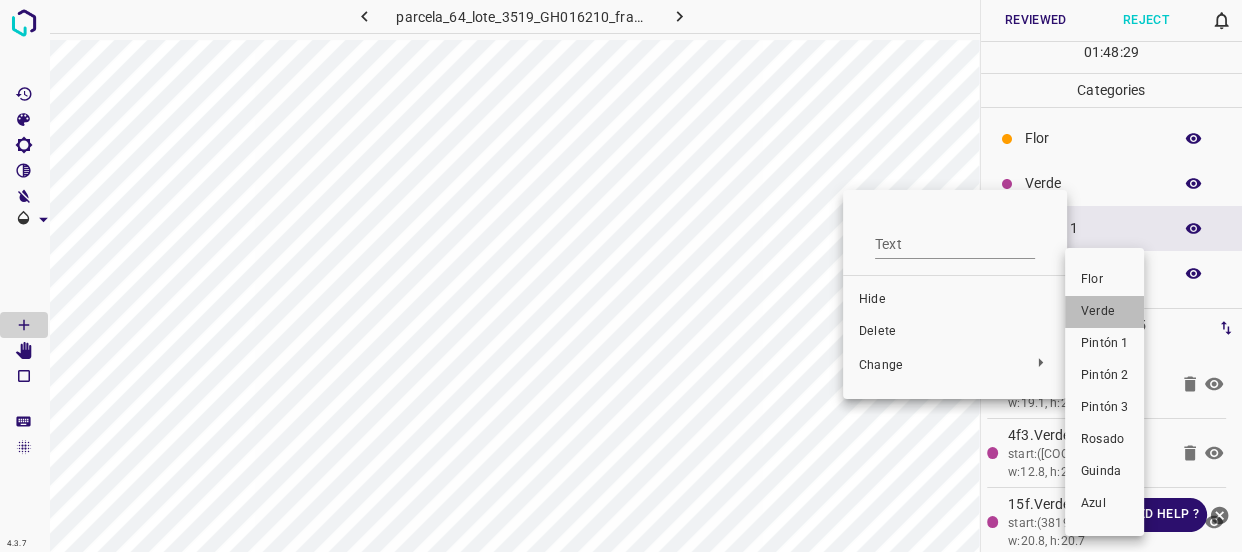 drag, startPoint x: 1100, startPoint y: 308, endPoint x: 1093, endPoint y: 316, distance: 10.630146 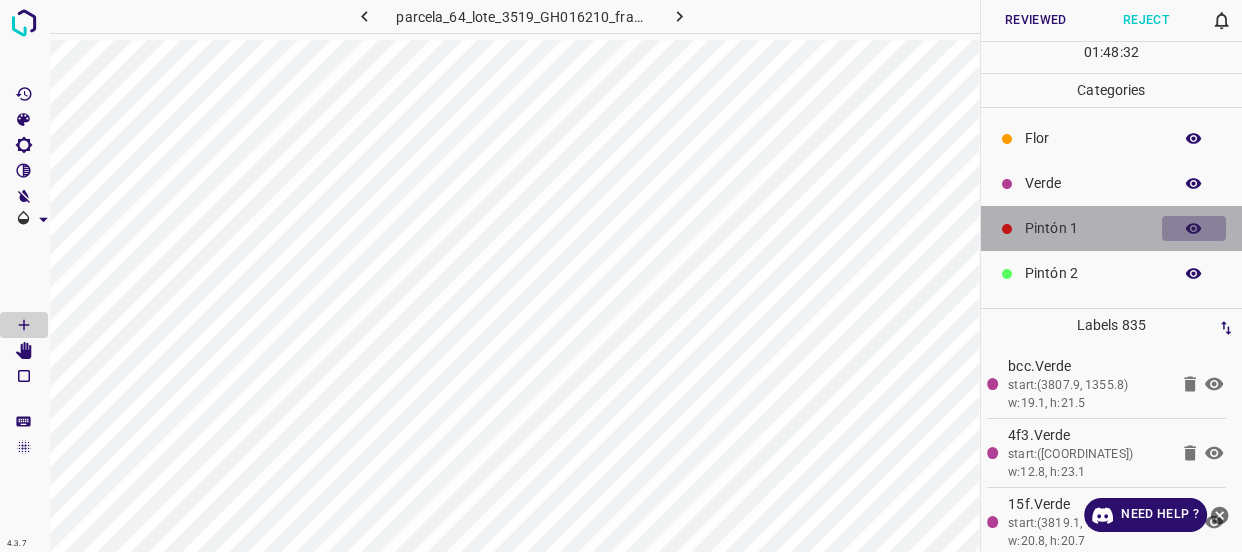 click 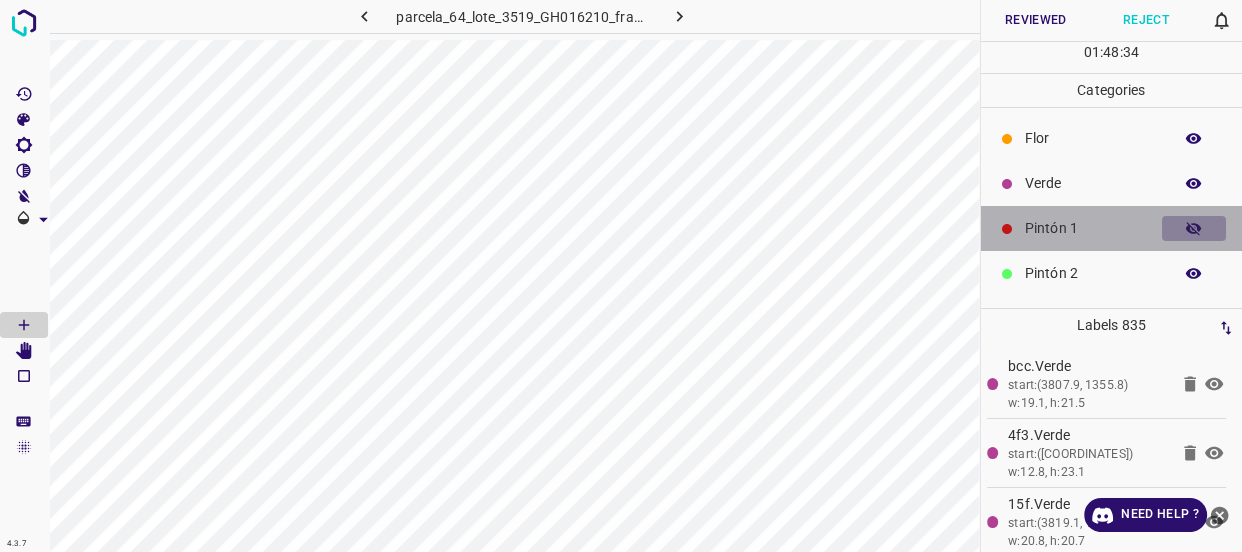 click 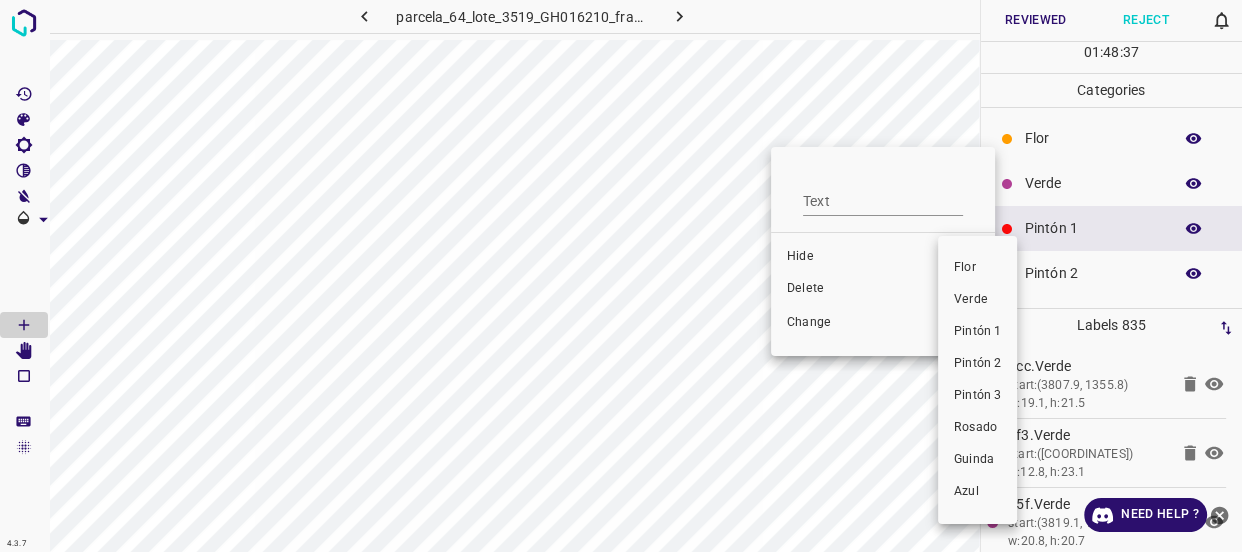 drag, startPoint x: 980, startPoint y: 301, endPoint x: 858, endPoint y: 185, distance: 168.34488 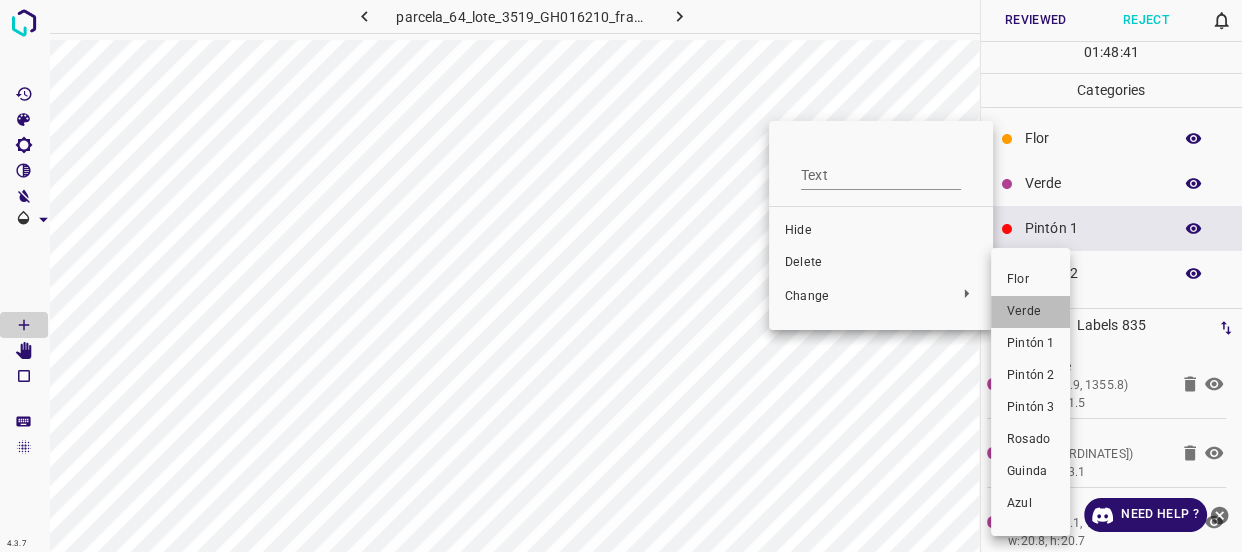 click on "Verde" at bounding box center [1030, 312] 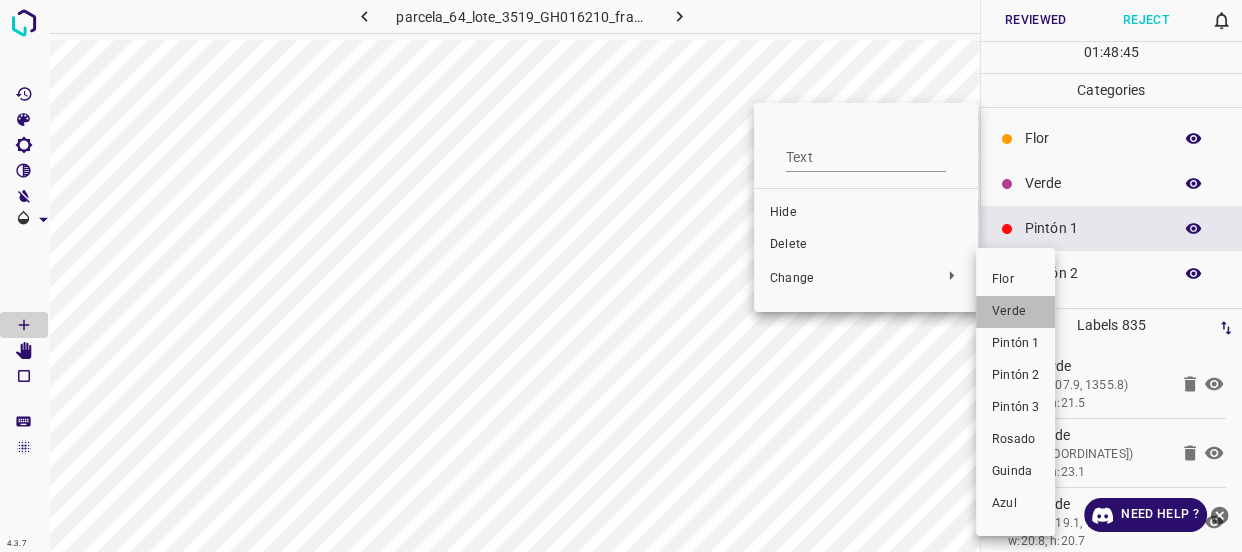 click on "Verde" at bounding box center [1015, 312] 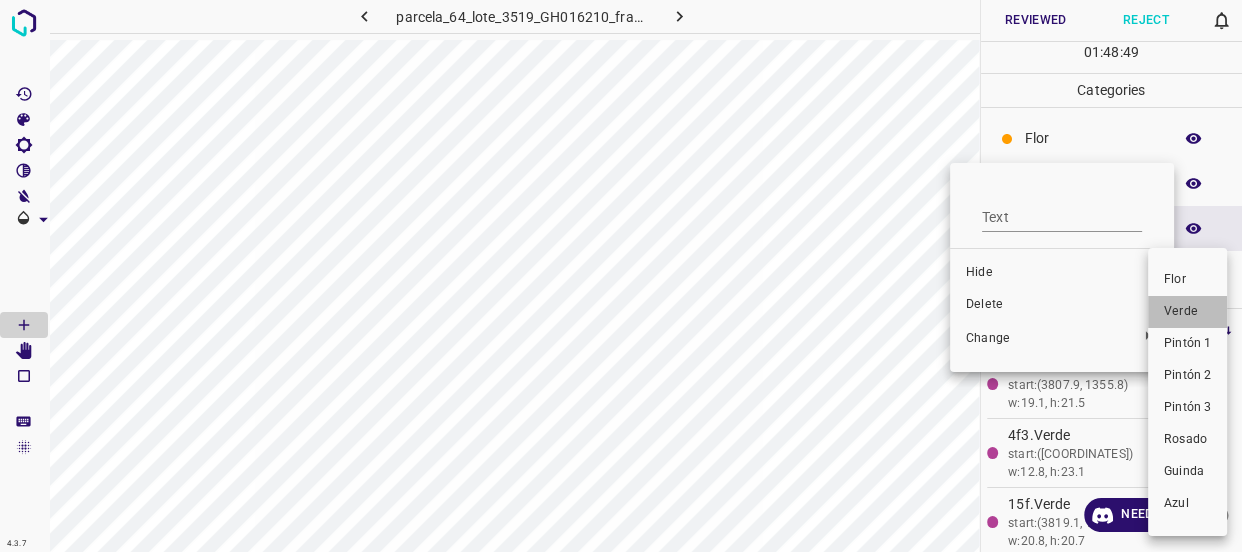 click on "Verde" at bounding box center [1187, 312] 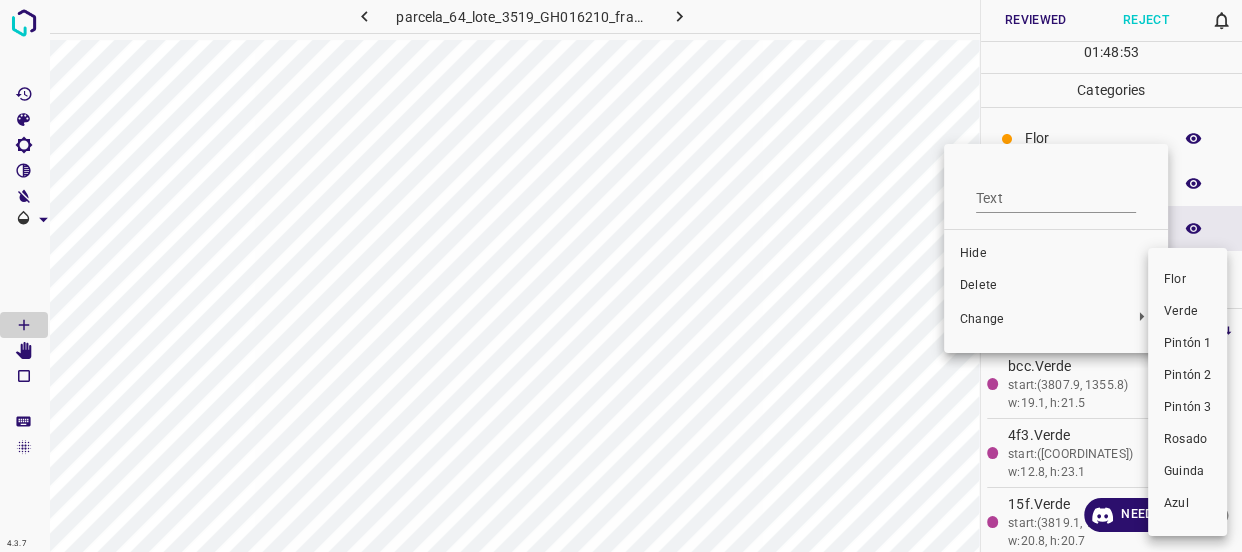 click on "Verde" at bounding box center (1187, 312) 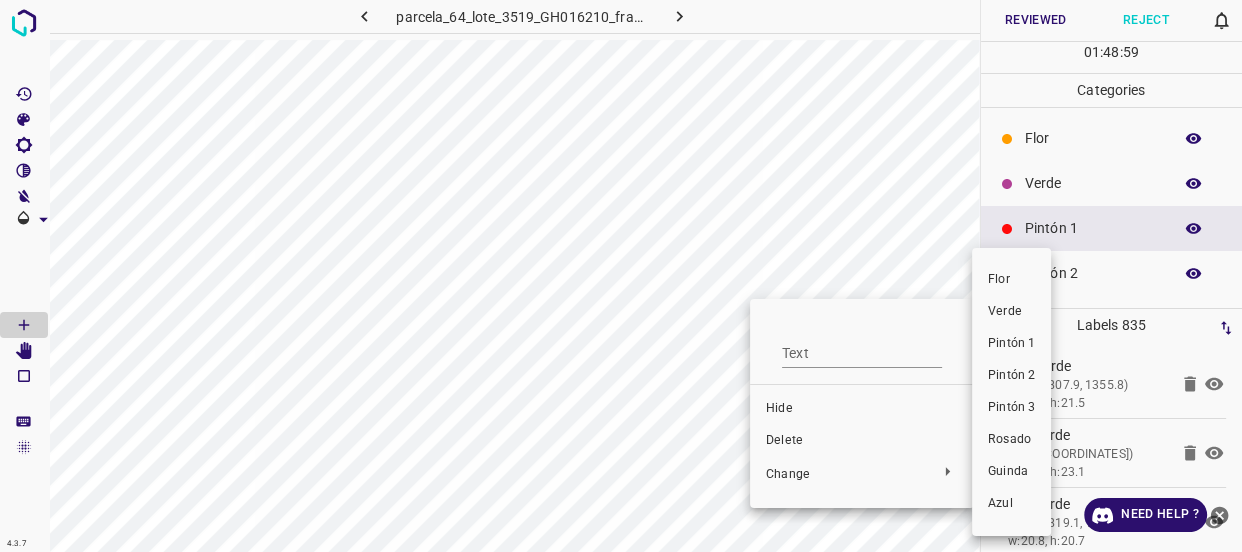 click on "Verde" at bounding box center [1011, 312] 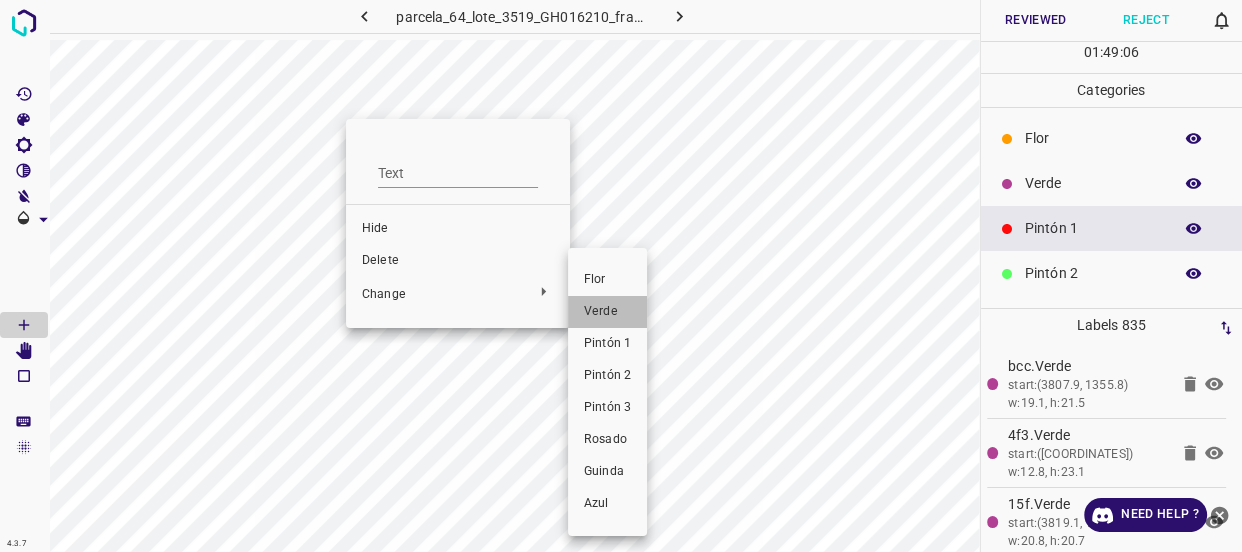 click on "Verde" at bounding box center (607, 312) 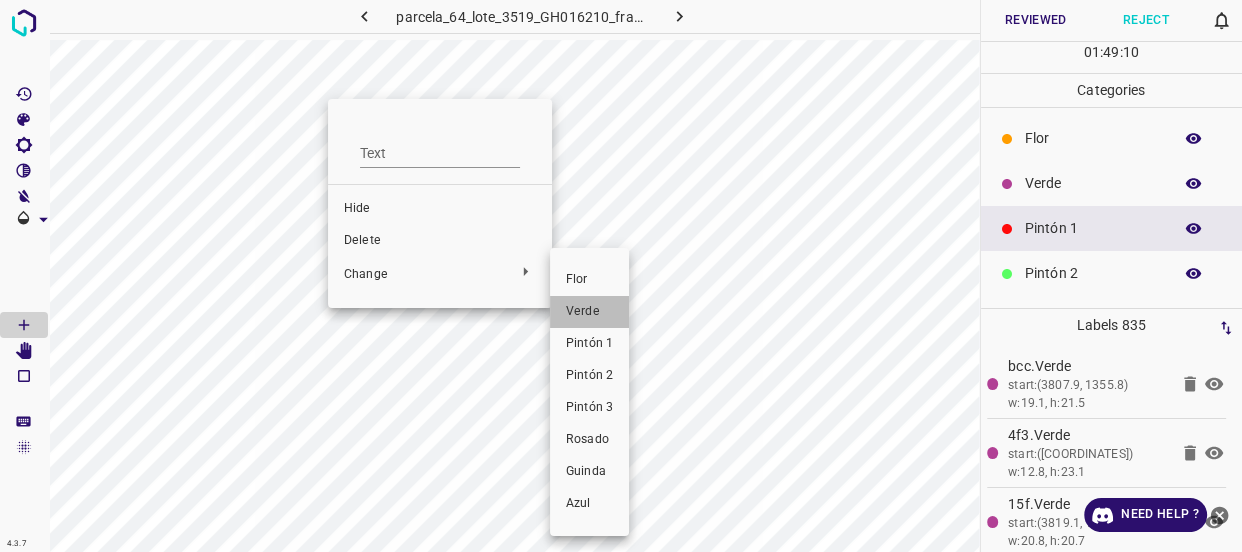 click on "Verde" at bounding box center [589, 312] 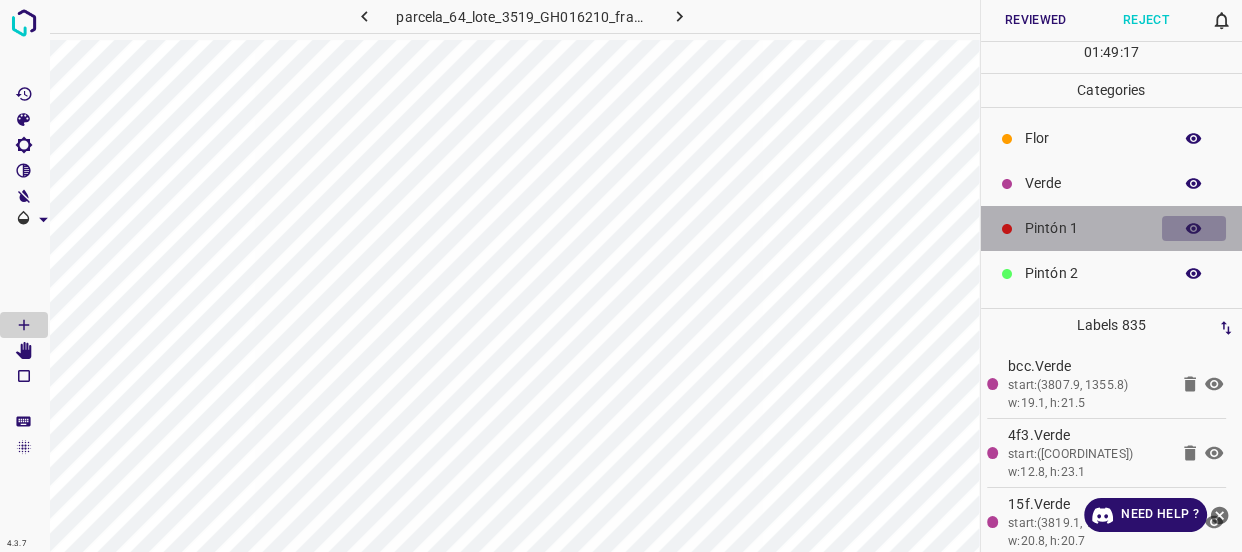 click 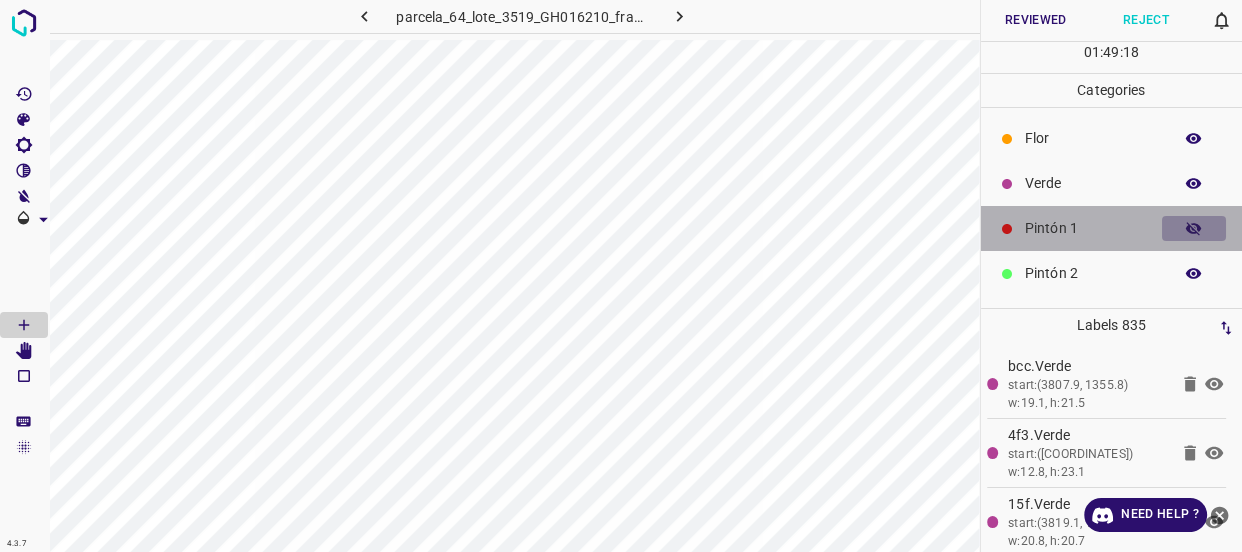 click 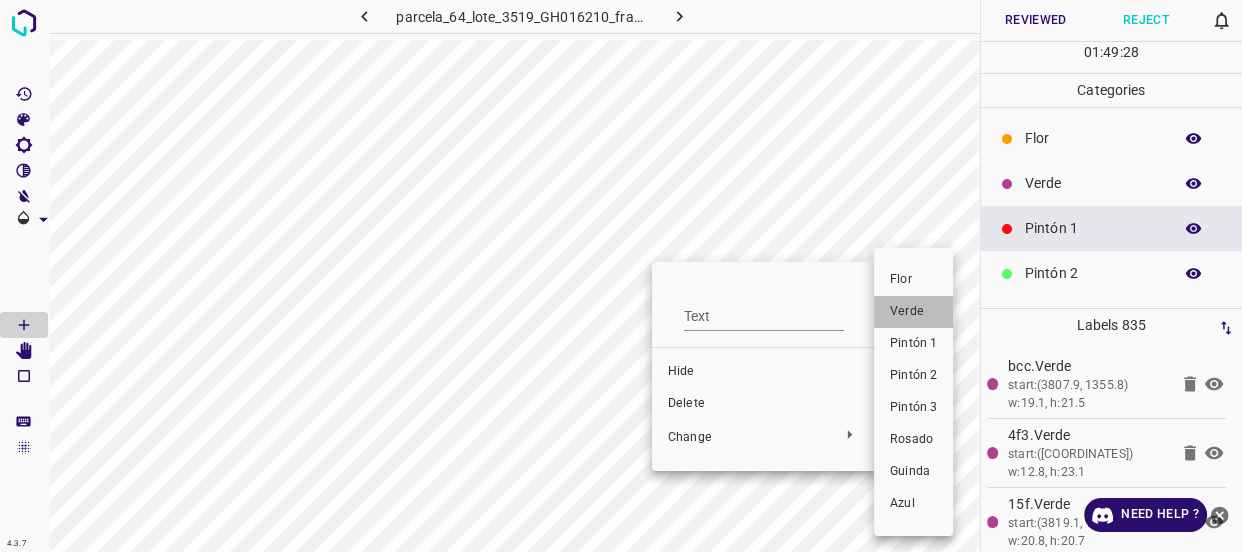 click on "Verde" at bounding box center [913, 312] 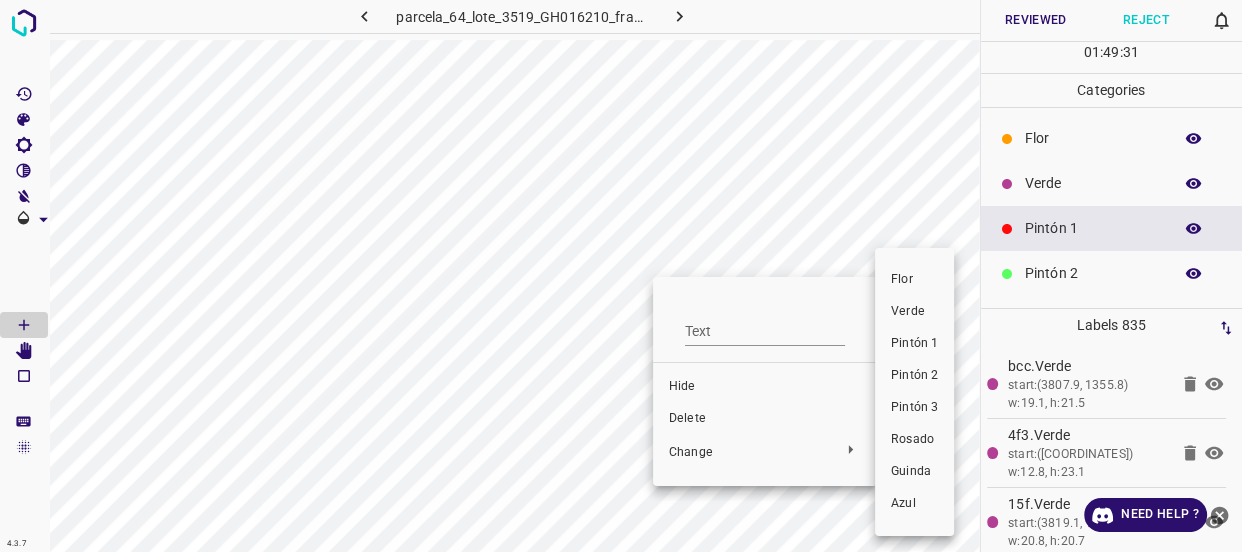 click on "Verde" at bounding box center [914, 312] 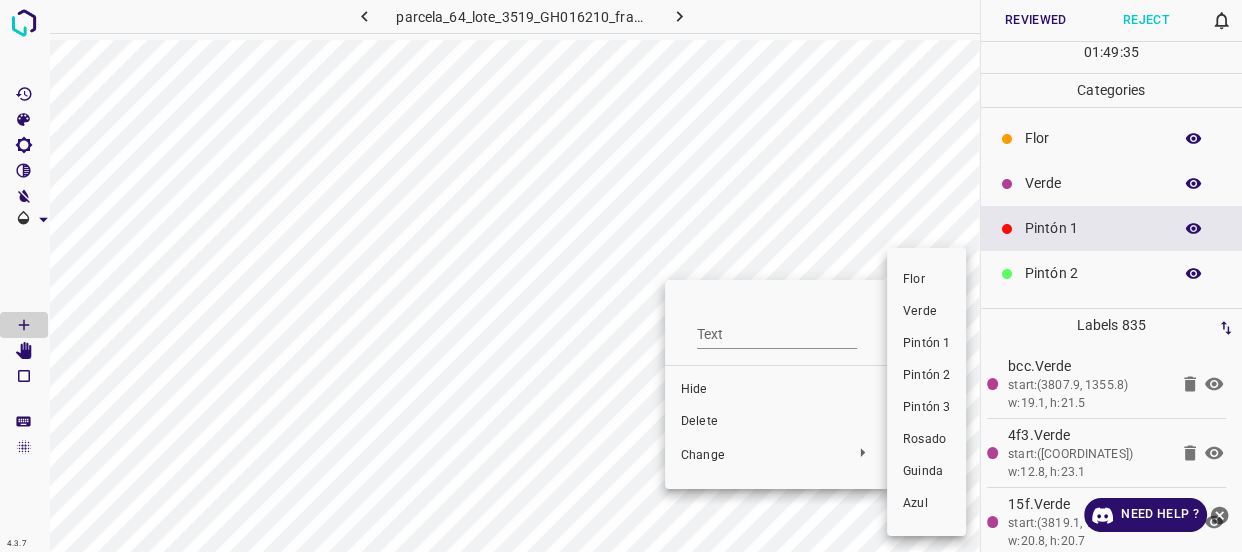 click on "Verde" at bounding box center (926, 312) 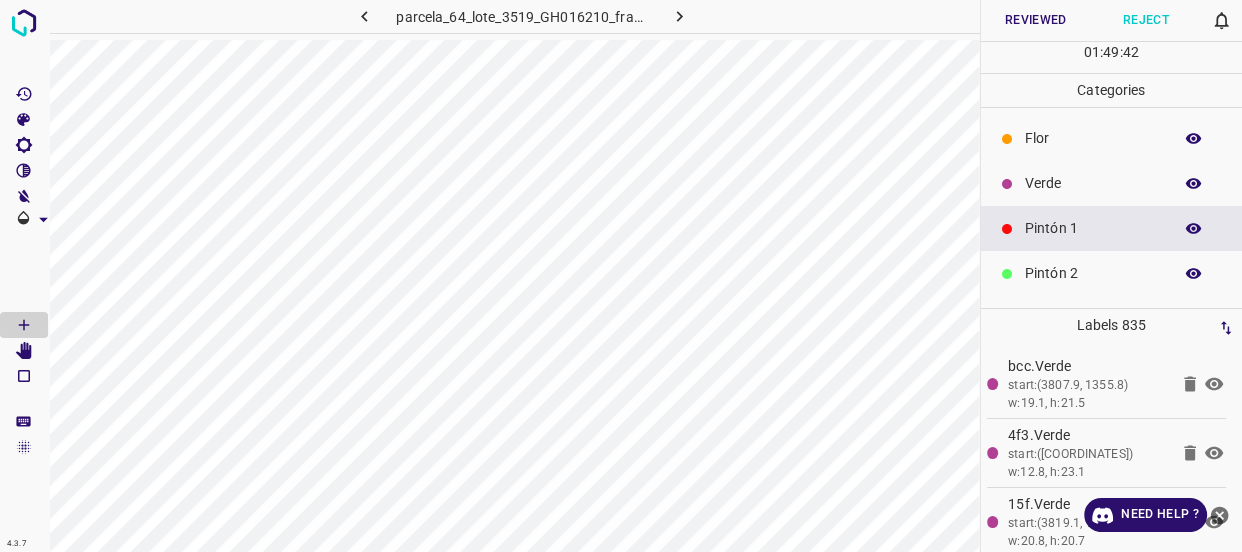 click 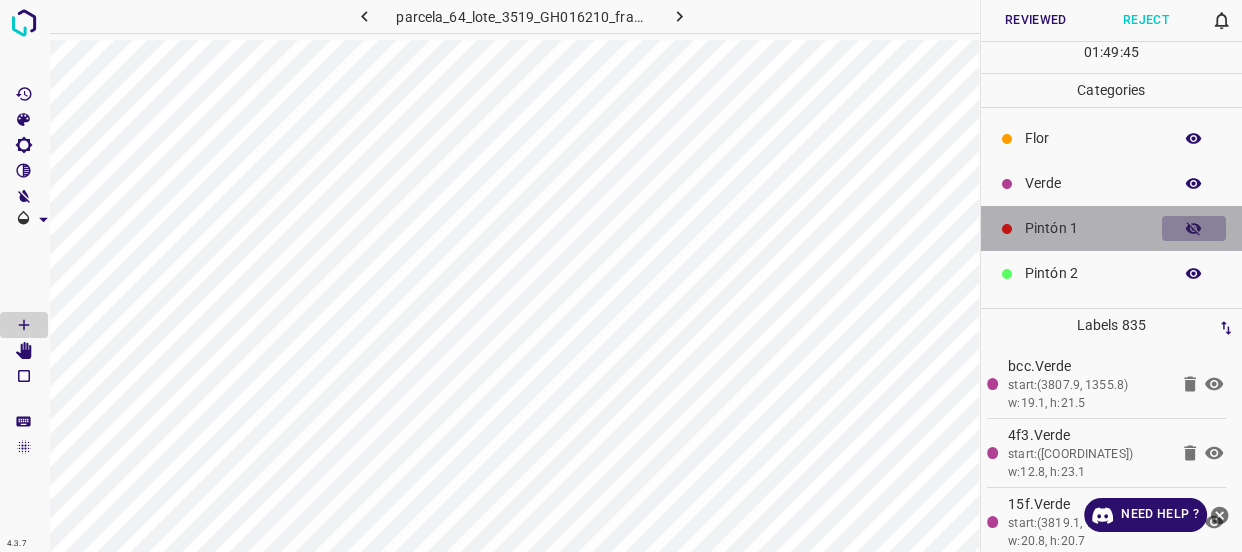 click 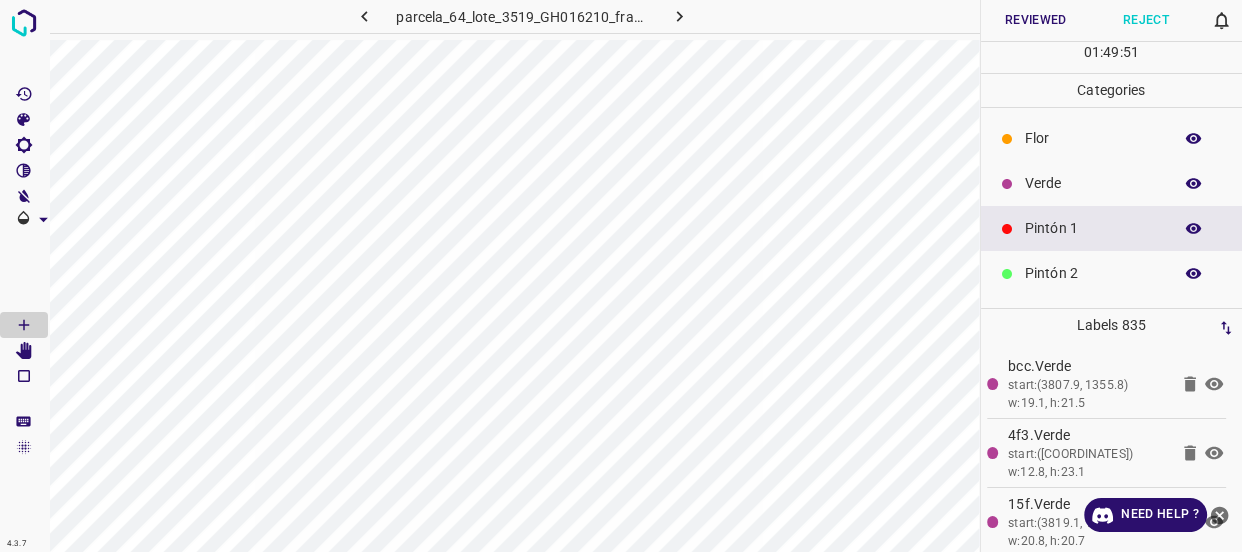 click on "Verde" at bounding box center (1093, 183) 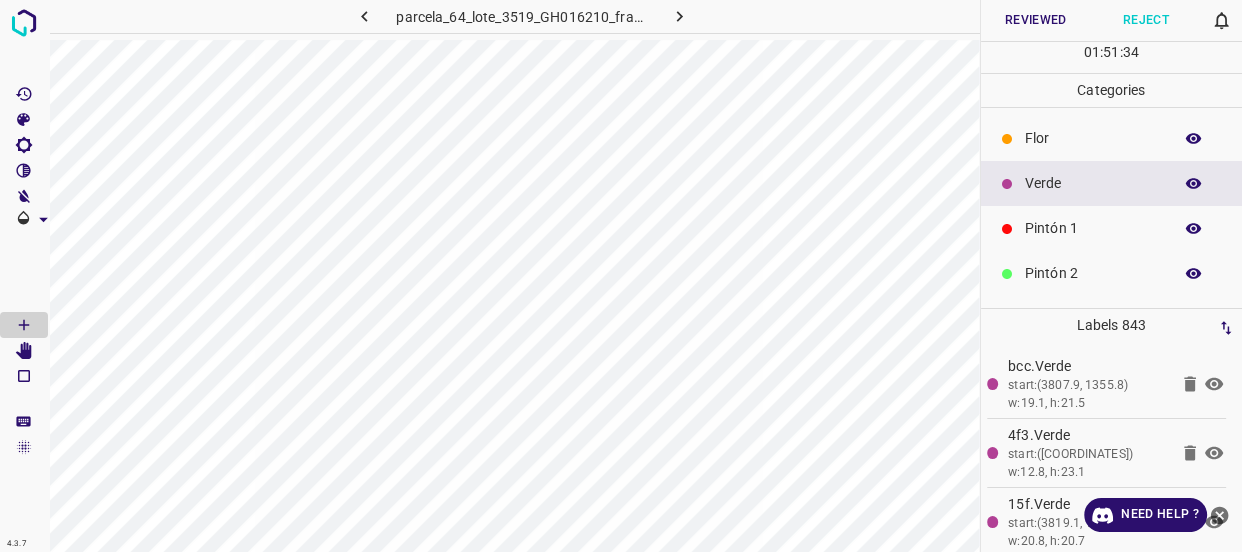 click on "Reviewed" at bounding box center [1036, 20] 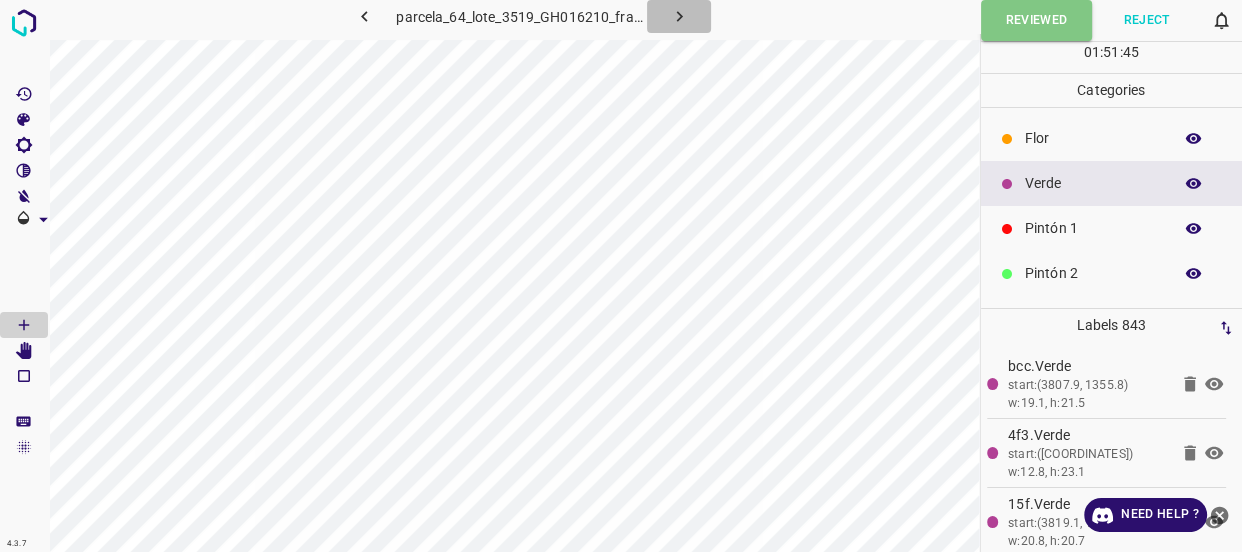 click 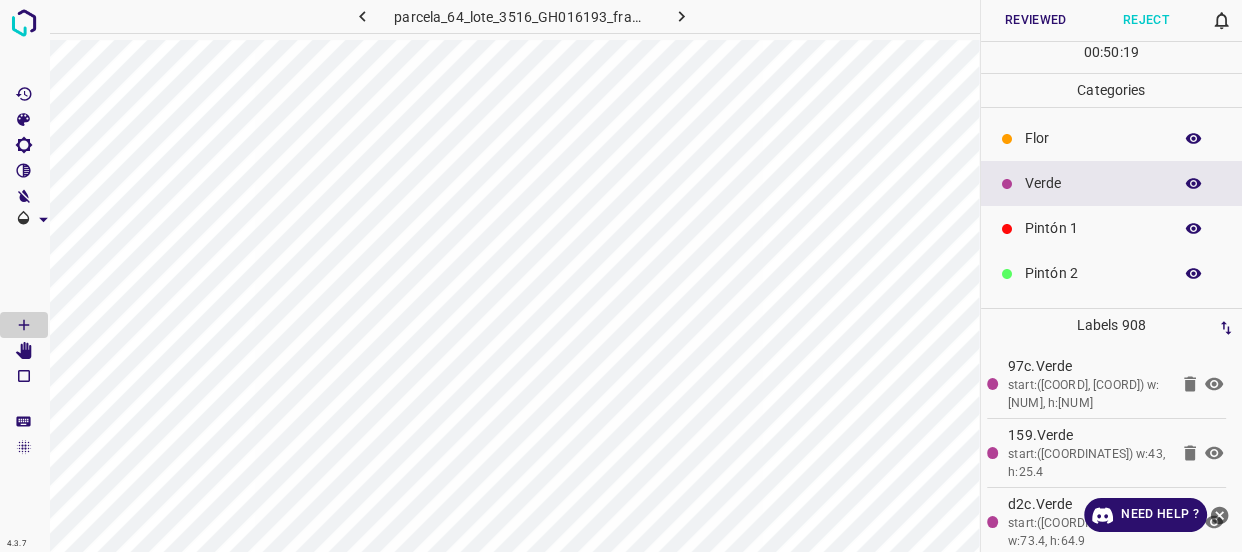 click on "Reviewed" at bounding box center [1036, 20] 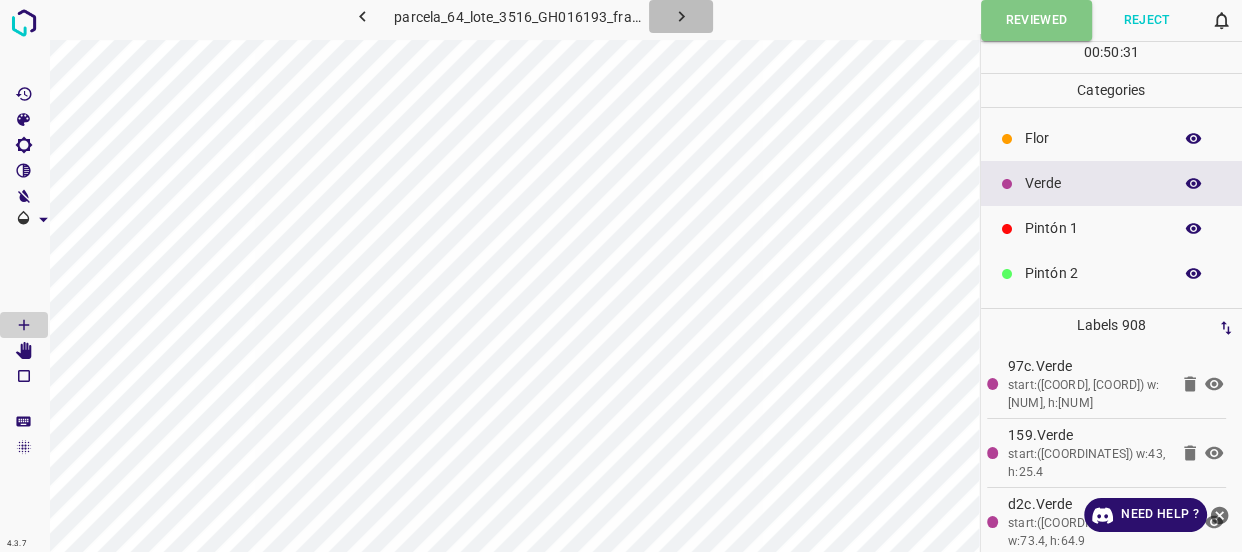 click 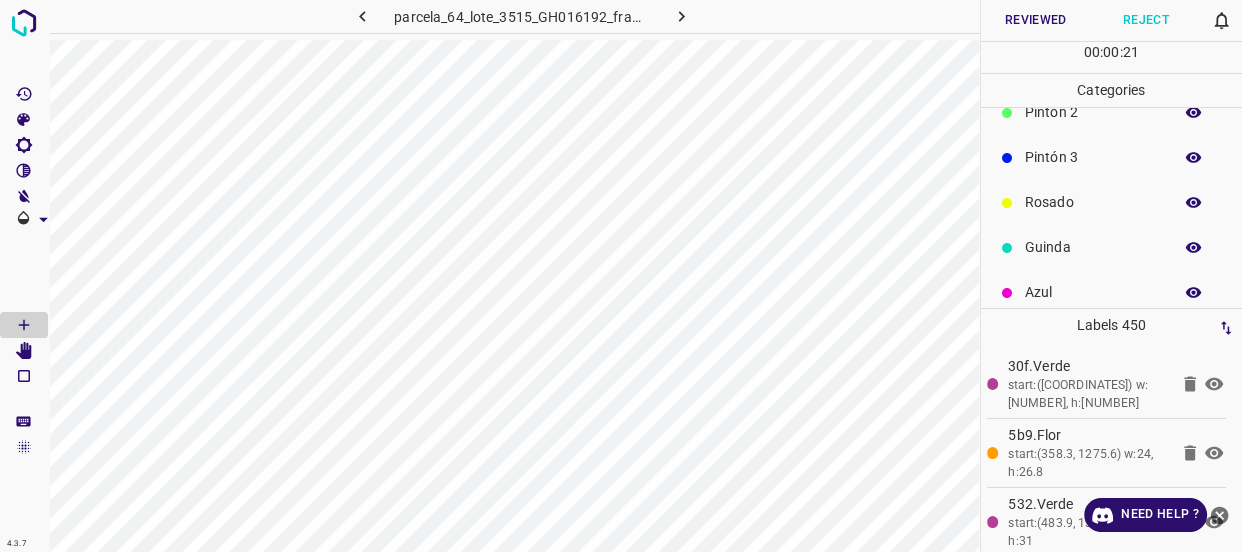 scroll, scrollTop: 175, scrollLeft: 0, axis: vertical 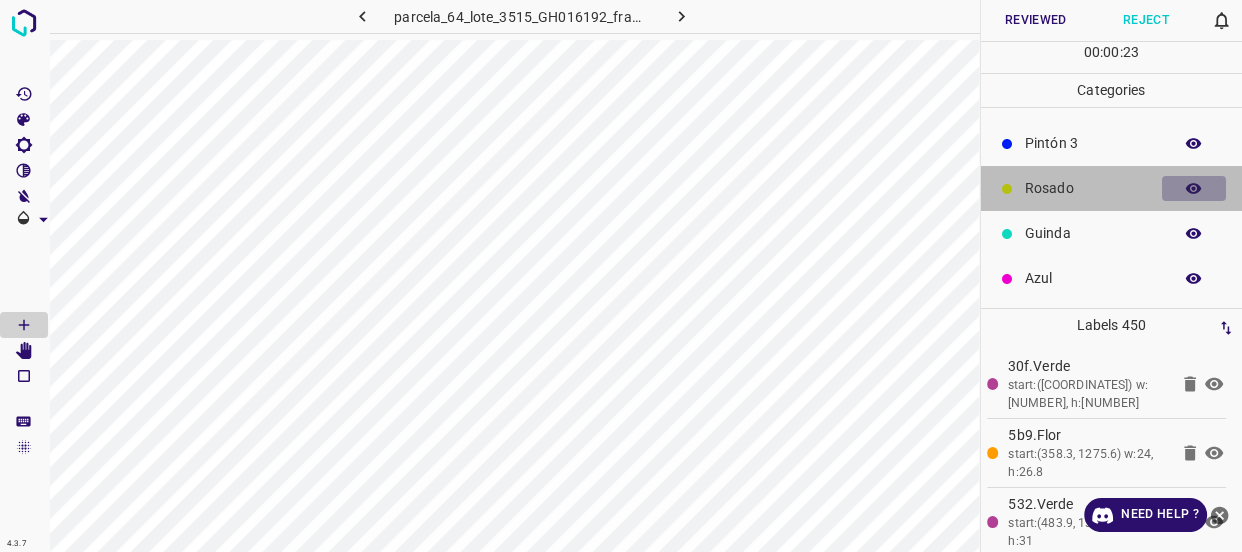 click 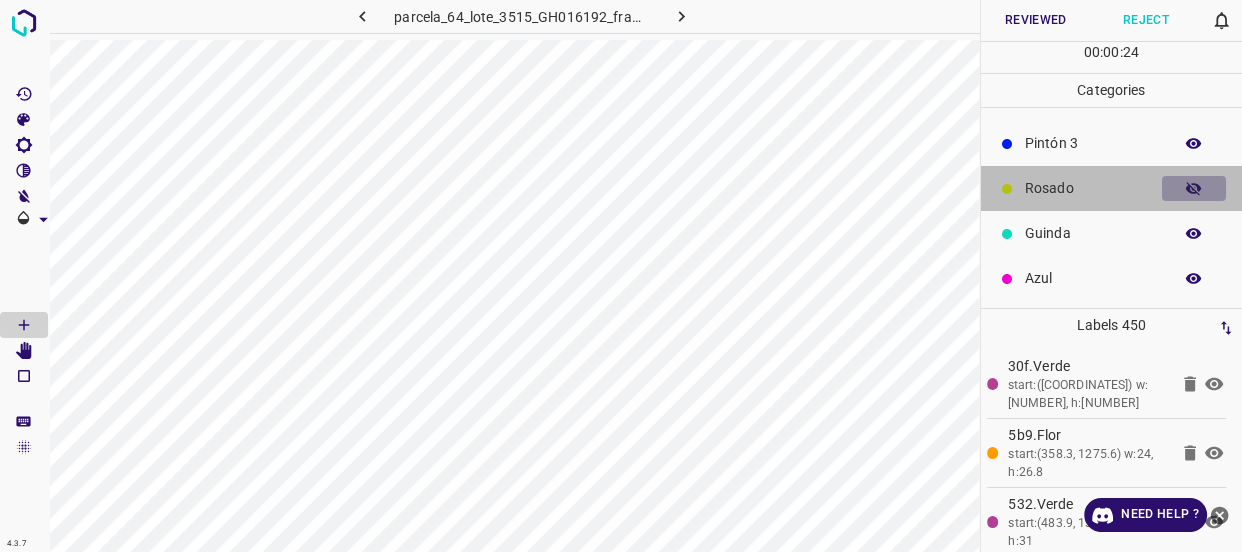 click 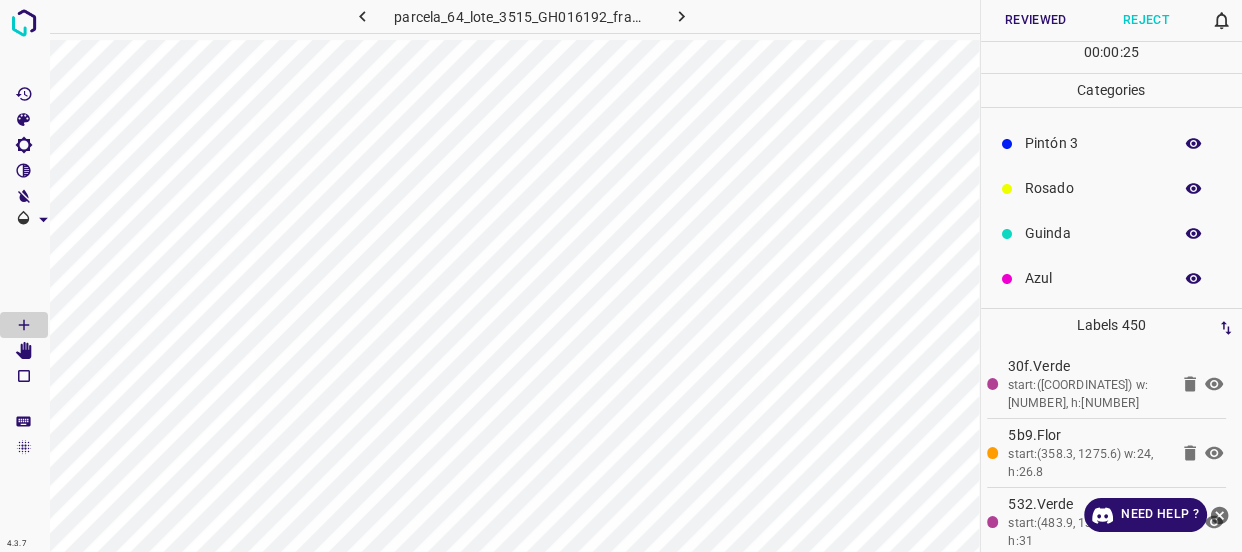 click 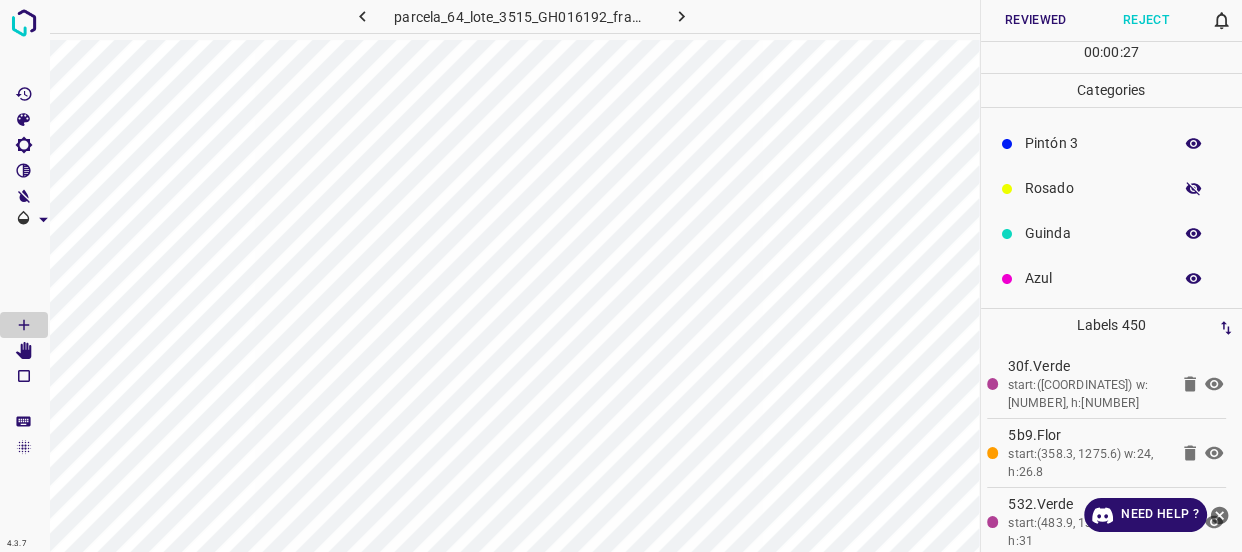 click 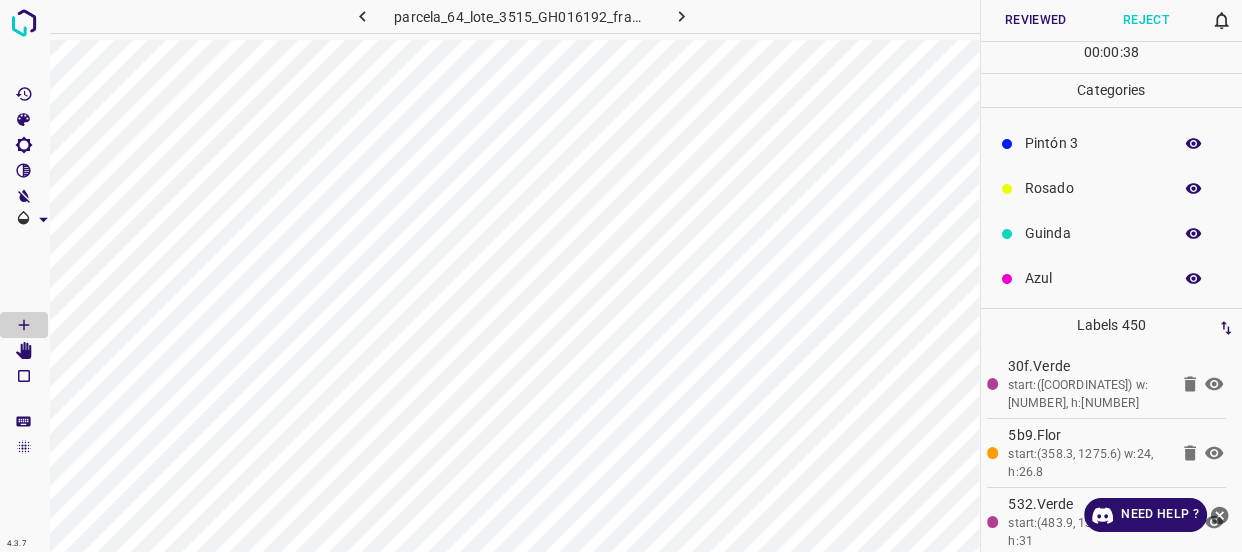 scroll, scrollTop: 0, scrollLeft: 0, axis: both 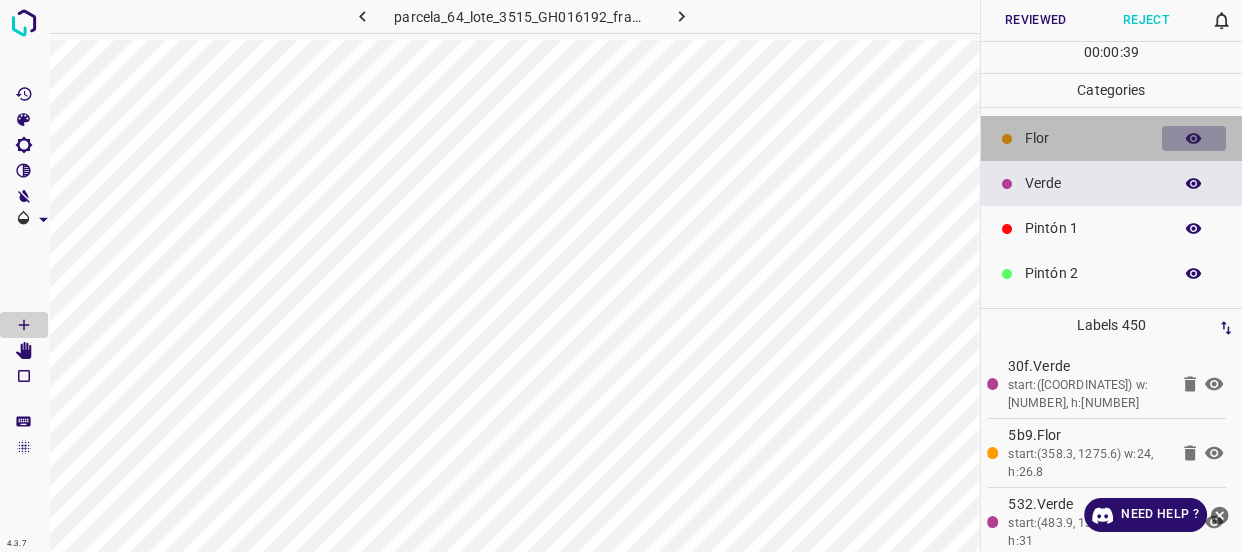 click 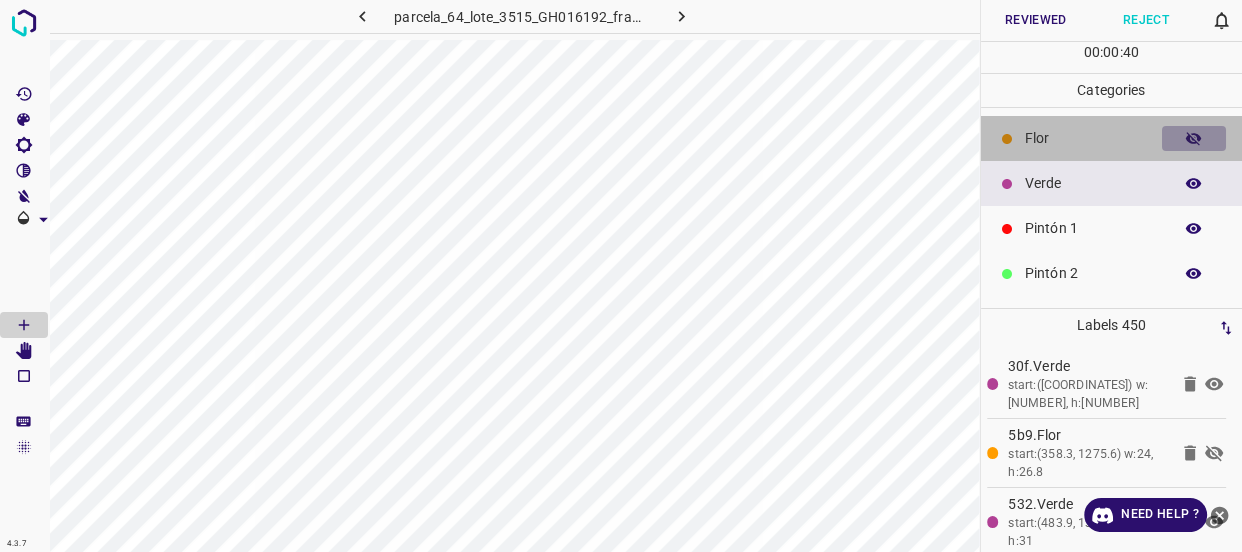 click 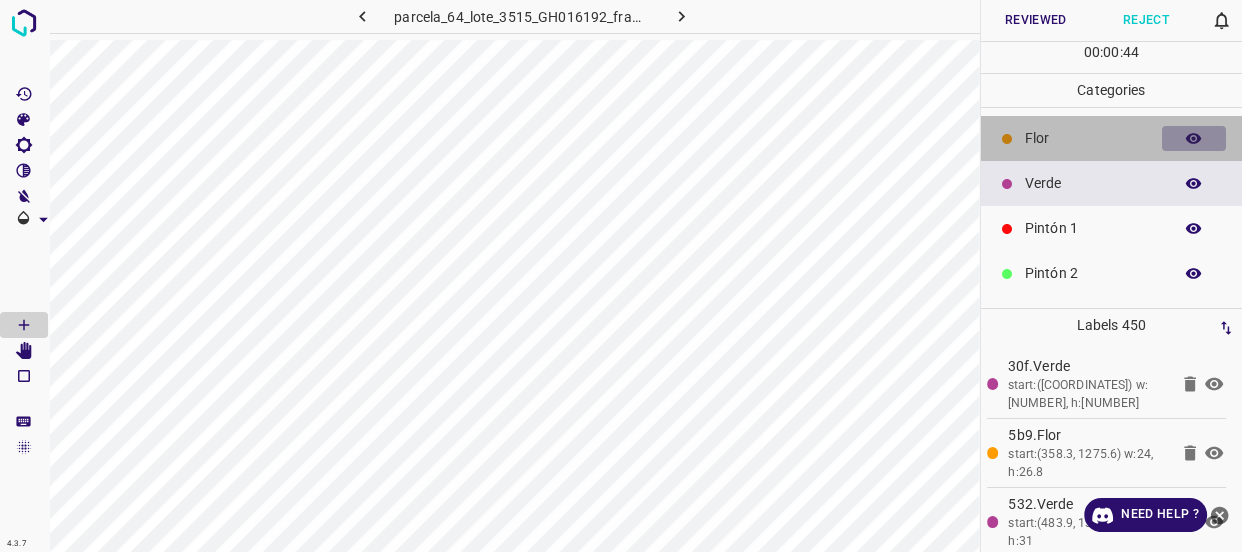 click 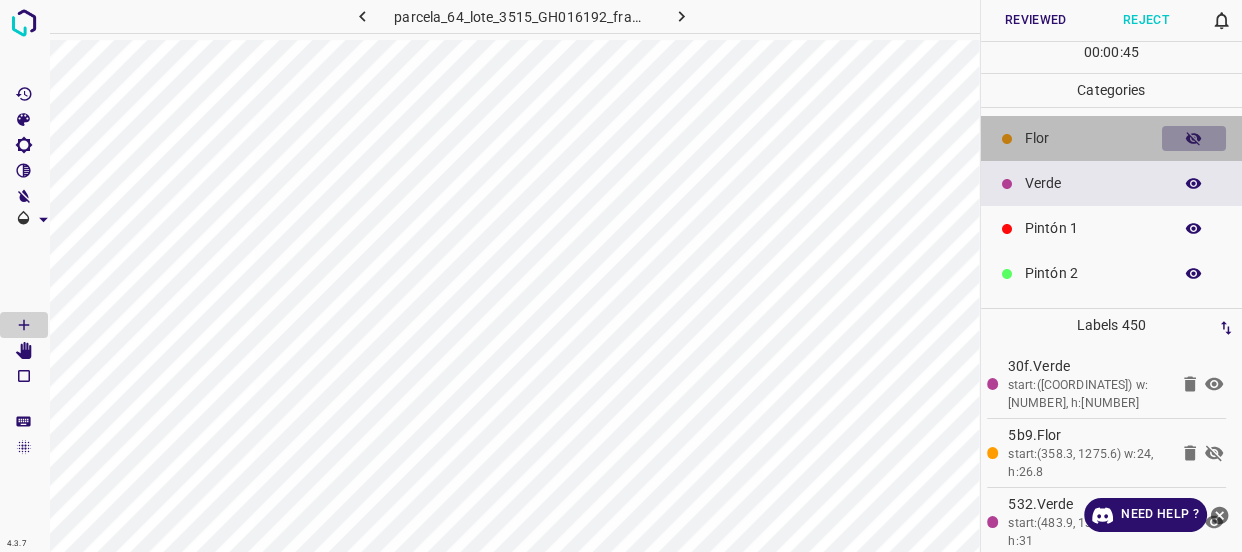 click 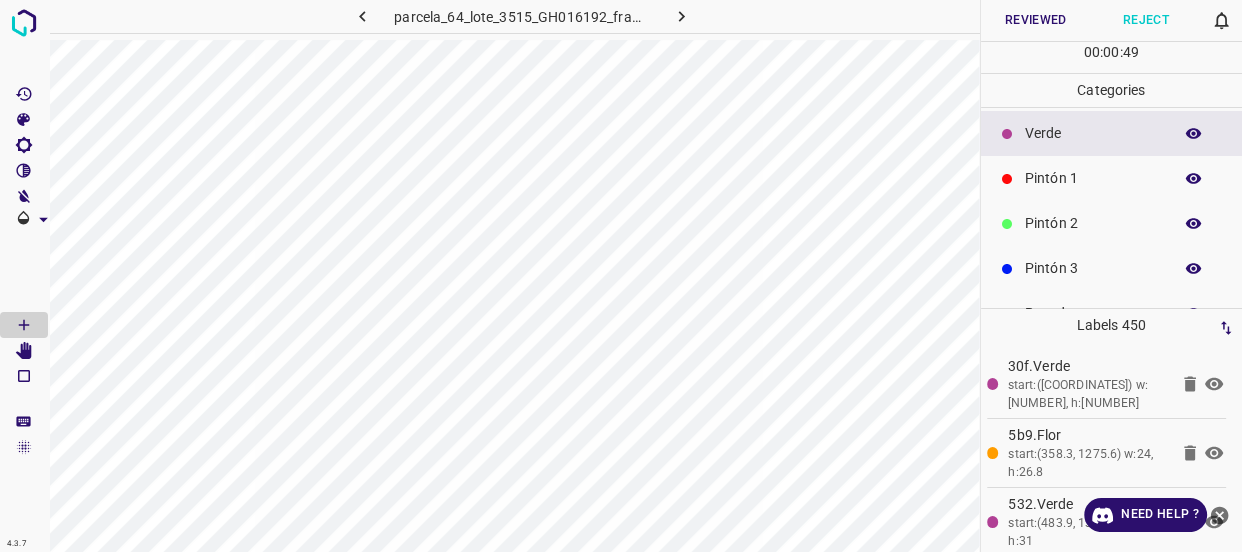 scroll, scrollTop: 90, scrollLeft: 0, axis: vertical 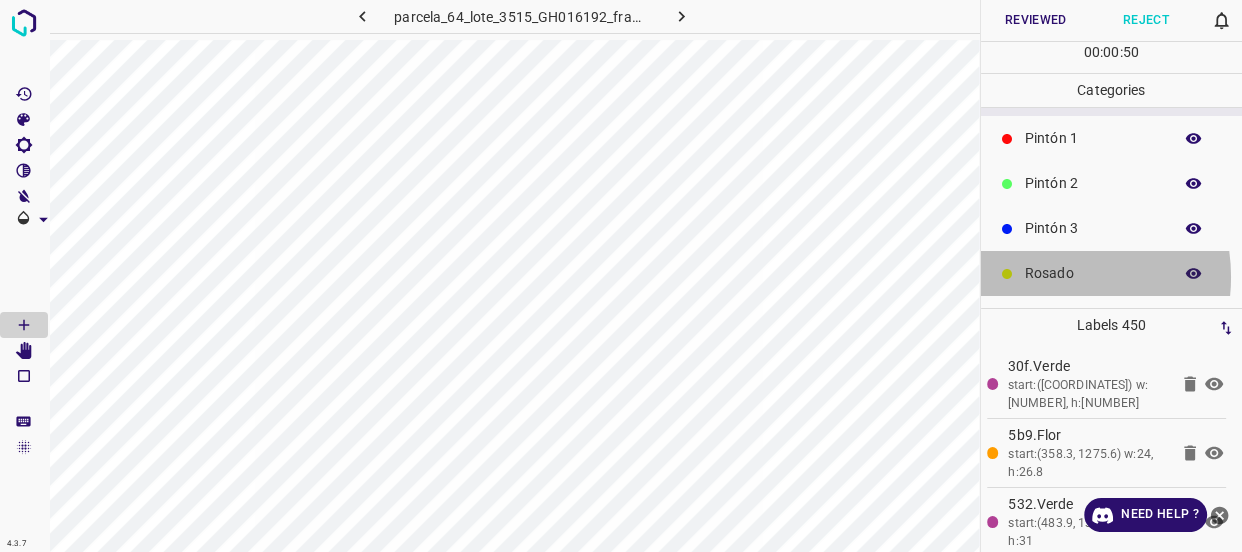 click on "Rosado" at bounding box center [1093, 273] 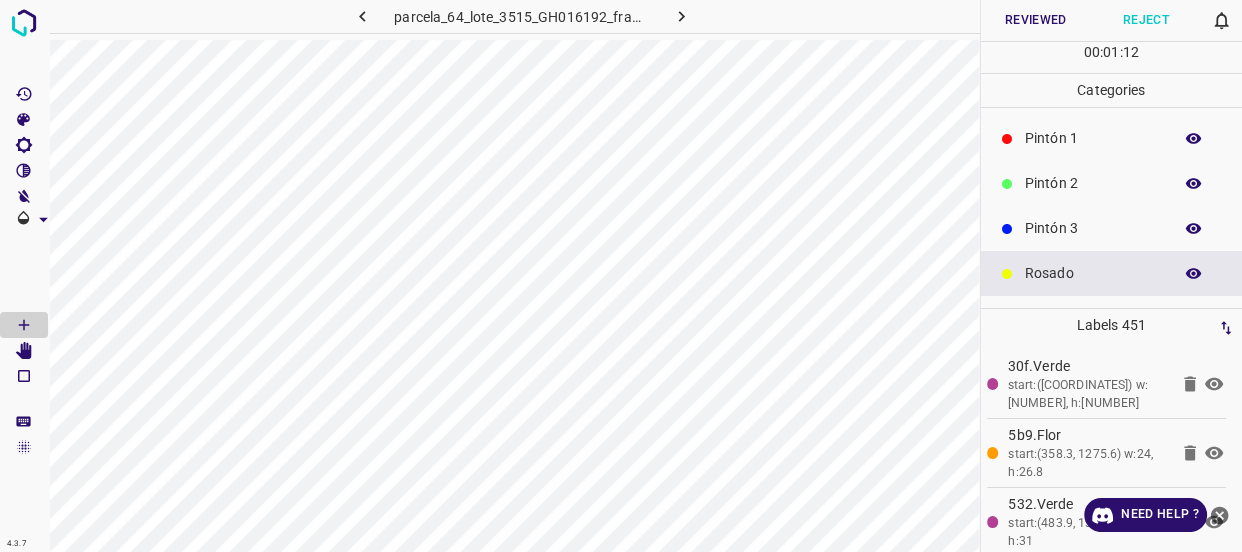 click 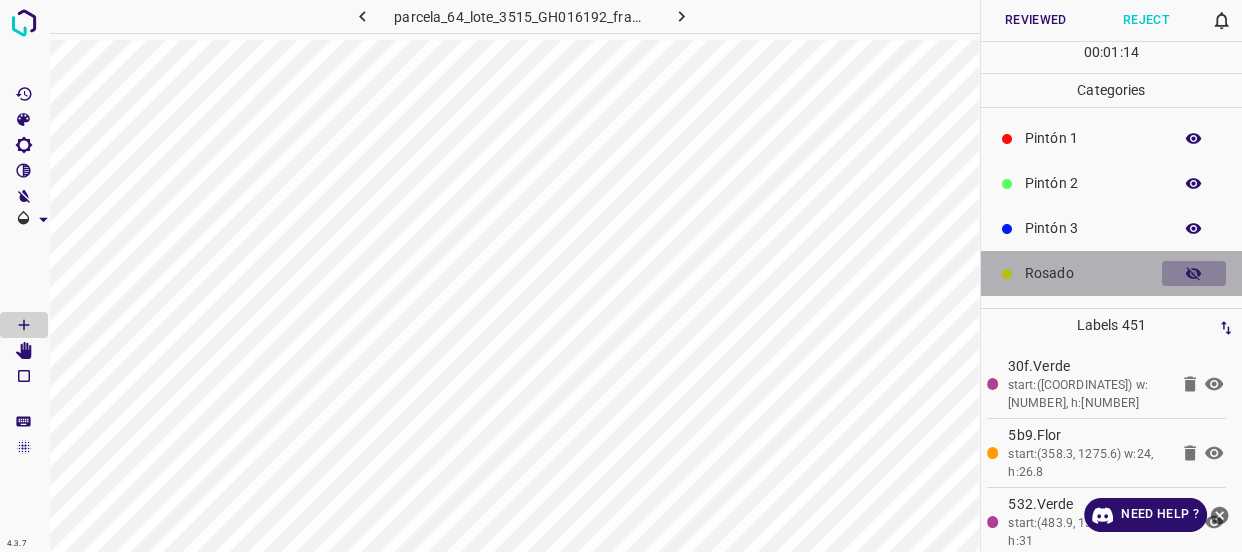 click 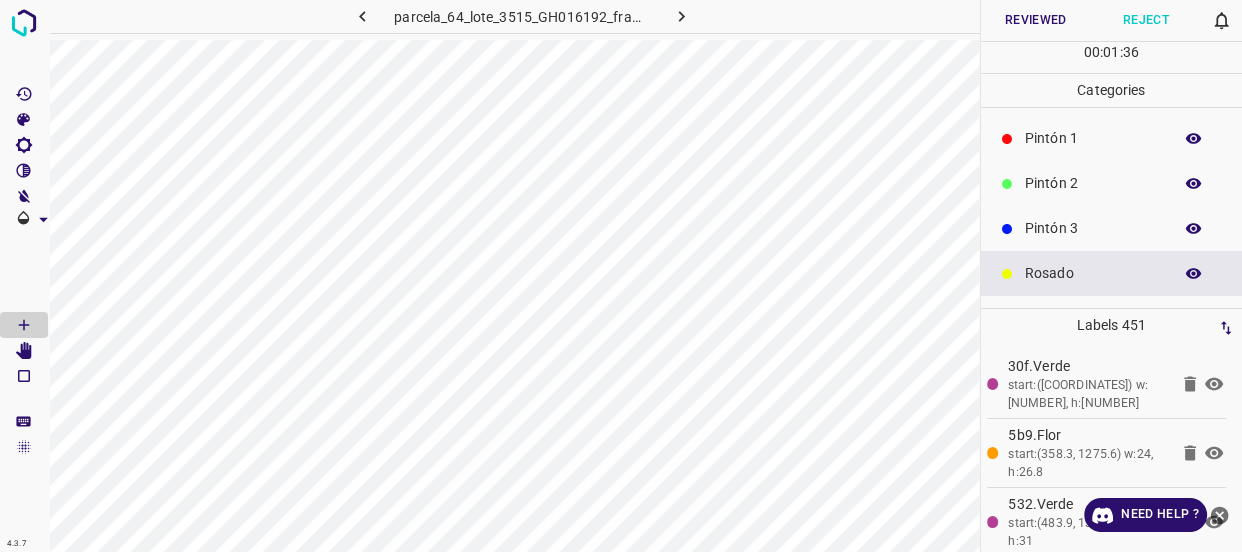 click on "Reviewed" at bounding box center [1036, 20] 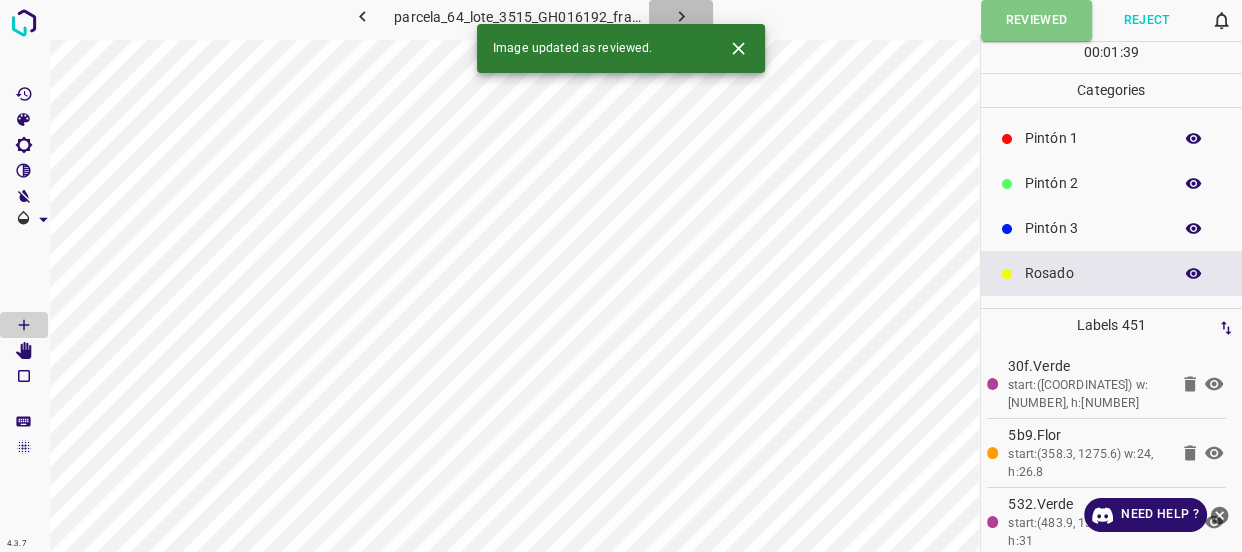 click 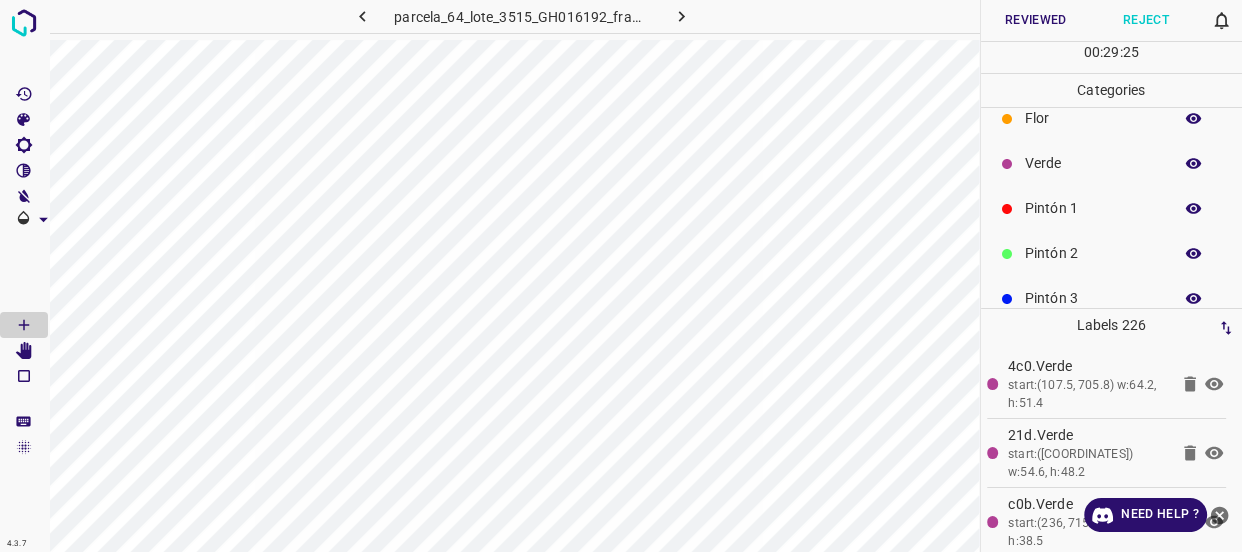 scroll, scrollTop: 0, scrollLeft: 0, axis: both 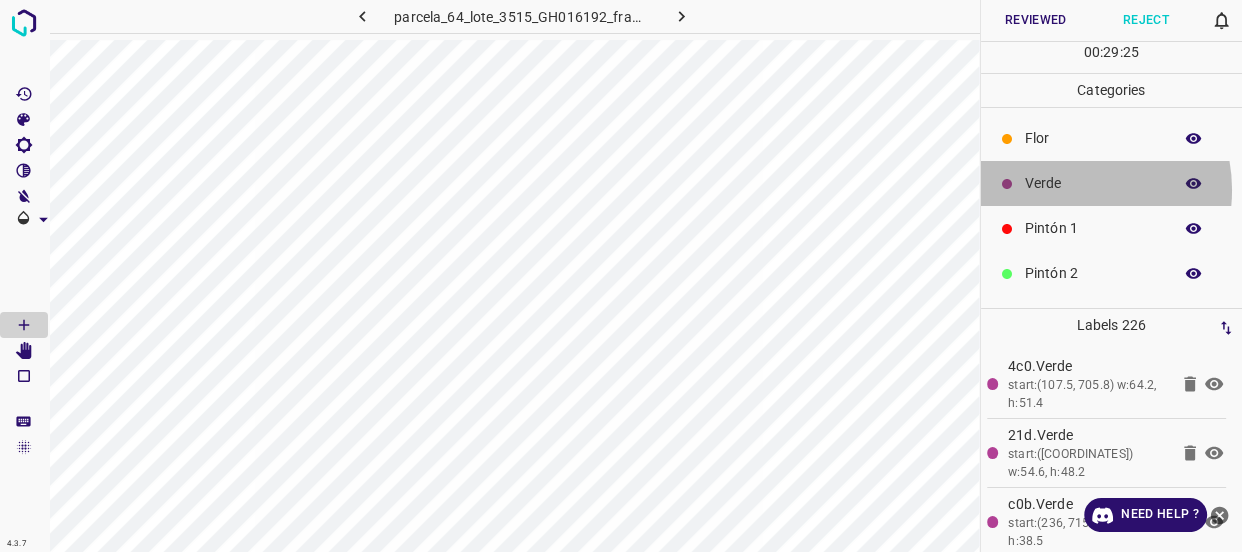 click on "Verde" at bounding box center [1093, 183] 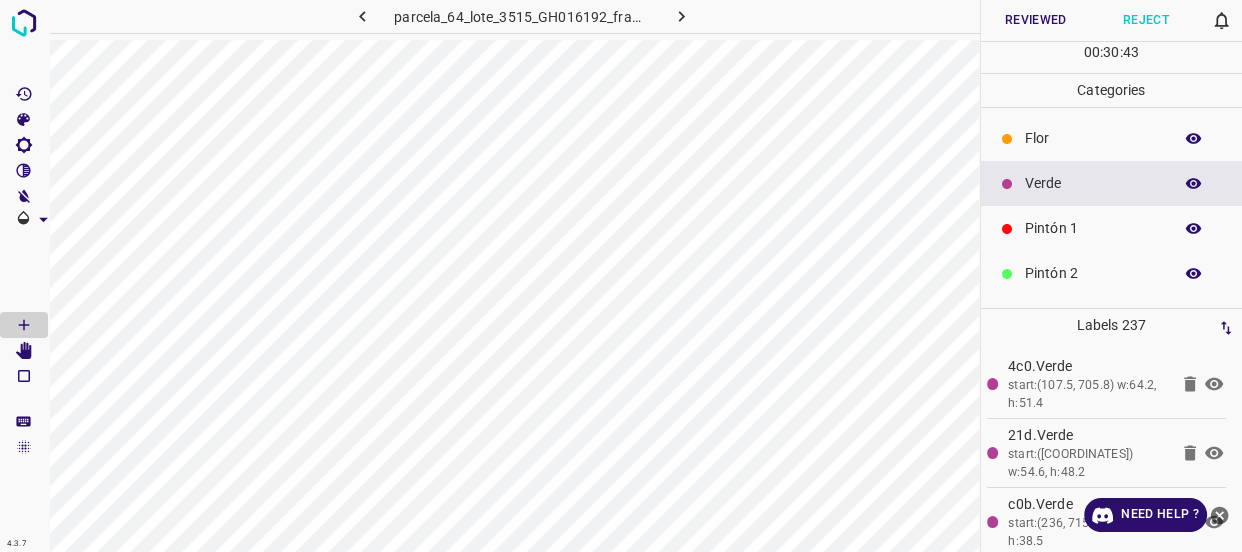 click on "Flor" at bounding box center (1093, 138) 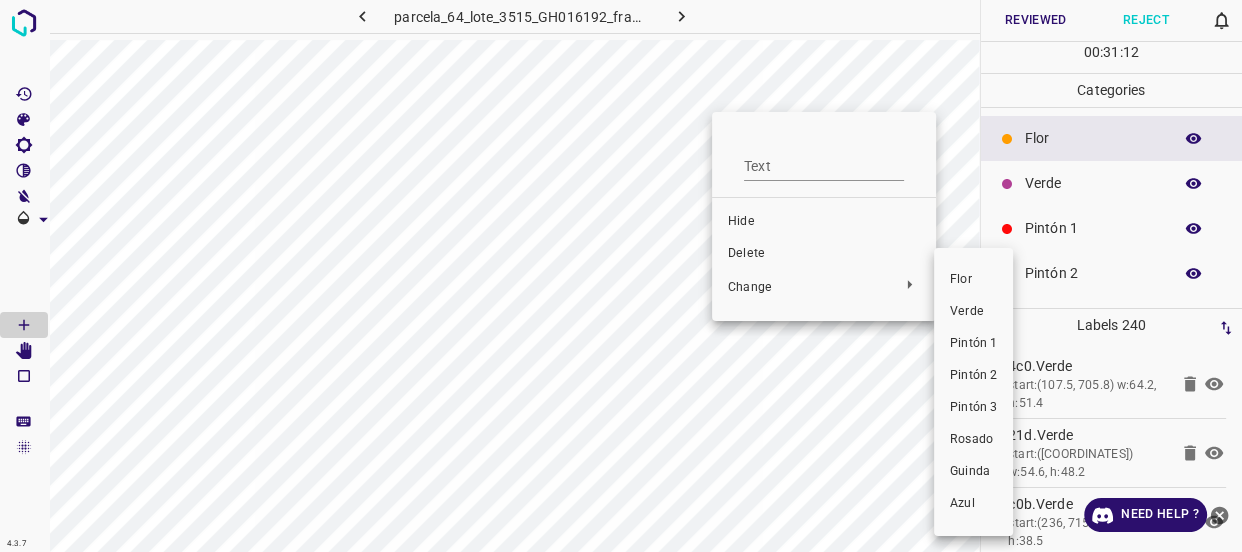 click on "Verde" at bounding box center (973, 312) 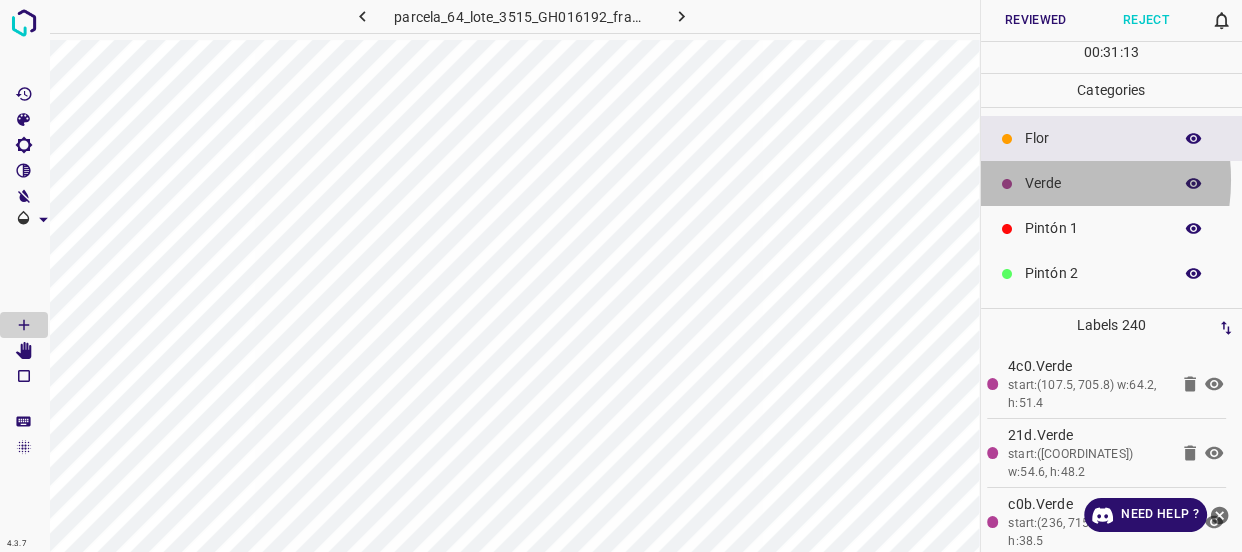 click on "Verde" at bounding box center (1093, 183) 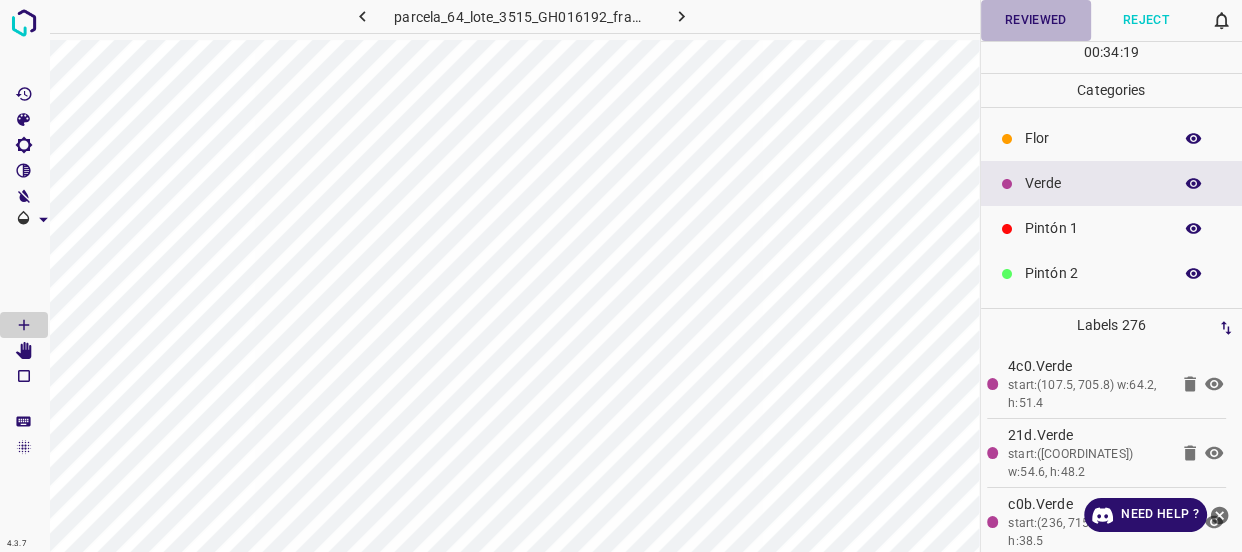 click on "Reviewed" at bounding box center [1036, 20] 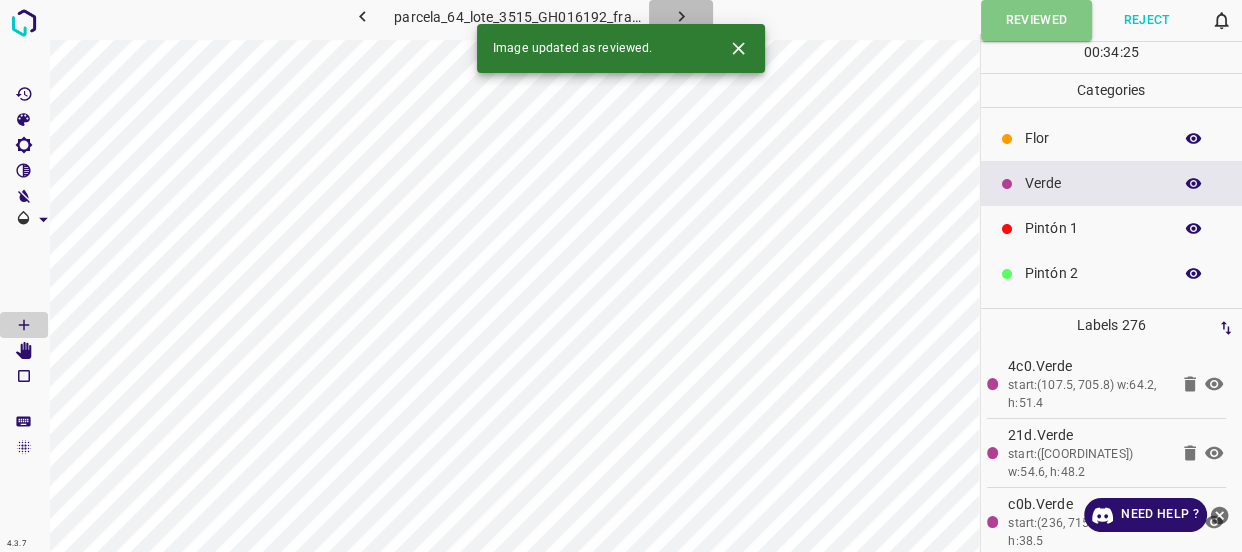 click at bounding box center (681, 16) 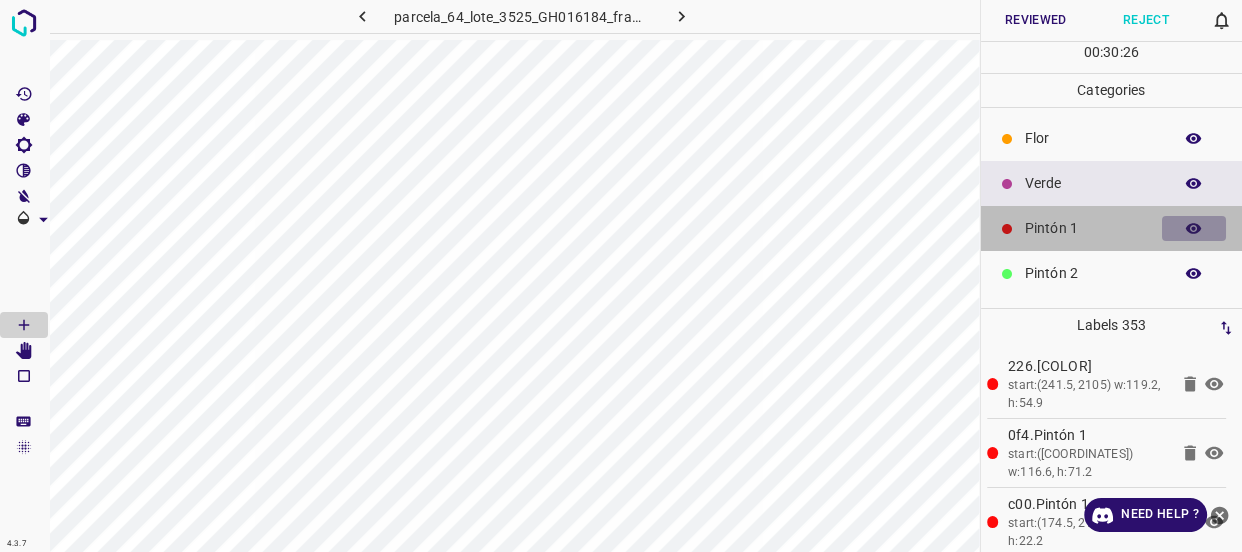 click 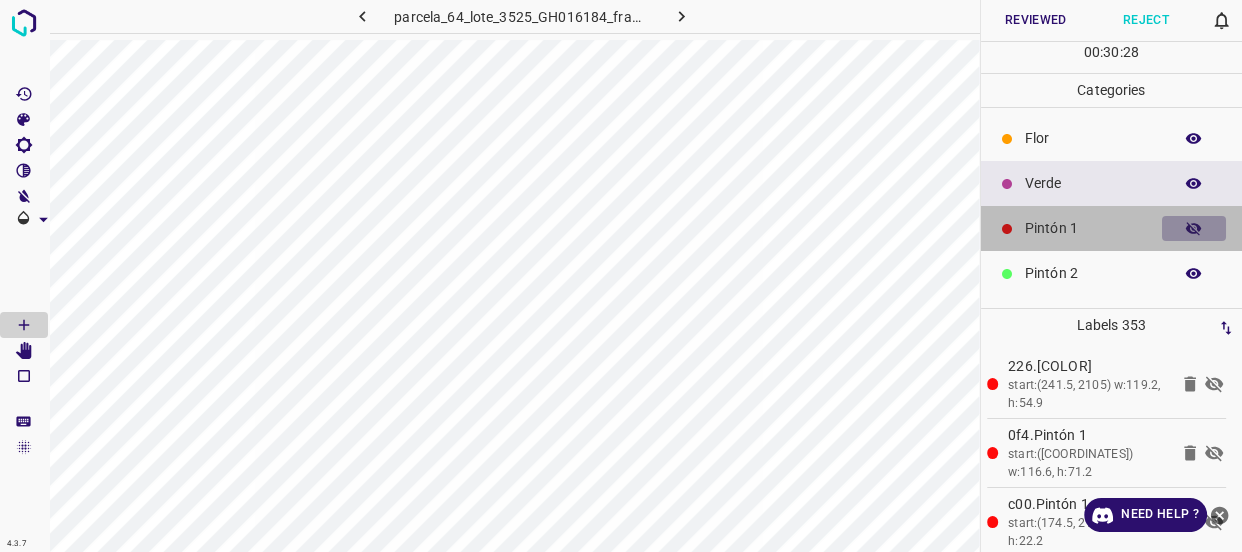 click 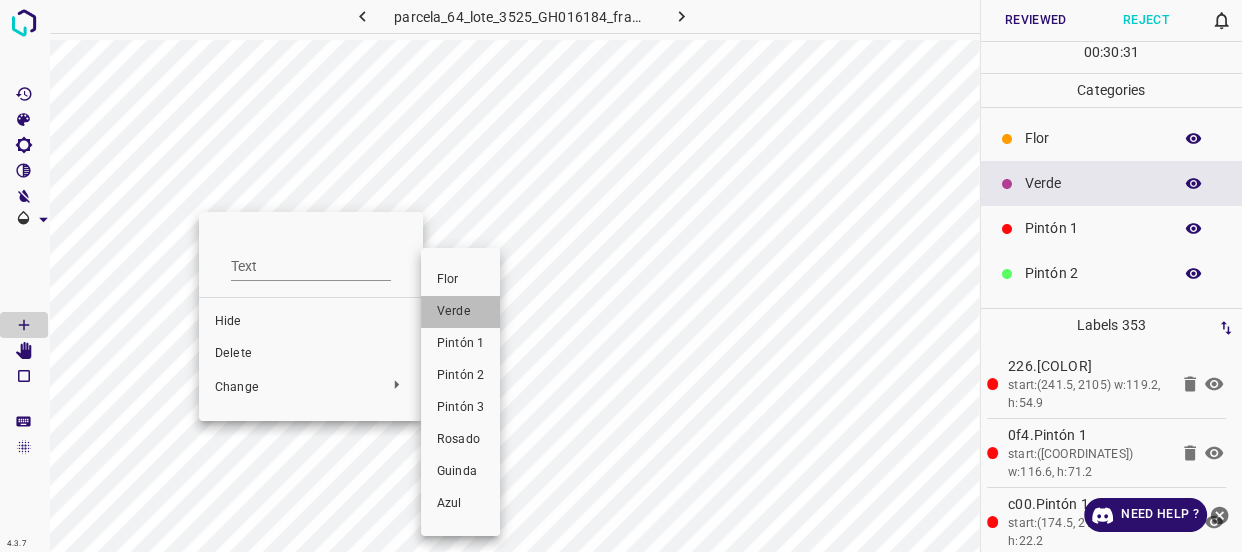 click on "Verde" at bounding box center (460, 312) 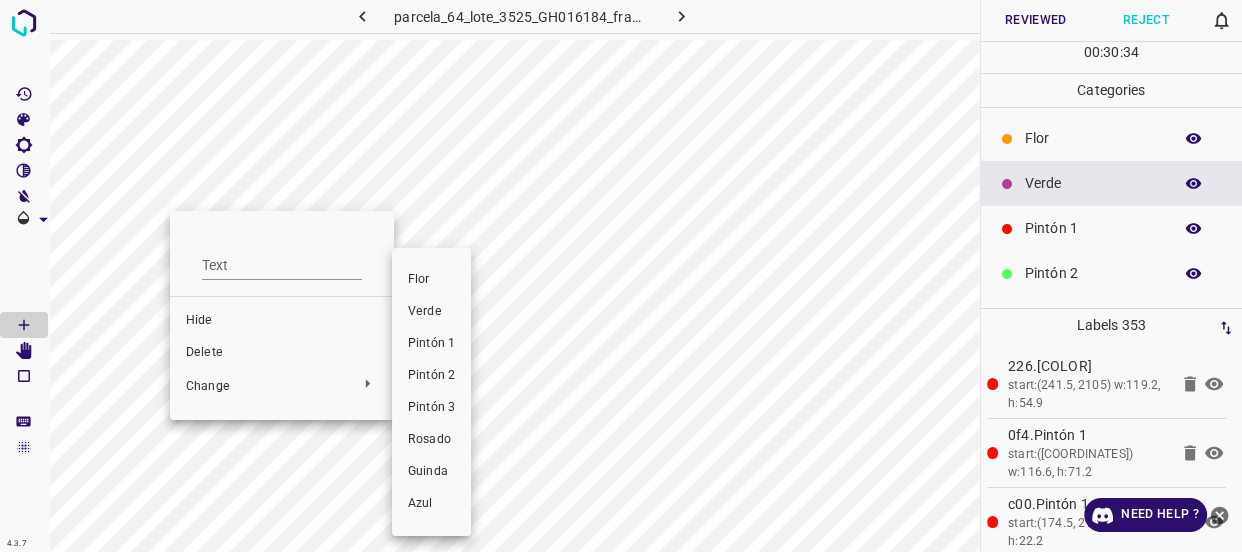 drag, startPoint x: 419, startPoint y: 309, endPoint x: 1120, endPoint y: 294, distance: 701.16046 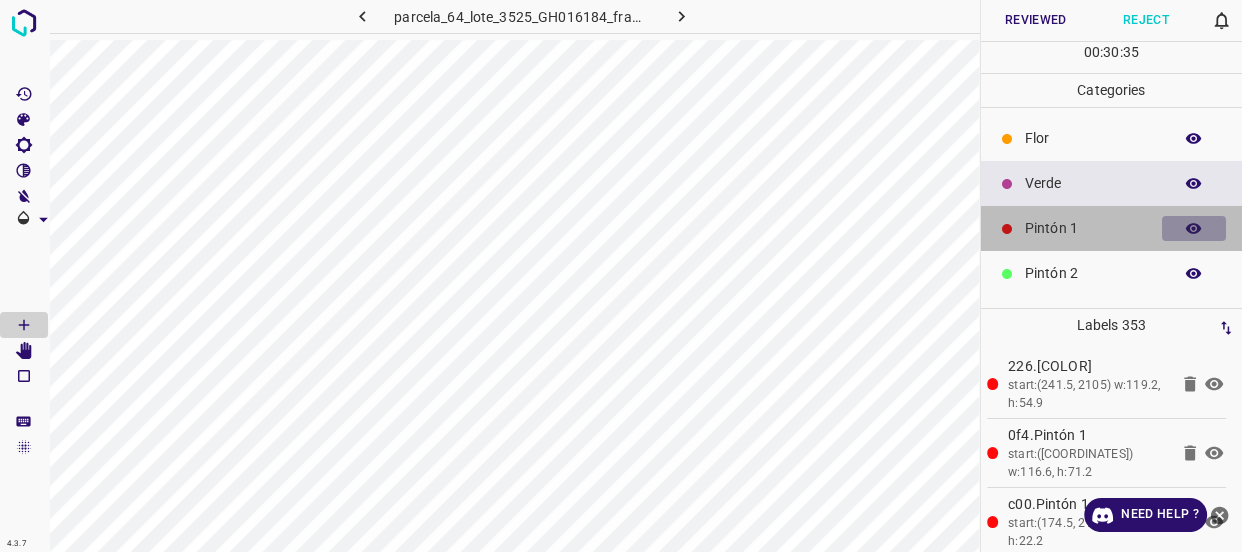 click 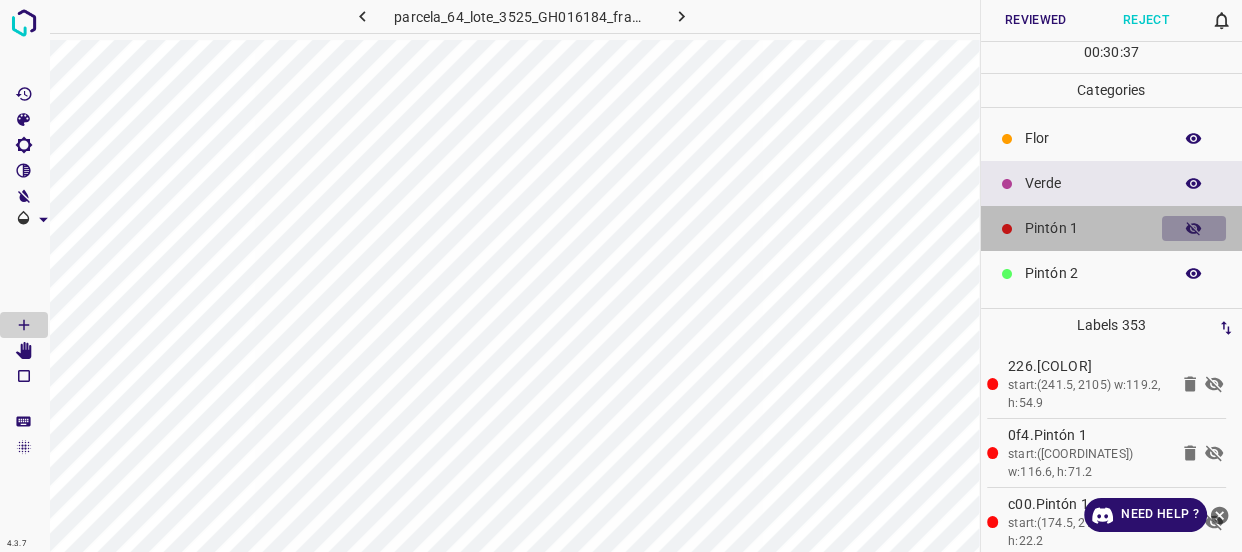 click 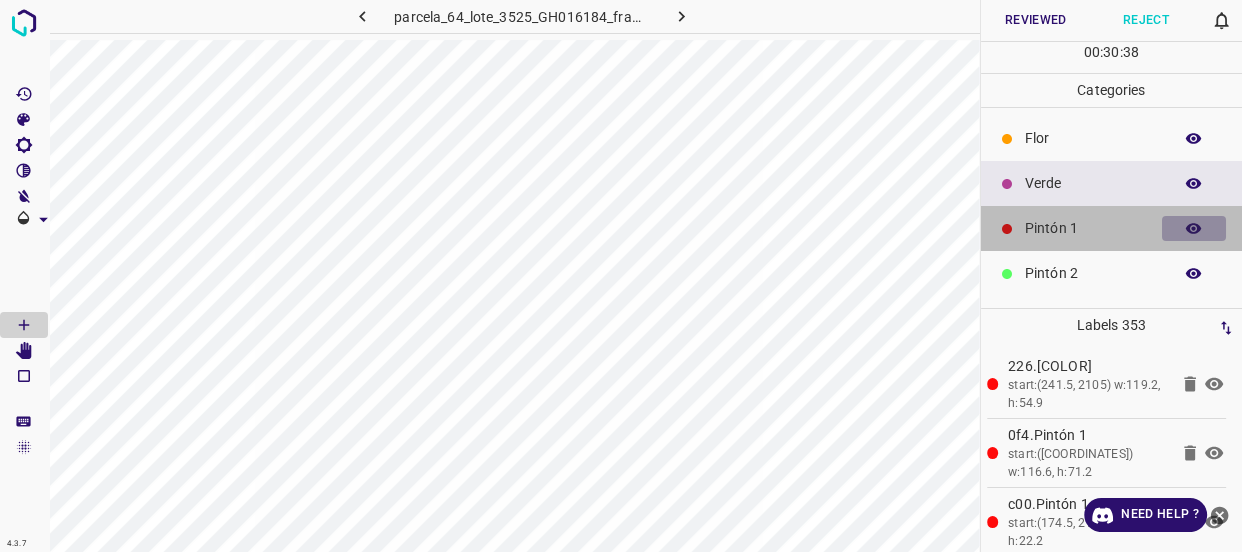 click 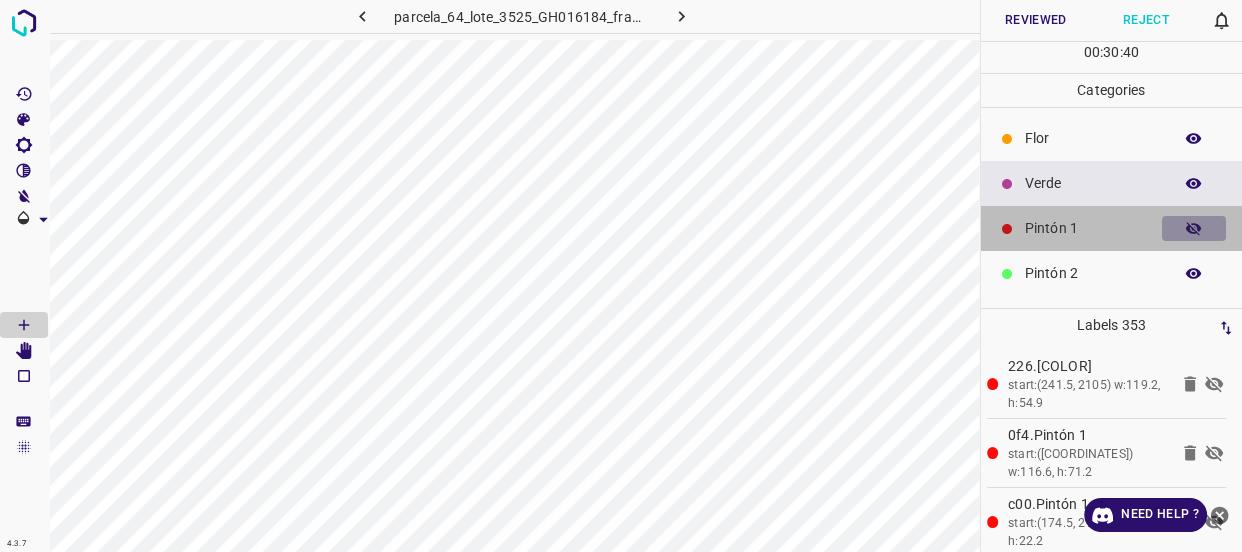 click 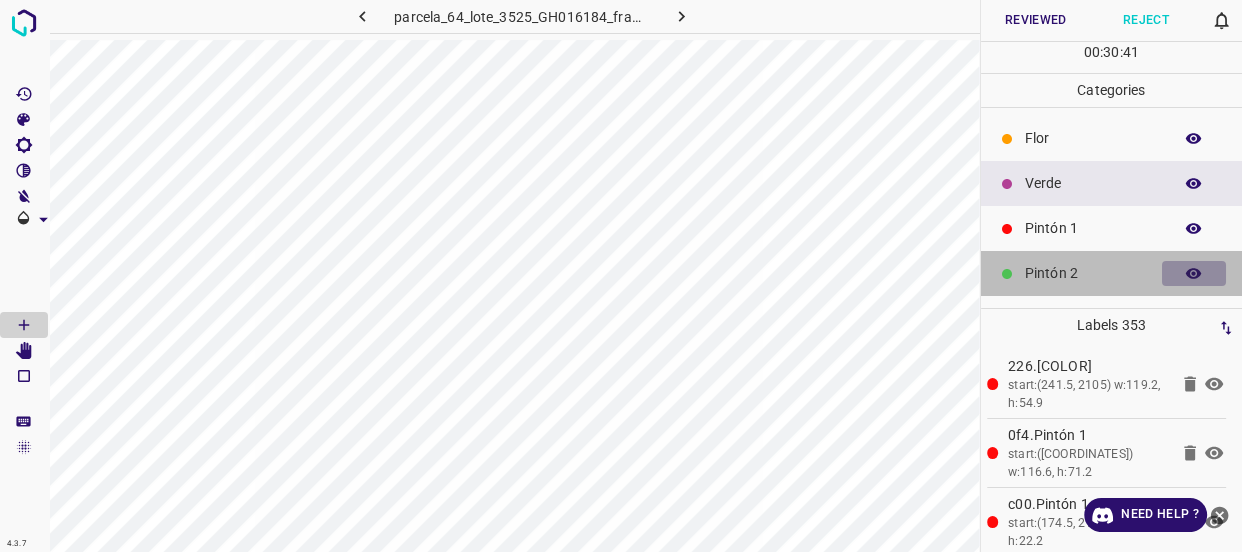 click 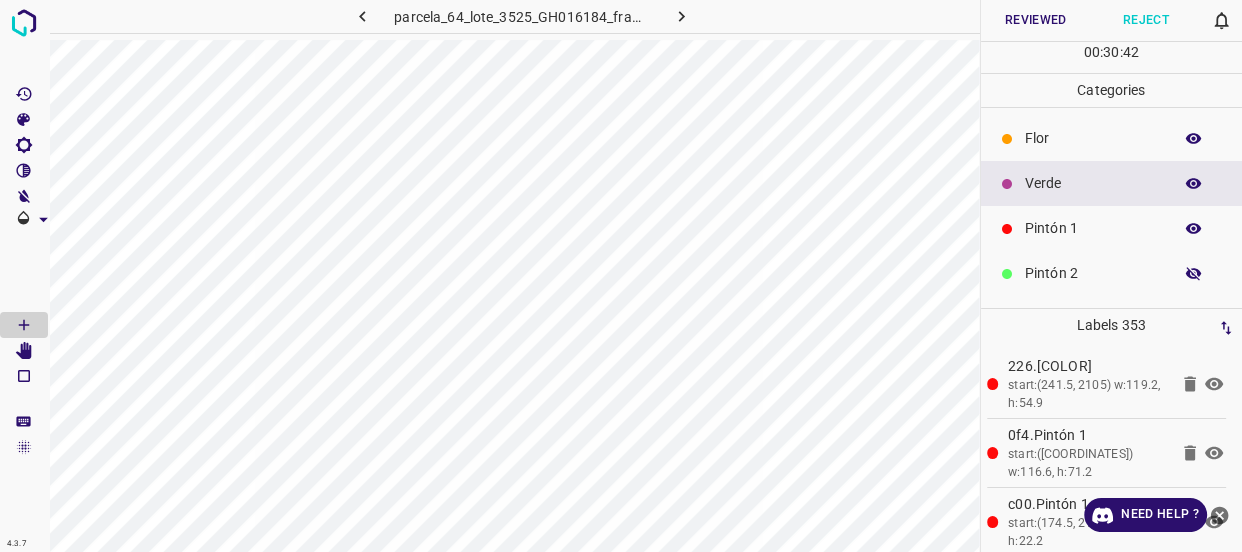 click 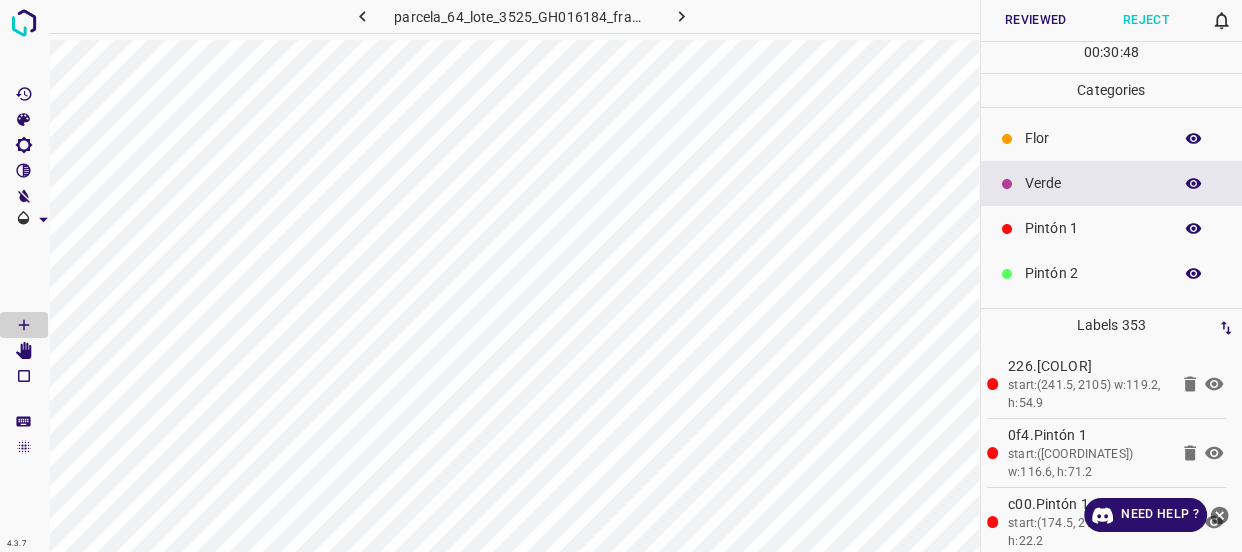 click on "Flor" at bounding box center (1093, 138) 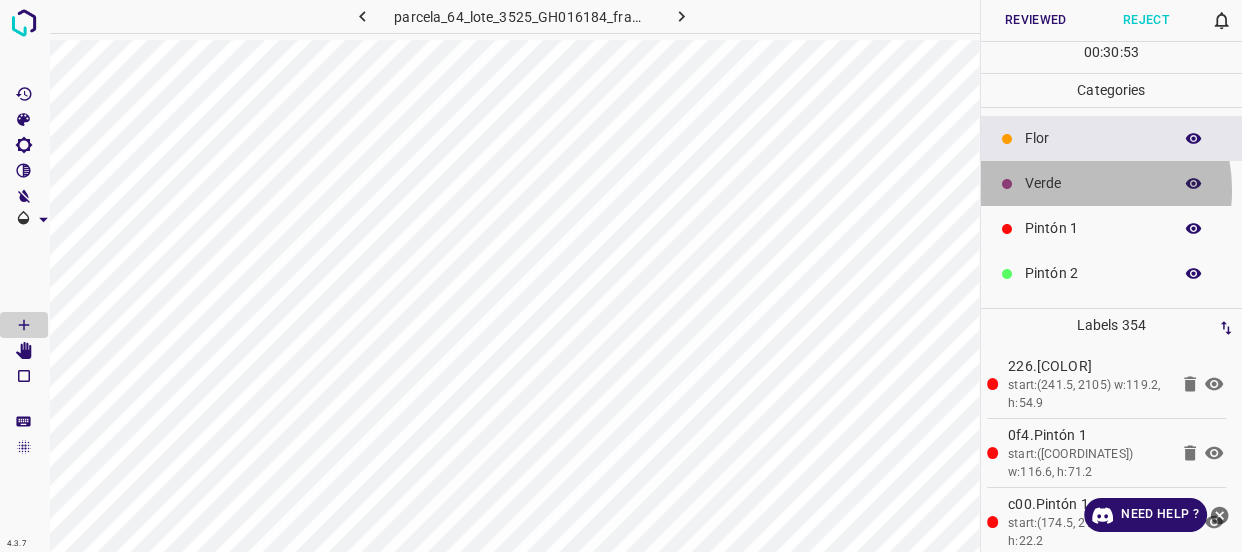 click on "Verde" at bounding box center [1093, 183] 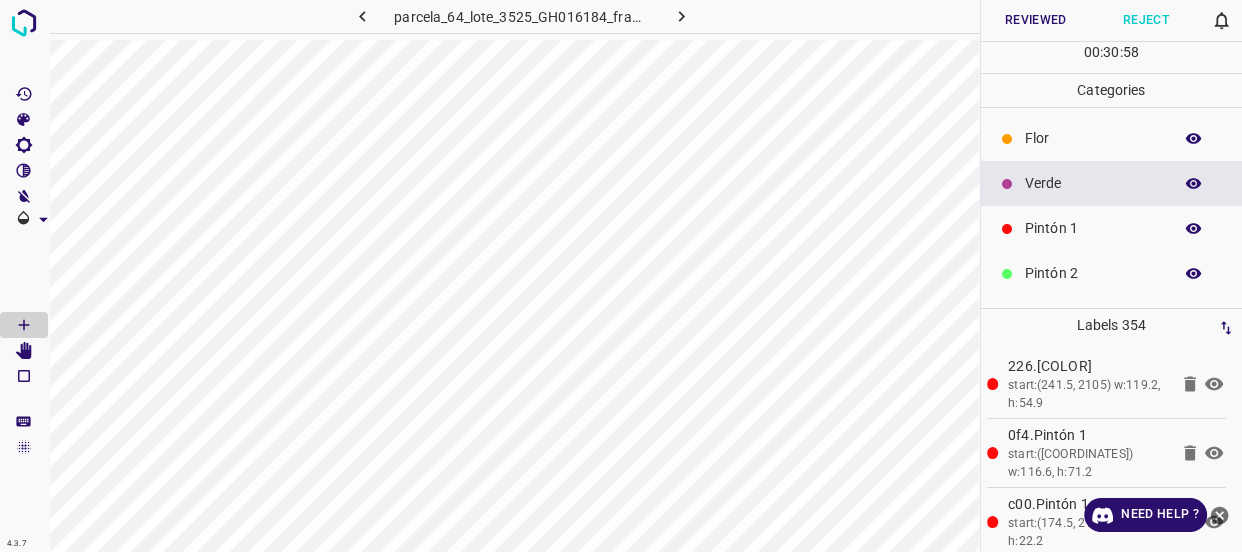 click 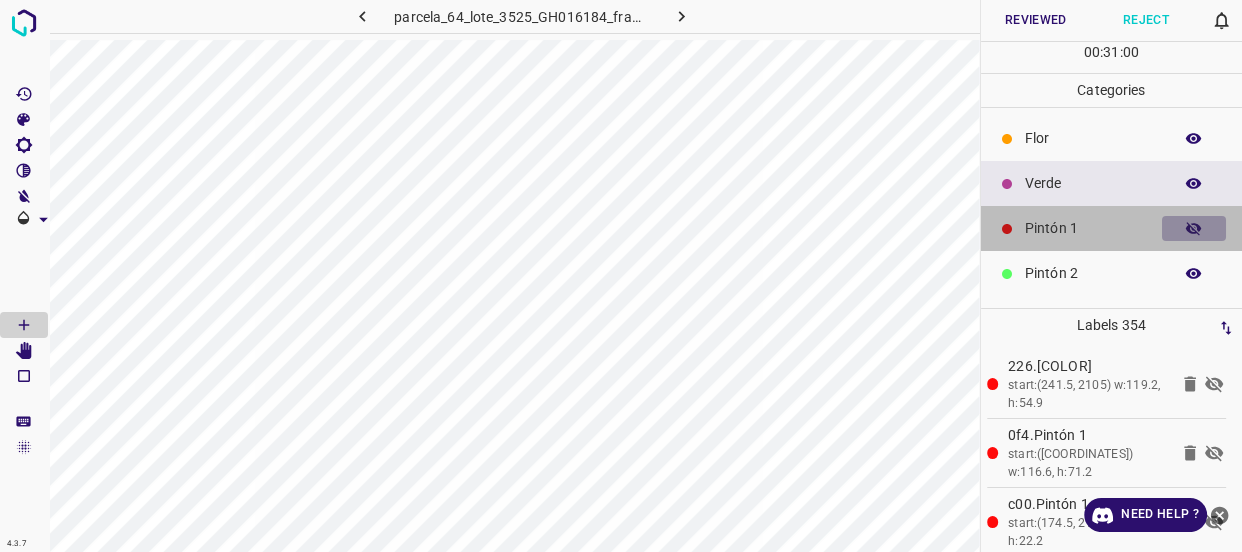 click 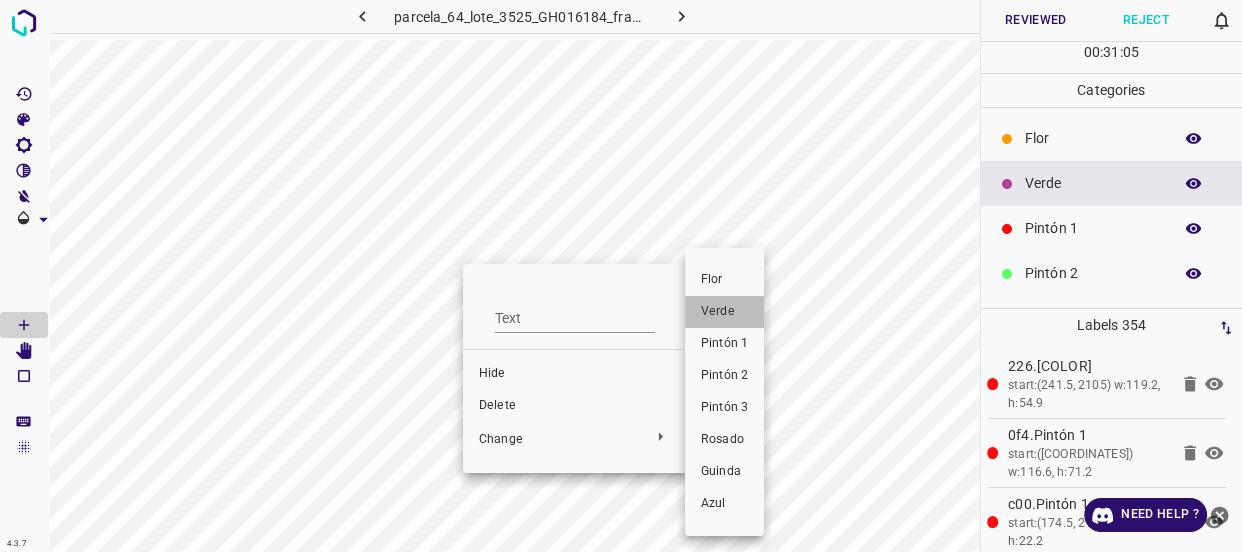 drag, startPoint x: 712, startPoint y: 310, endPoint x: 513, endPoint y: 283, distance: 200.8233 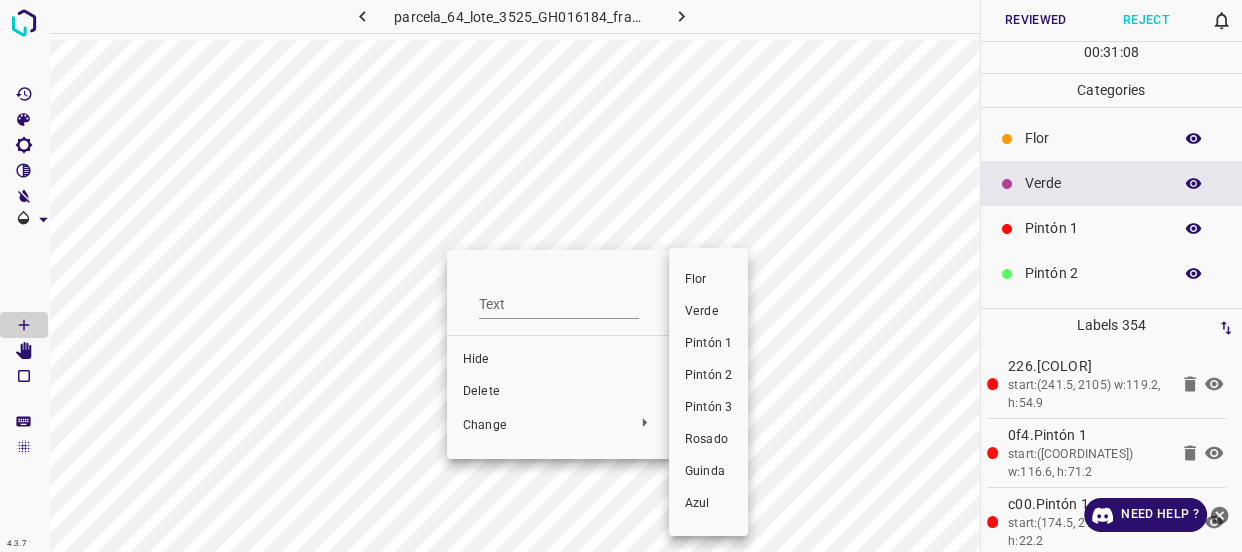 drag, startPoint x: 686, startPoint y: 315, endPoint x: 704, endPoint y: 299, distance: 24.083189 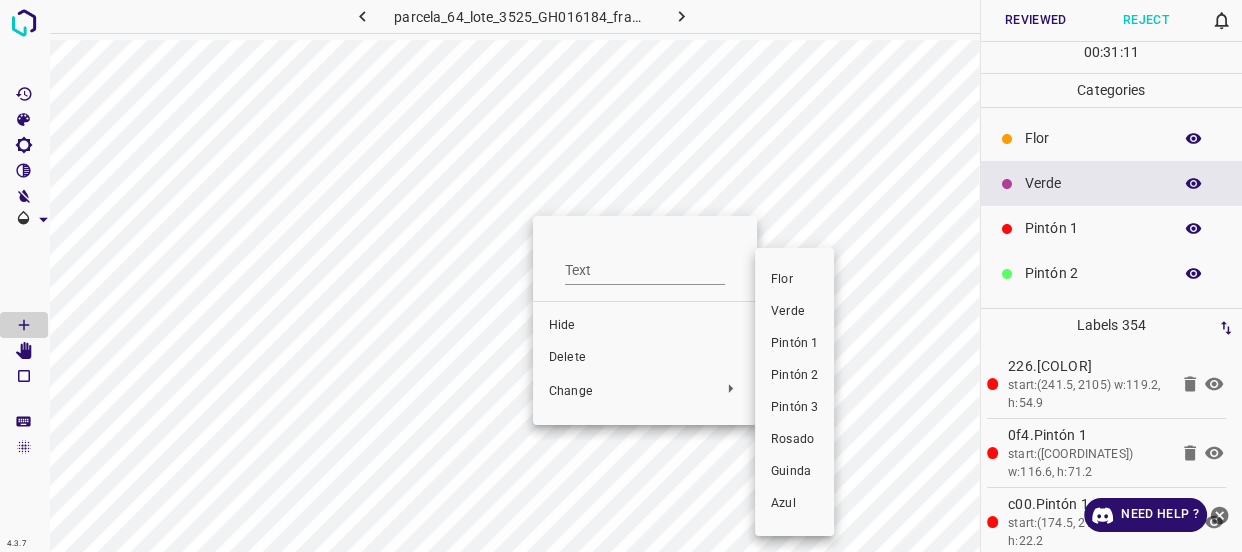 click on "Verde" at bounding box center (794, 312) 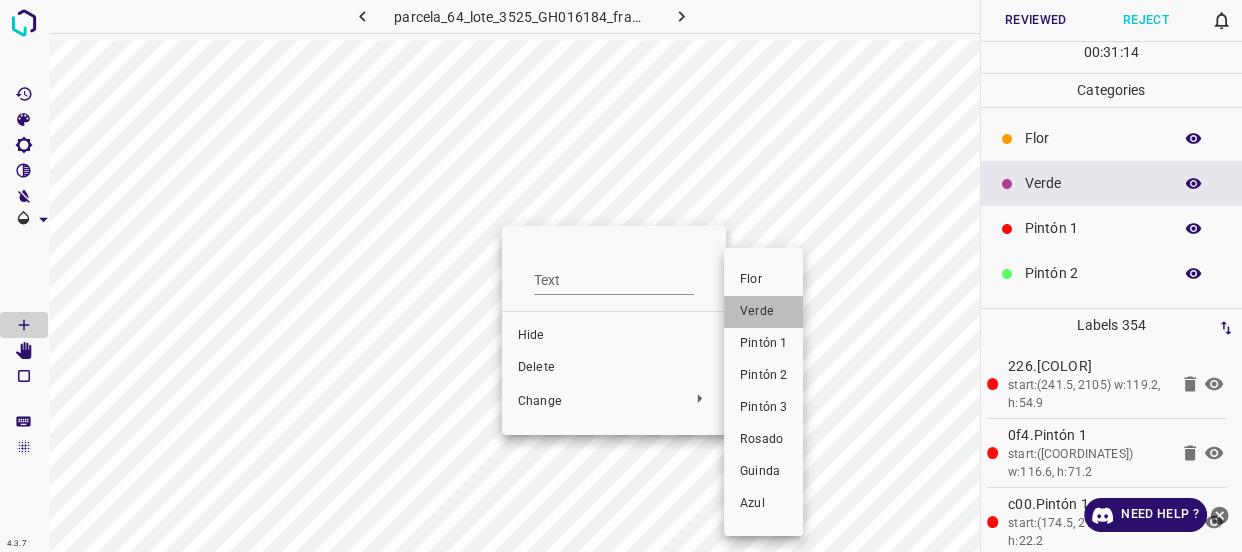 drag, startPoint x: 756, startPoint y: 309, endPoint x: 510, endPoint y: 250, distance: 252.97629 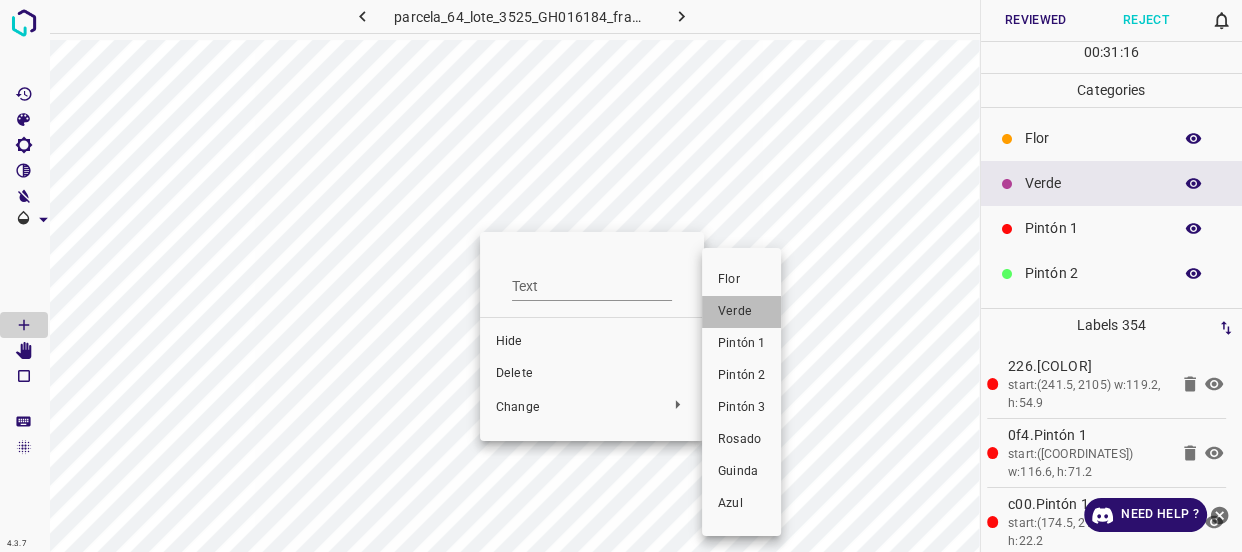 click on "Verde" at bounding box center [741, 312] 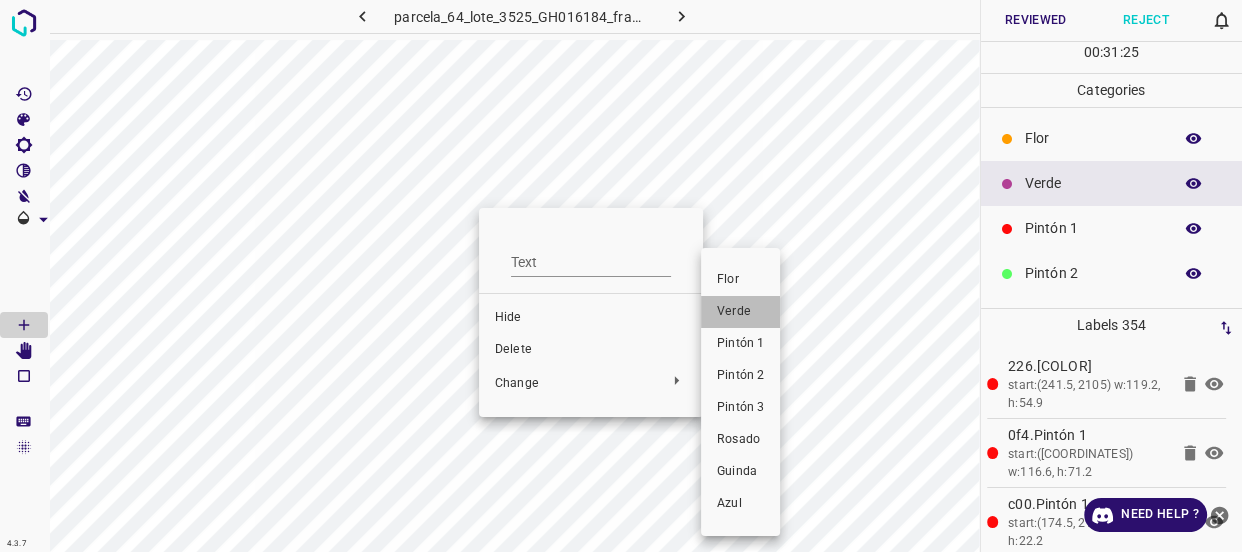 click on "Verde" at bounding box center [740, 312] 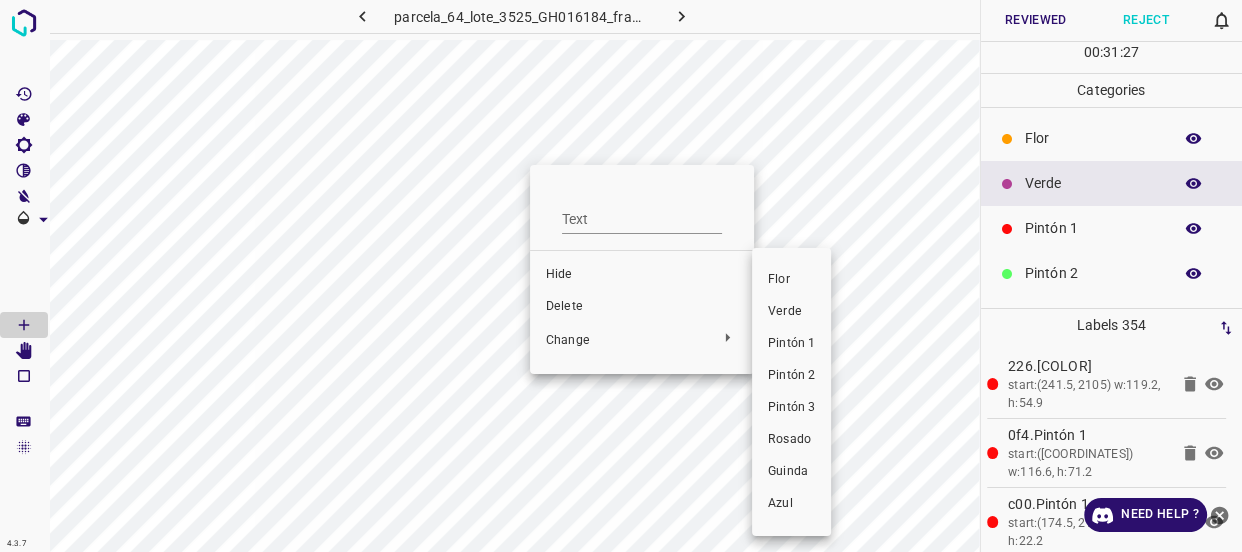click on "Verde" at bounding box center [791, 312] 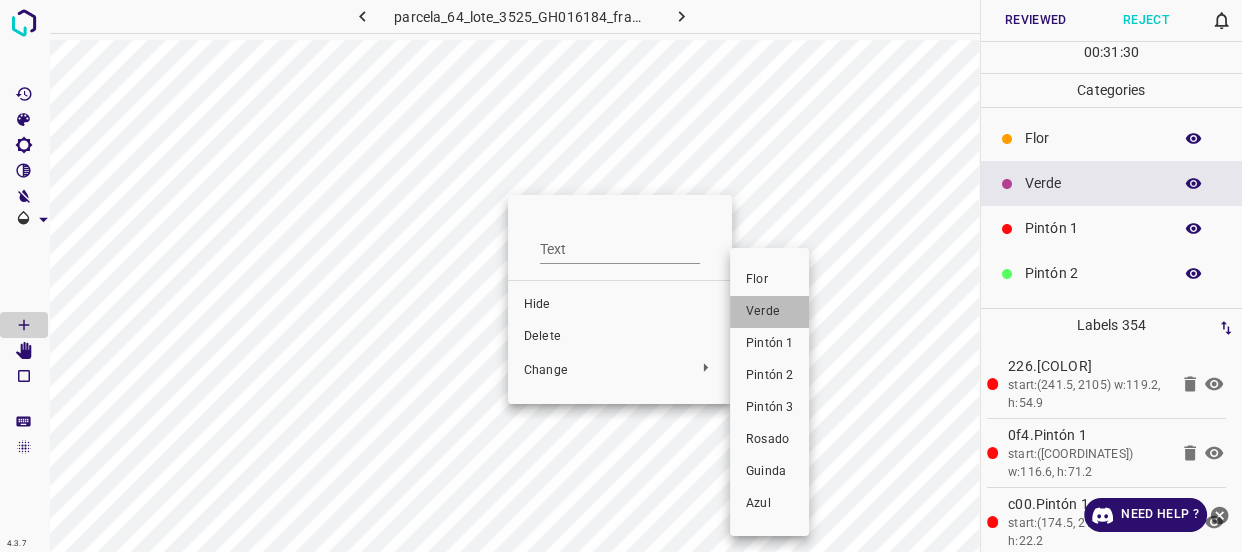 drag, startPoint x: 764, startPoint y: 301, endPoint x: 512, endPoint y: 230, distance: 261.811 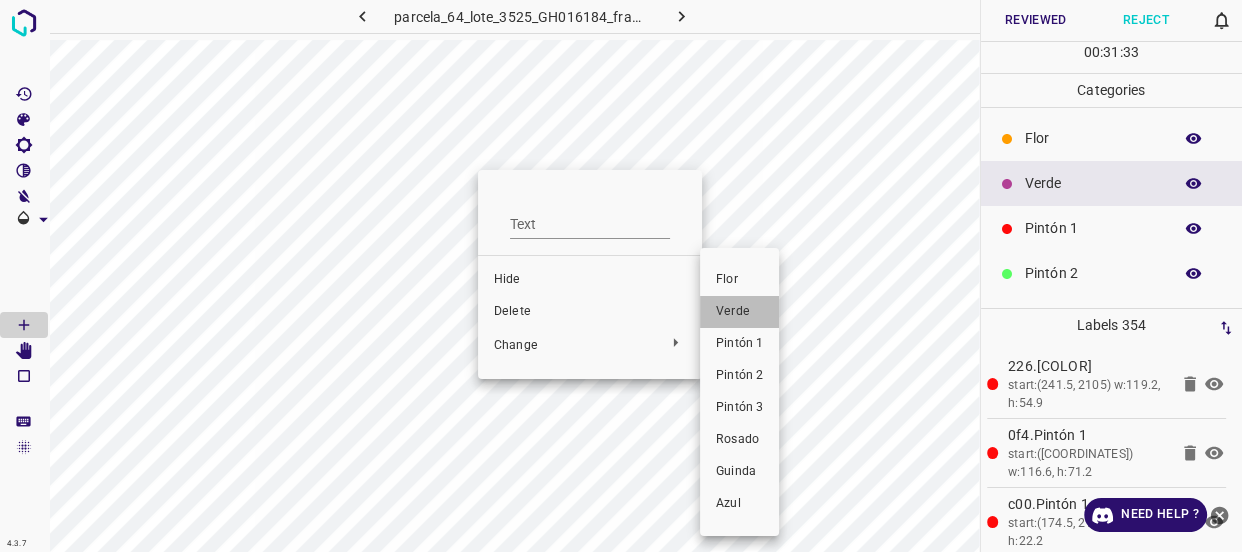 click on "Verde" at bounding box center (739, 312) 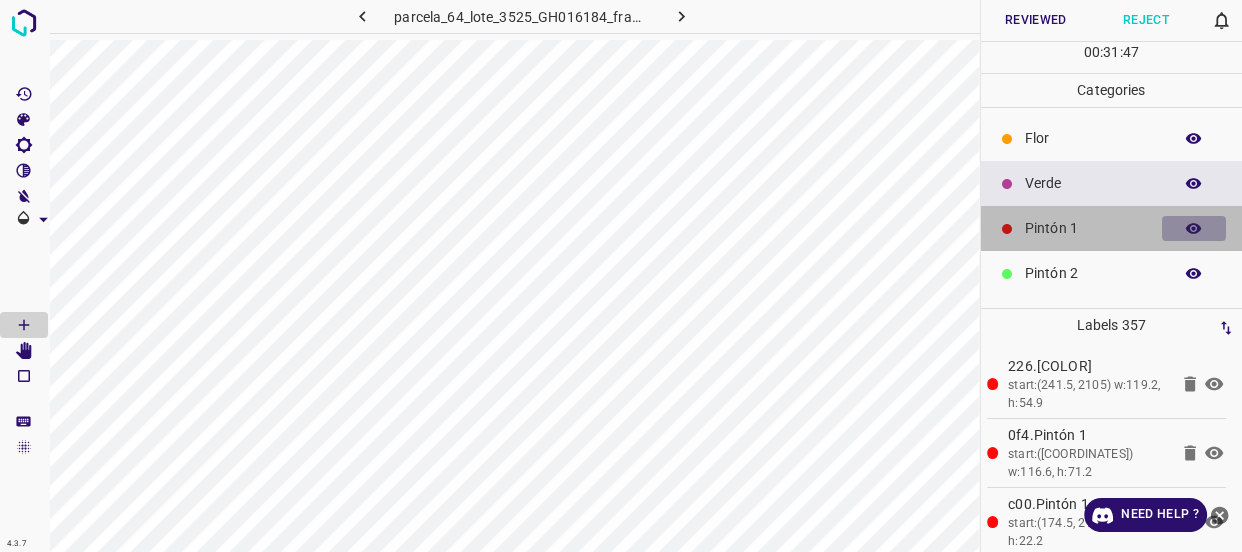 click 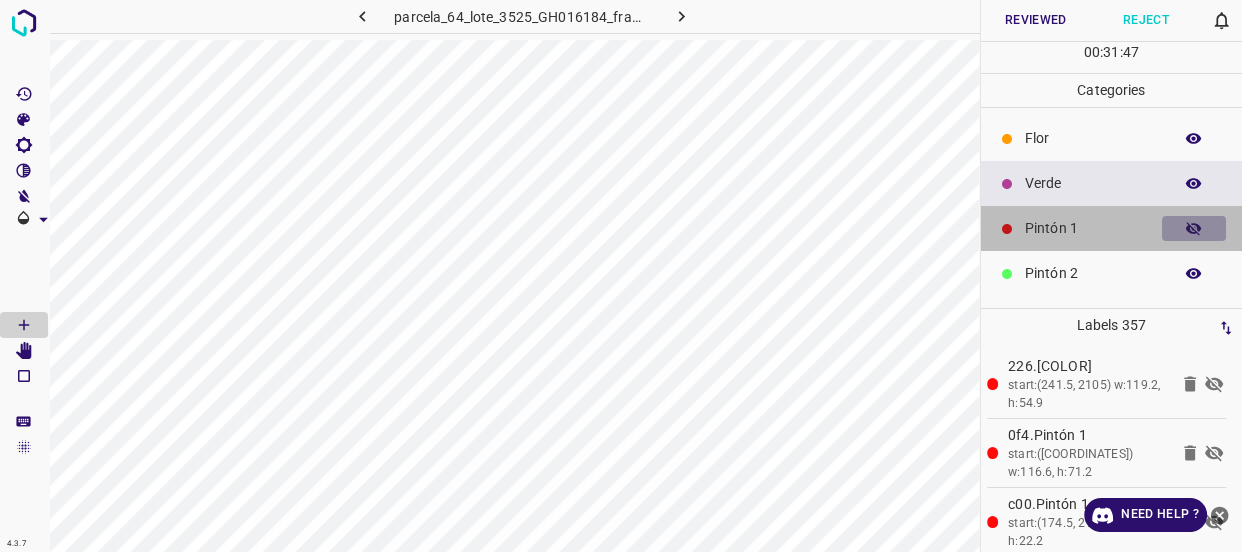 click 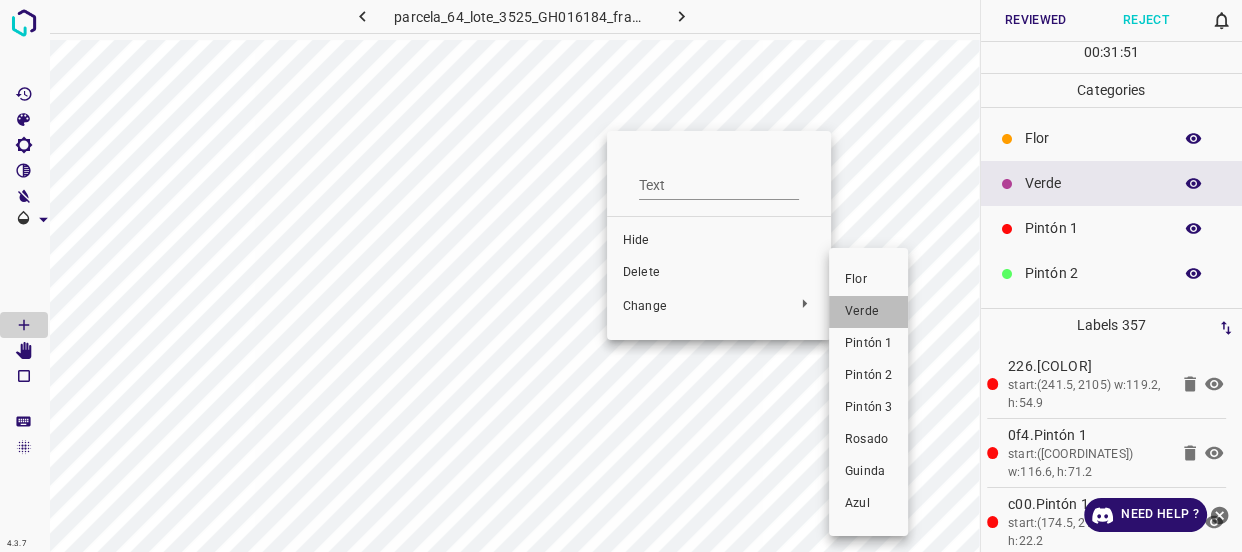 drag, startPoint x: 861, startPoint y: 305, endPoint x: 617, endPoint y: 187, distance: 271.03506 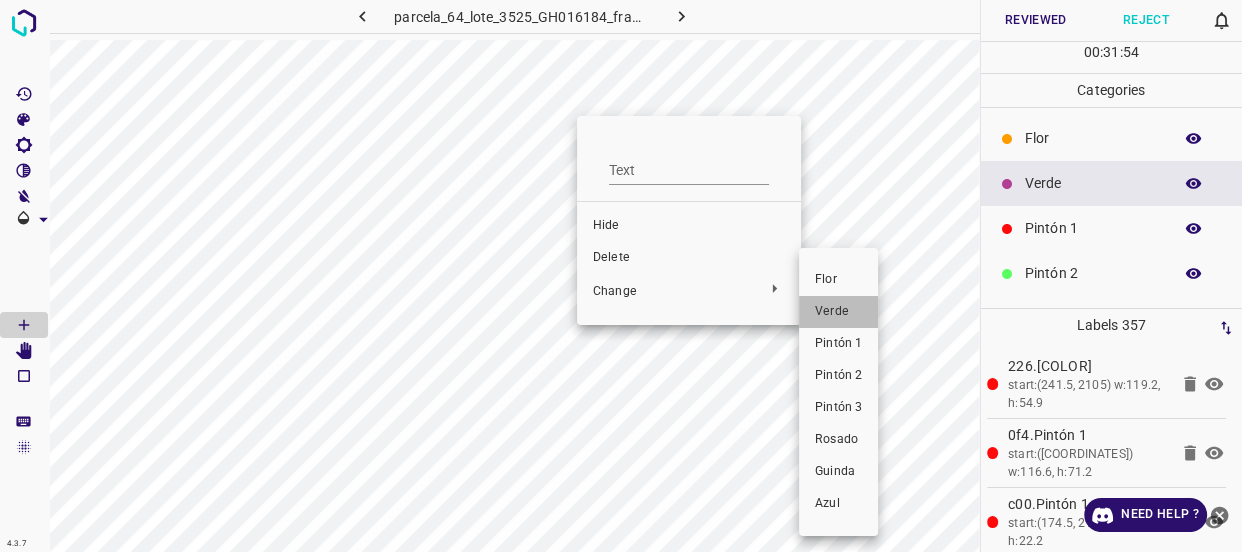 click on "Verde" at bounding box center [838, 312] 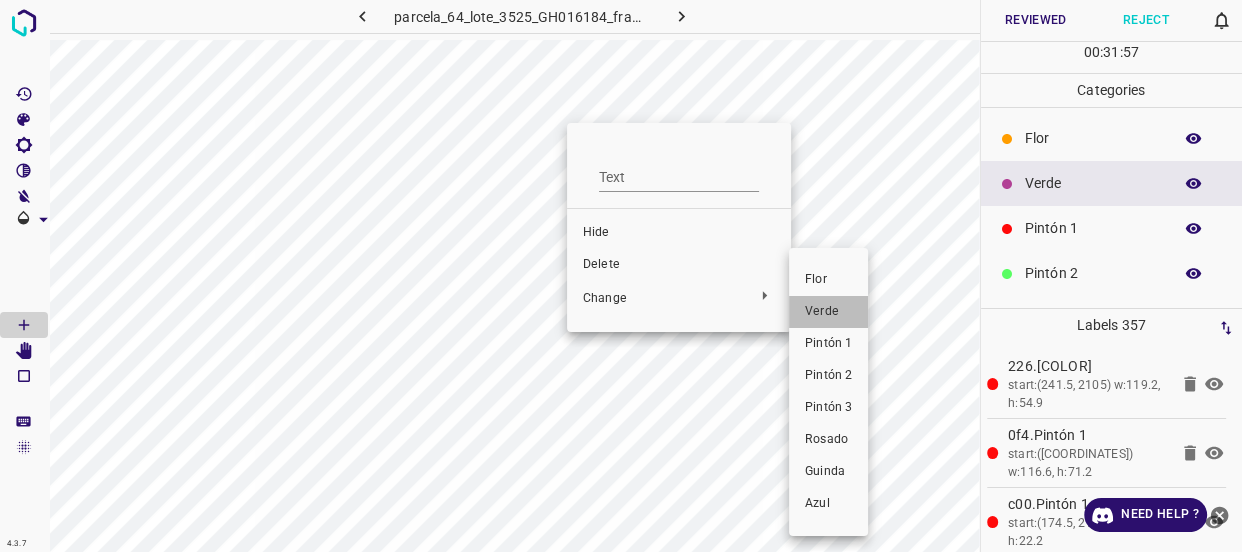 drag, startPoint x: 834, startPoint y: 311, endPoint x: 624, endPoint y: 118, distance: 285.21747 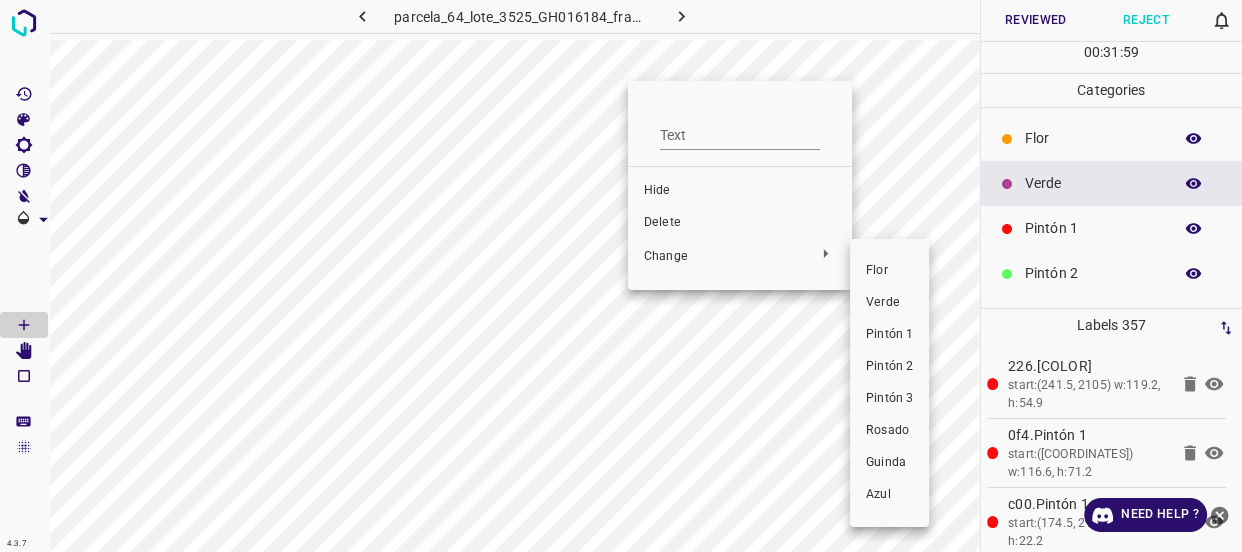 drag, startPoint x: 889, startPoint y: 305, endPoint x: 712, endPoint y: 81, distance: 285.4908 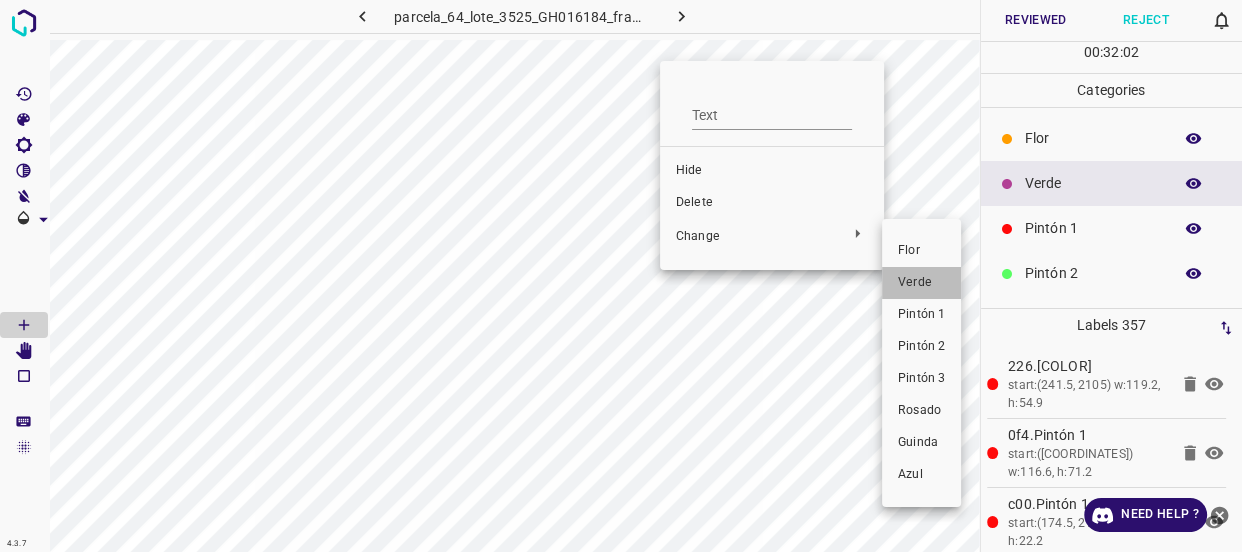 drag, startPoint x: 904, startPoint y: 273, endPoint x: 626, endPoint y: 59, distance: 350.8276 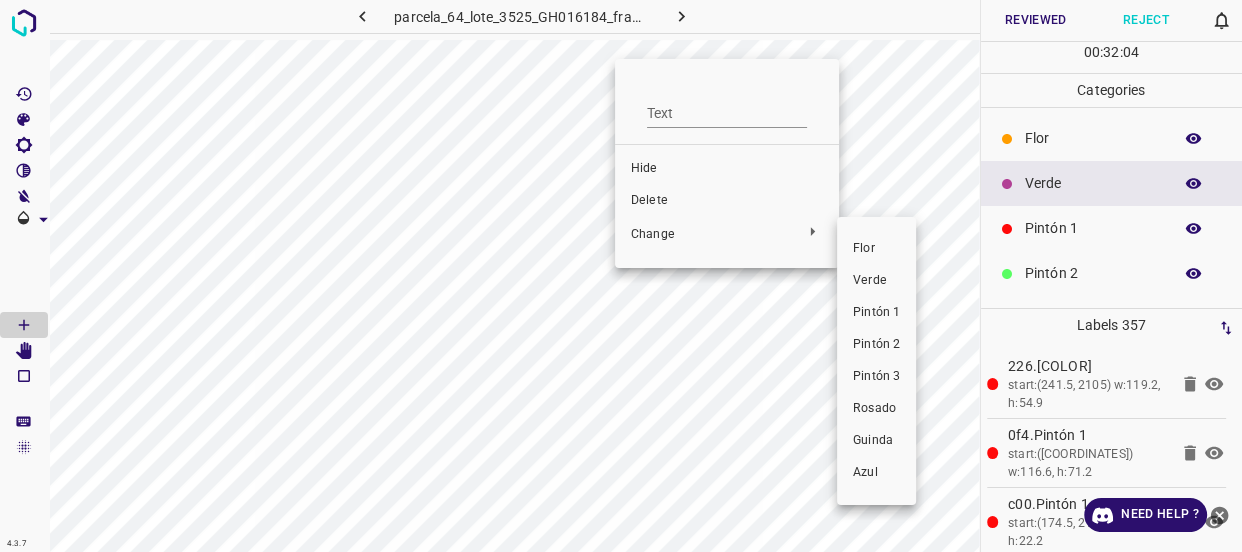 drag, startPoint x: 869, startPoint y: 271, endPoint x: 700, endPoint y: 72, distance: 261.07852 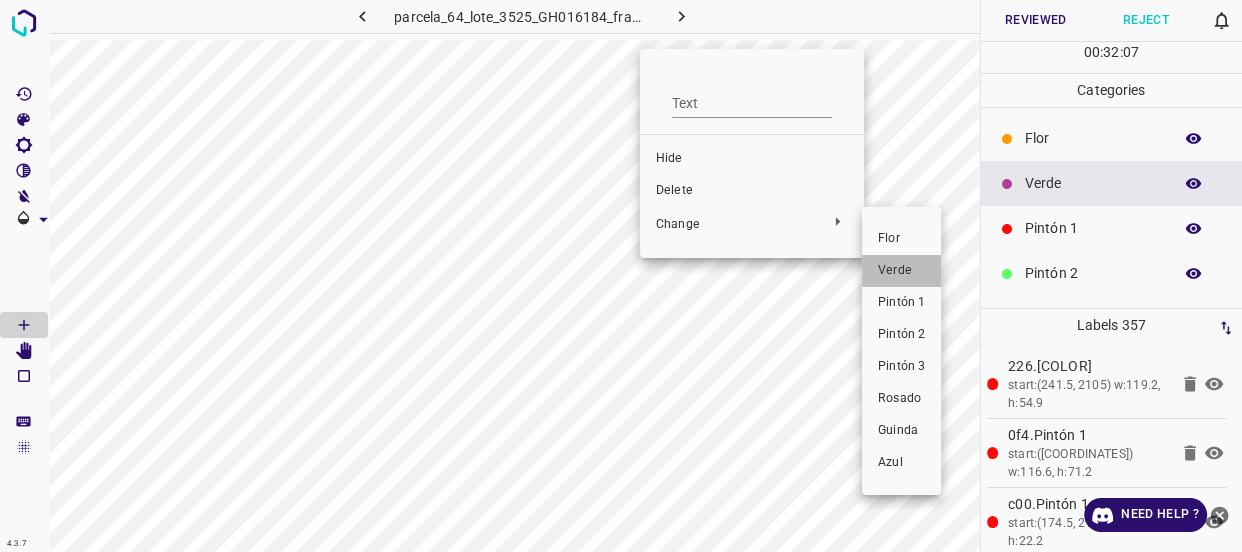 click on "Verde" at bounding box center [901, 271] 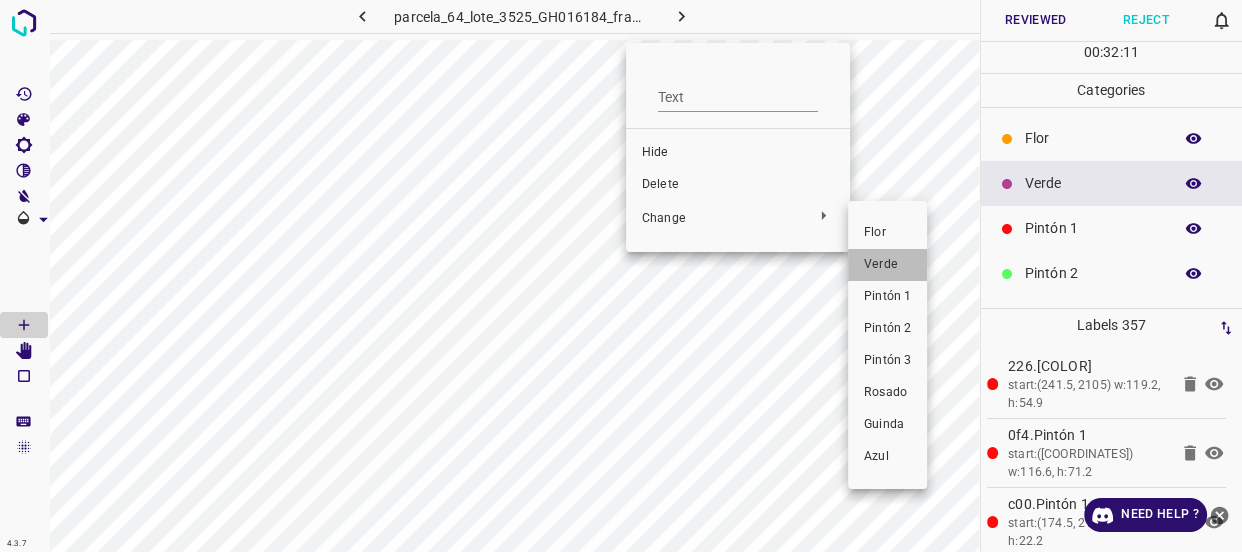 click on "Verde" at bounding box center [887, 265] 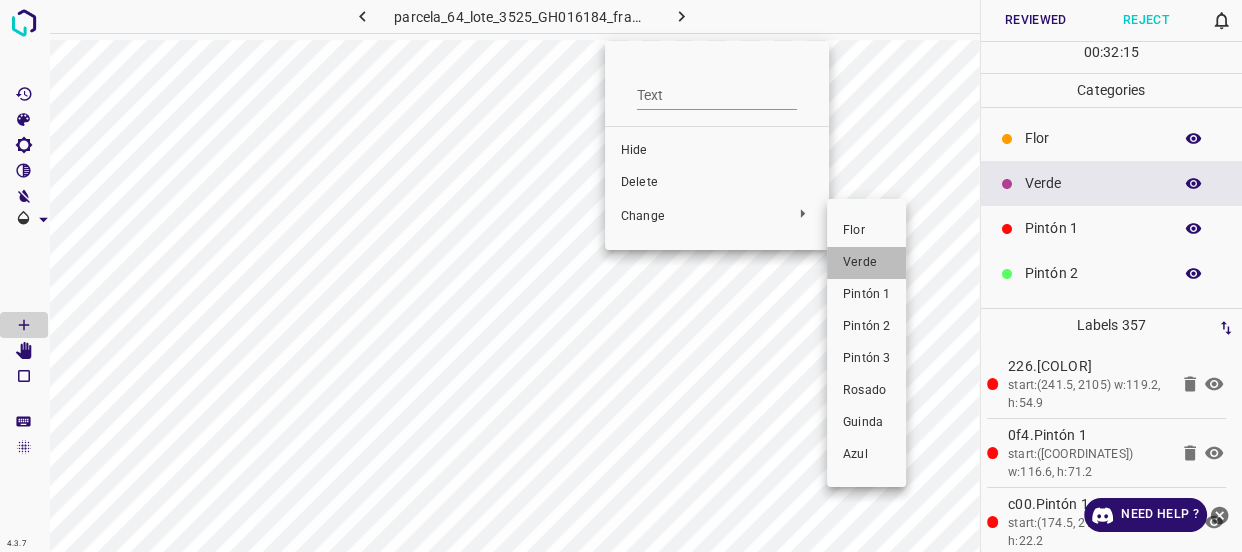 drag, startPoint x: 862, startPoint y: 271, endPoint x: 666, endPoint y: 109, distance: 254.28331 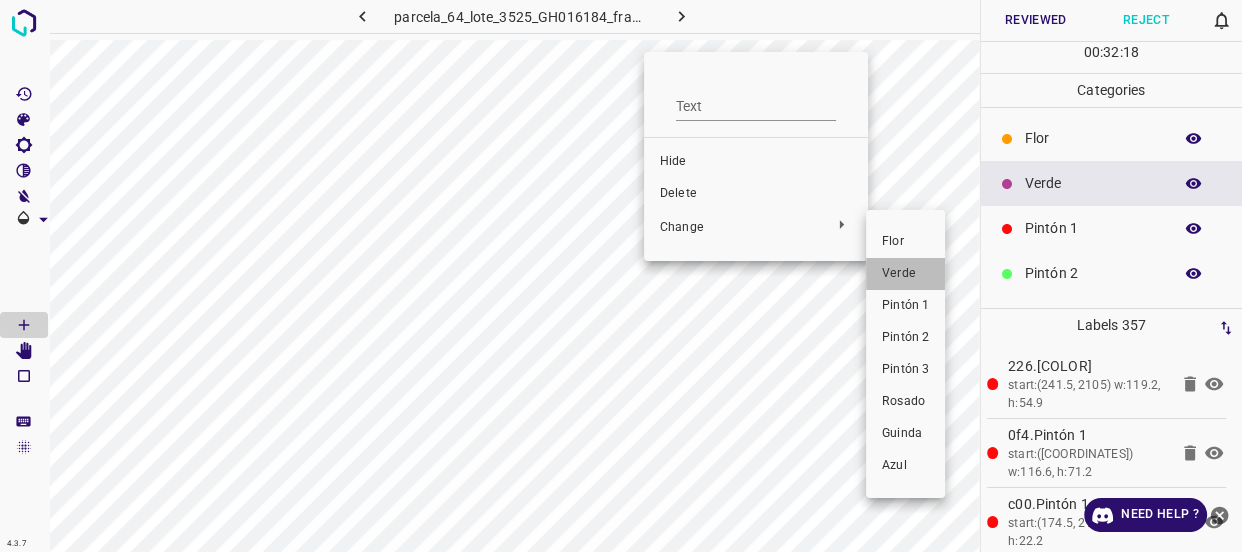 drag, startPoint x: 884, startPoint y: 268, endPoint x: 723, endPoint y: 148, distance: 200.8009 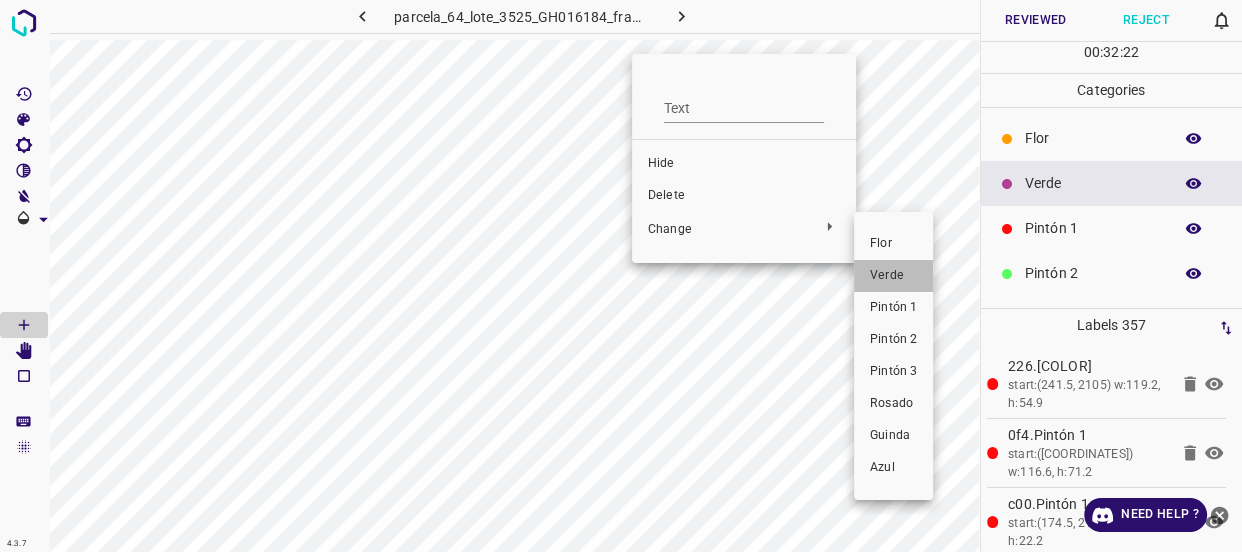 drag, startPoint x: 873, startPoint y: 283, endPoint x: 741, endPoint y: 63, distance: 256.5619 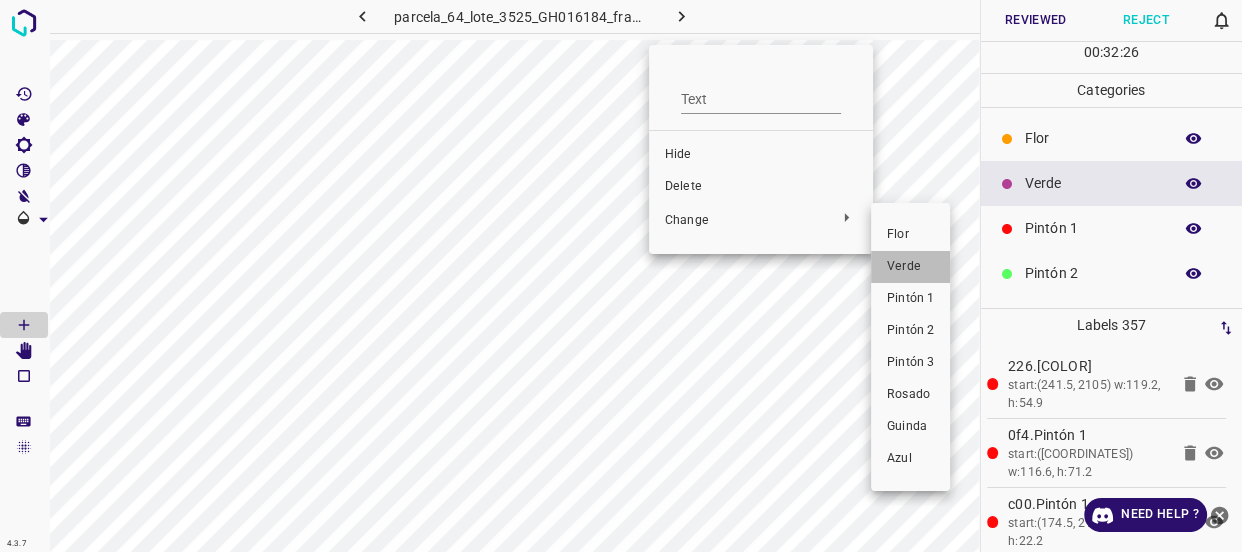 drag, startPoint x: 894, startPoint y: 259, endPoint x: 743, endPoint y: 80, distance: 234.18369 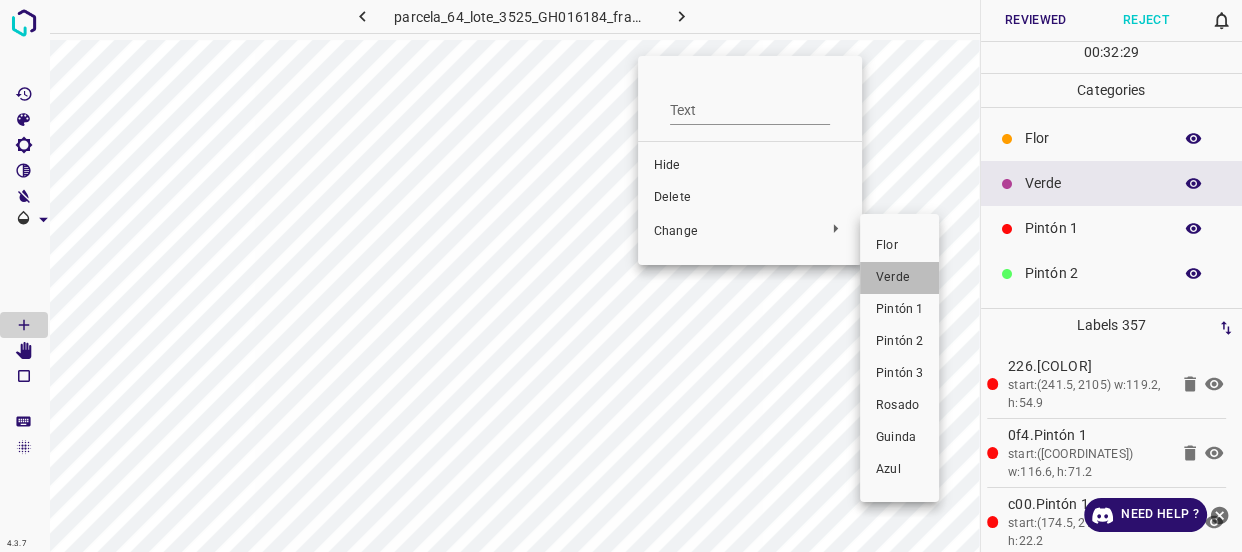 drag, startPoint x: 895, startPoint y: 277, endPoint x: 943, endPoint y: 276, distance: 48.010414 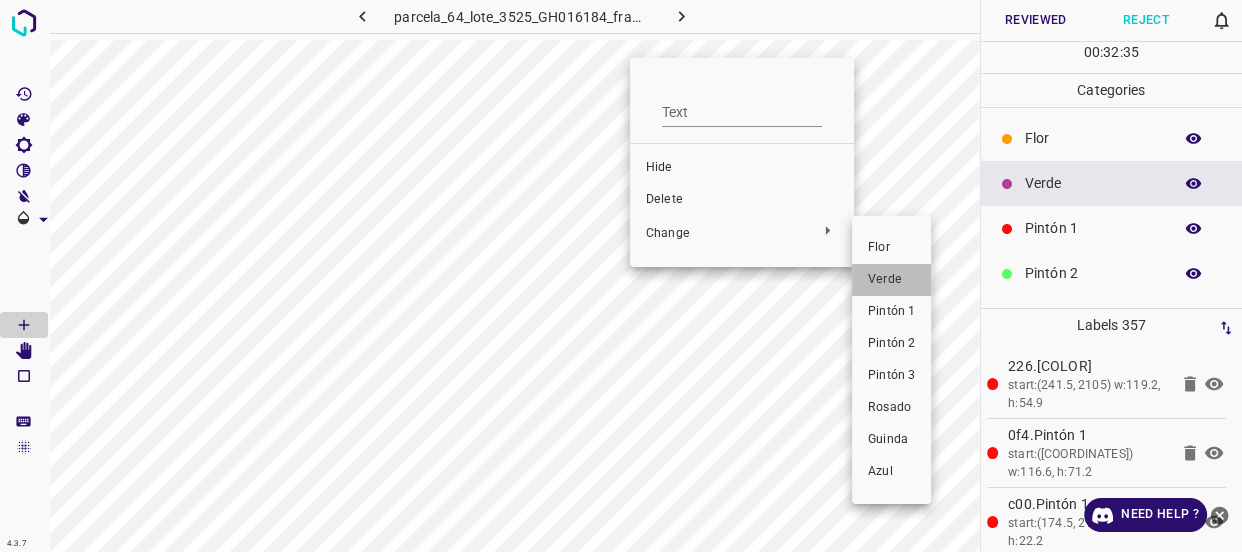 drag, startPoint x: 887, startPoint y: 278, endPoint x: 722, endPoint y: 149, distance: 209.44212 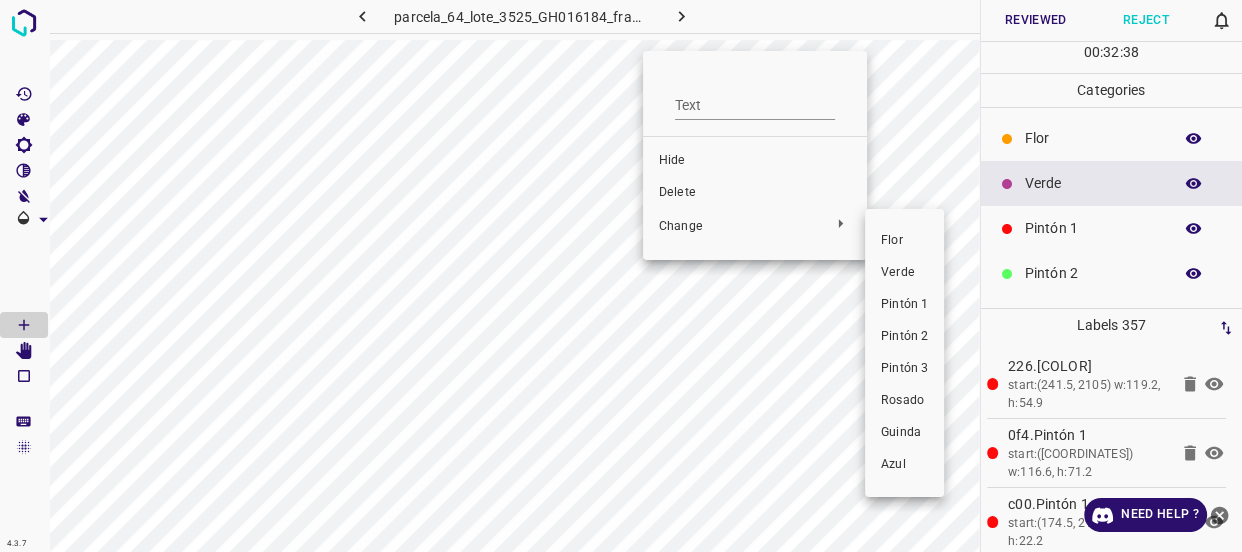 click on "Verde" at bounding box center [904, 273] 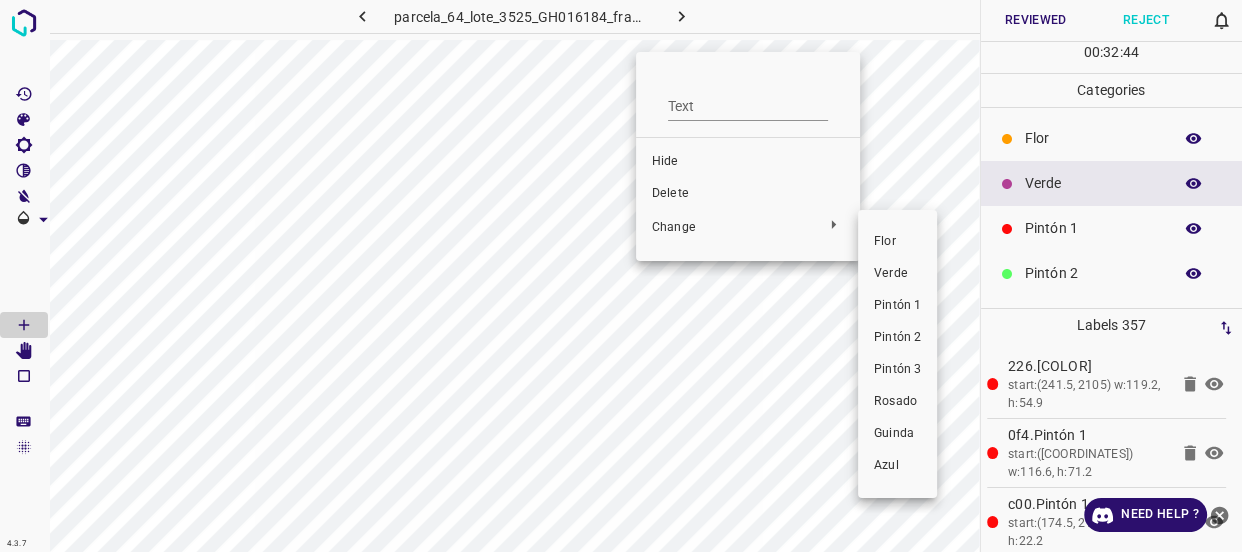 drag, startPoint x: 909, startPoint y: 280, endPoint x: 440, endPoint y: 230, distance: 471.6577 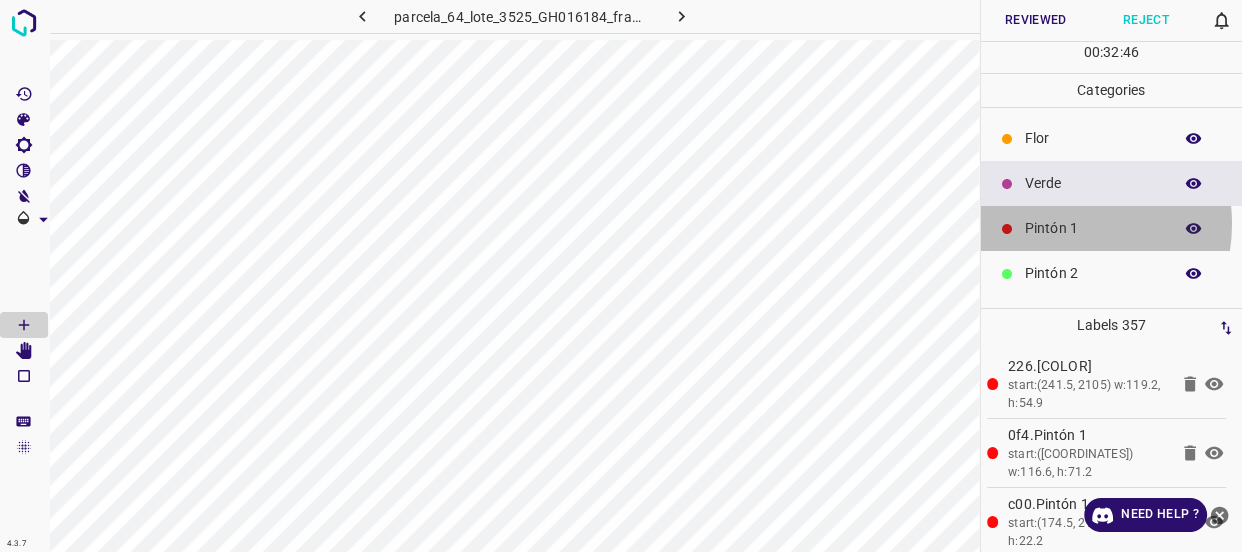 click on "Pintón 1" at bounding box center (1093, 228) 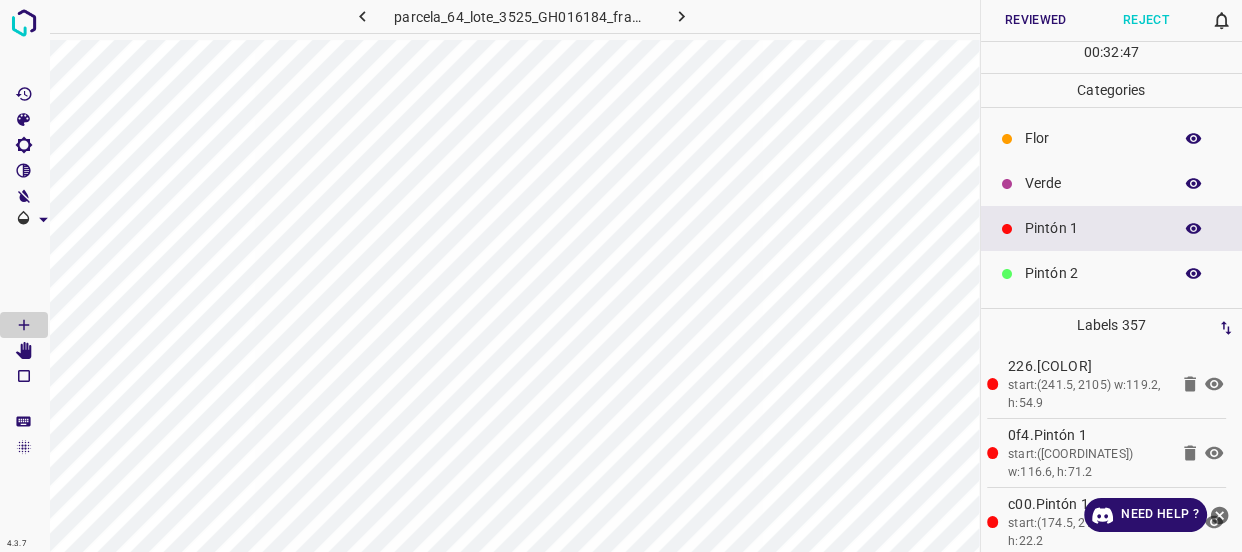 click on "Verde" at bounding box center (1093, 183) 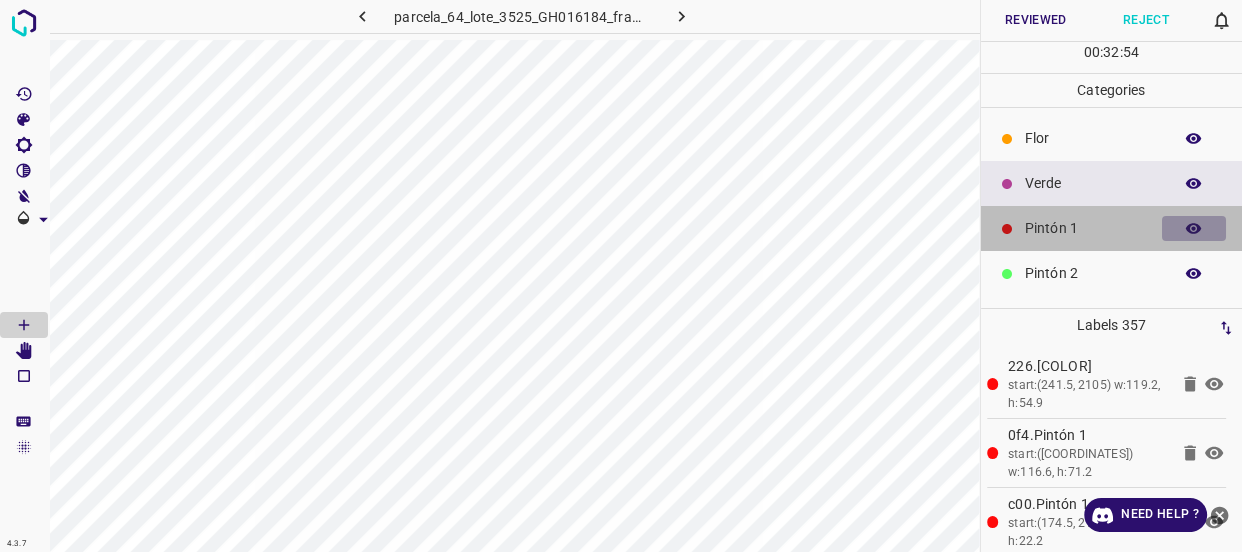click 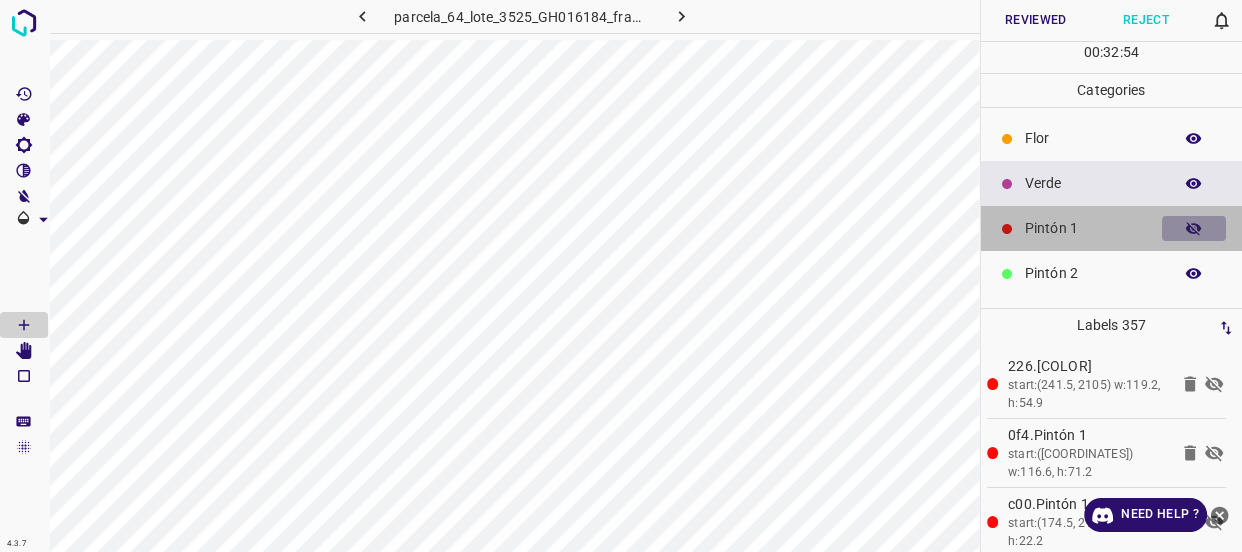 click 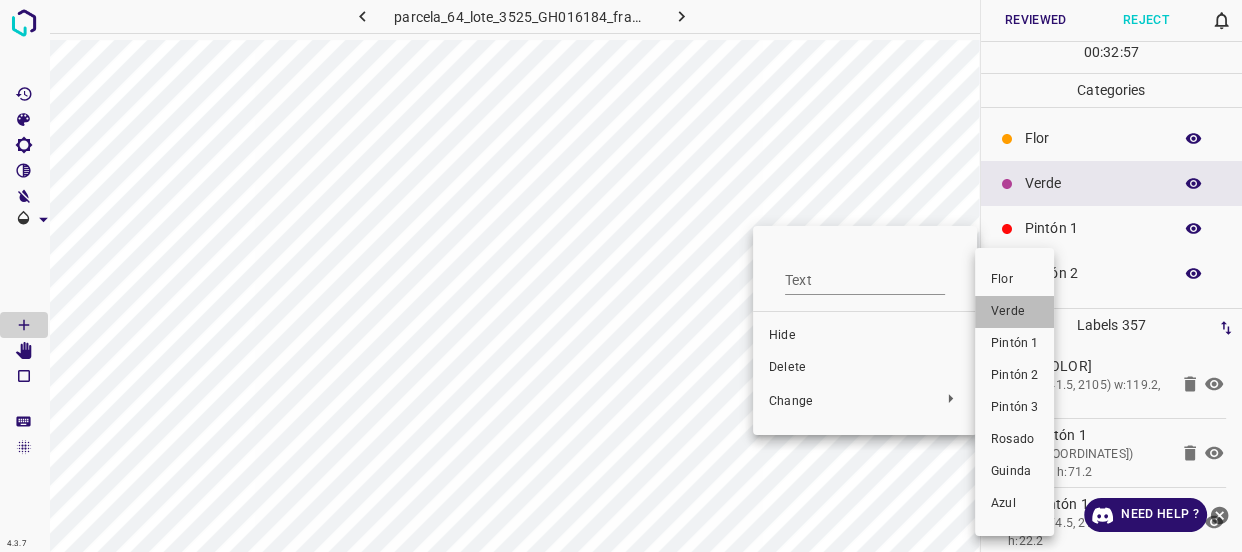 drag, startPoint x: 997, startPoint y: 302, endPoint x: 780, endPoint y: 263, distance: 220.47676 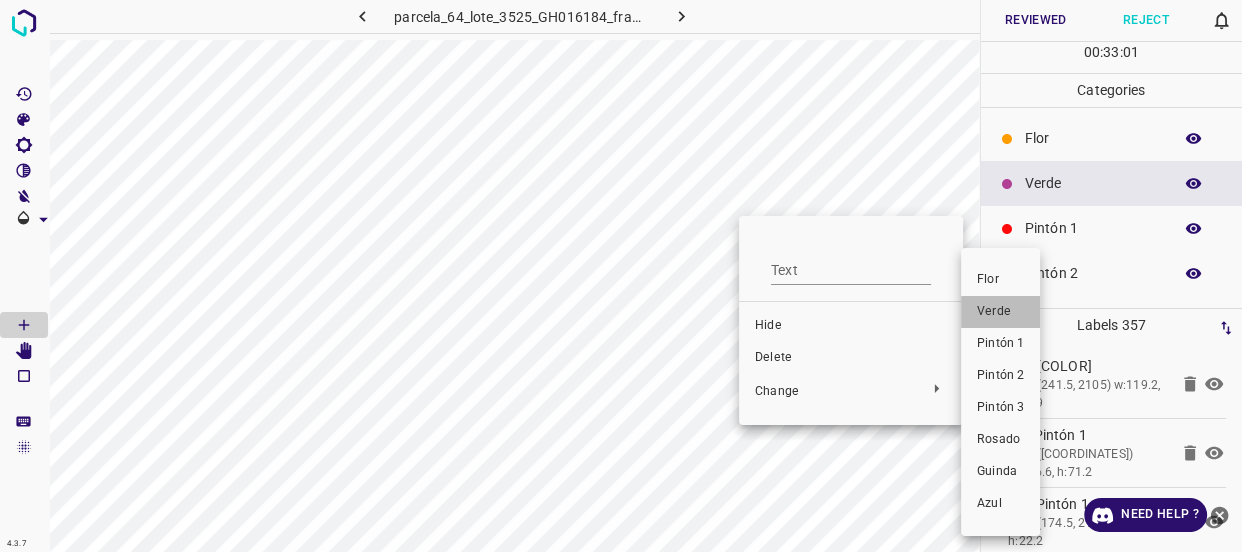 drag, startPoint x: 985, startPoint y: 303, endPoint x: 1036, endPoint y: 303, distance: 51 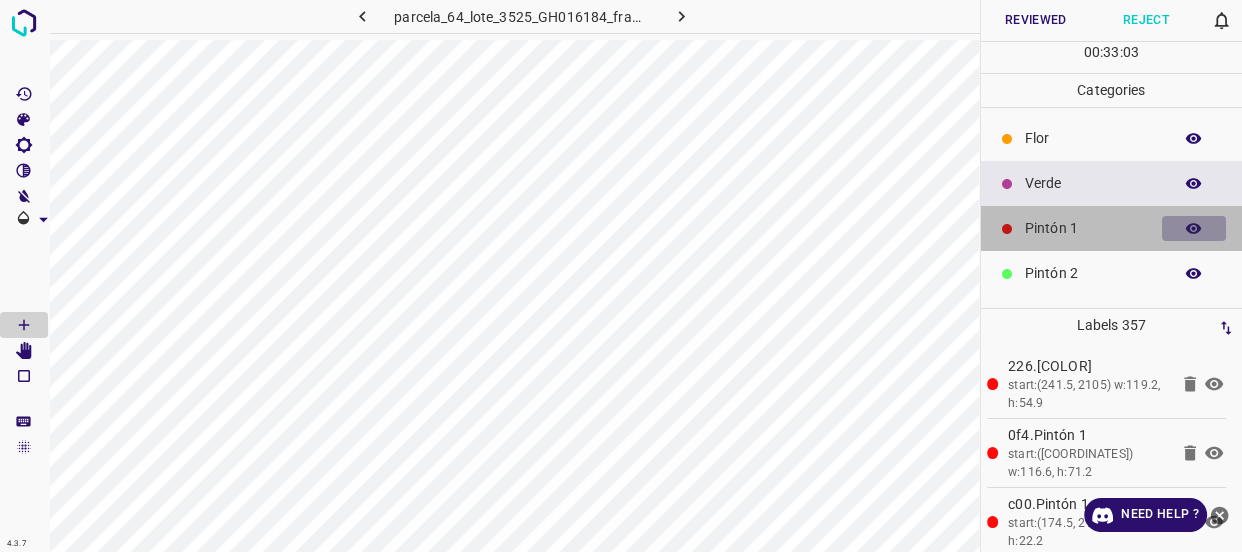 click at bounding box center (1194, 229) 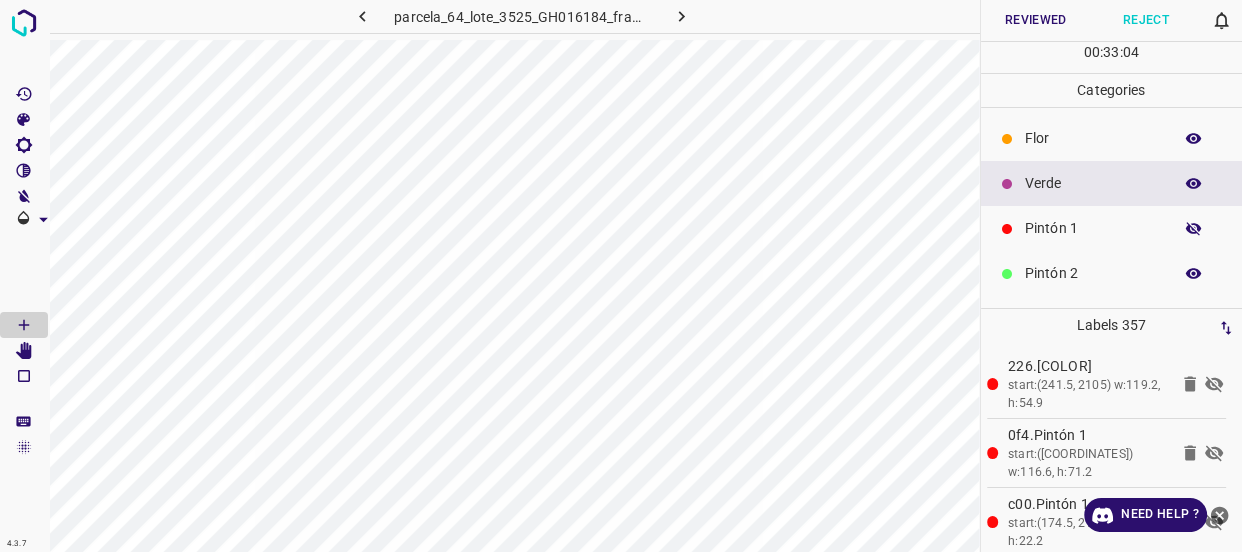 click at bounding box center [1194, 229] 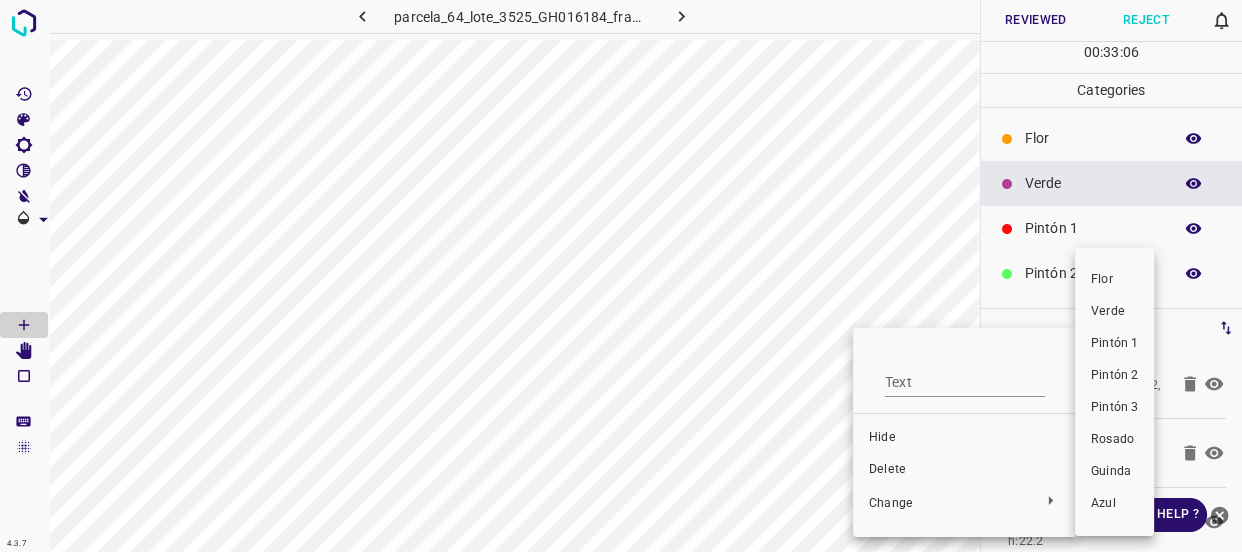 click on "Verde" at bounding box center [1114, 312] 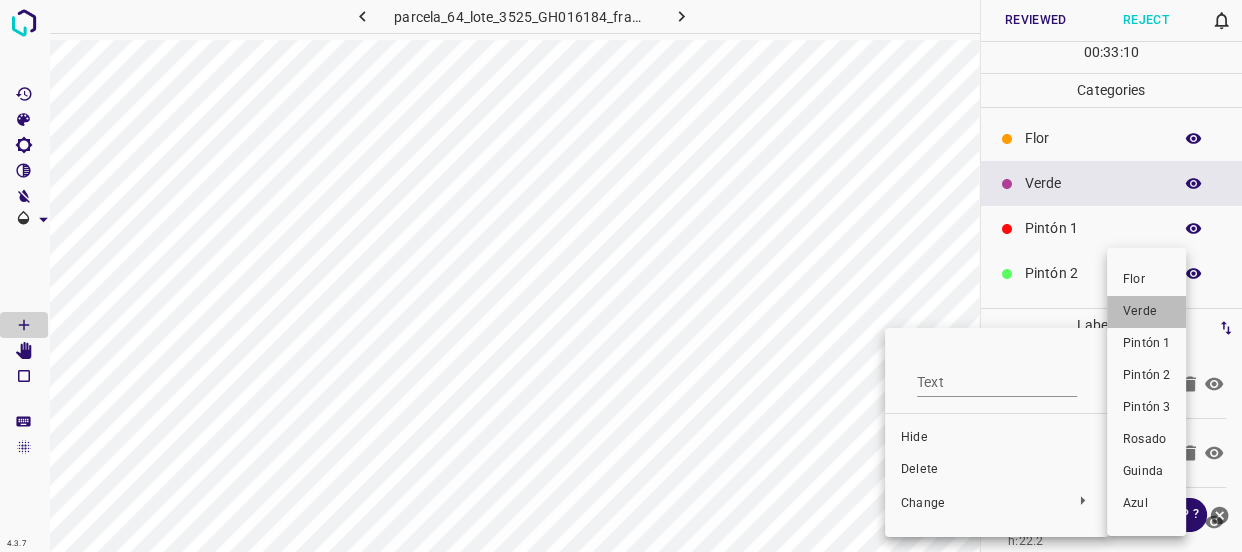 click on "Verde" at bounding box center (1146, 312) 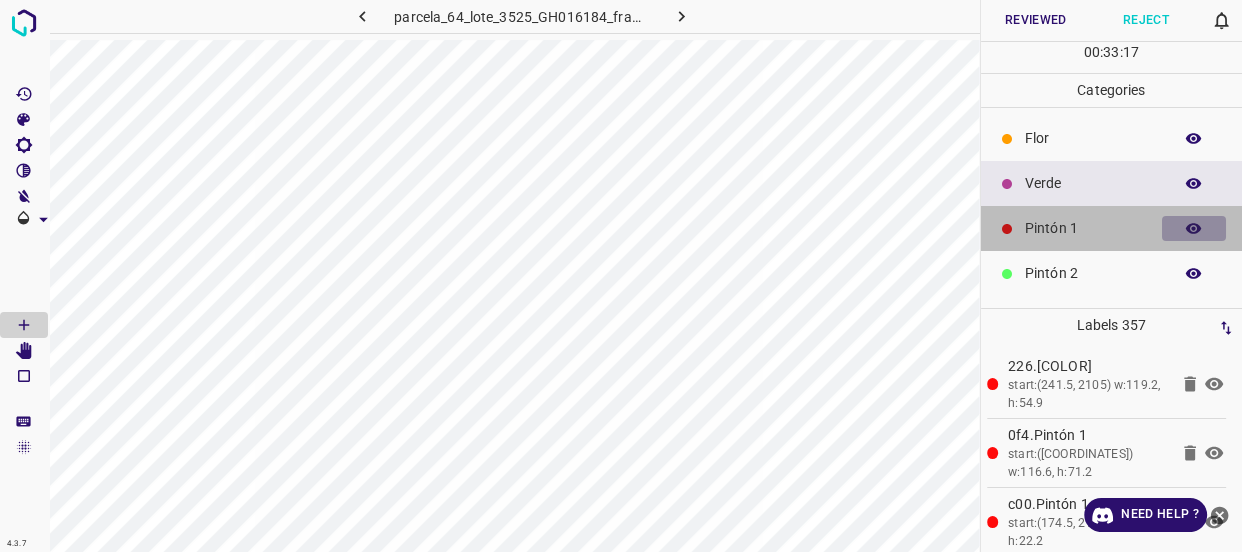 click 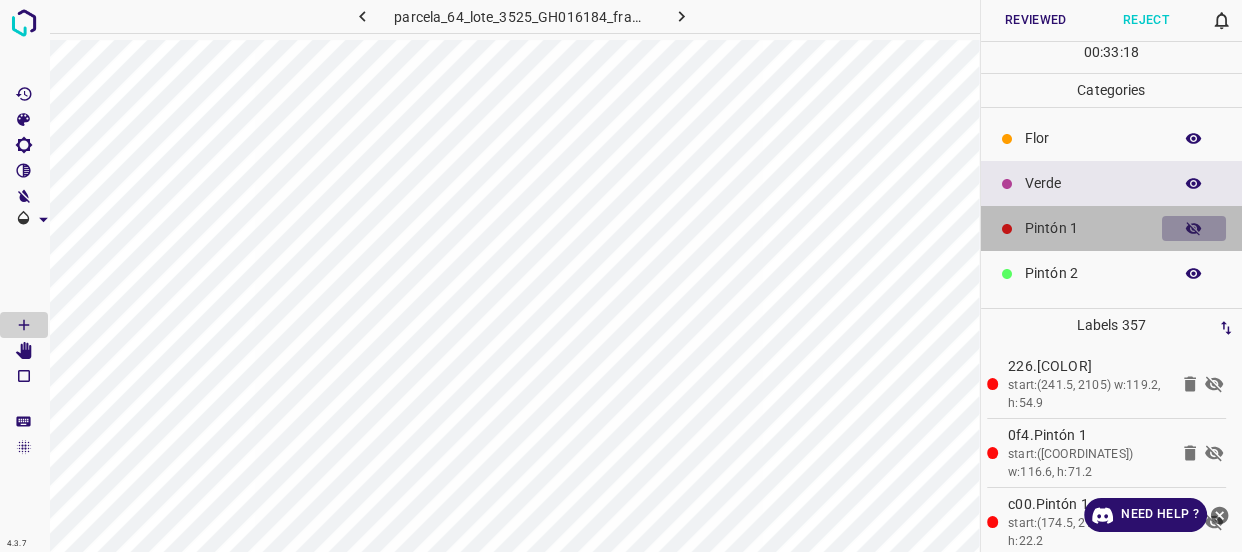 click 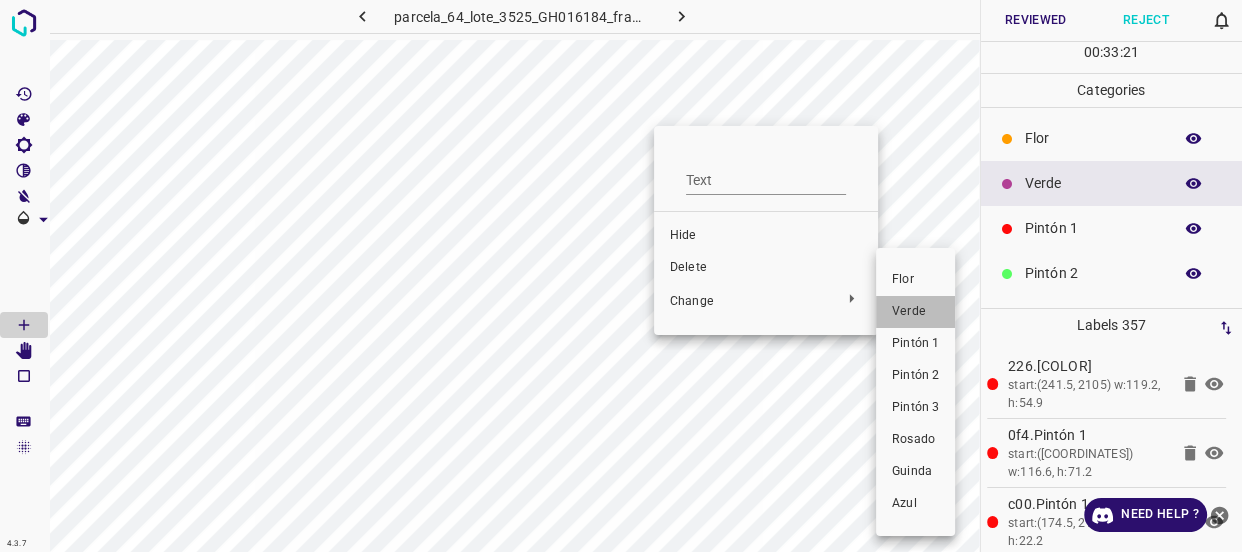 drag, startPoint x: 915, startPoint y: 310, endPoint x: 731, endPoint y: 205, distance: 211.85136 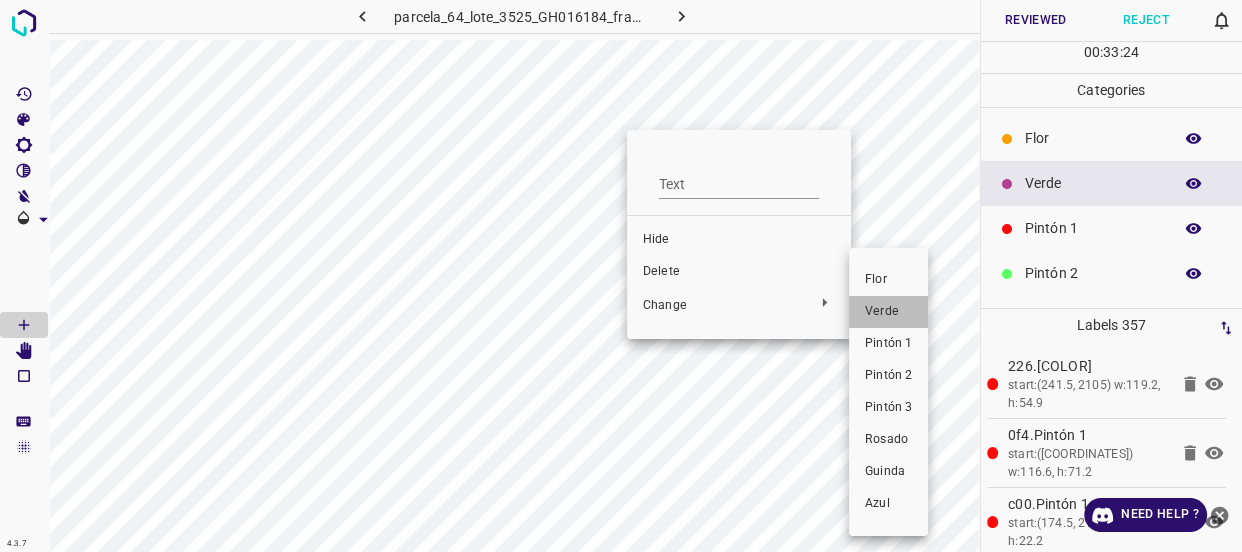 drag, startPoint x: 891, startPoint y: 315, endPoint x: 675, endPoint y: 234, distance: 230.6881 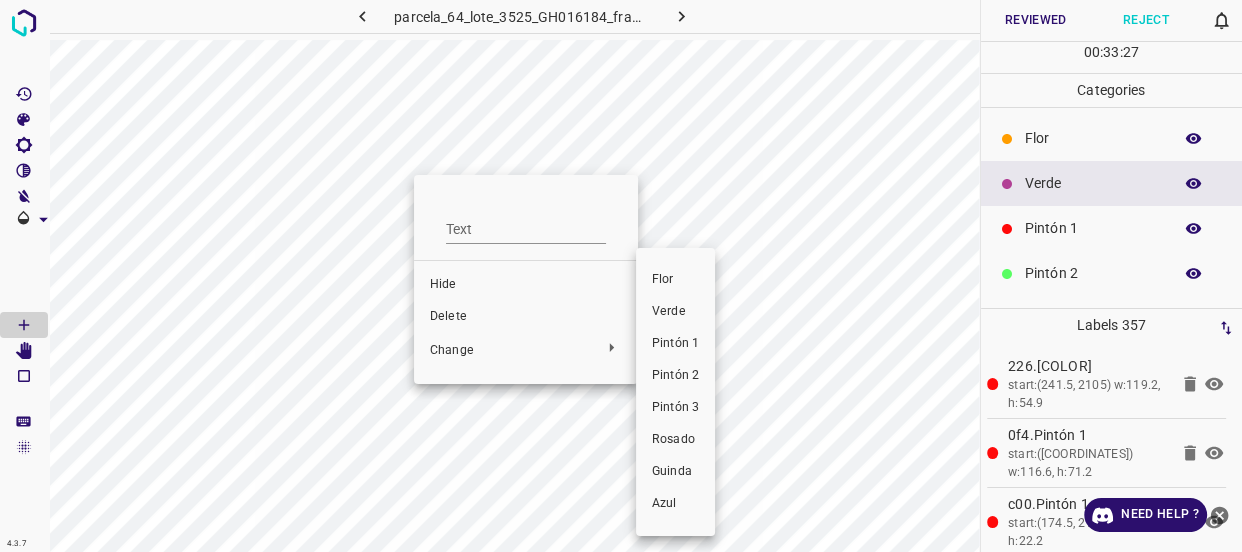drag, startPoint x: 656, startPoint y: 309, endPoint x: 330, endPoint y: 223, distance: 337.15277 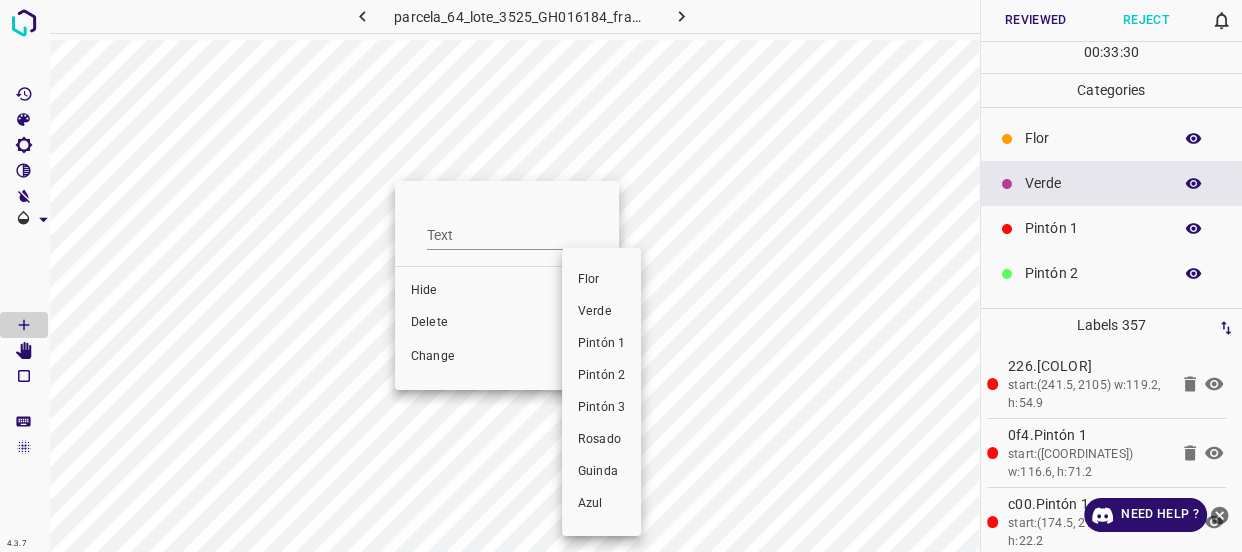 click on "Verde" at bounding box center [601, 312] 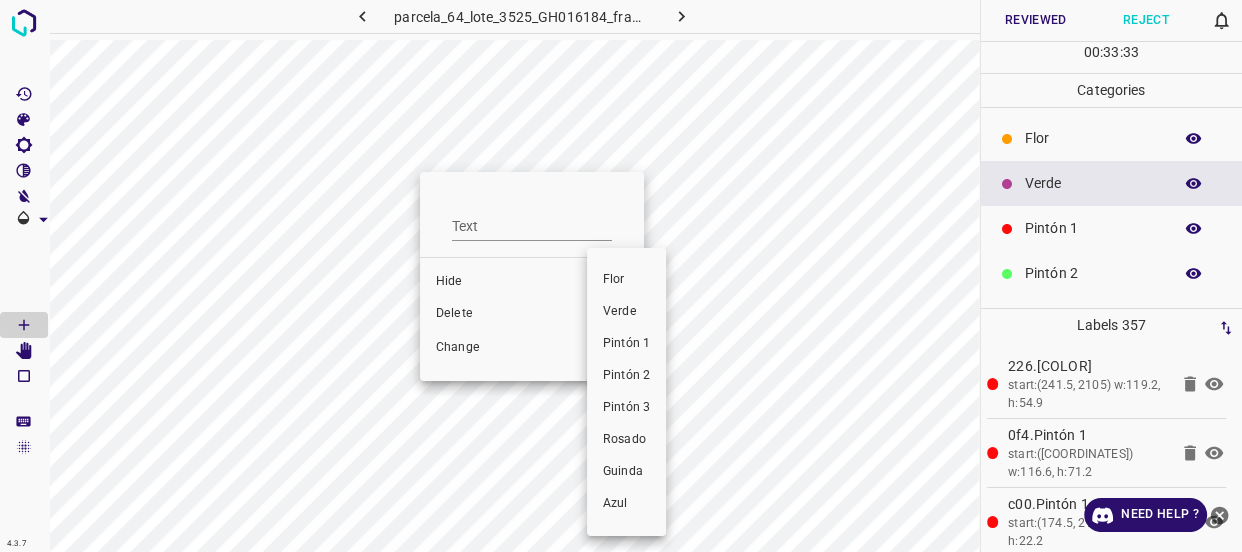 drag, startPoint x: 609, startPoint y: 318, endPoint x: 455, endPoint y: 202, distance: 192.80042 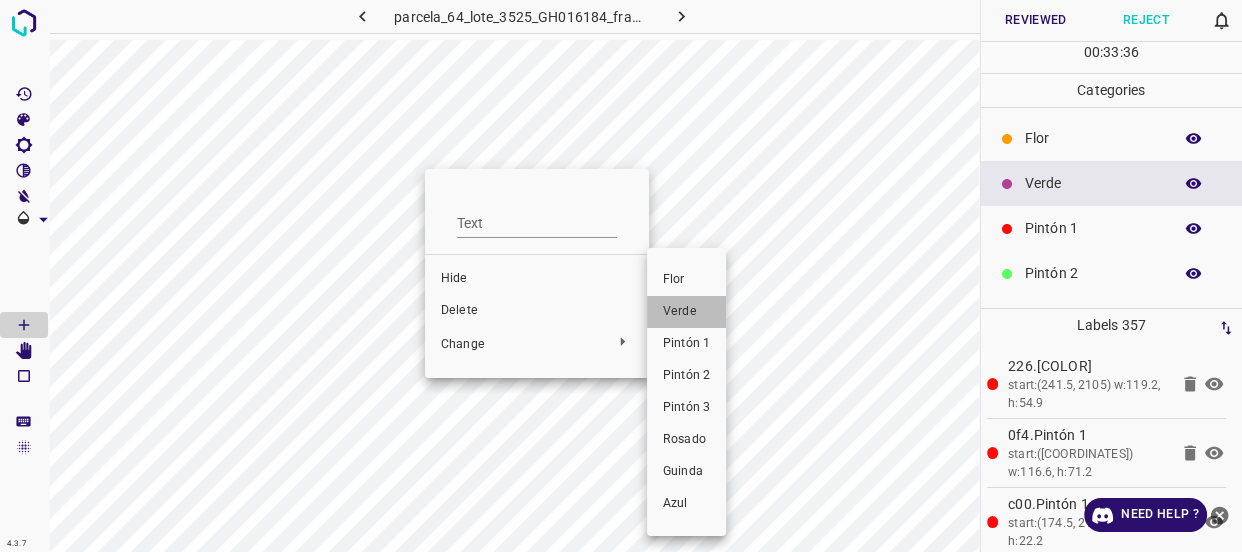 click on "Verde" at bounding box center (686, 312) 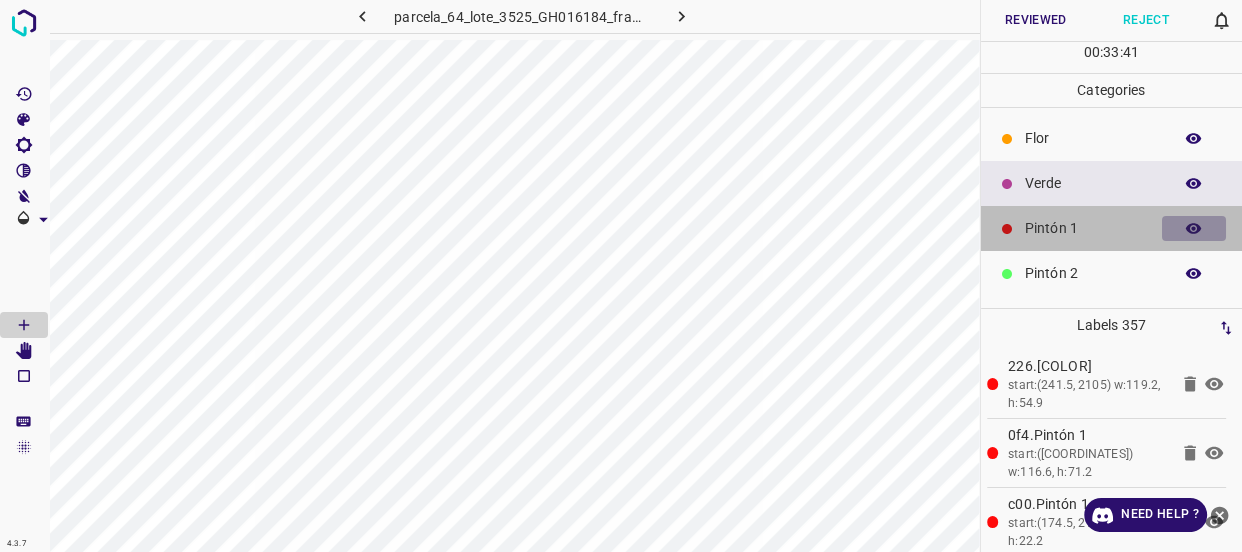 click 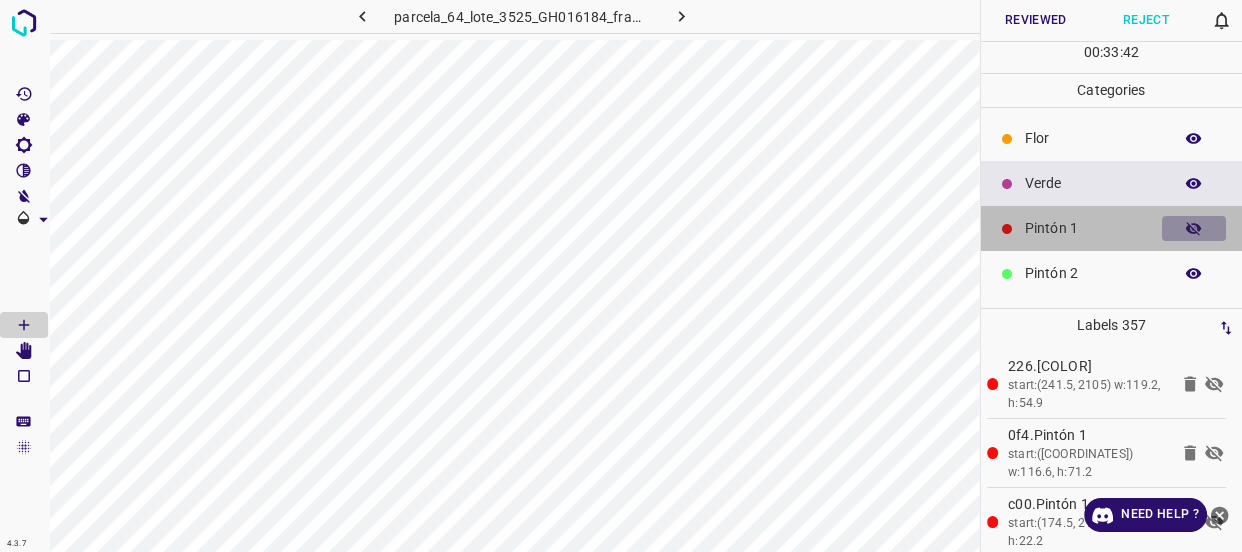 click 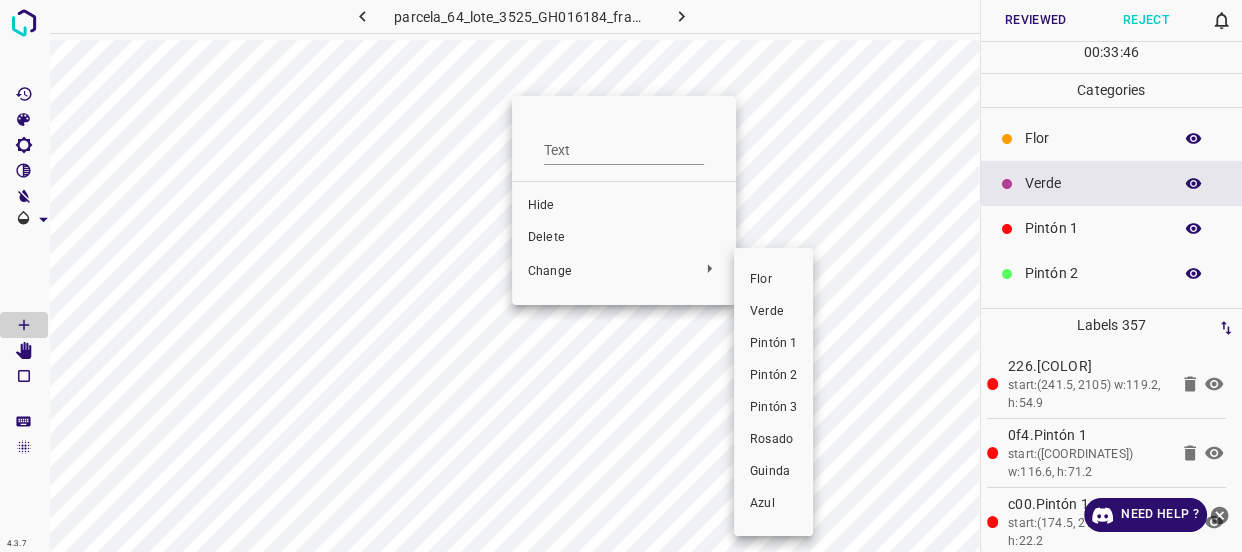 drag, startPoint x: 775, startPoint y: 308, endPoint x: 590, endPoint y: 143, distance: 247.8911 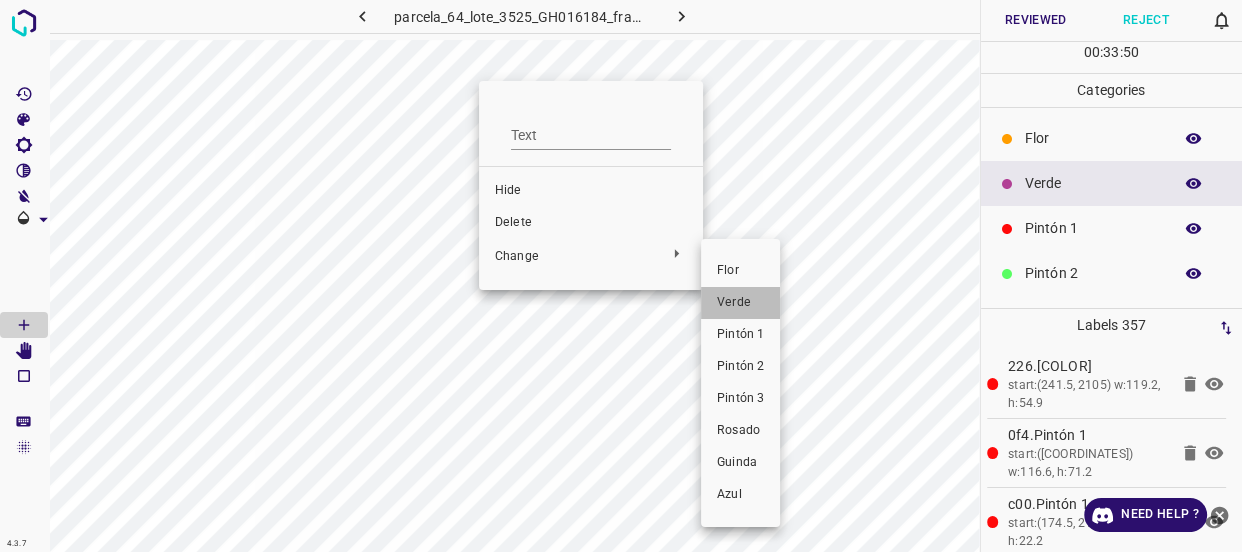 drag, startPoint x: 727, startPoint y: 293, endPoint x: 638, endPoint y: 145, distance: 172.69916 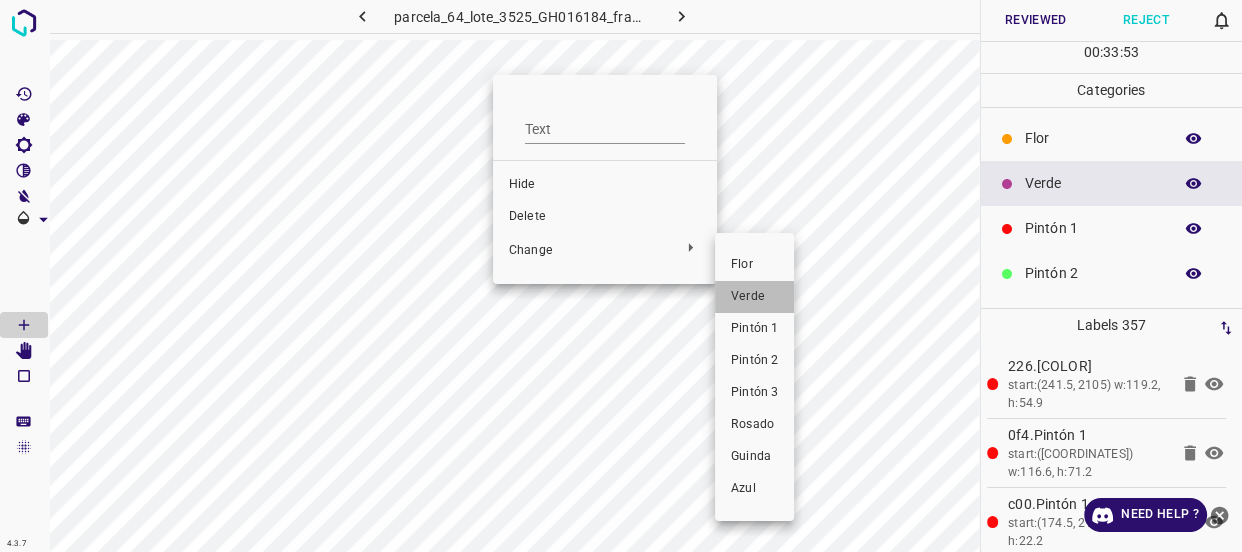 drag, startPoint x: 740, startPoint y: 292, endPoint x: 550, endPoint y: 149, distance: 237.80034 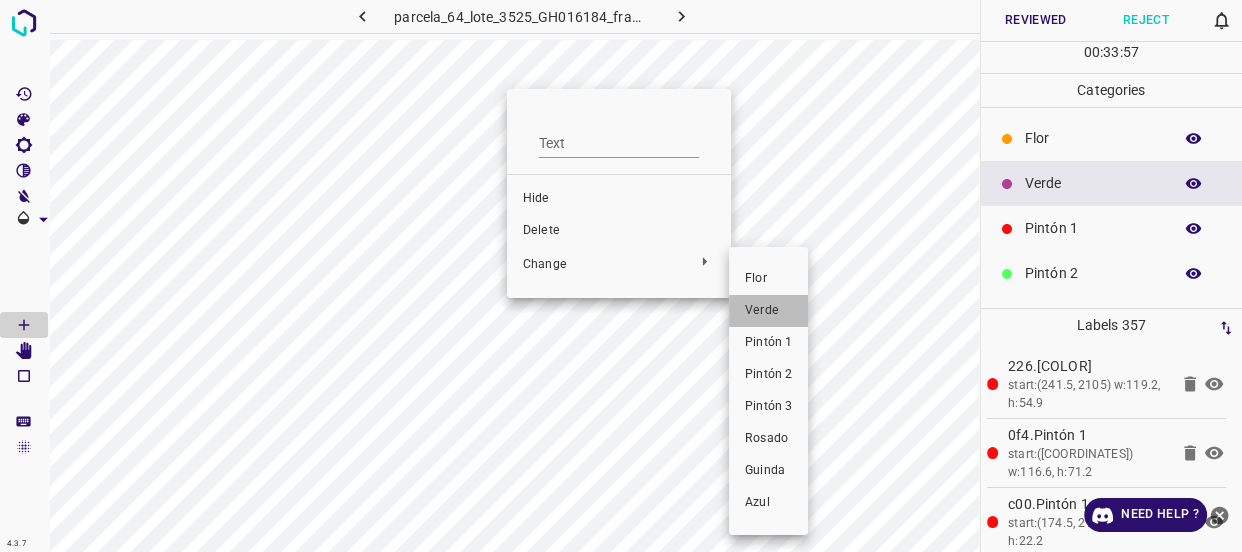 drag, startPoint x: 749, startPoint y: 299, endPoint x: 749, endPoint y: 265, distance: 34 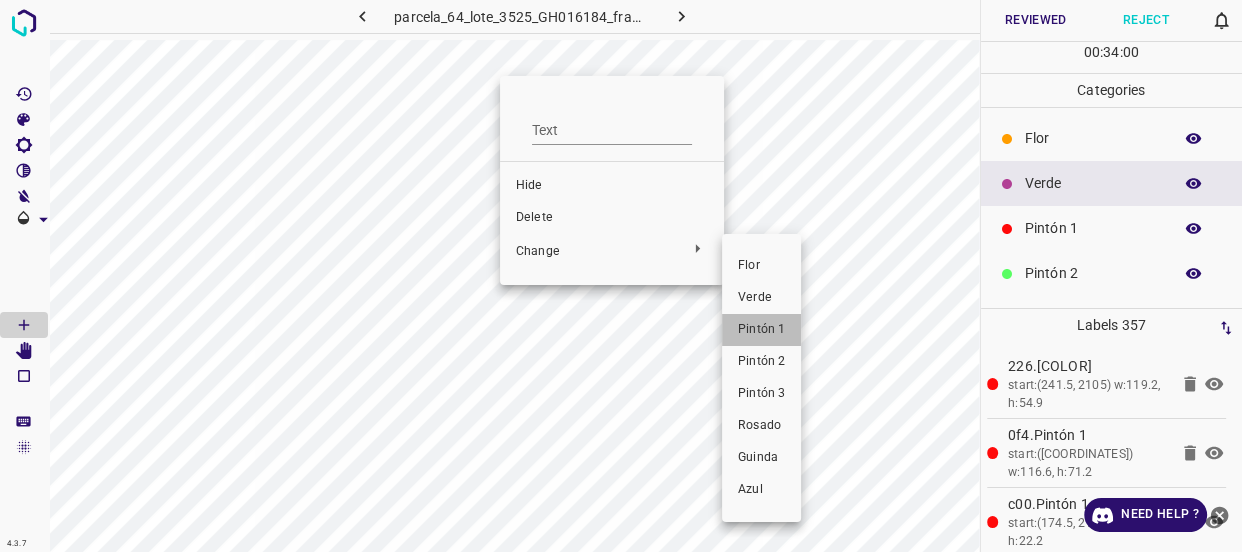 click on "Pintón 1" at bounding box center [761, 330] 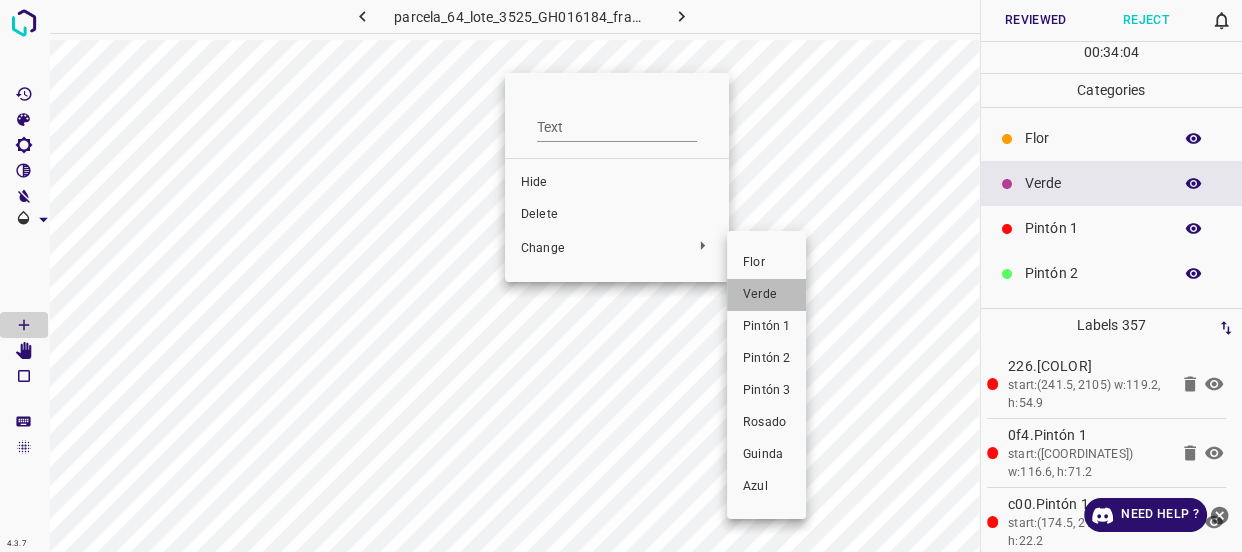 click on "Verde" at bounding box center [766, 295] 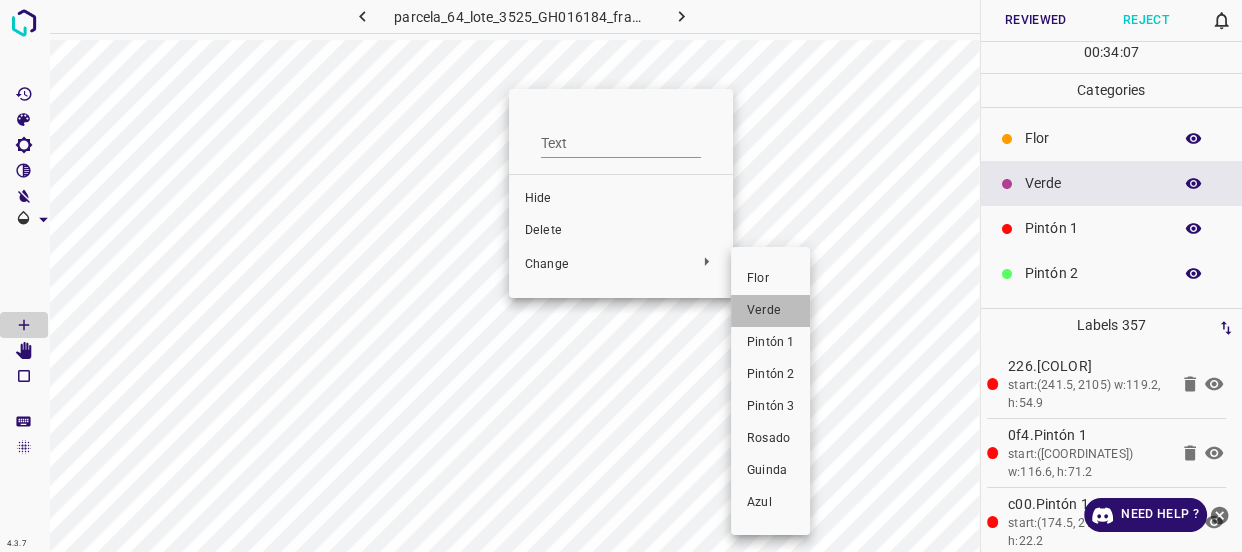 drag, startPoint x: 746, startPoint y: 303, endPoint x: 538, endPoint y: 120, distance: 277.0433 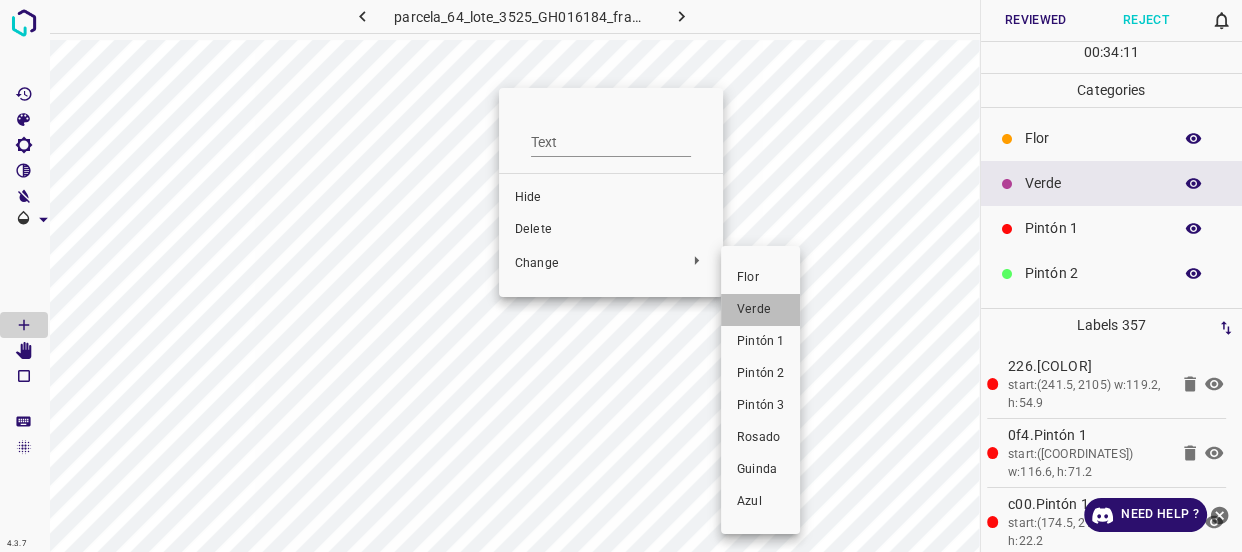 click on "Verde" at bounding box center (760, 310) 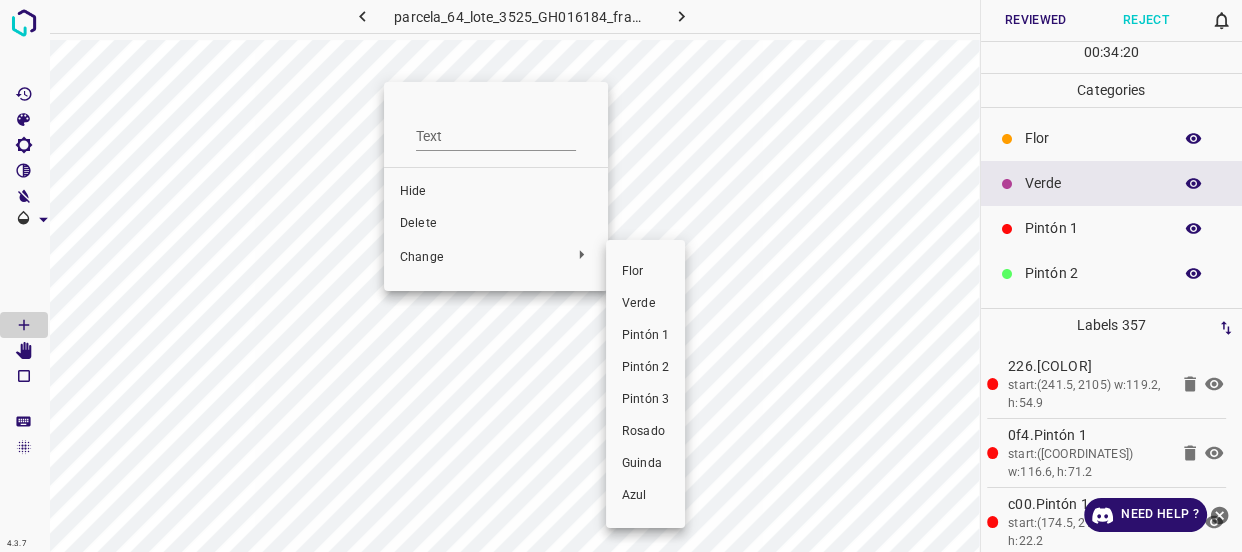 click on "Verde" at bounding box center (645, 304) 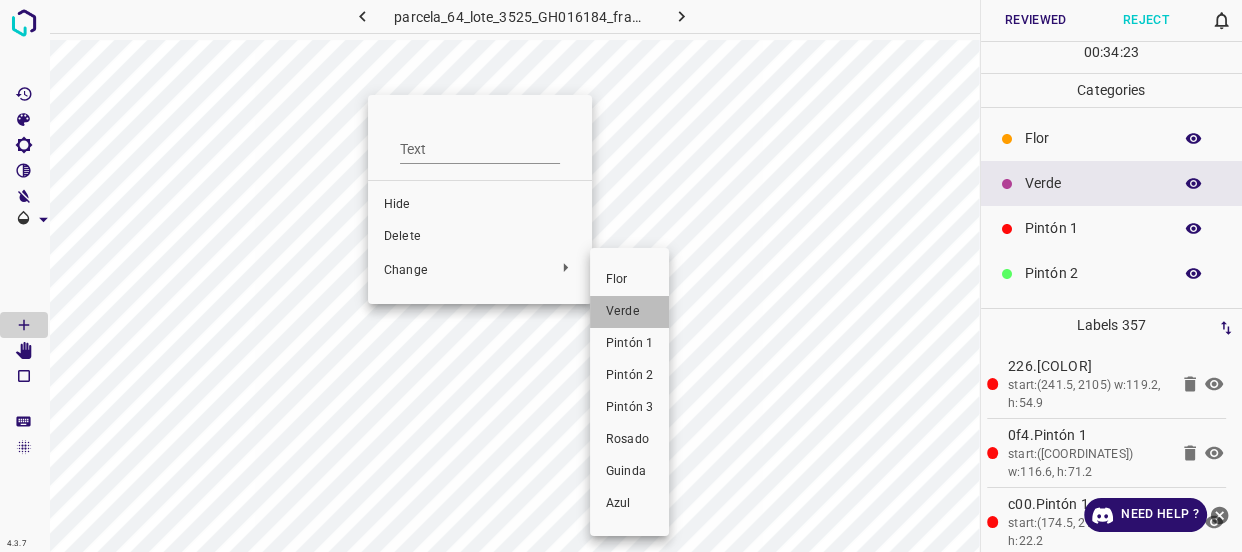 drag, startPoint x: 618, startPoint y: 303, endPoint x: 487, endPoint y: 115, distance: 229.1397 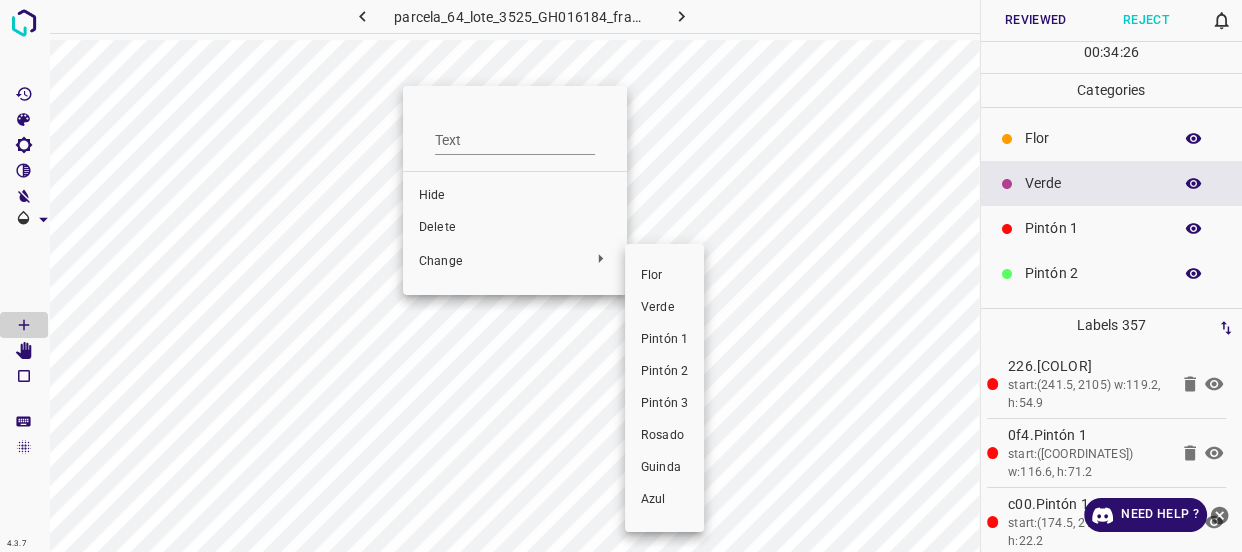 click on "Verde" at bounding box center (664, 308) 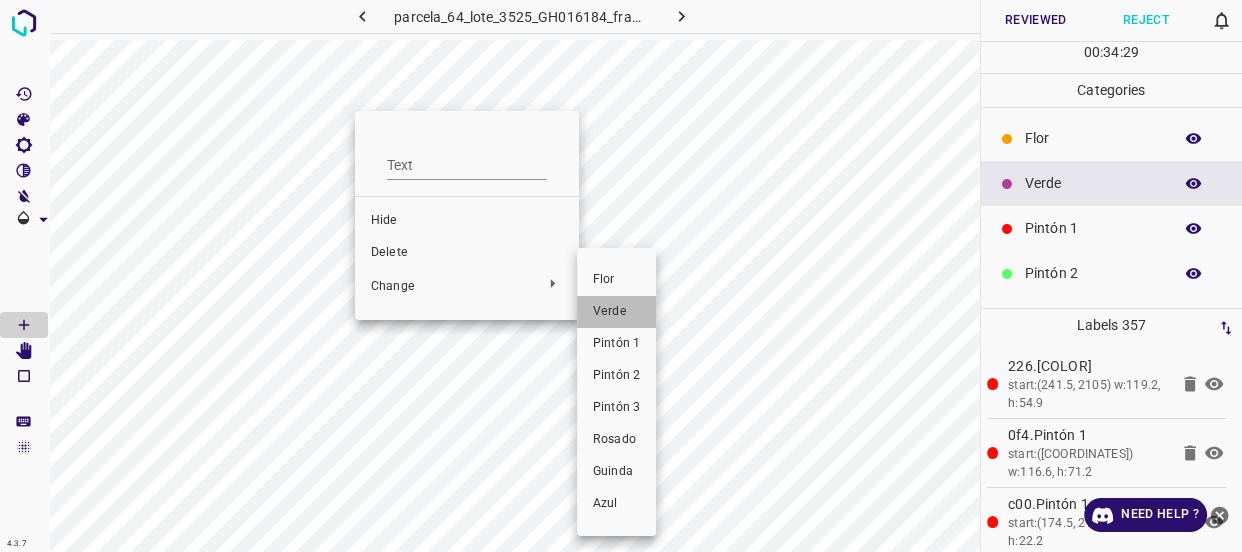 drag, startPoint x: 618, startPoint y: 313, endPoint x: 409, endPoint y: 162, distance: 257.84103 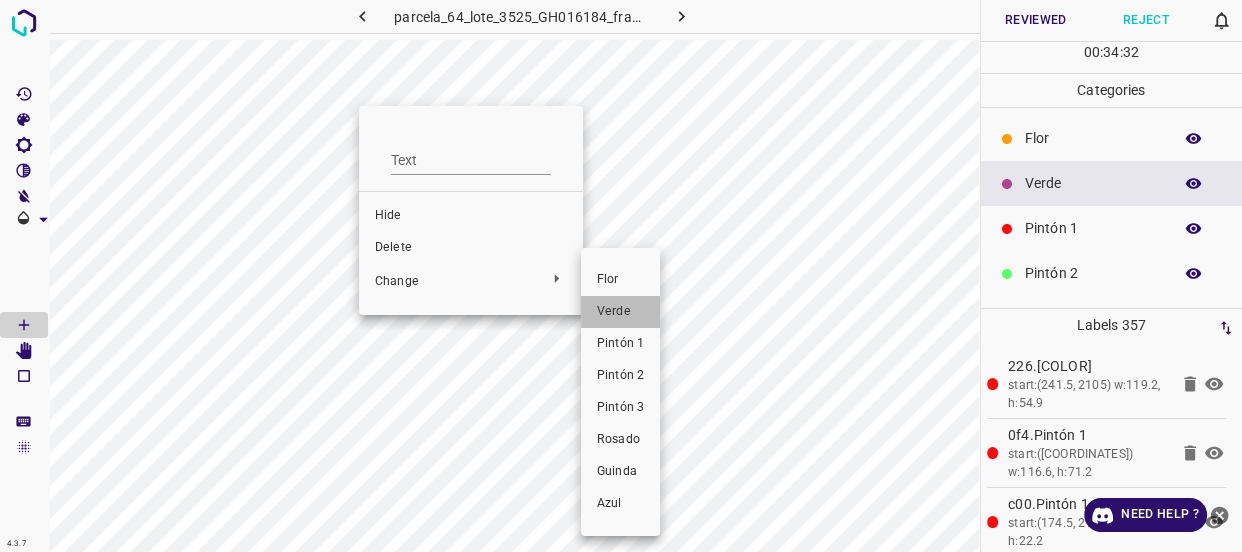 click on "Verde" at bounding box center [620, 312] 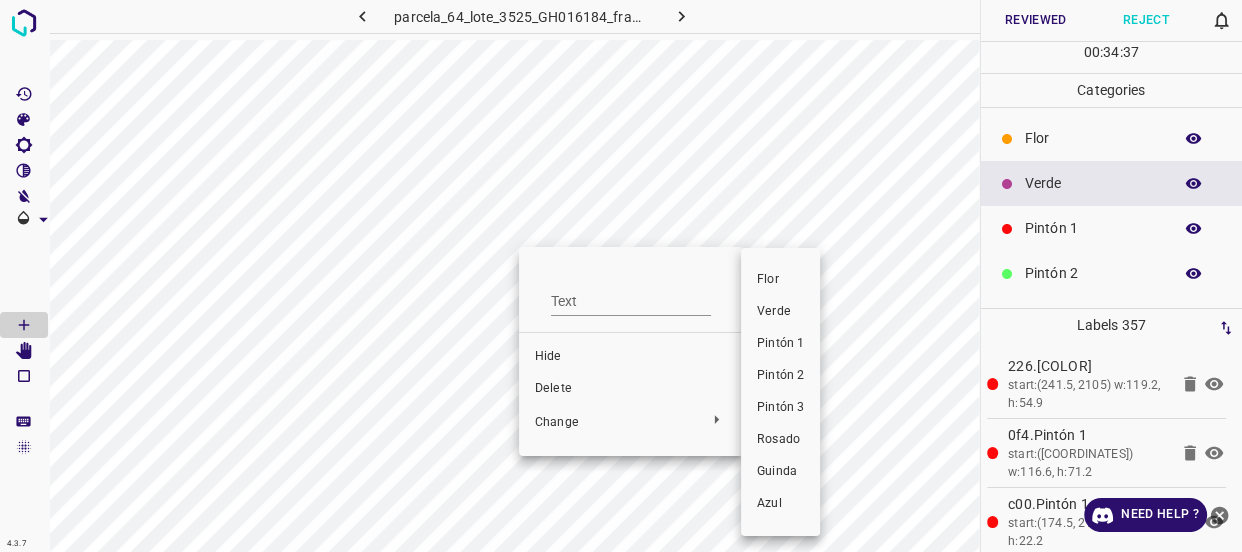 click on "Verde" at bounding box center (780, 312) 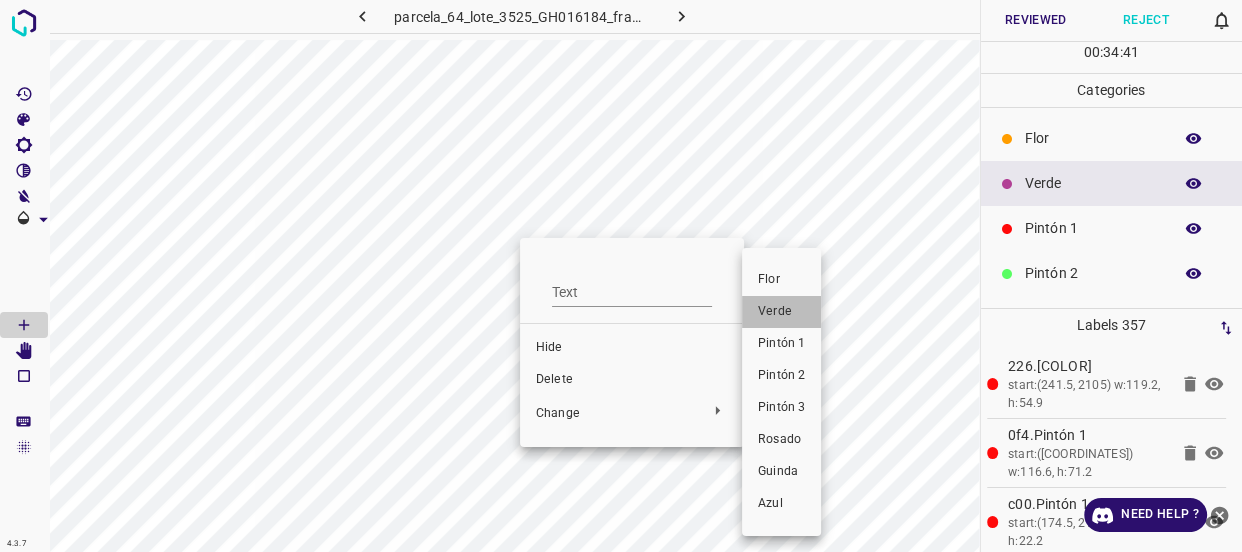 drag, startPoint x: 753, startPoint y: 312, endPoint x: 631, endPoint y: 288, distance: 124.33825 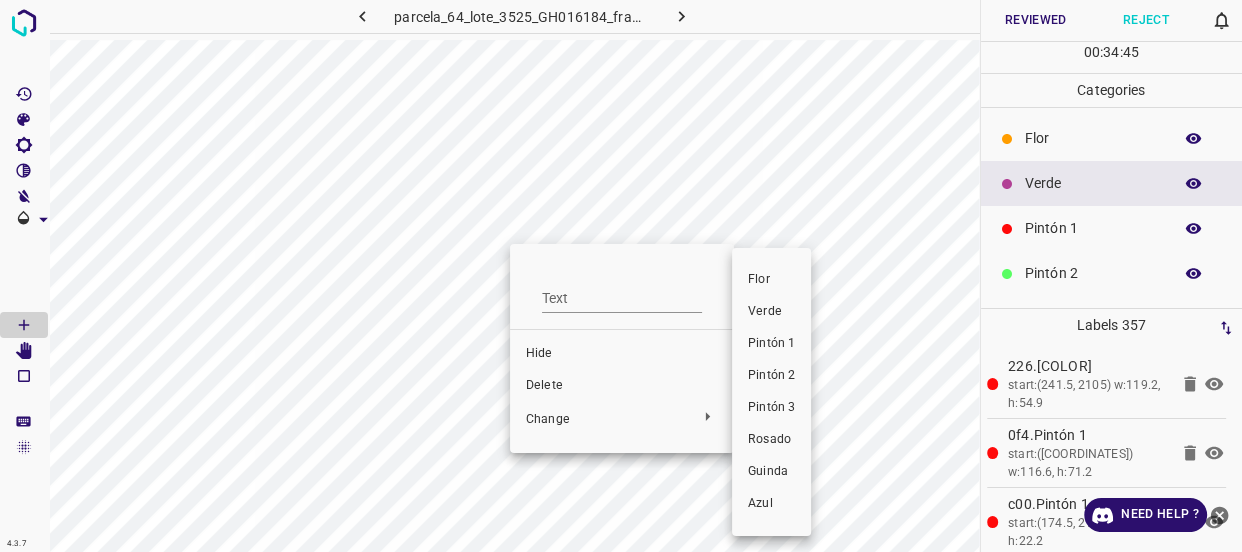 click on "Verde" at bounding box center [771, 312] 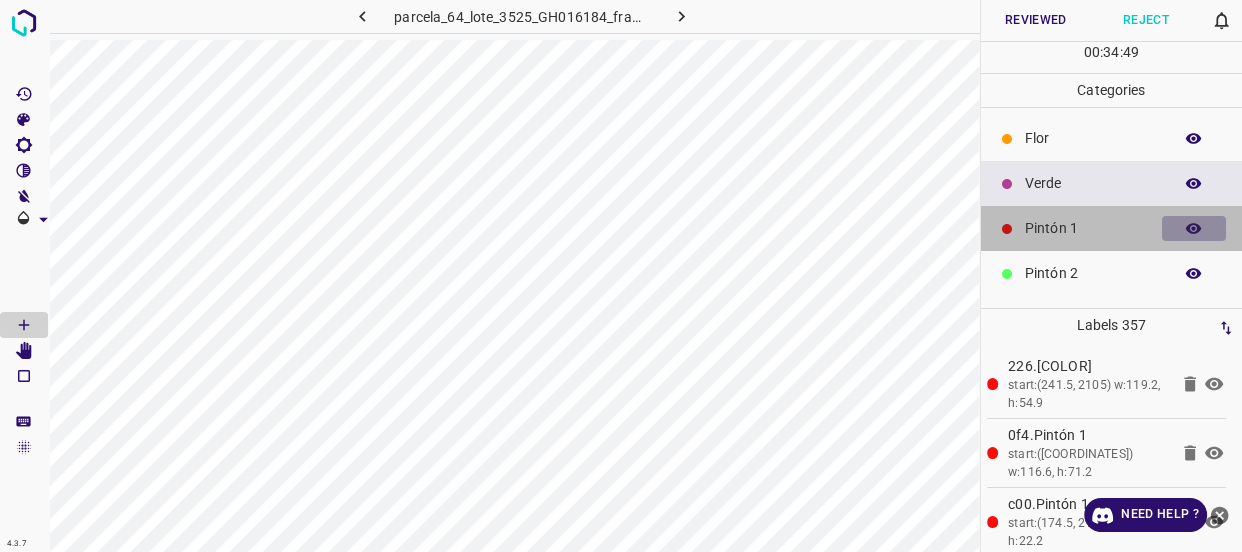click 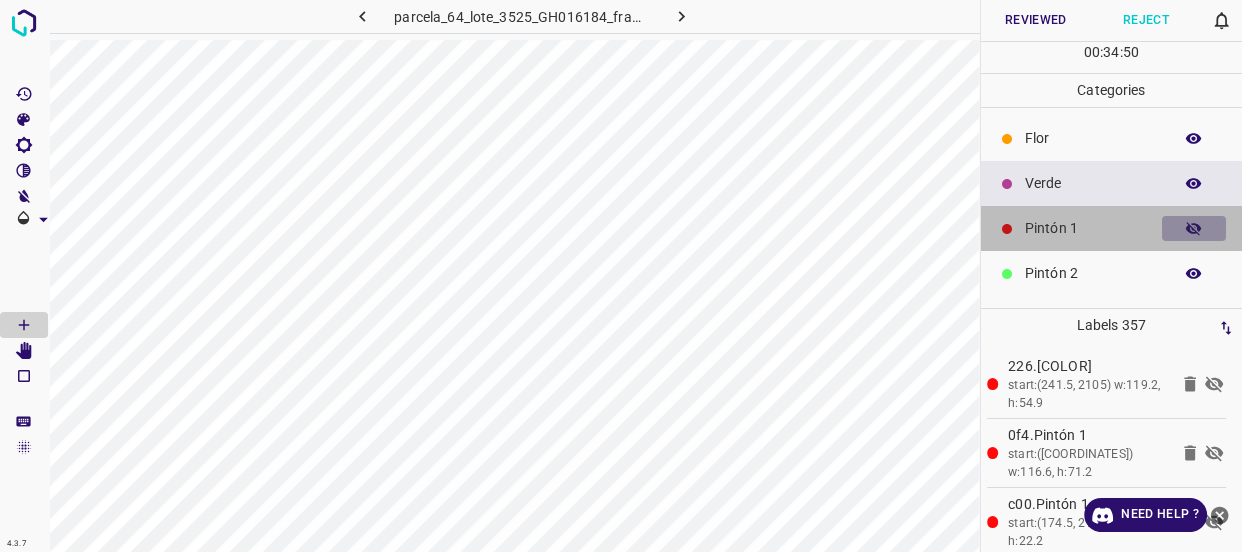 click 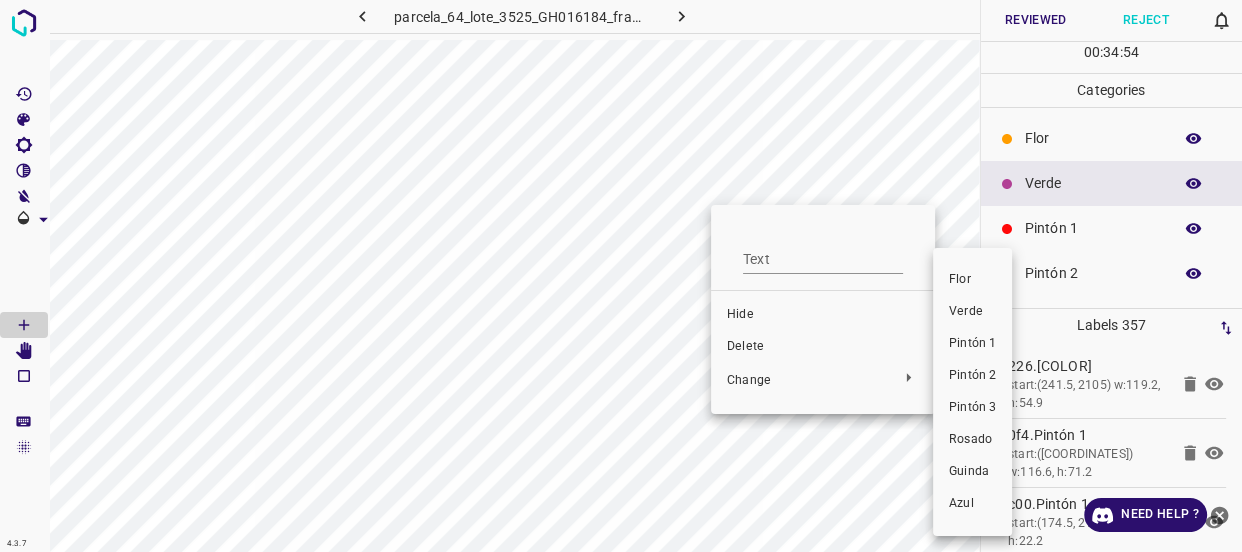 click on "Verde" at bounding box center (972, 312) 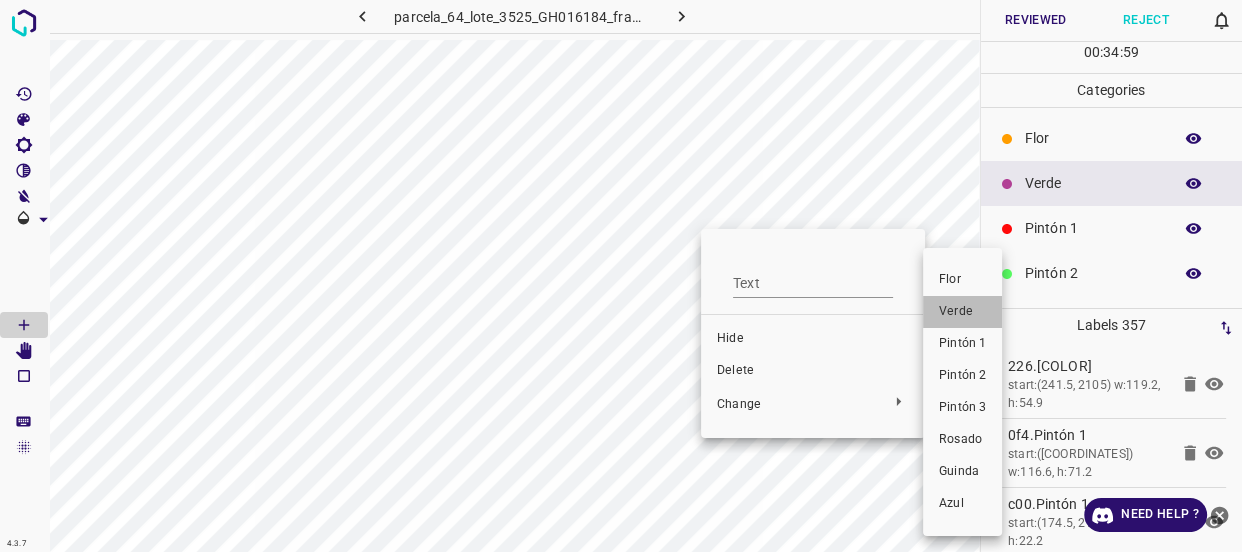 click on "Verde" at bounding box center [962, 312] 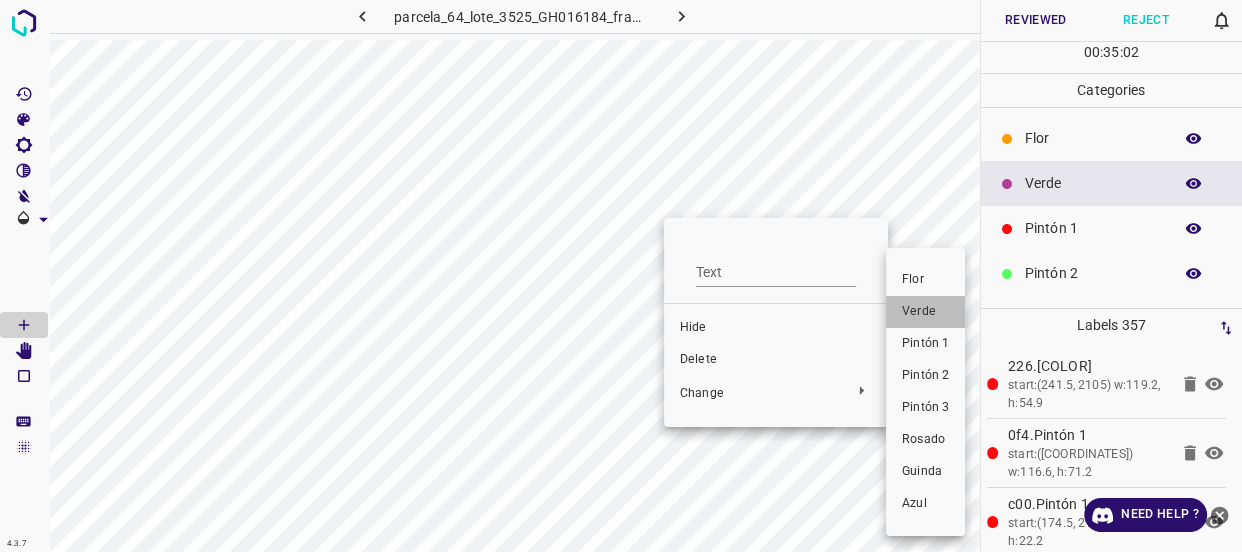 click on "Verde" at bounding box center (925, 312) 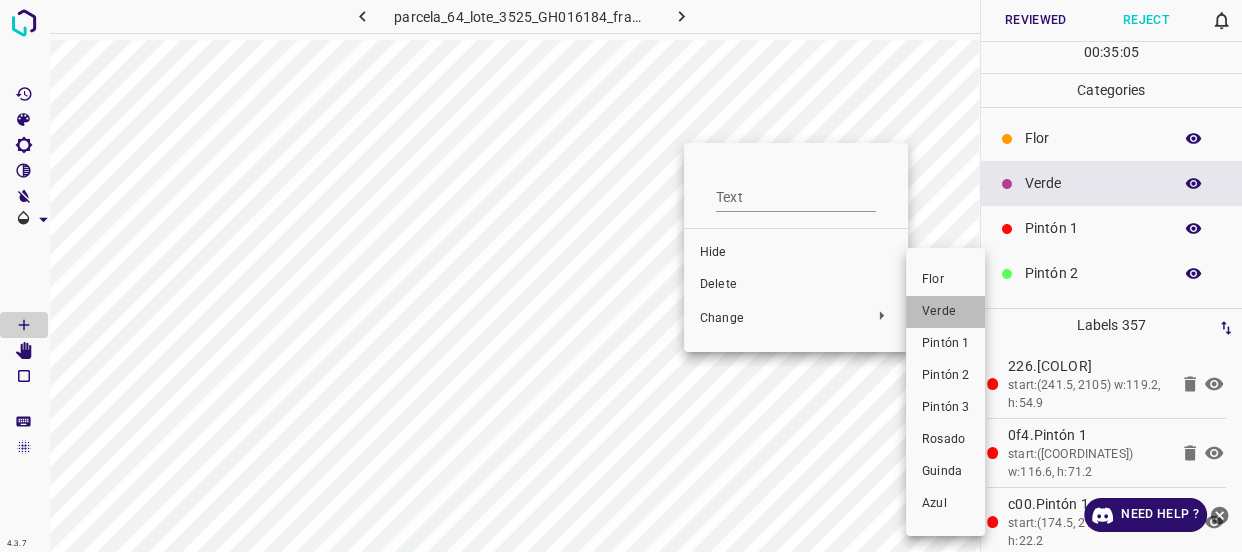 drag, startPoint x: 937, startPoint y: 309, endPoint x: 695, endPoint y: 210, distance: 261.467 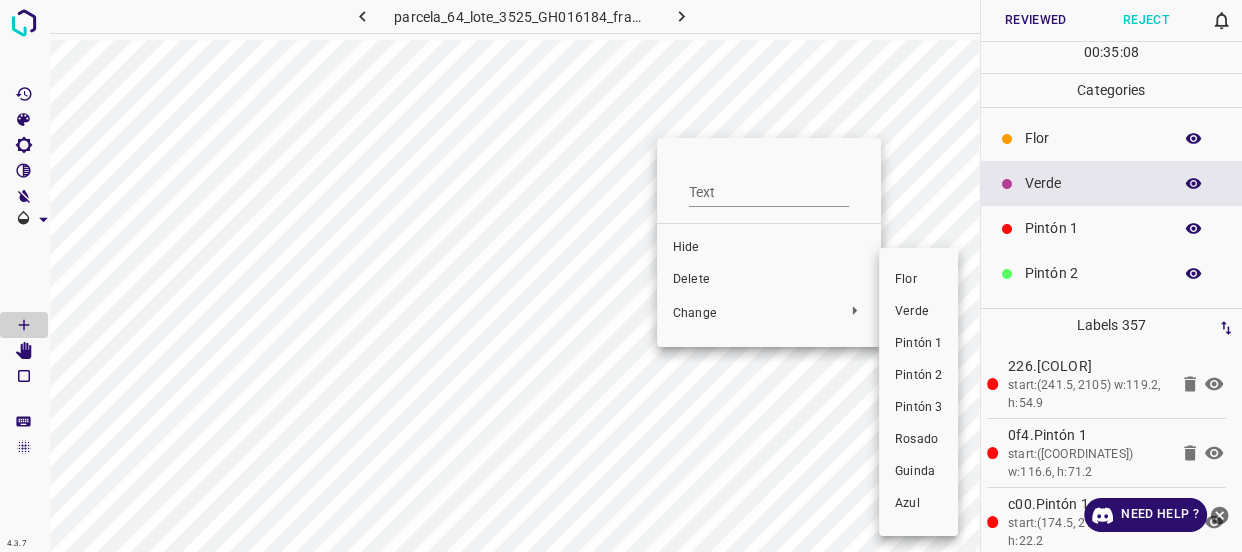 click on "Verde" at bounding box center (918, 312) 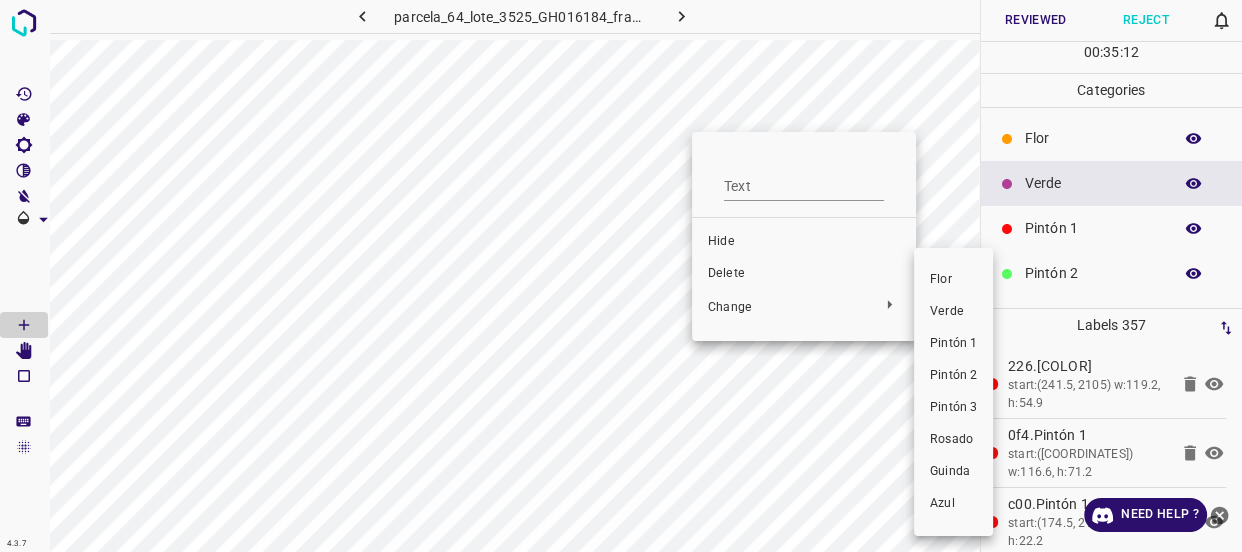 click on "Verde" at bounding box center [953, 312] 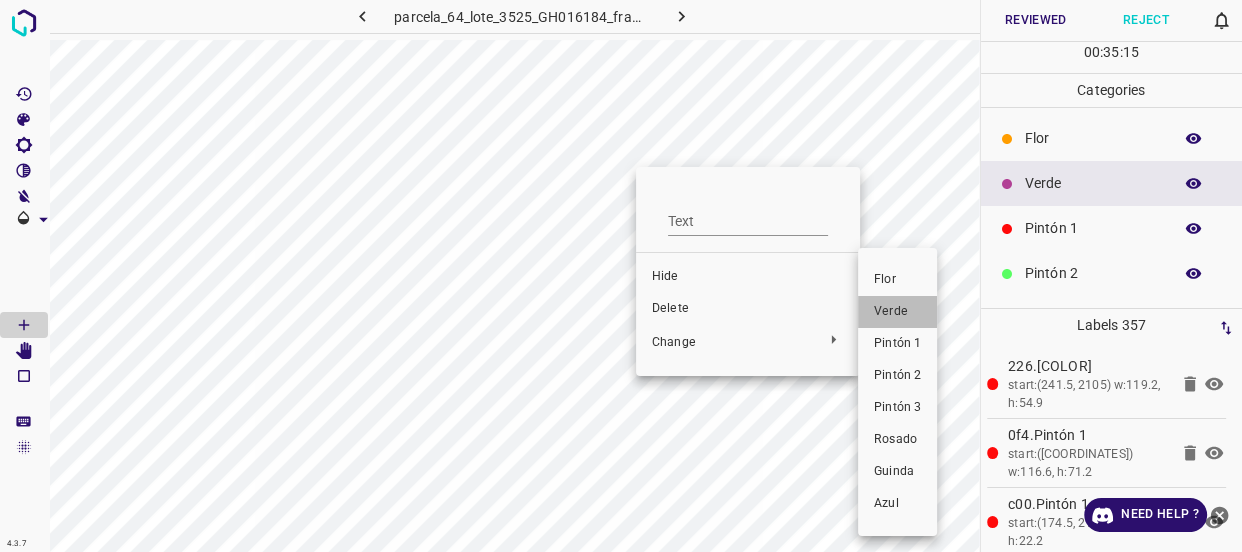 click on "Verde" at bounding box center [897, 312] 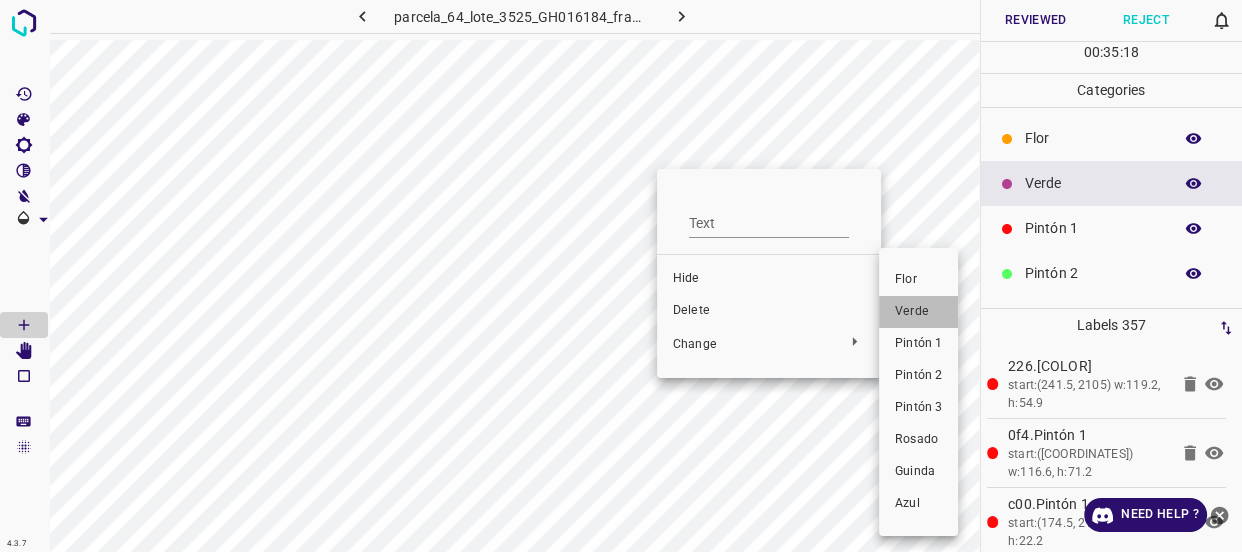 drag, startPoint x: 904, startPoint y: 302, endPoint x: 660, endPoint y: 215, distance: 259.04633 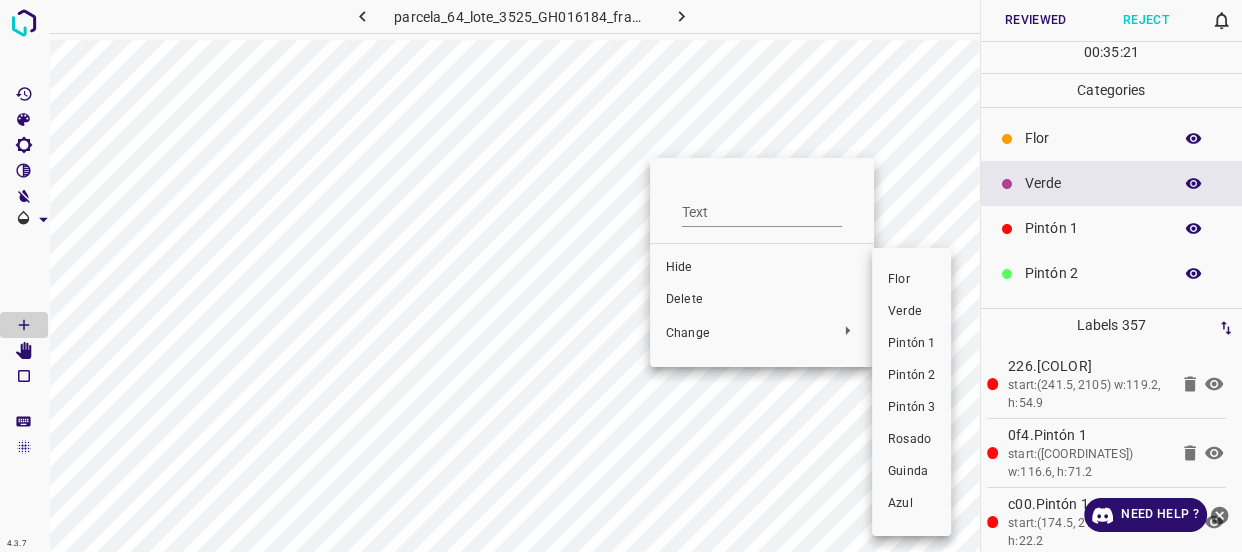 click on "Verde" at bounding box center [911, 312] 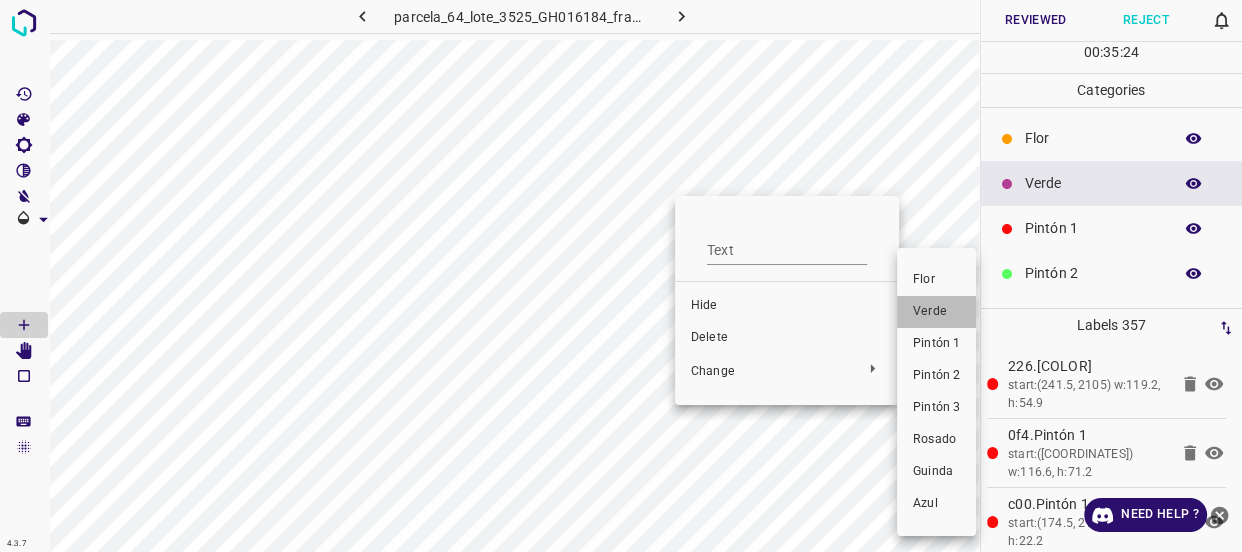 click on "Verde" at bounding box center (936, 312) 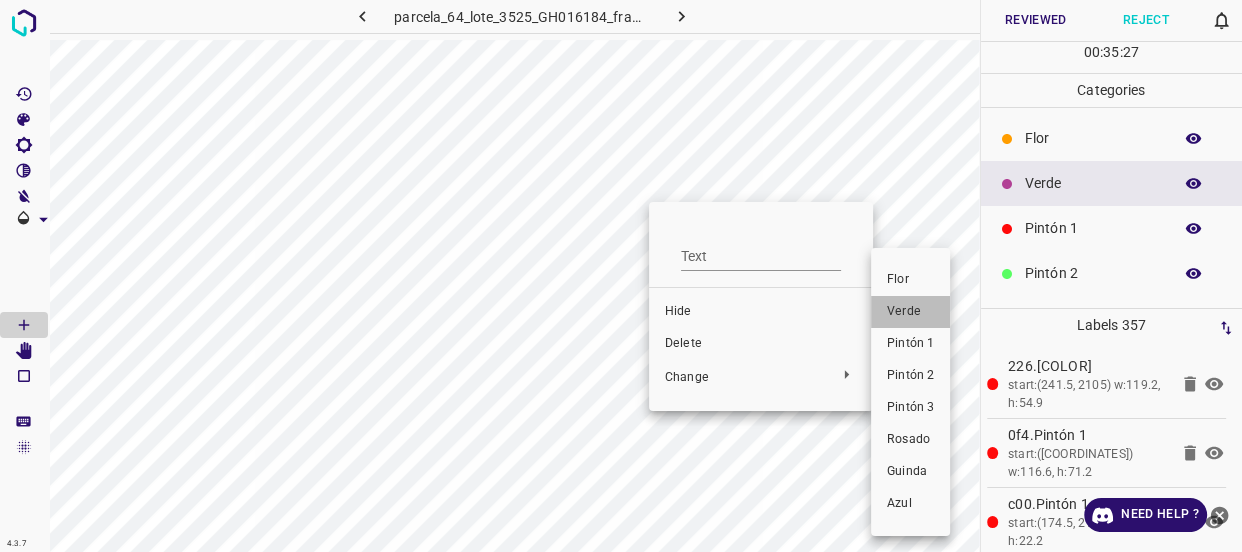 drag, startPoint x: 880, startPoint y: 312, endPoint x: 804, endPoint y: 278, distance: 83.25864 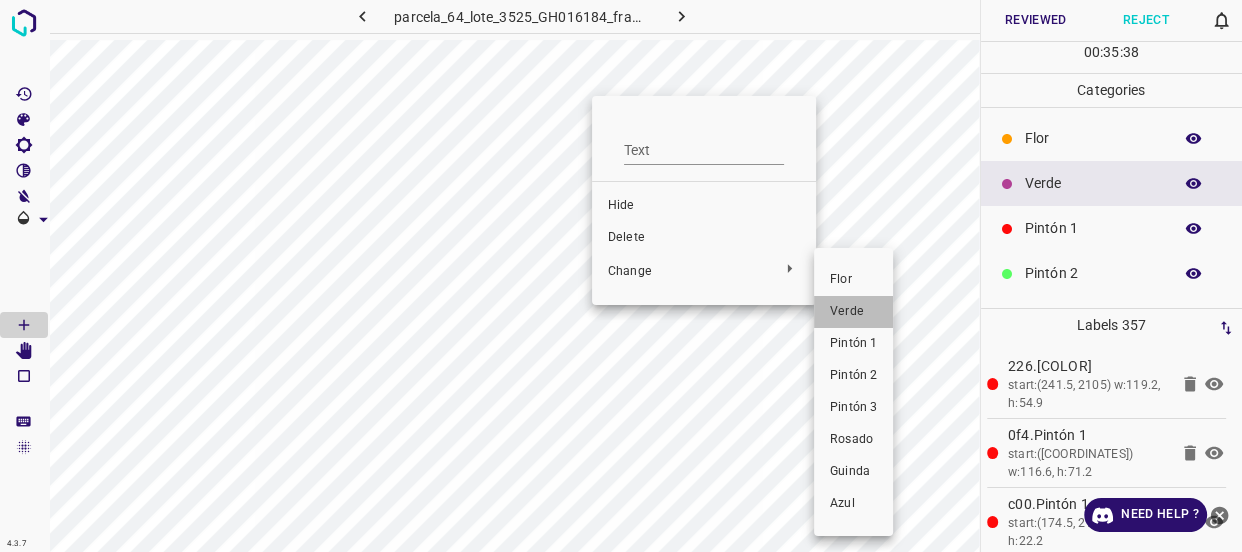 click on "Verde" at bounding box center [853, 312] 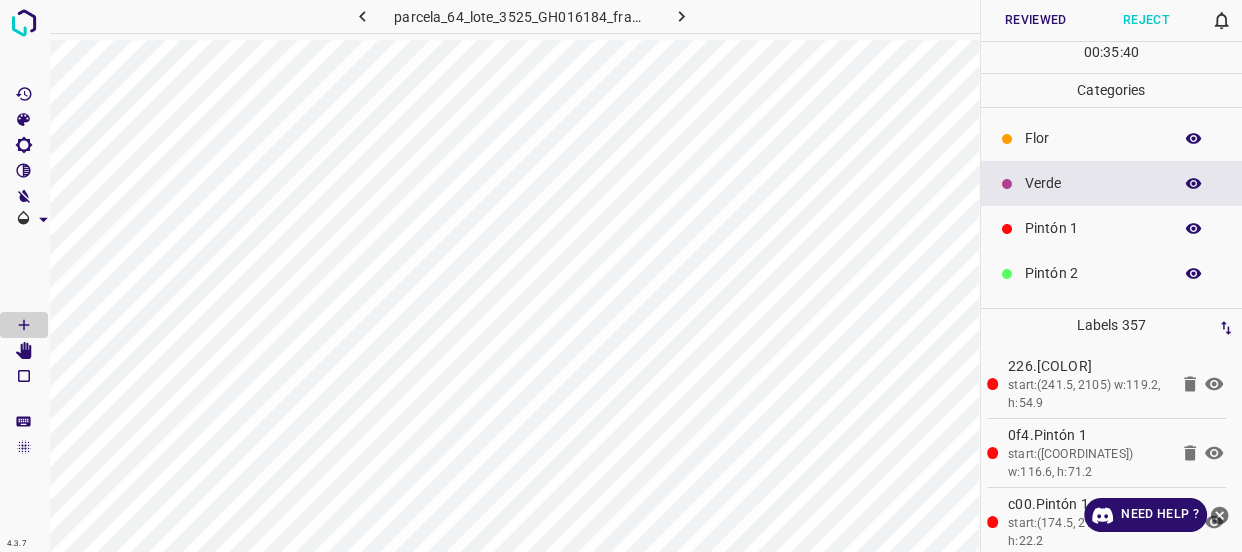 click 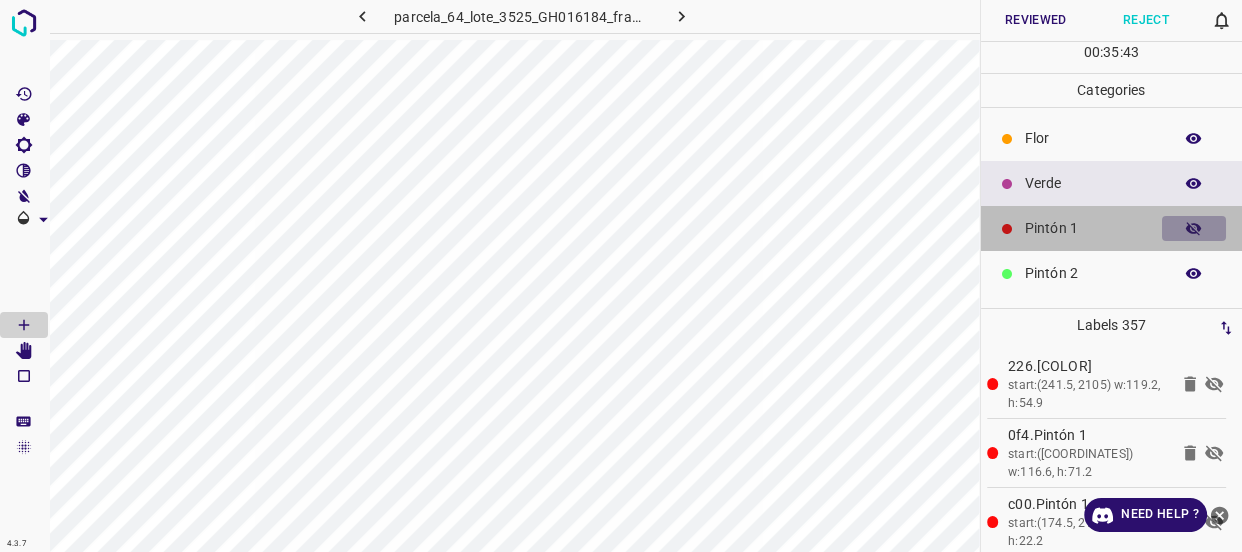 click 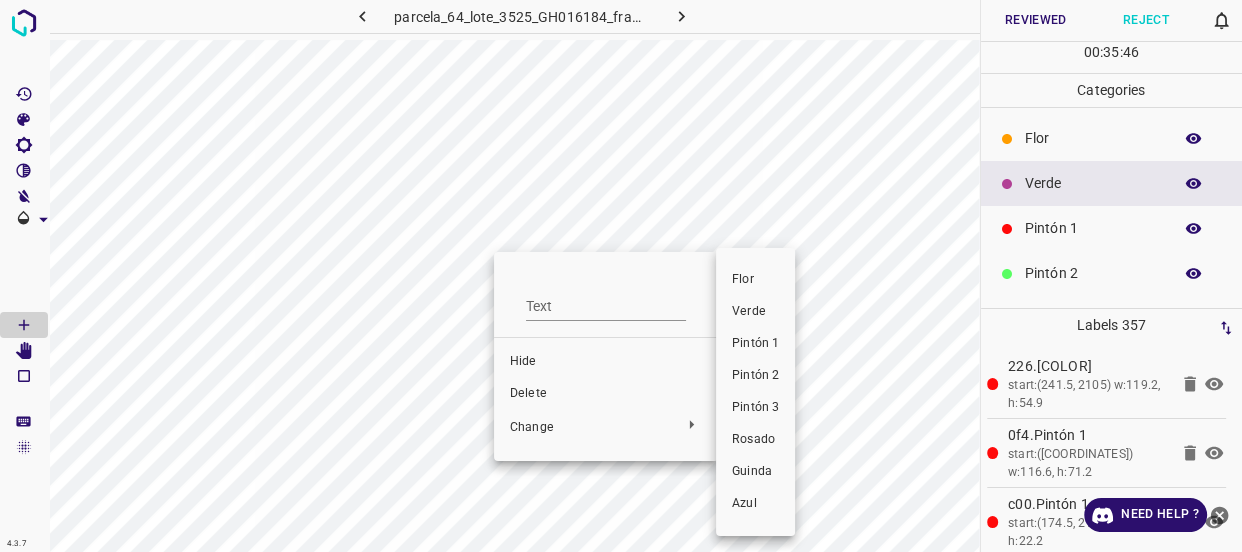 click on "Verde" at bounding box center [755, 312] 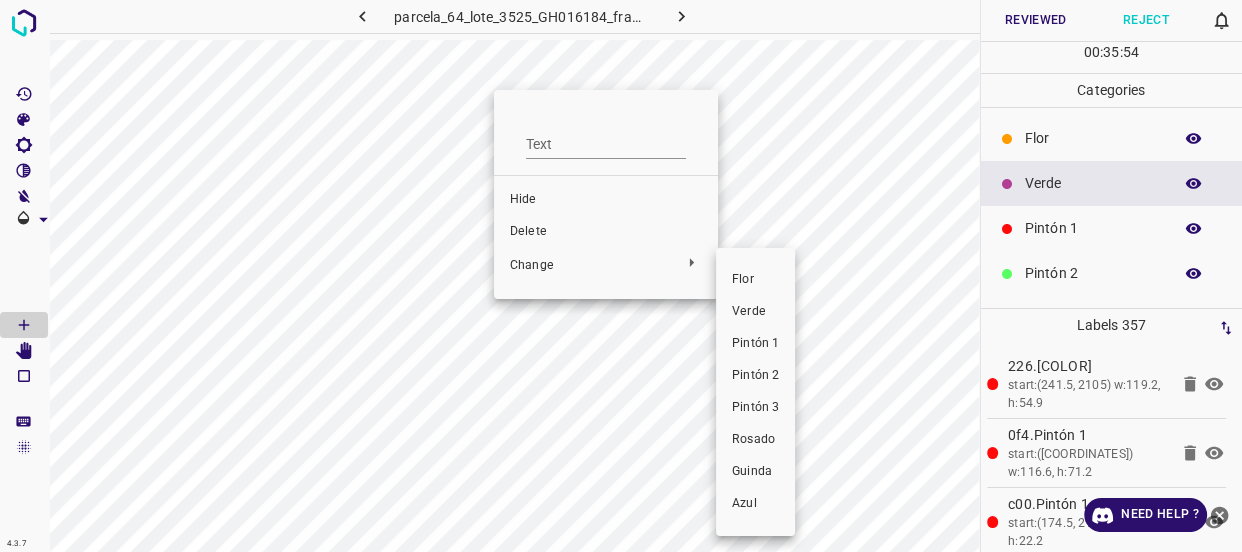 drag, startPoint x: 750, startPoint y: 312, endPoint x: 469, endPoint y: 187, distance: 307.54837 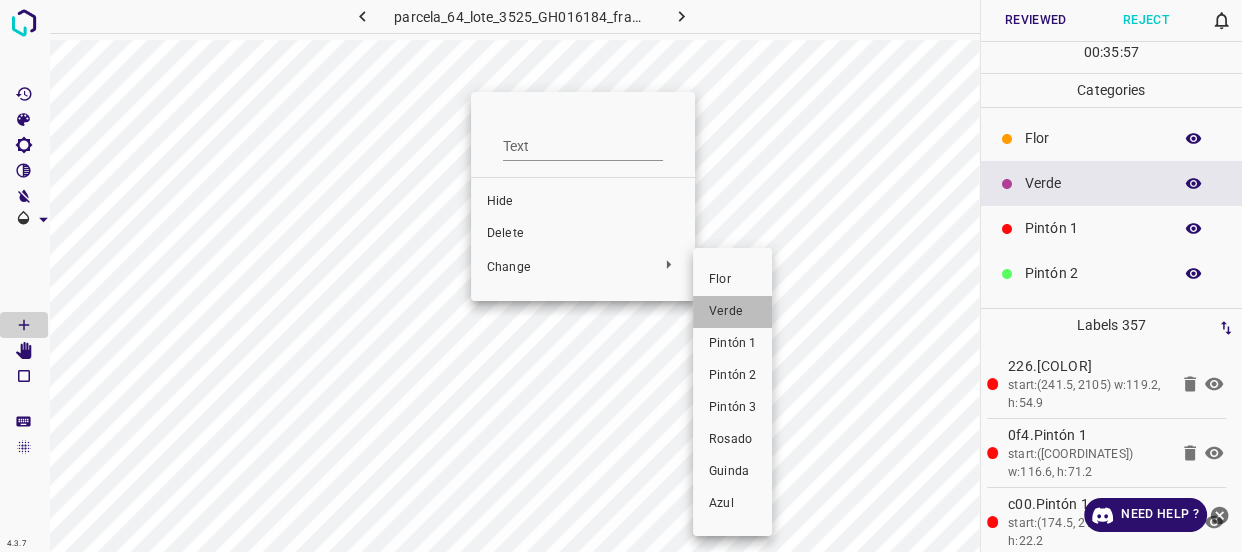drag, startPoint x: 722, startPoint y: 310, endPoint x: 402, endPoint y: 171, distance: 348.88538 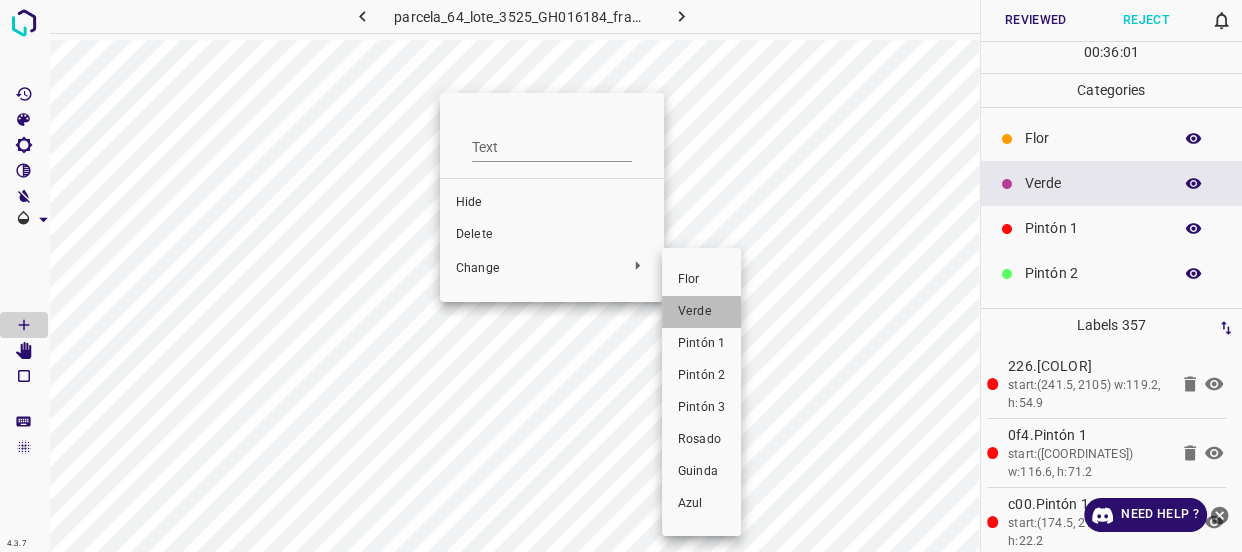 click on "Verde" at bounding box center [701, 312] 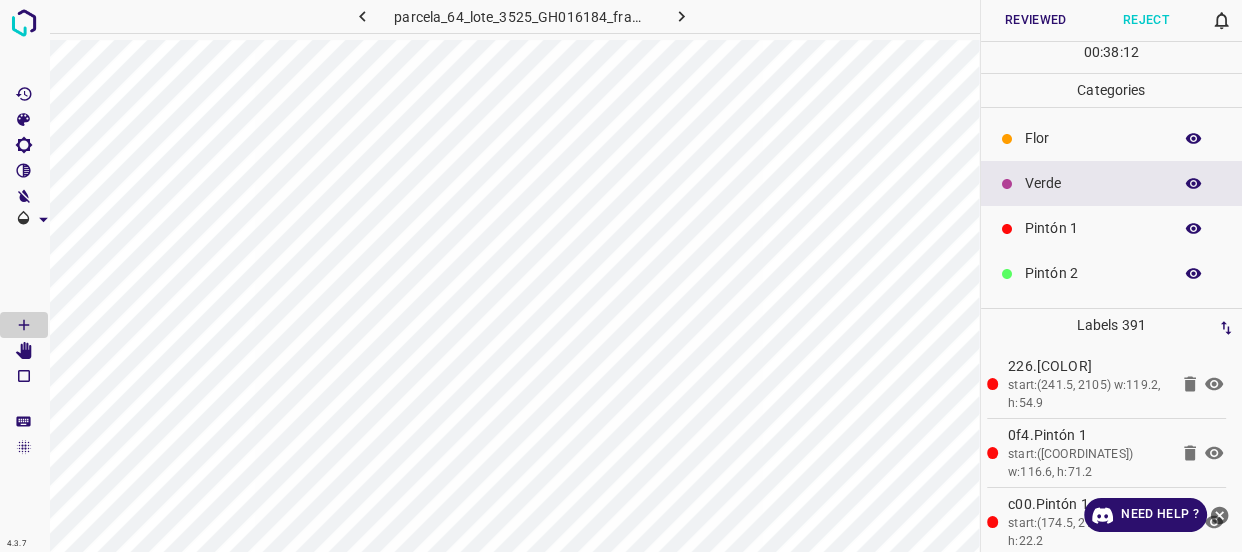 click on "Flor" at bounding box center (1093, 138) 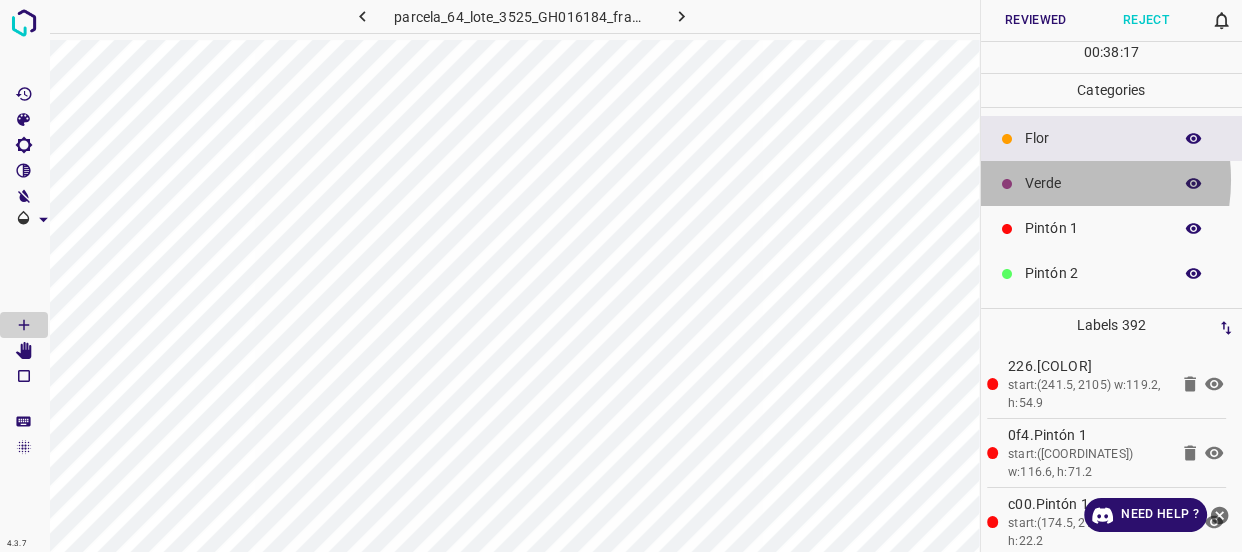 click on "Verde" at bounding box center (1093, 183) 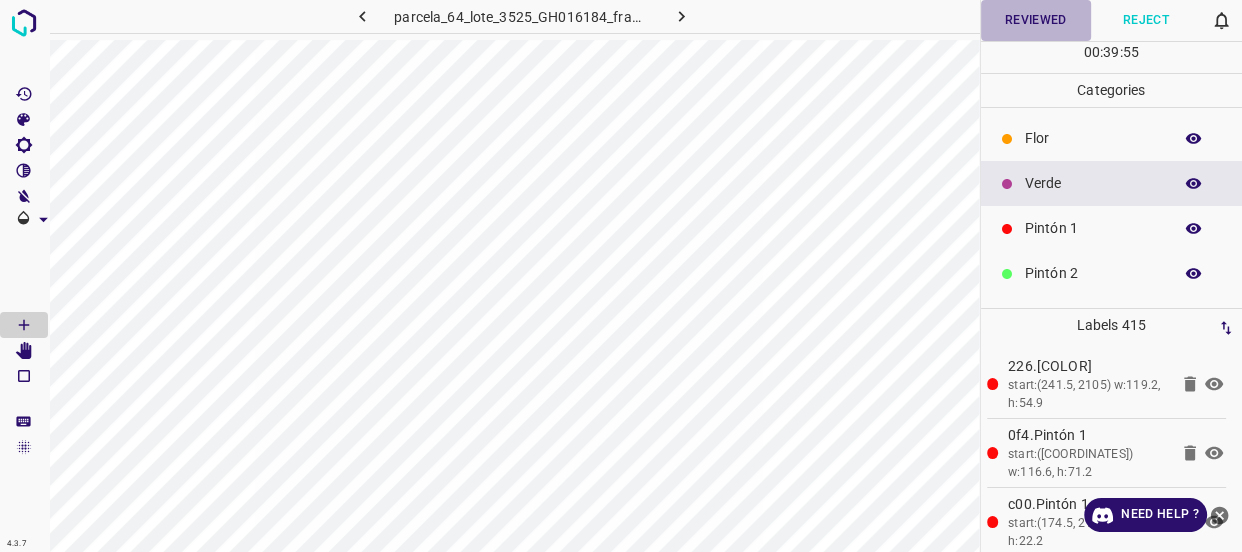click on "Reviewed" at bounding box center (1036, 20) 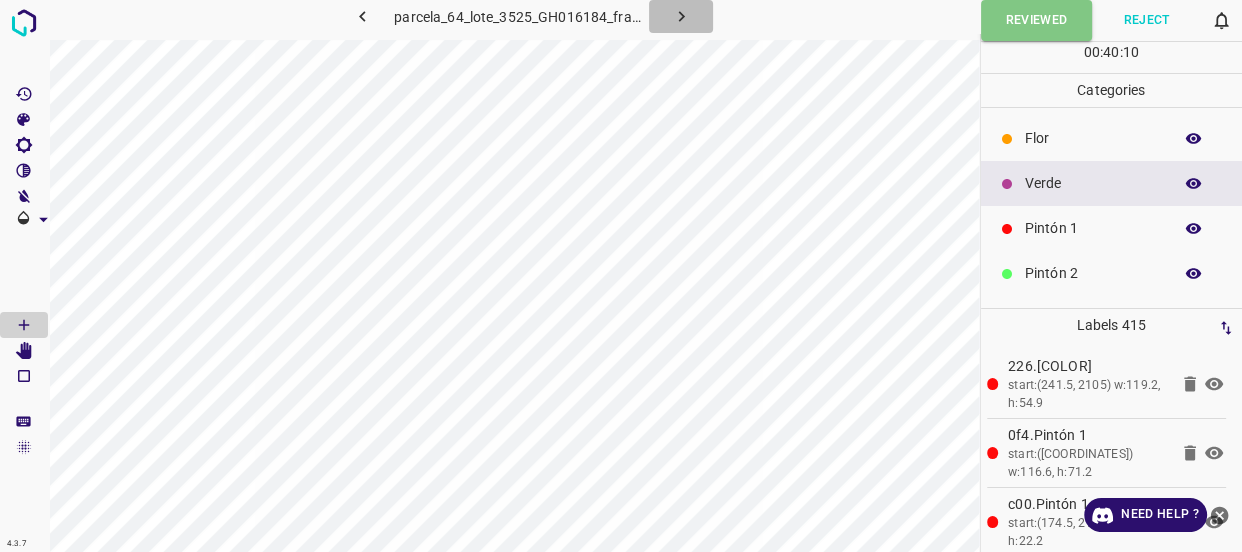 click 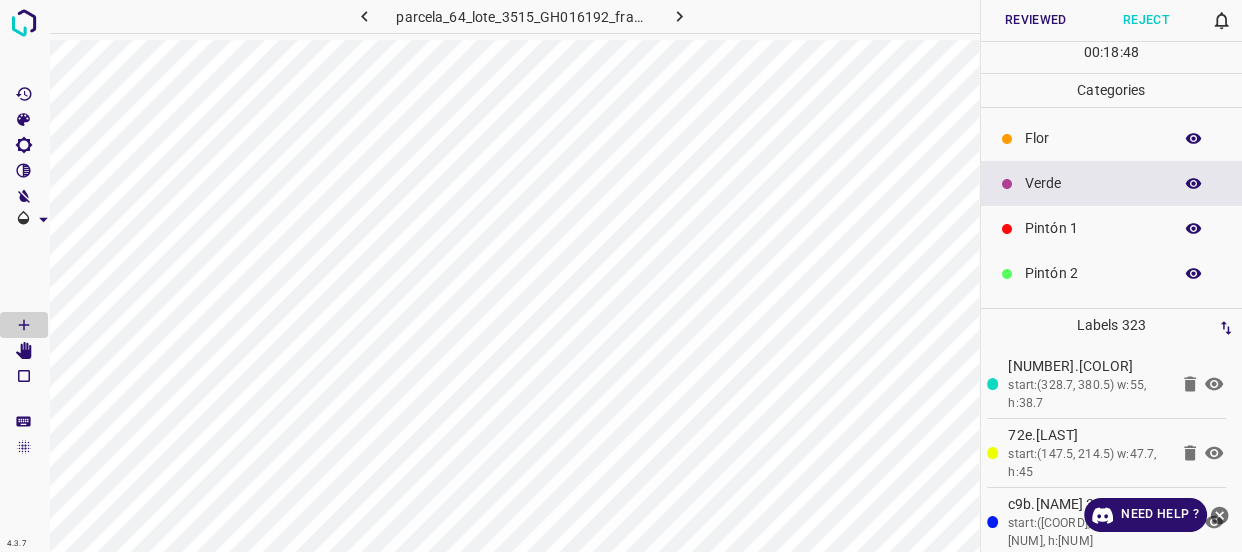 click 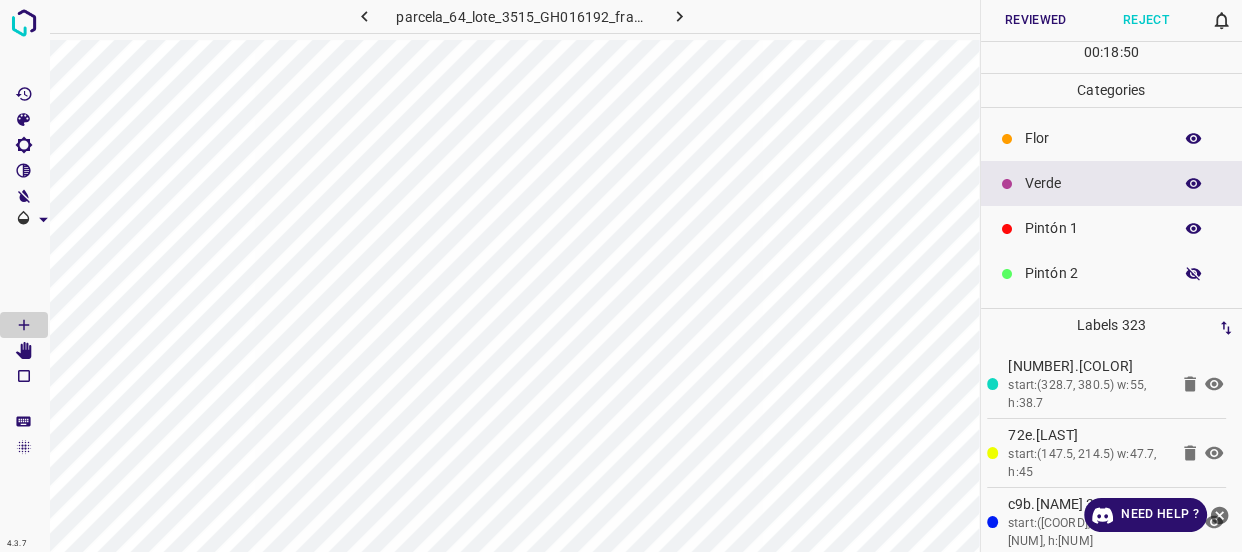 click 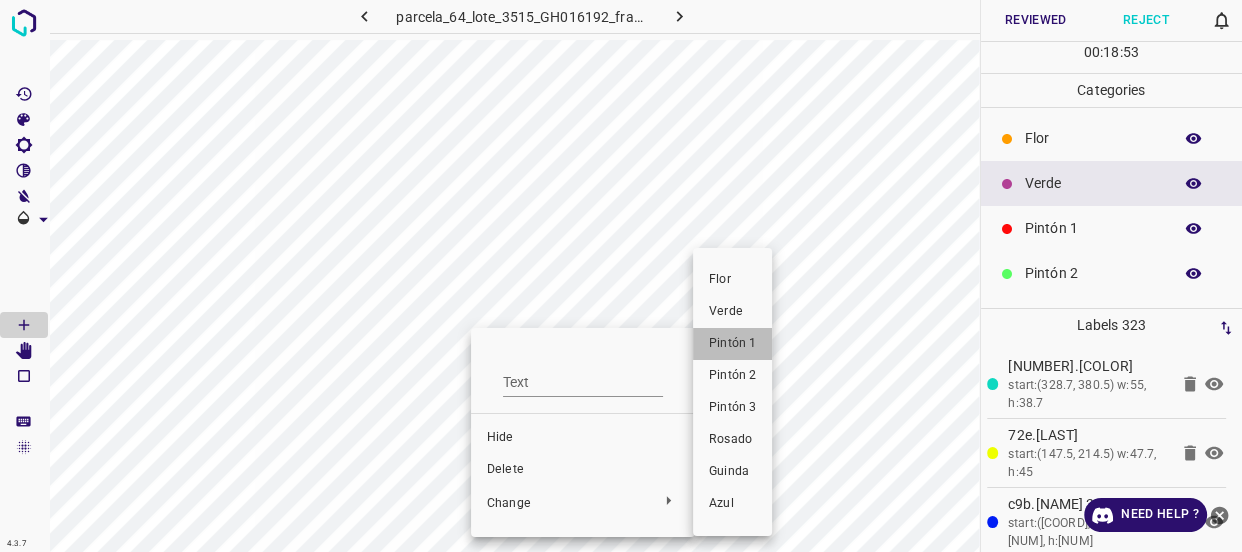 click on "Pintón 1" at bounding box center [732, 344] 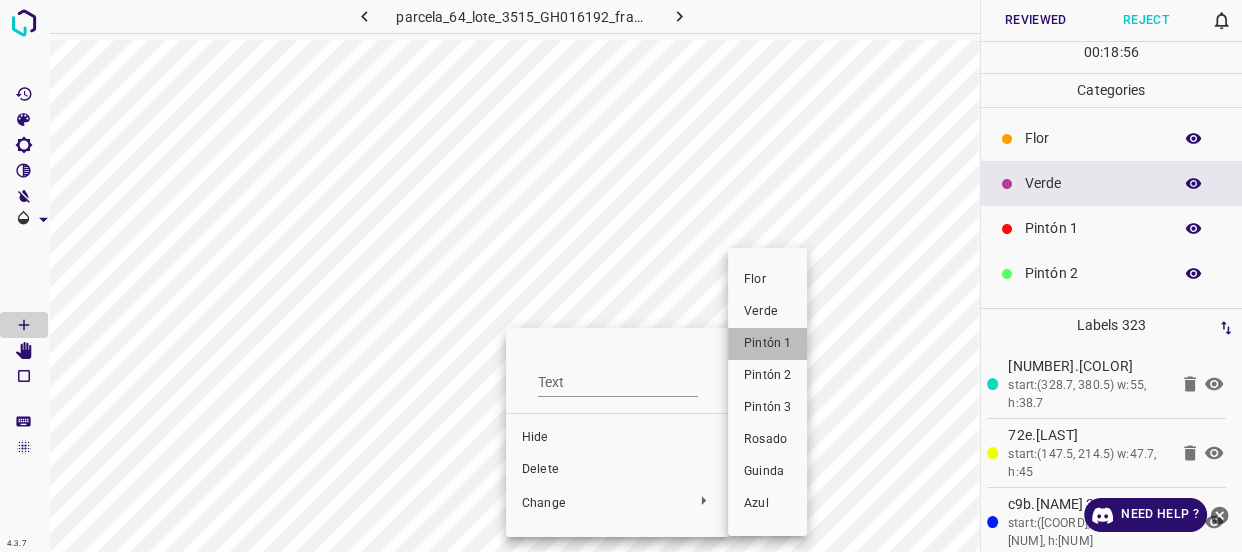 click on "Pintón 1" at bounding box center [767, 344] 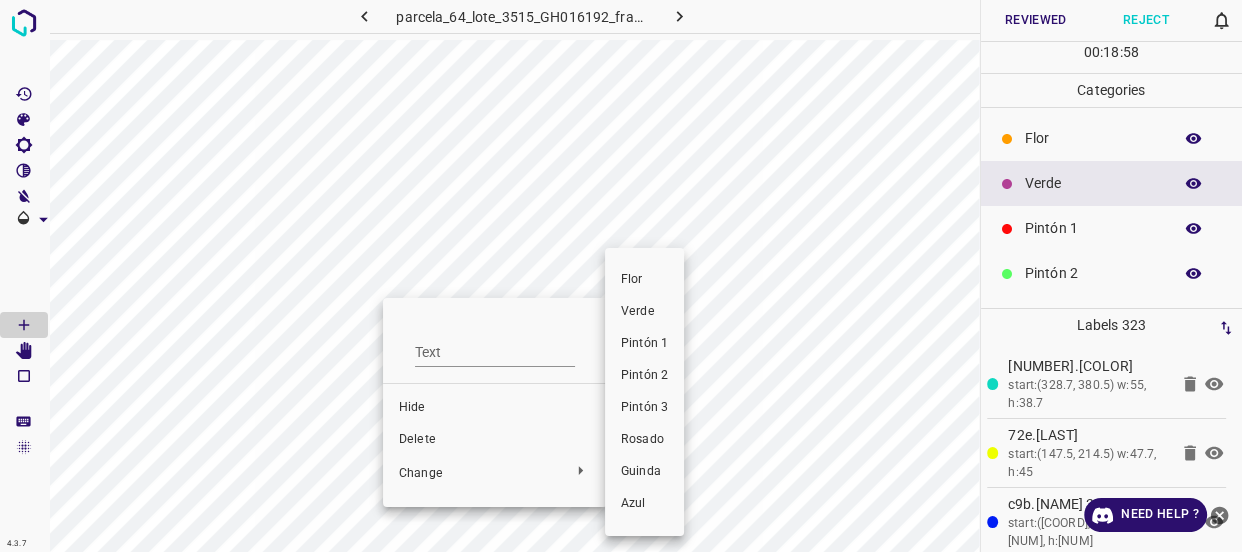 click on "Pintón 1" at bounding box center (644, 344) 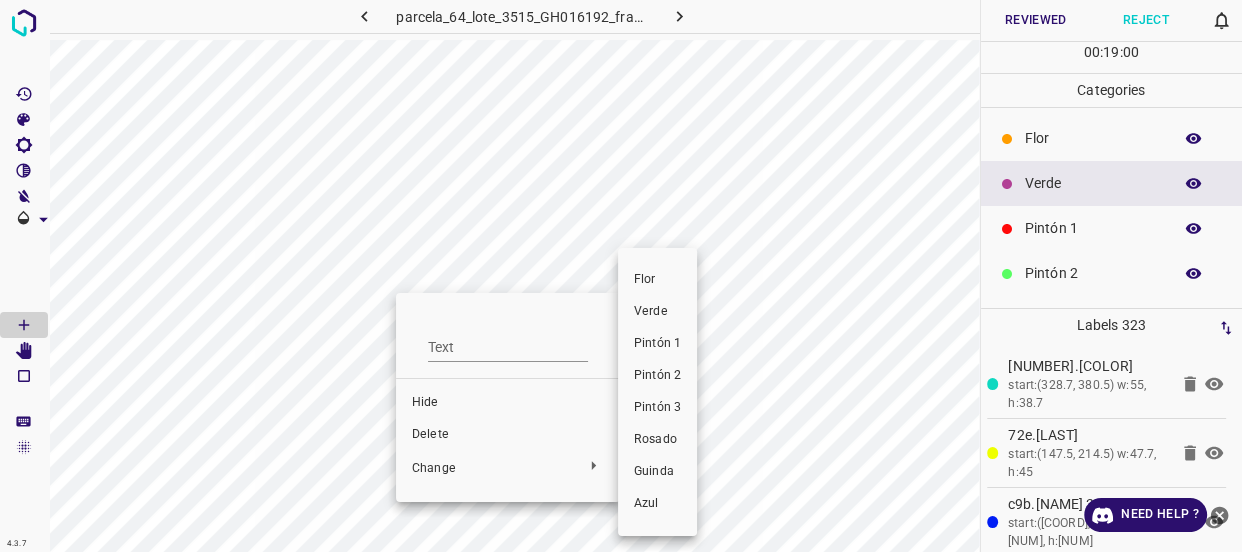 drag, startPoint x: 647, startPoint y: 344, endPoint x: 498, endPoint y: 356, distance: 149.48244 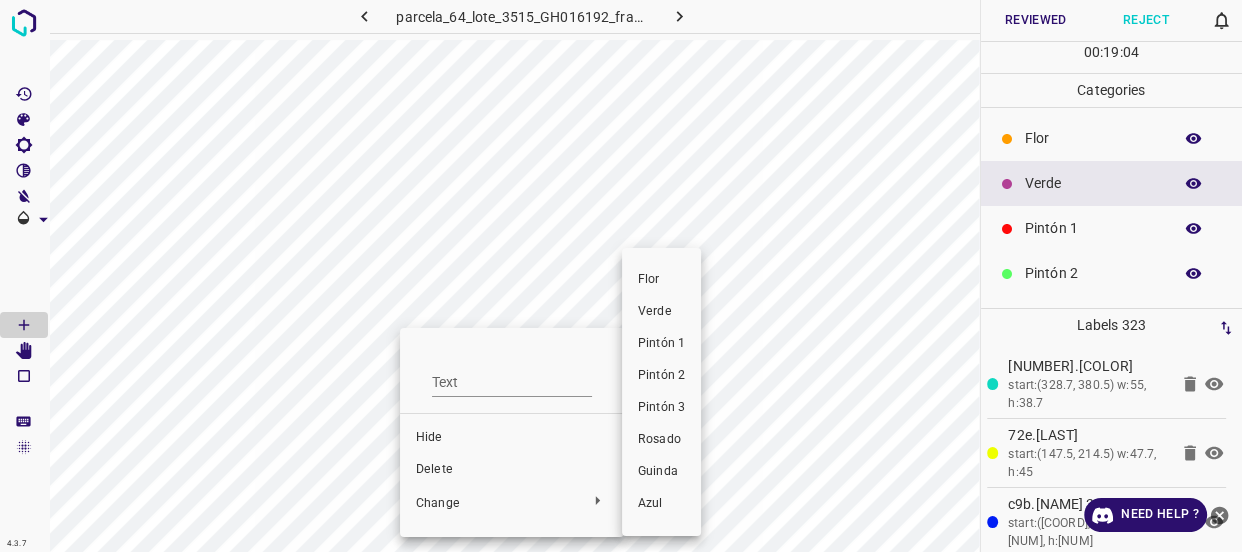 click on "Pintón 1" at bounding box center (661, 344) 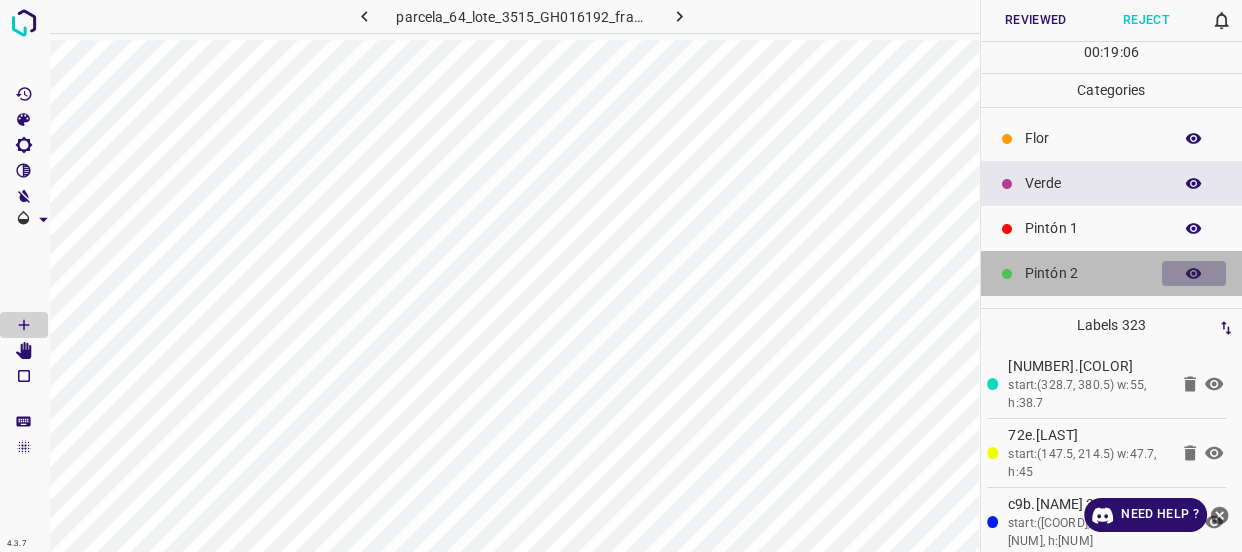 click at bounding box center (1194, 274) 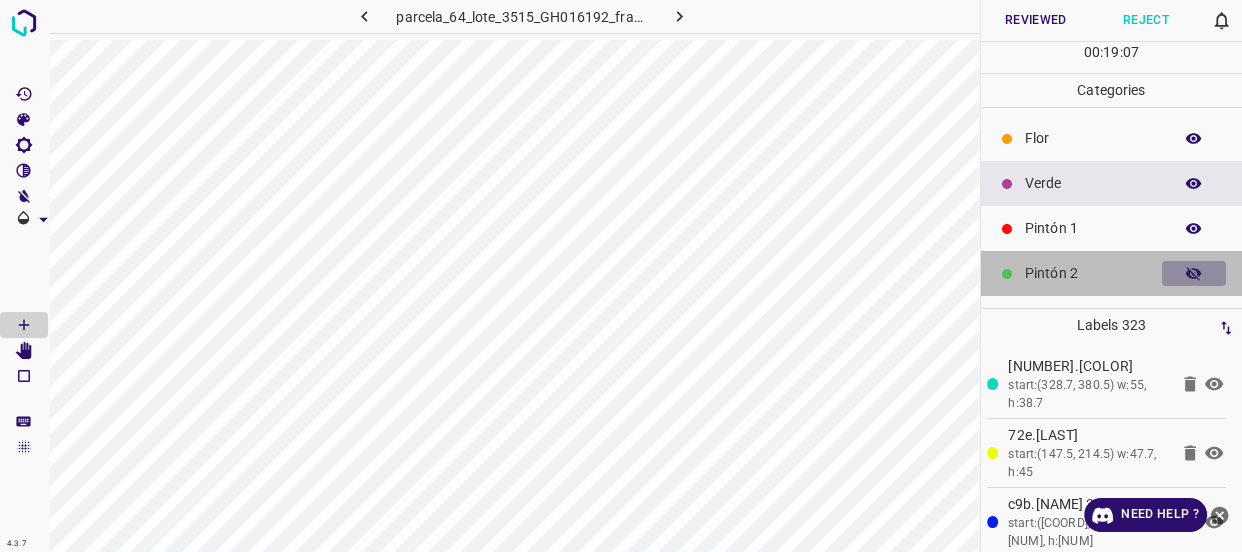 click at bounding box center (1194, 274) 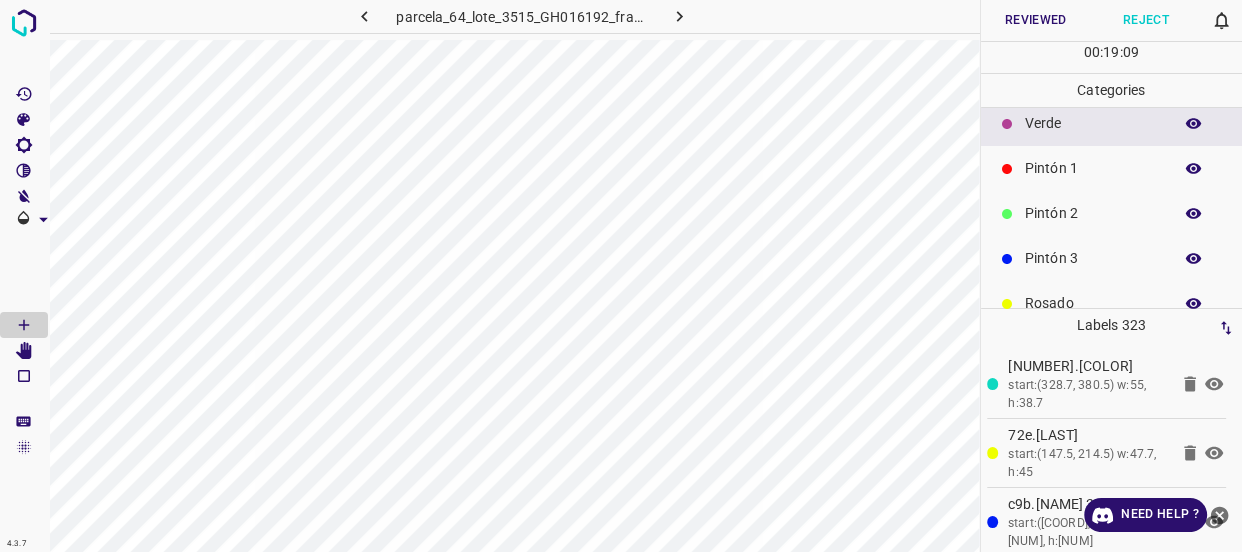 scroll, scrollTop: 90, scrollLeft: 0, axis: vertical 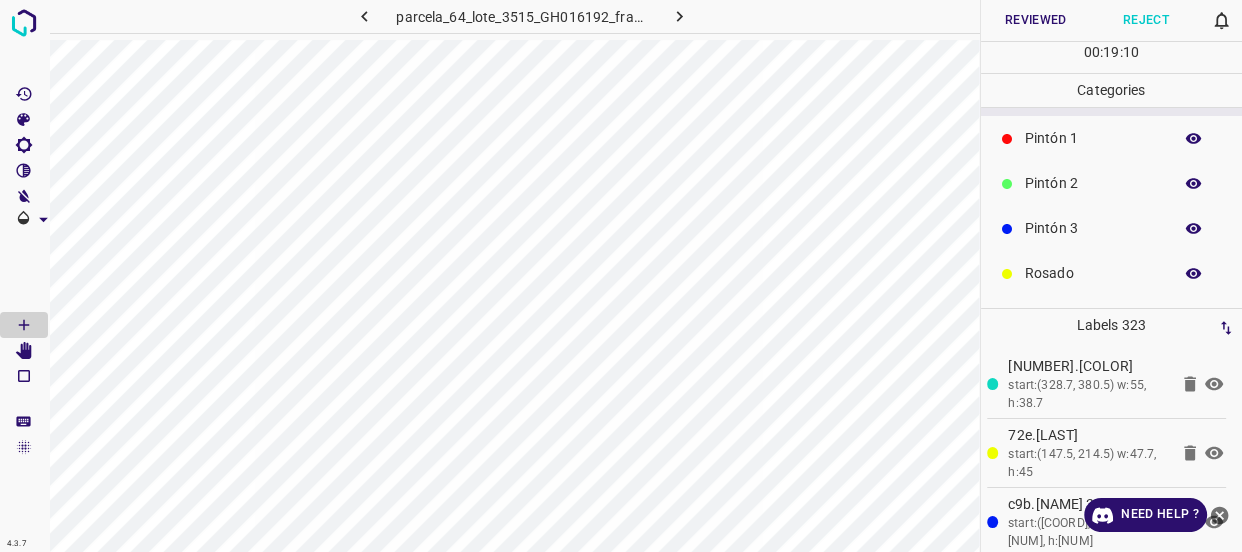 click 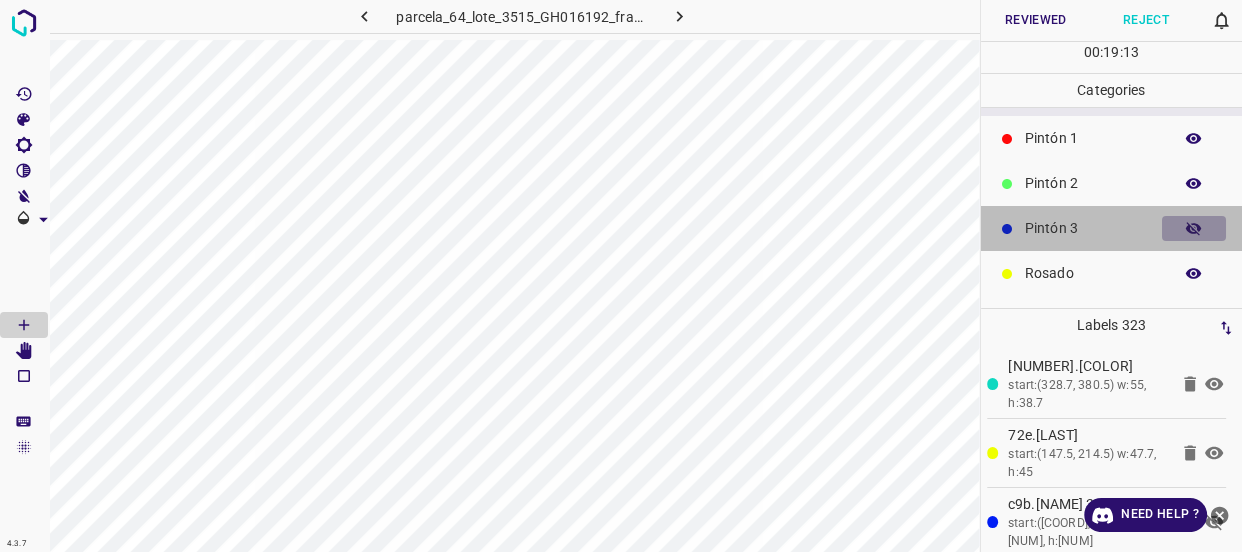 click 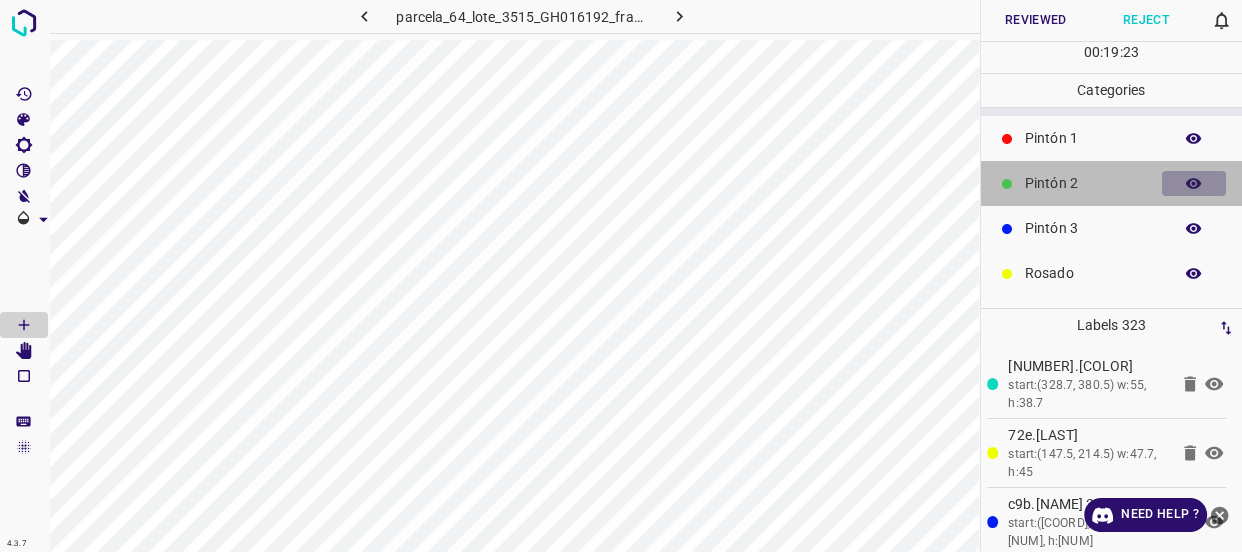 click 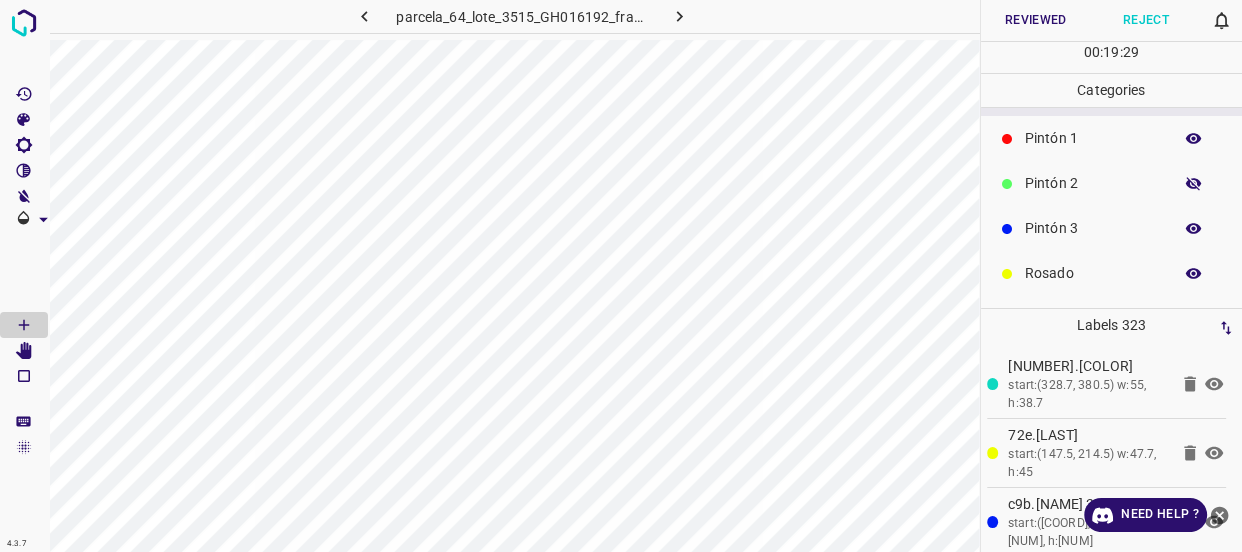 click 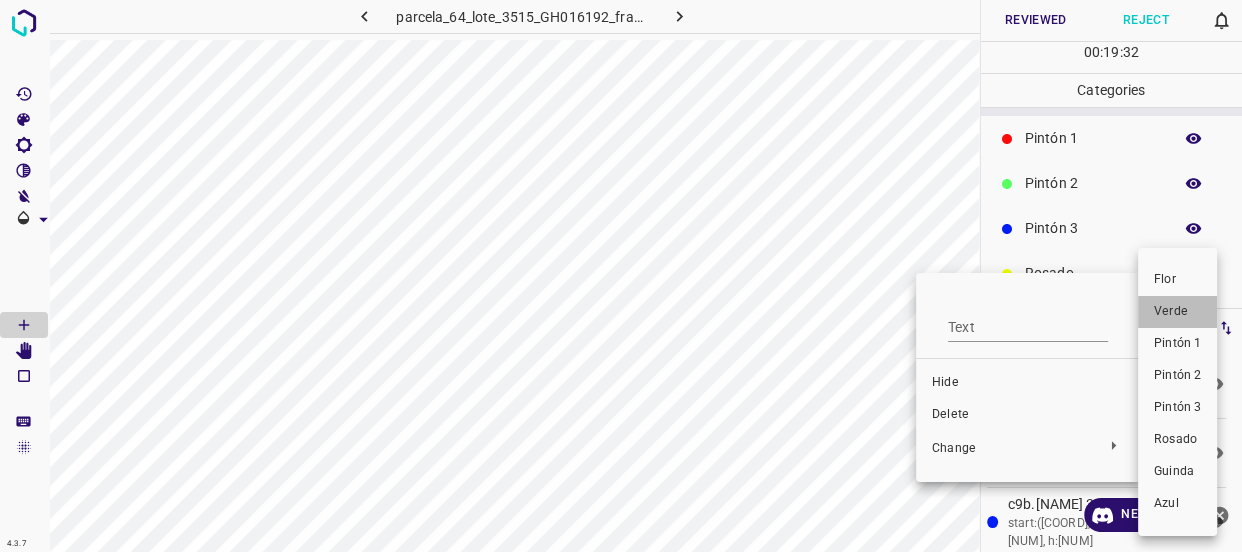 drag, startPoint x: 1151, startPoint y: 308, endPoint x: 896, endPoint y: 277, distance: 256.8774 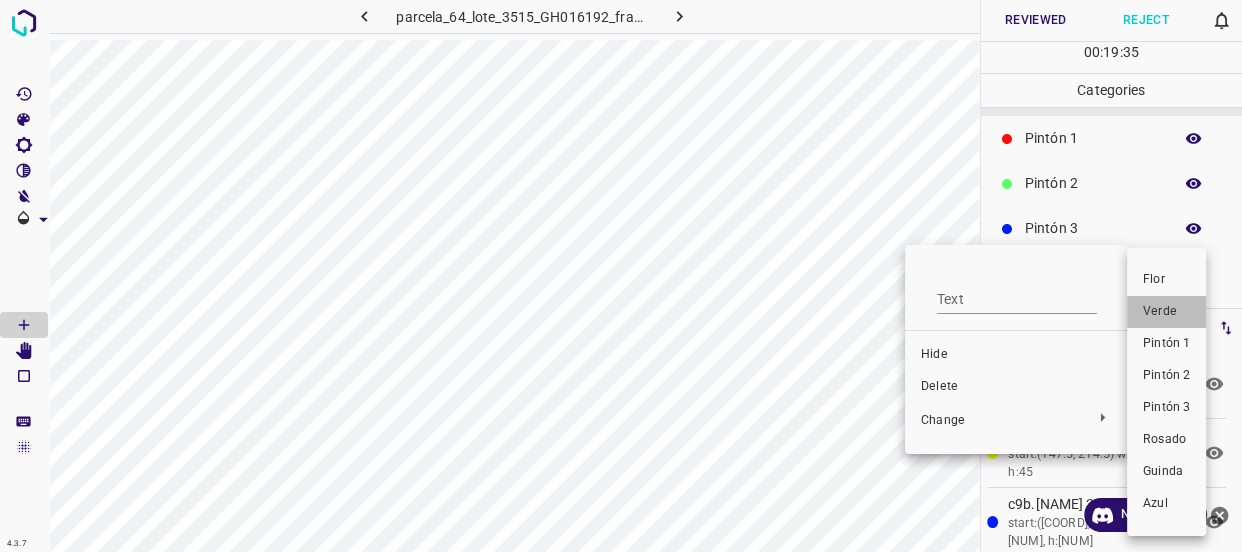 click on "Verde" at bounding box center [1166, 312] 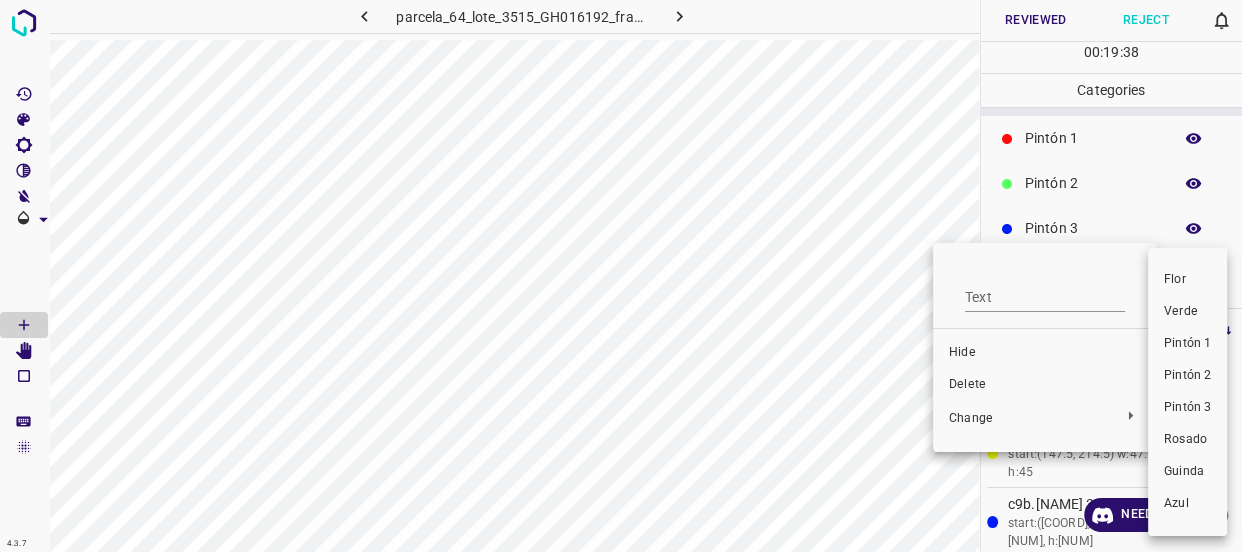 click on "Verde" at bounding box center [1187, 312] 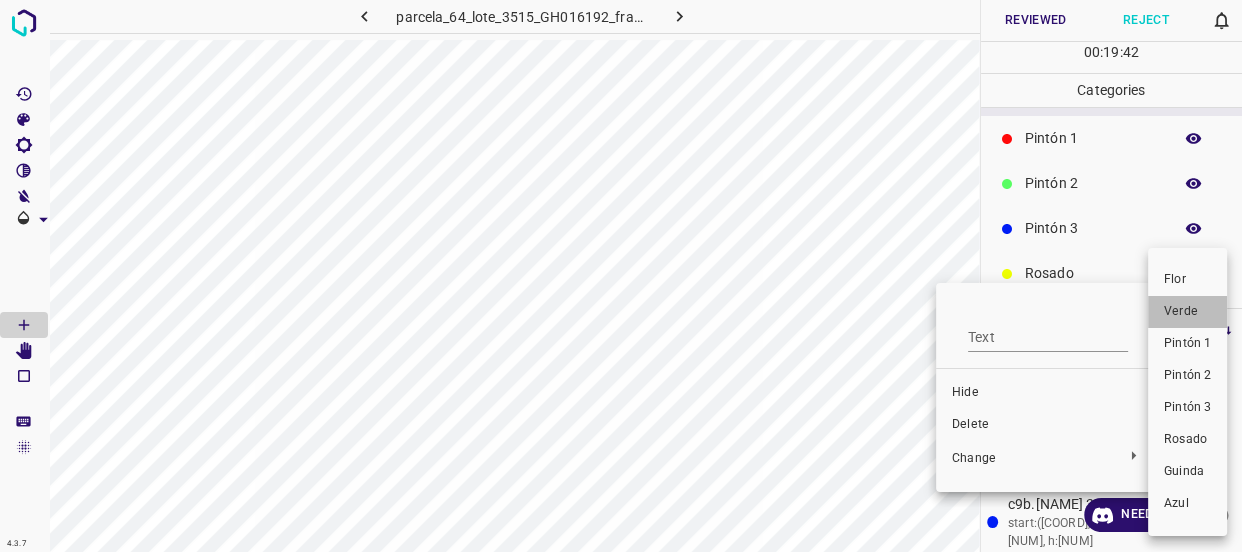 click on "Verde" at bounding box center [1187, 312] 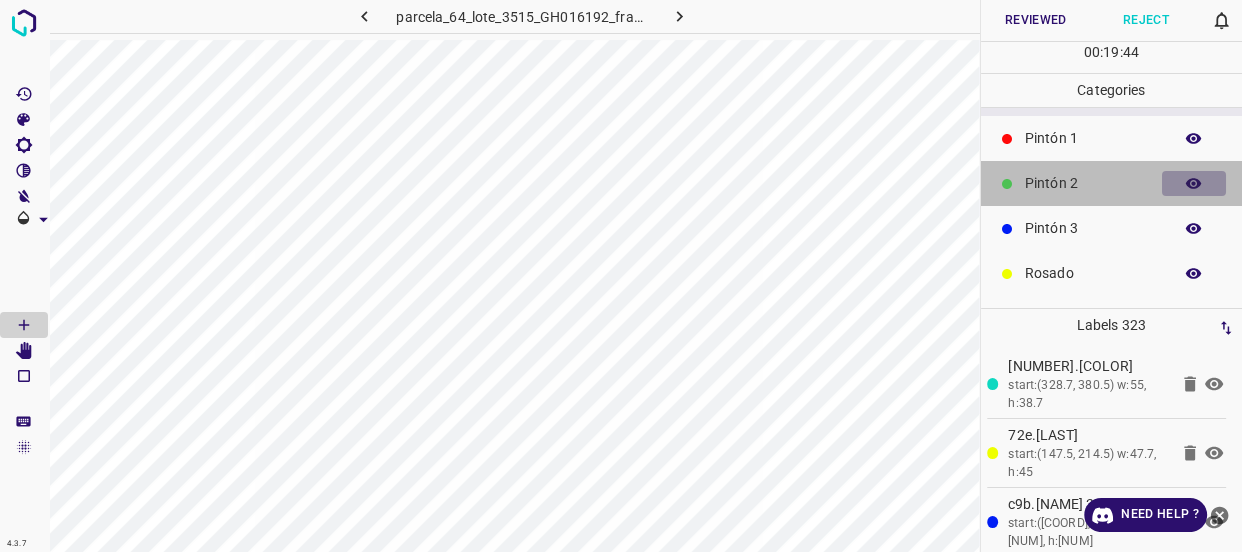 click at bounding box center (1194, 184) 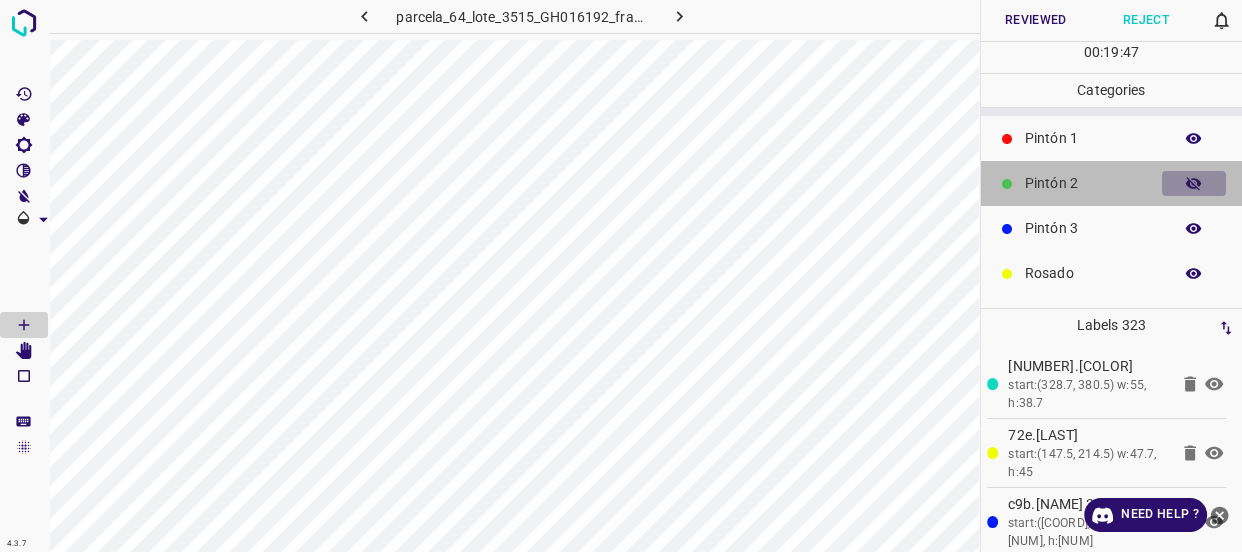 click at bounding box center (1194, 184) 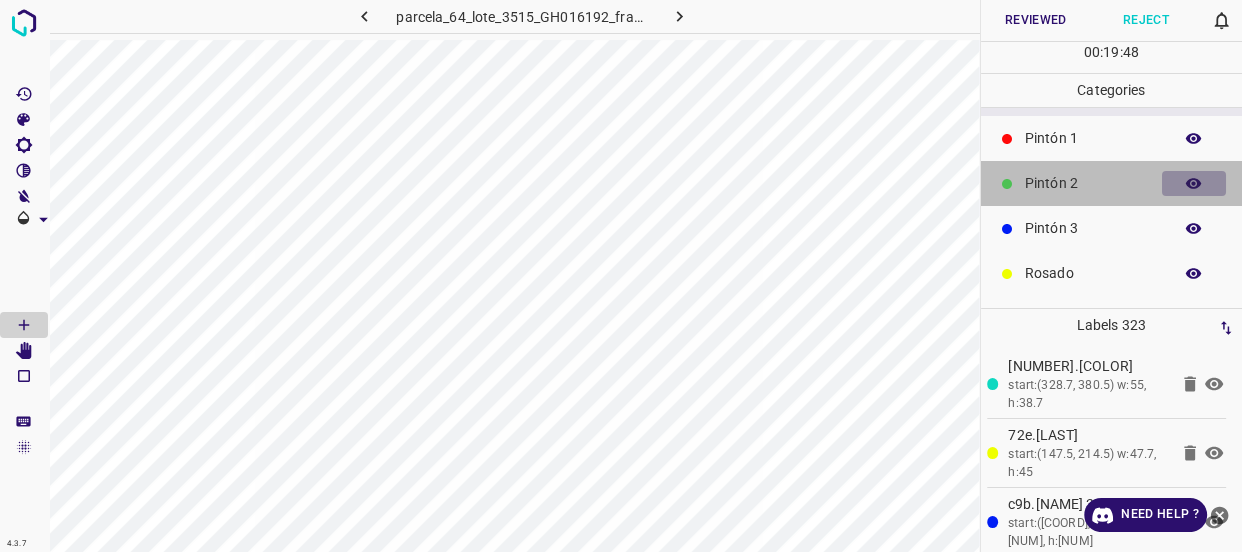 click at bounding box center (1194, 184) 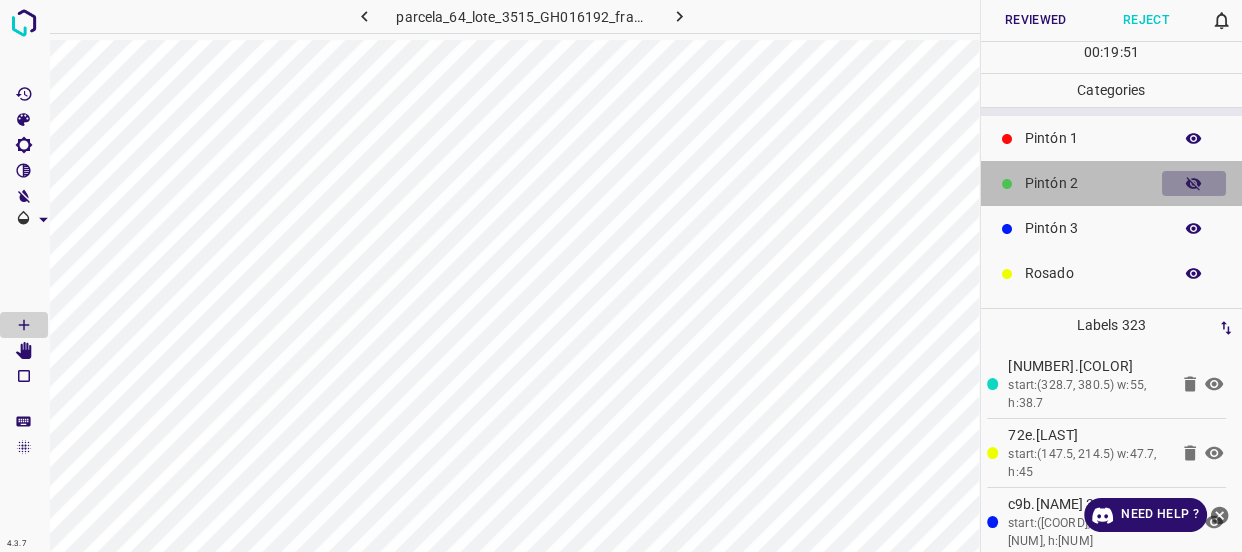 click at bounding box center (1194, 184) 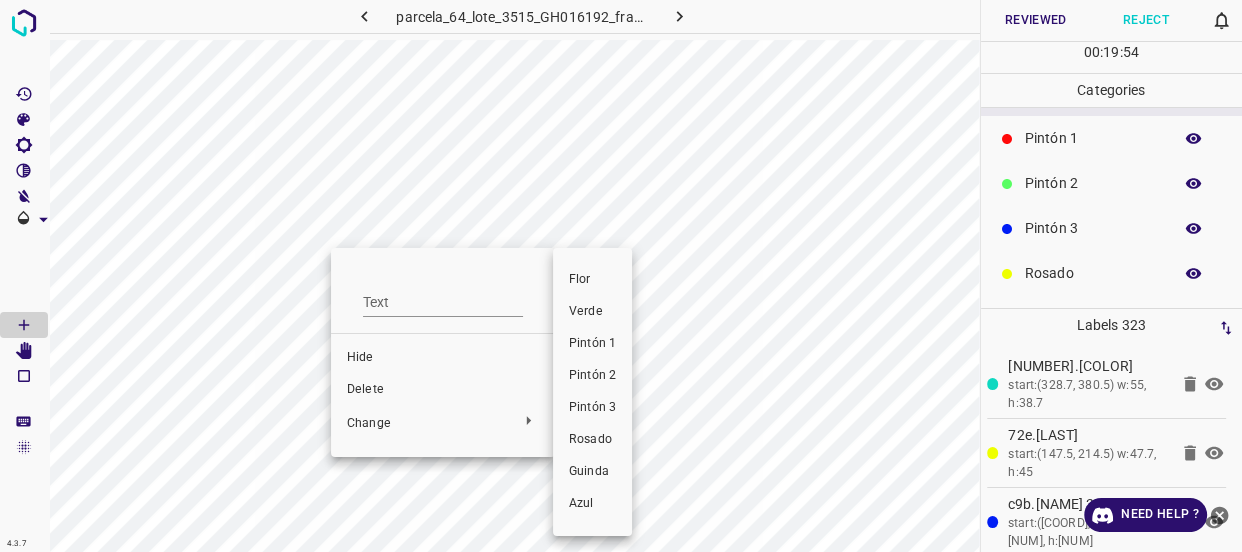 click on "Verde" at bounding box center [592, 312] 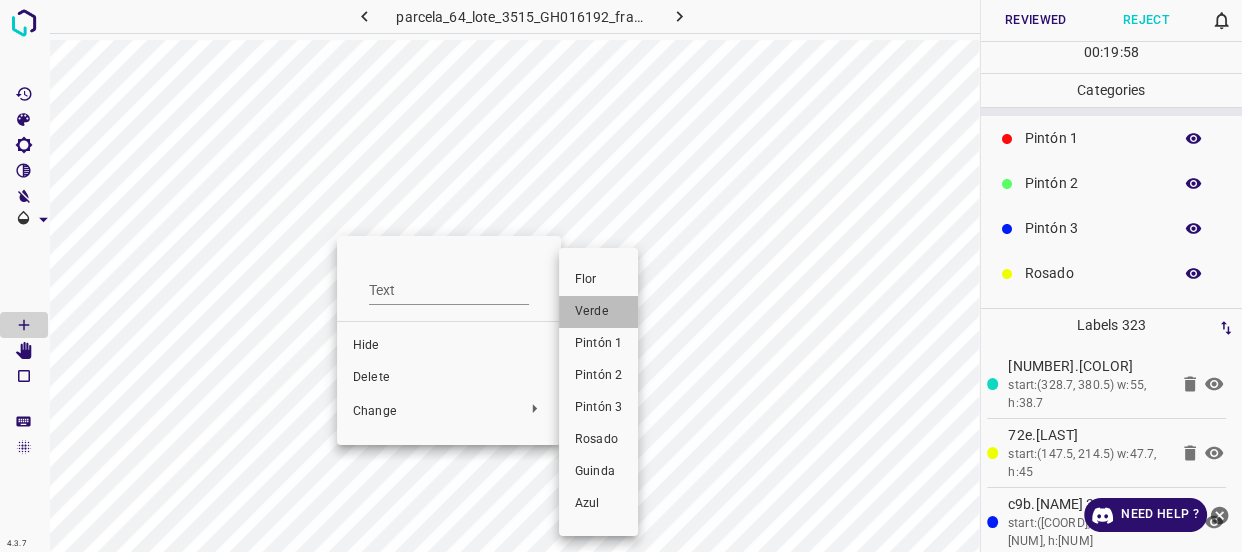 click on "Verde" at bounding box center [598, 312] 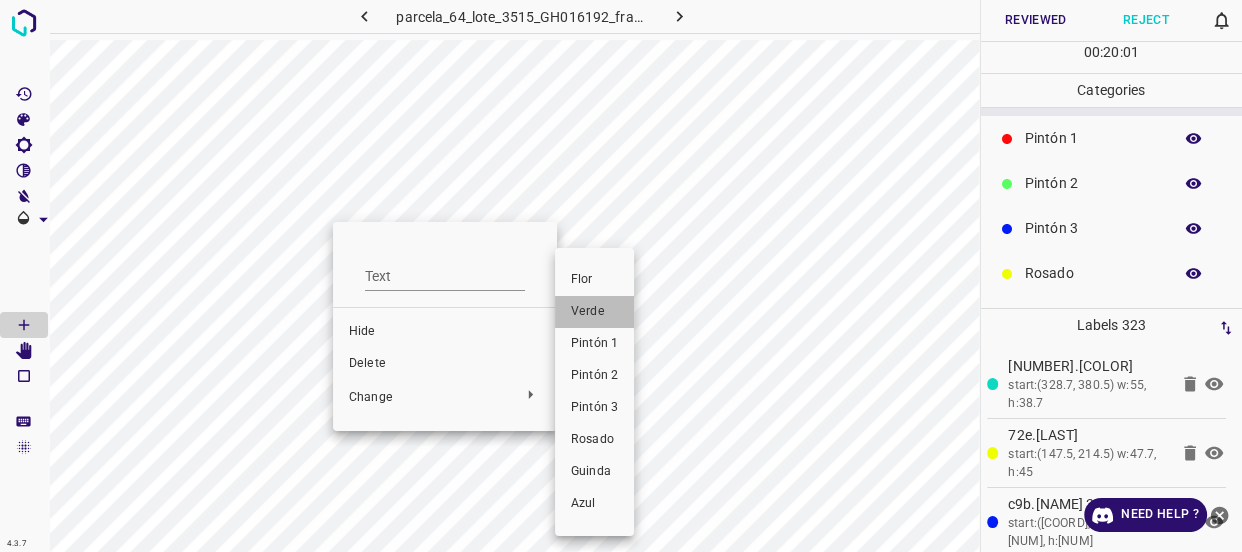 click on "Verde" at bounding box center (594, 312) 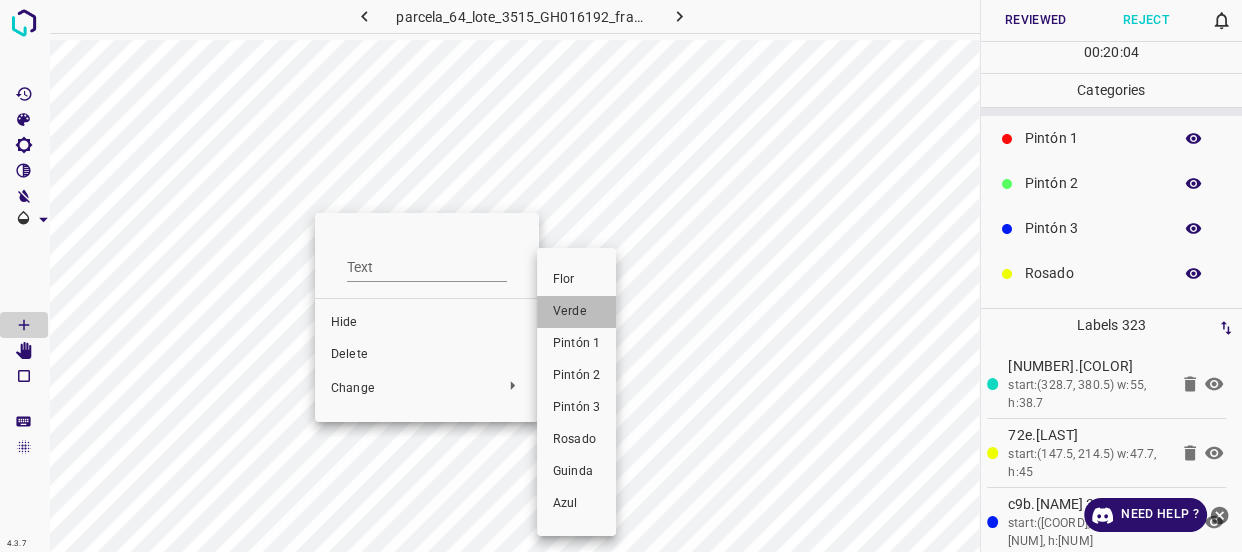 click on "Verde" at bounding box center (576, 312) 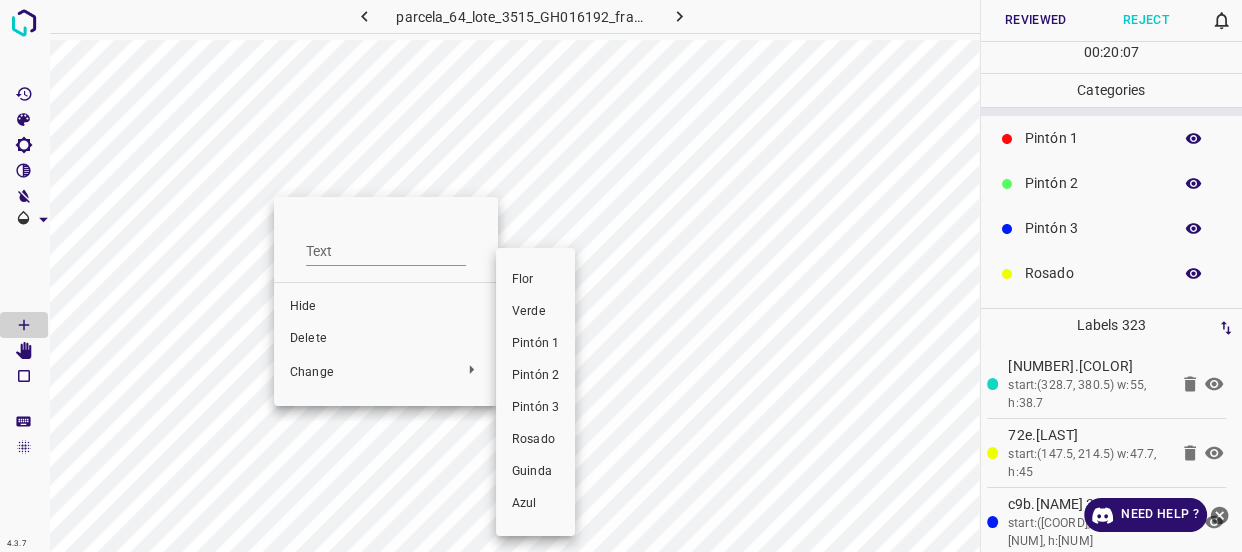 drag, startPoint x: 530, startPoint y: 310, endPoint x: 362, endPoint y: 255, distance: 176.77386 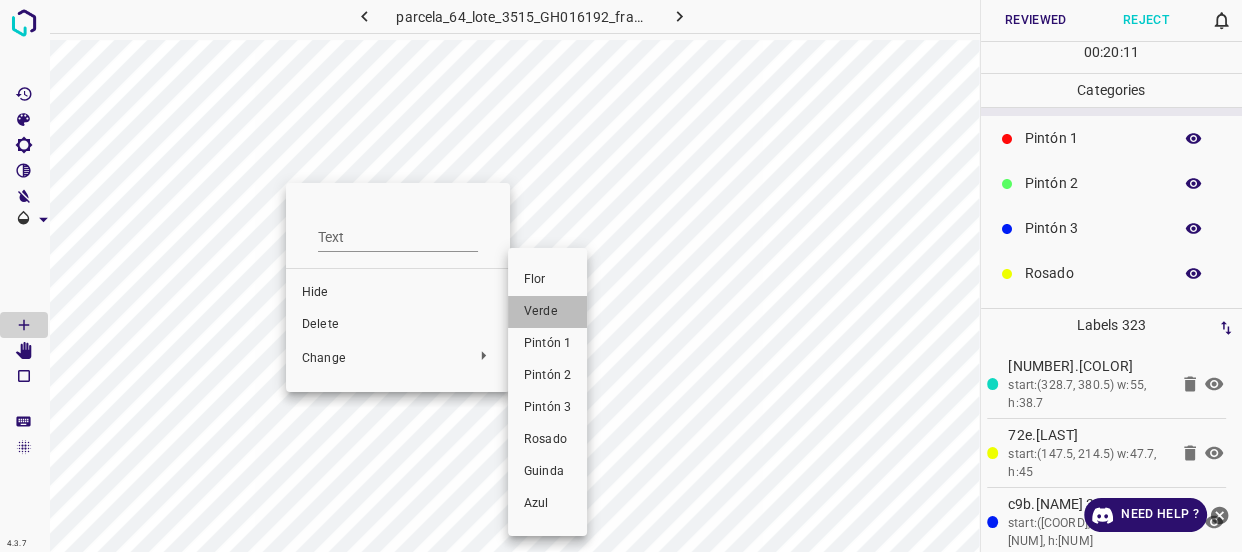 click on "Verde" at bounding box center (547, 312) 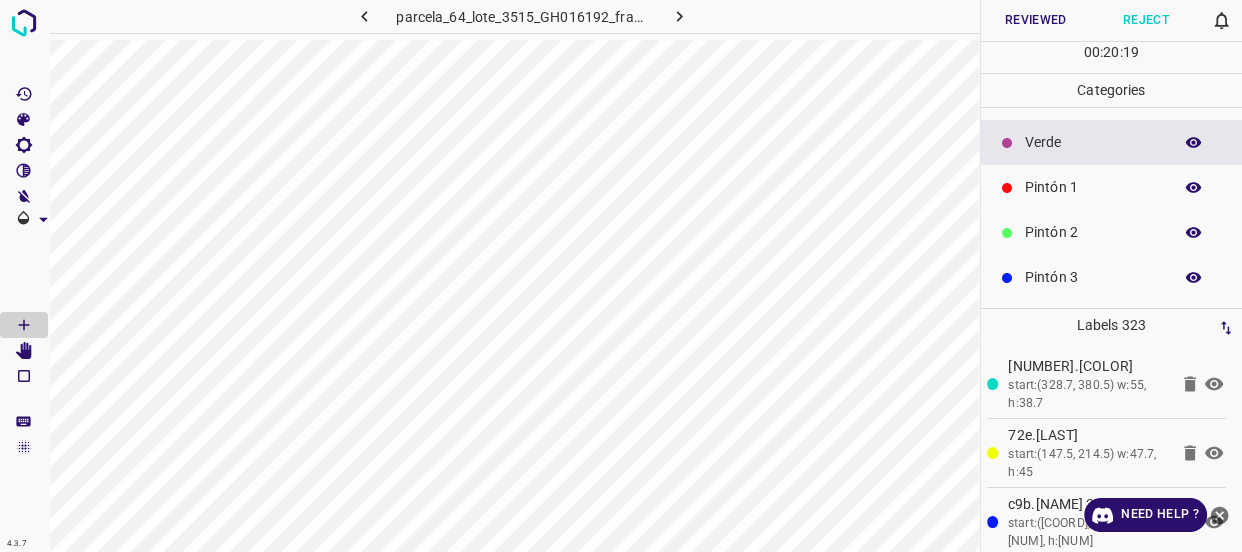 scroll, scrollTop: 0, scrollLeft: 0, axis: both 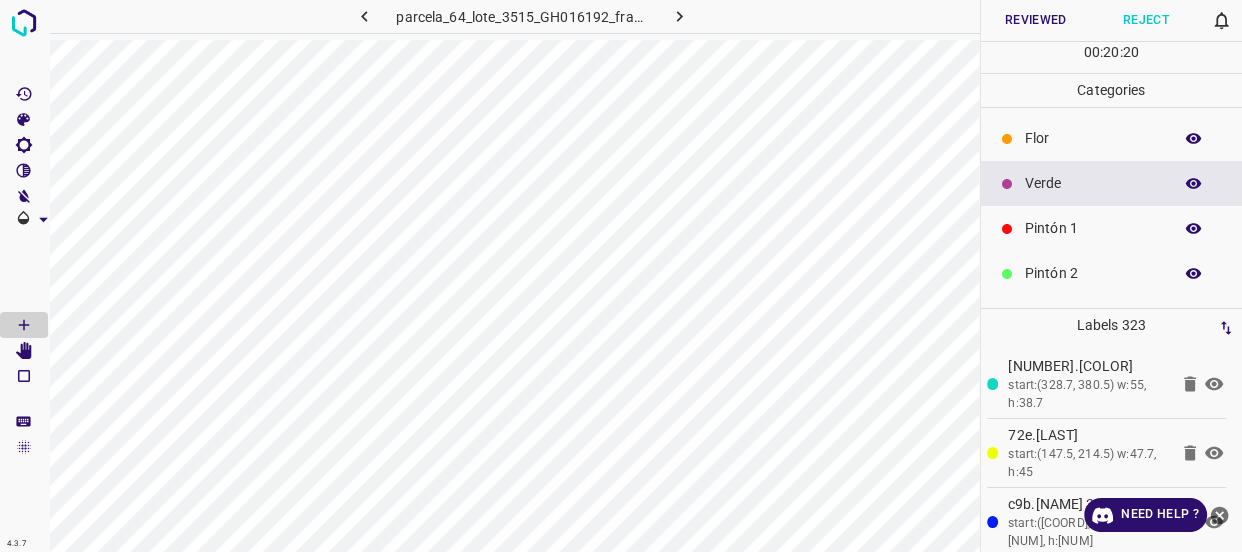 click on "Flor" at bounding box center (1093, 138) 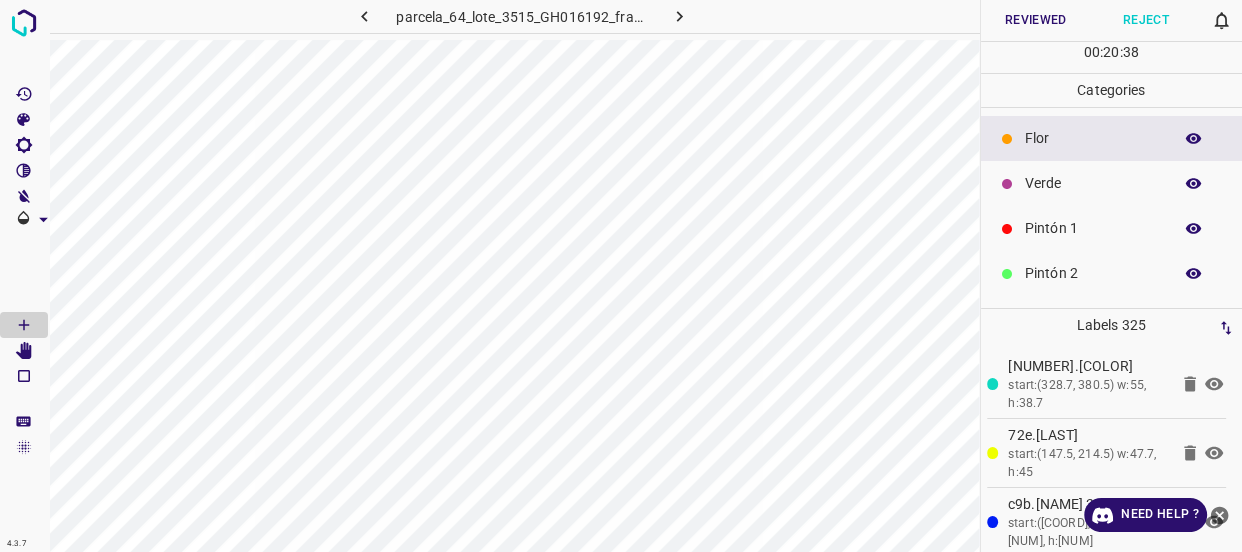 click 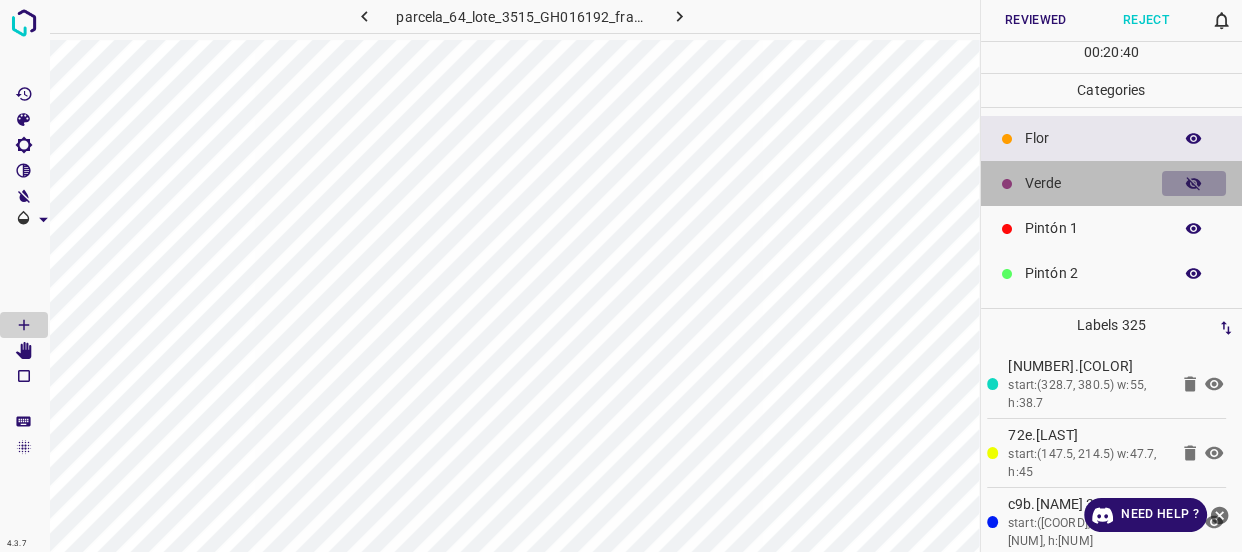 click 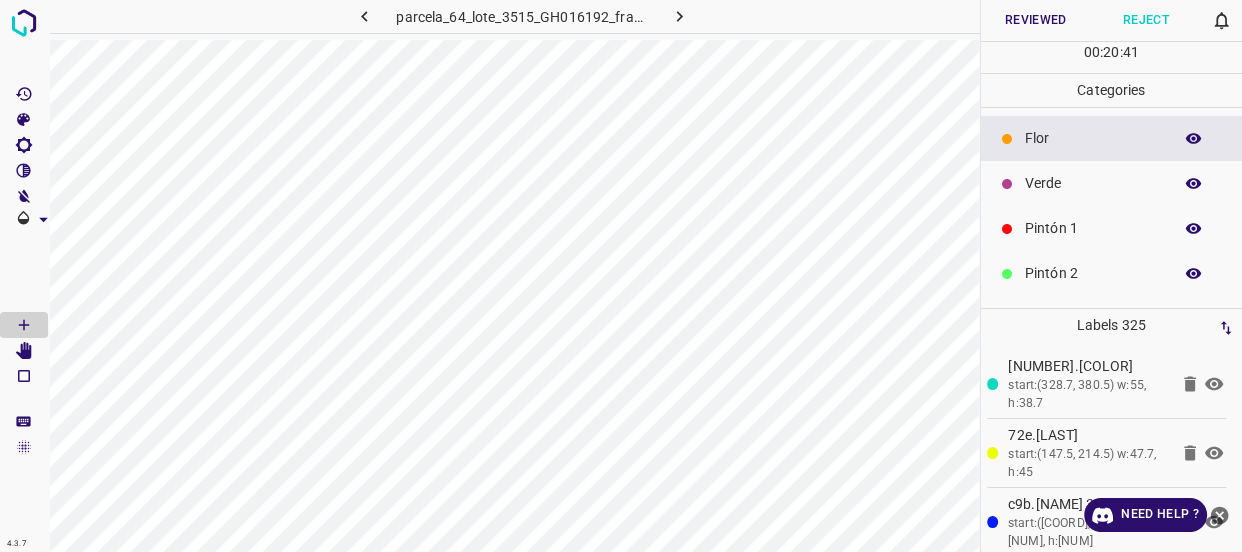 click 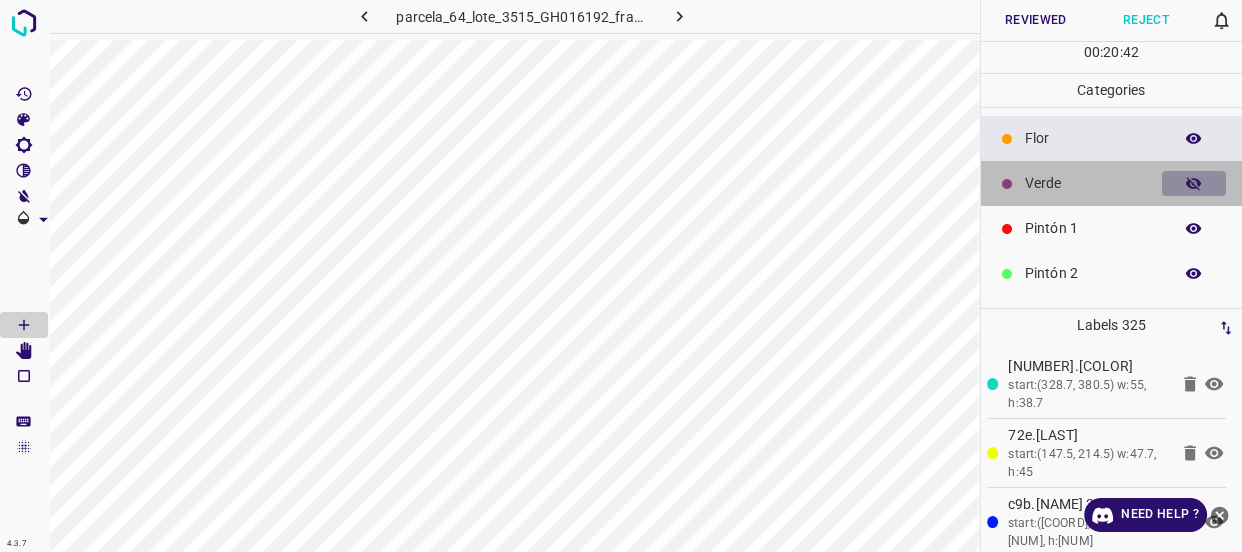 click 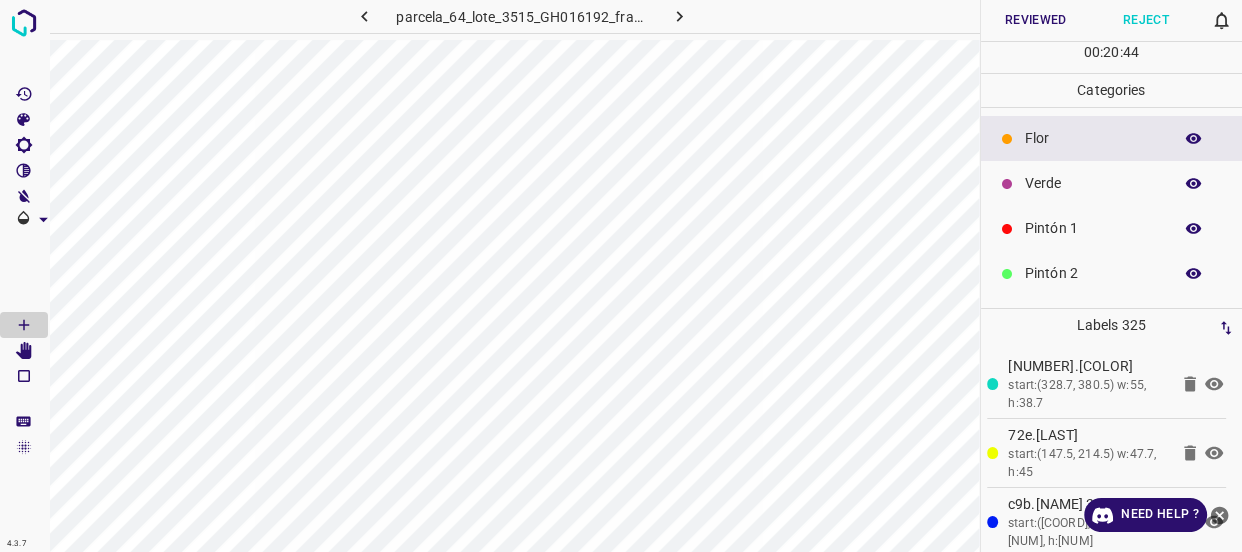 scroll, scrollTop: 175, scrollLeft: 0, axis: vertical 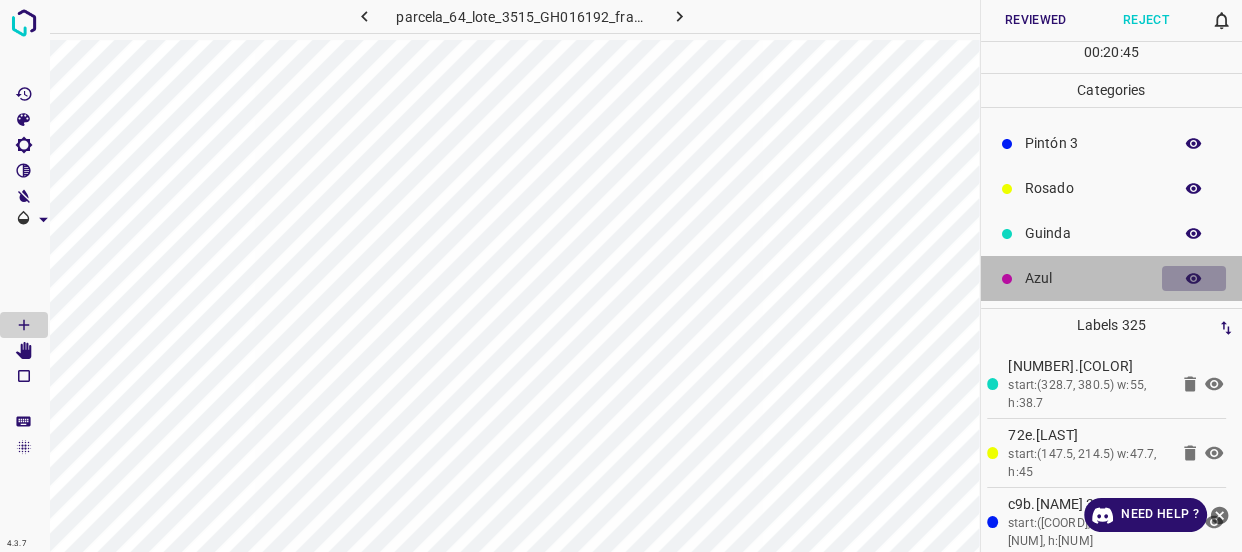 click 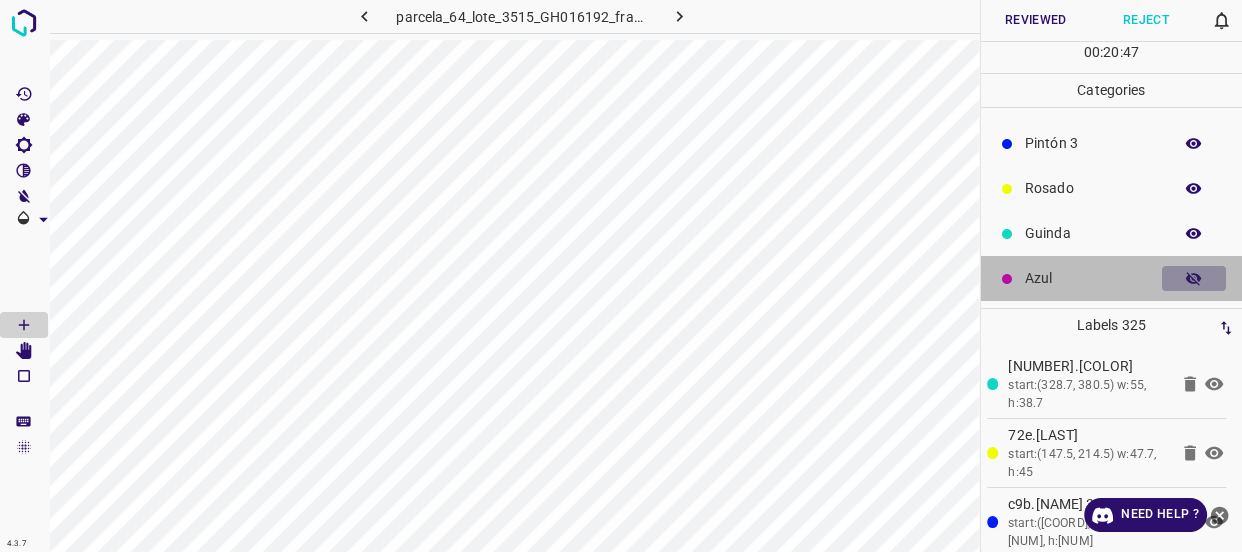 click 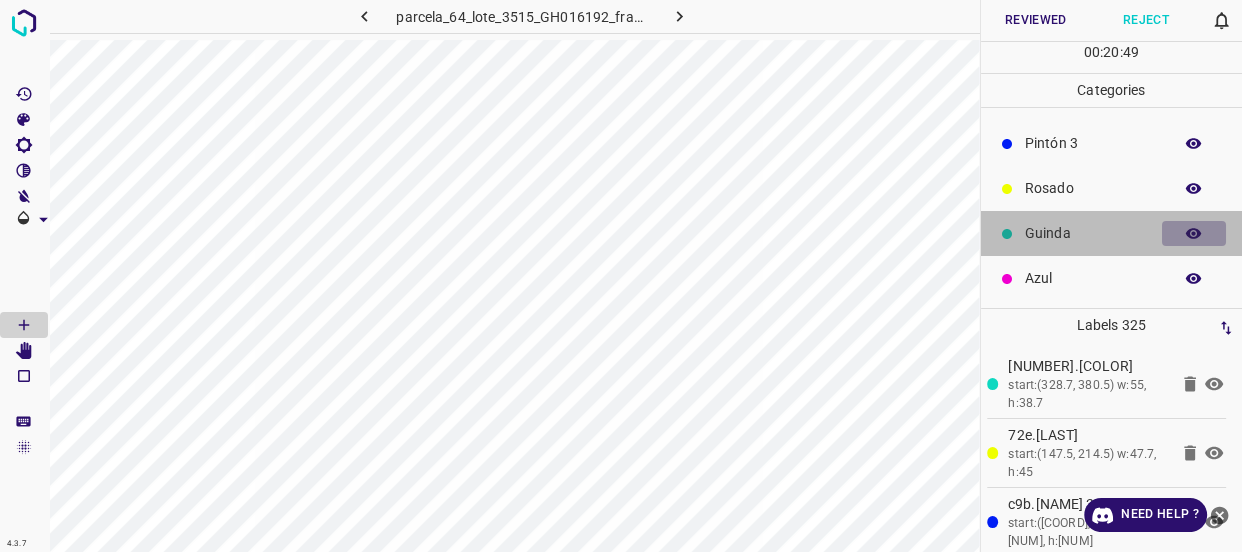 click 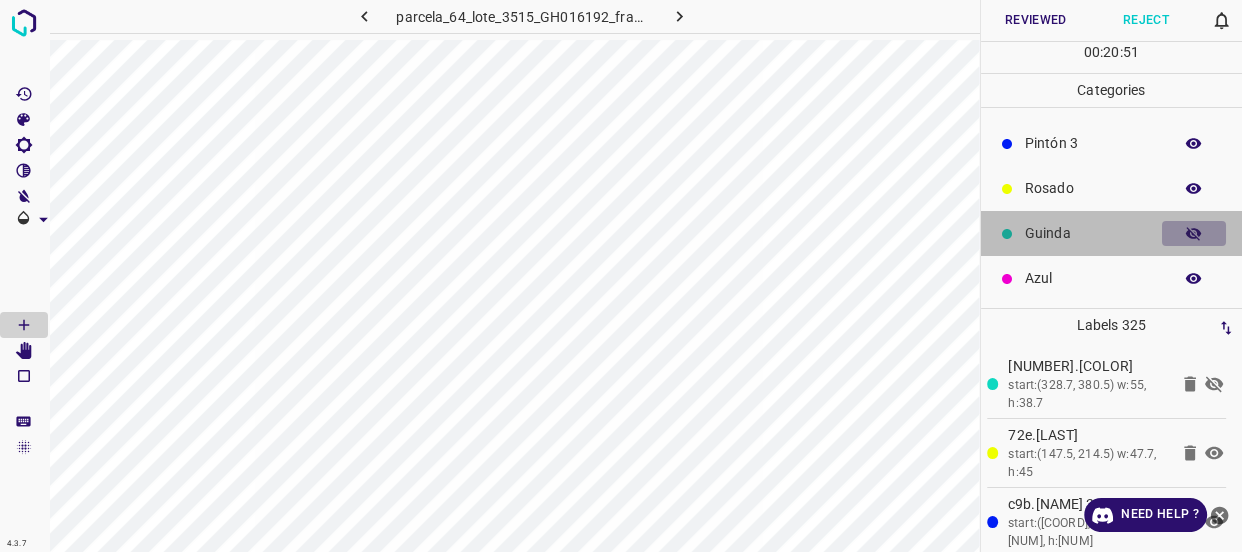 click 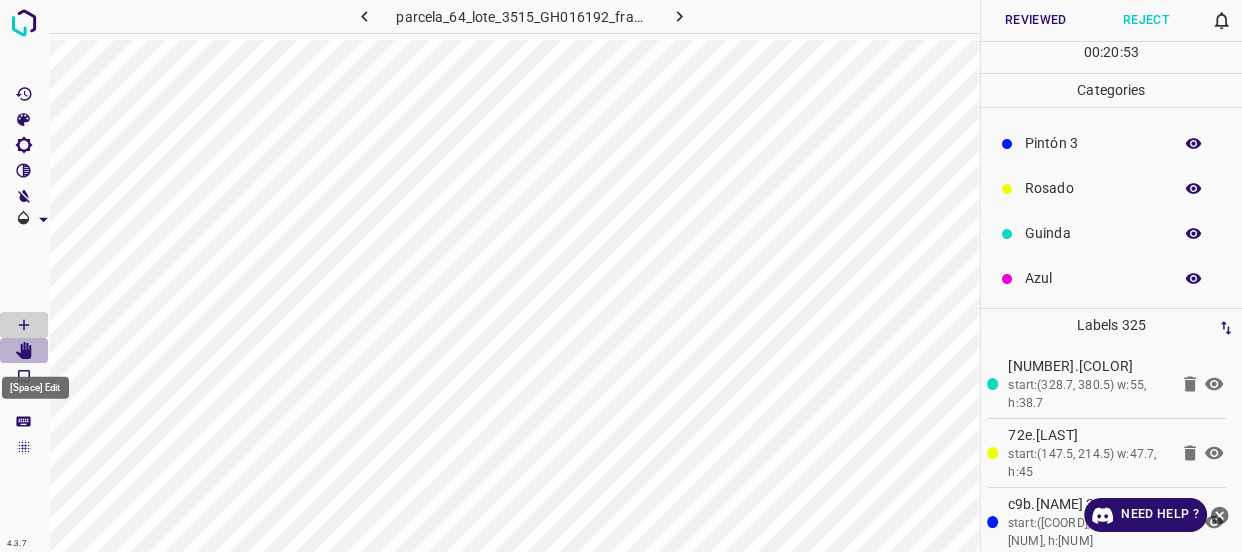 click 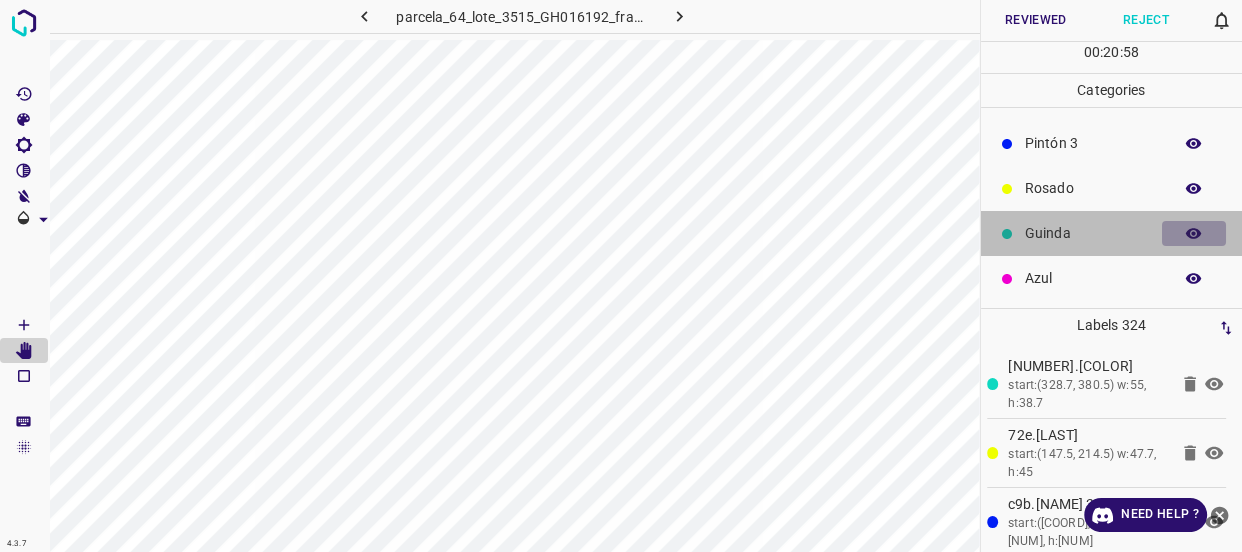 click 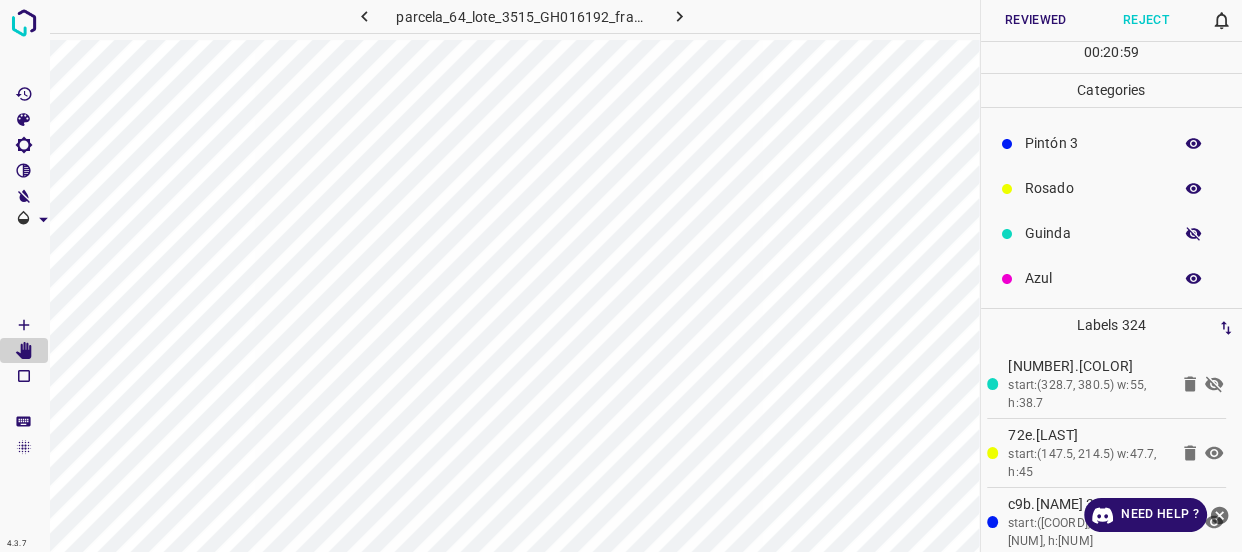click 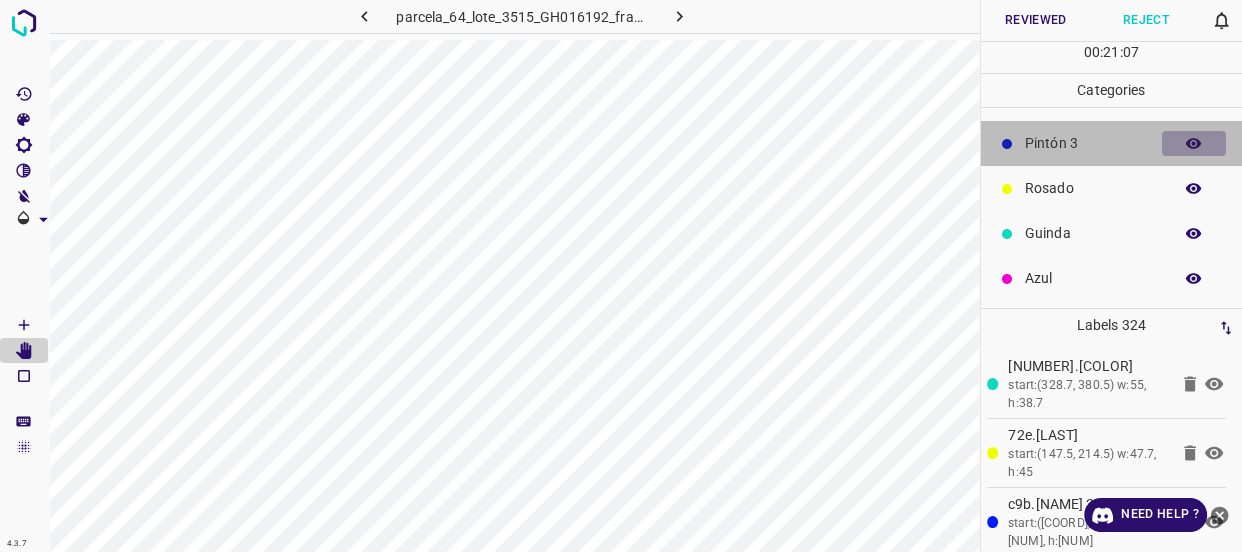 click 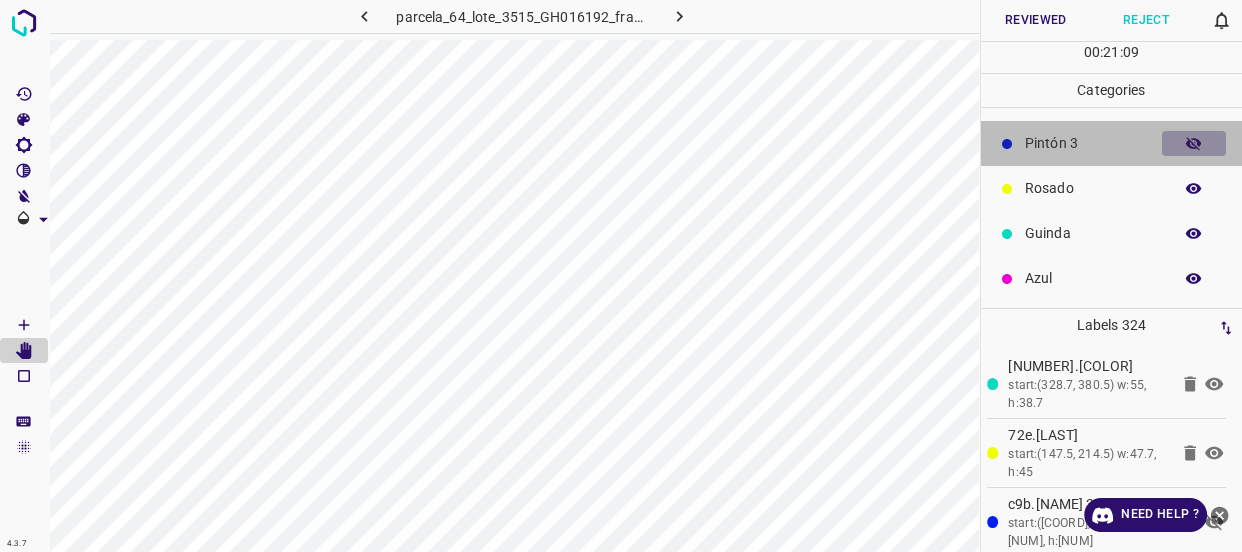 click 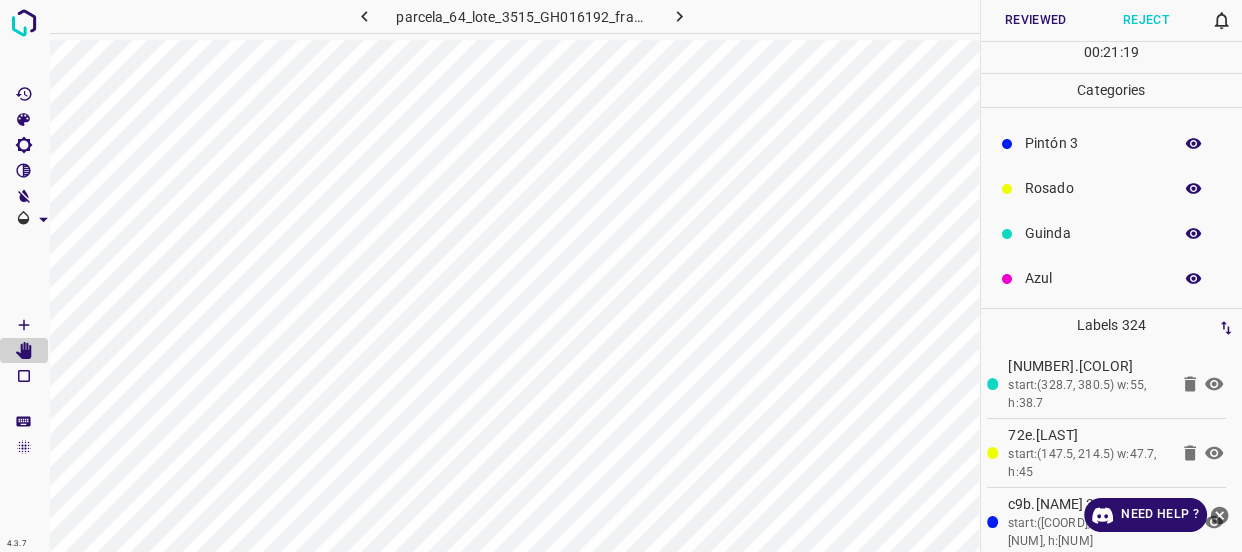 scroll, scrollTop: 0, scrollLeft: 0, axis: both 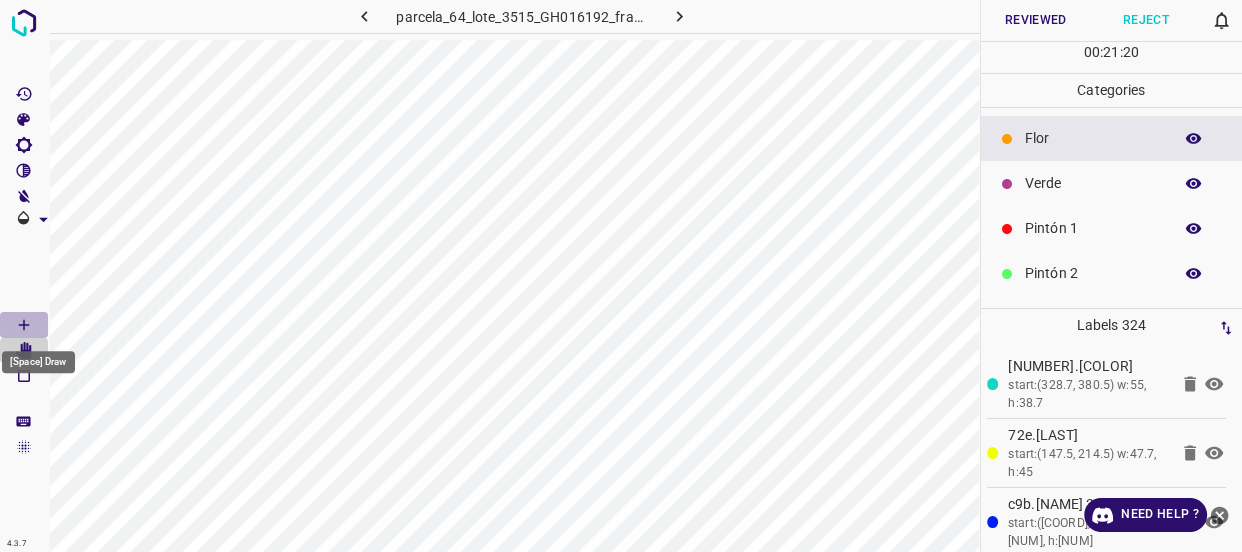 click 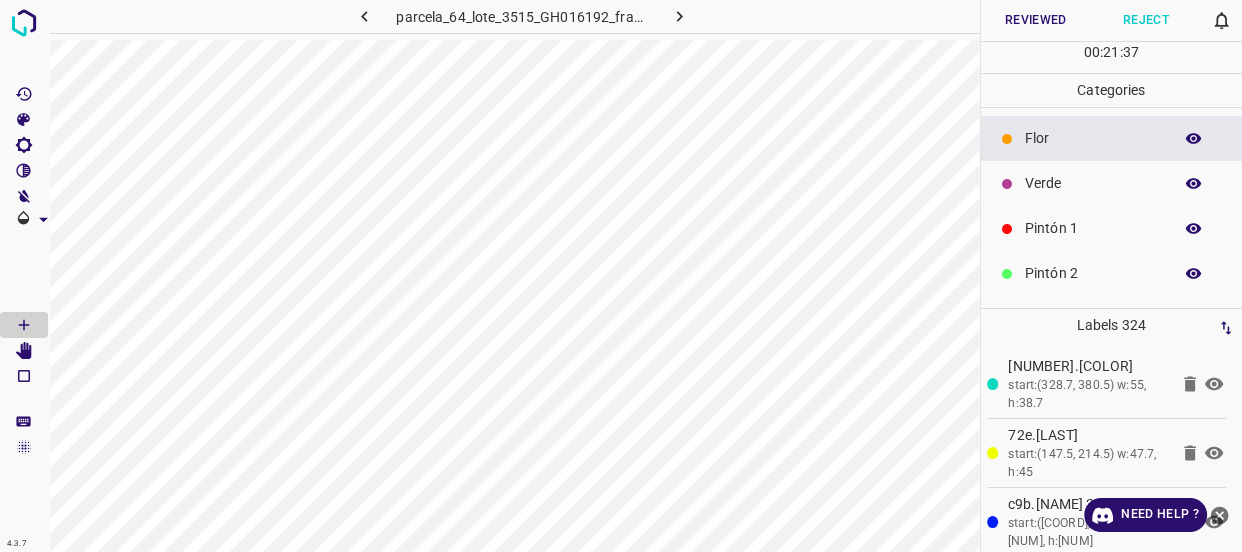 click on "Verde" at bounding box center (1093, 183) 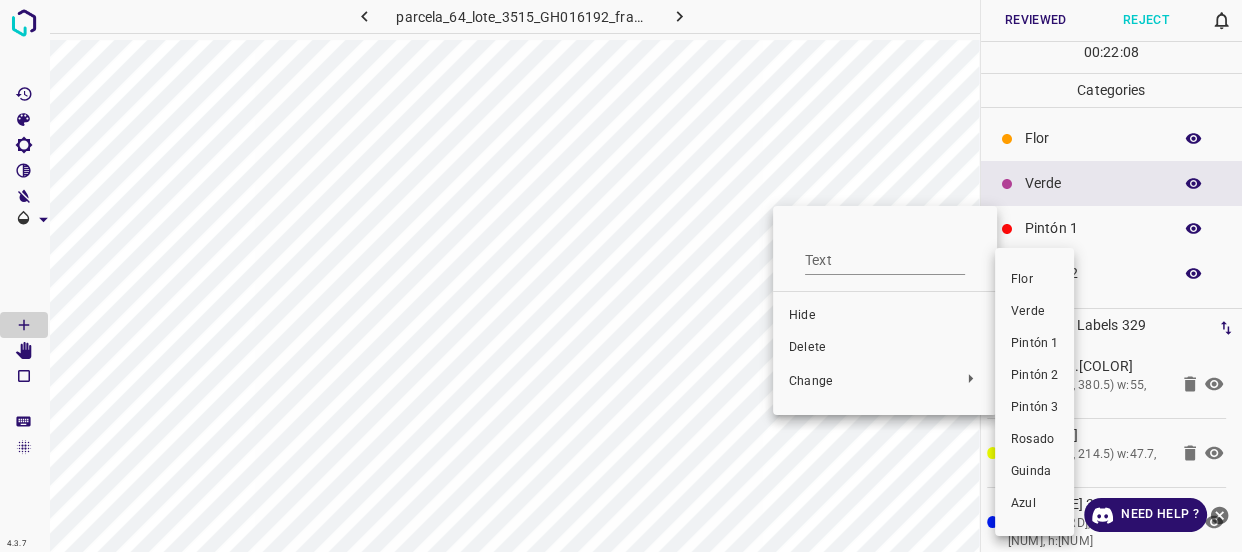 drag, startPoint x: 1010, startPoint y: 279, endPoint x: 800, endPoint y: 227, distance: 216.34232 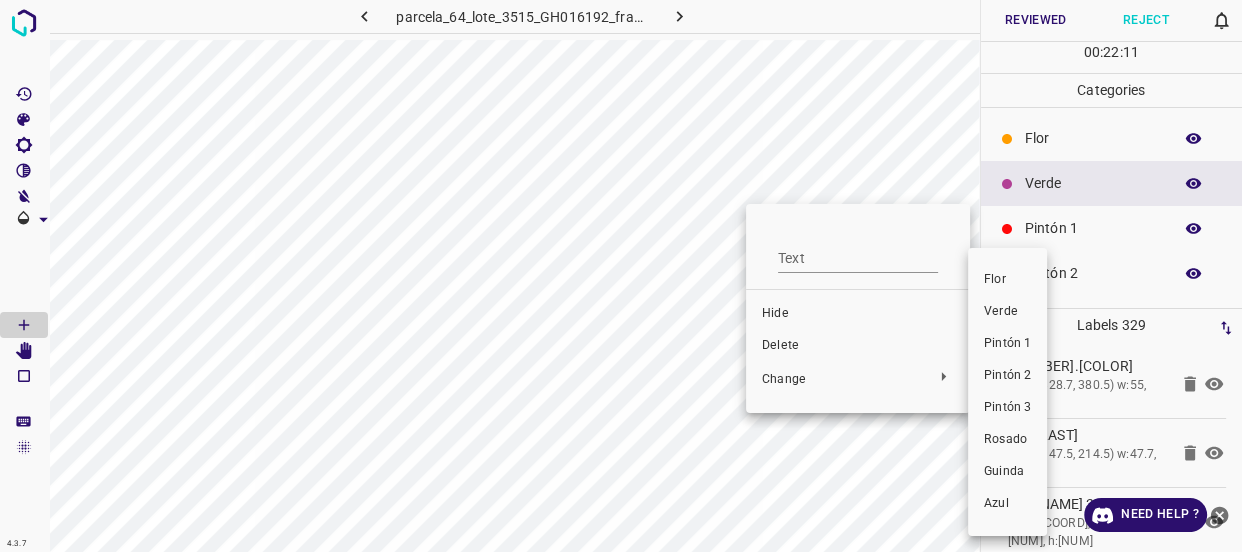 drag, startPoint x: 995, startPoint y: 276, endPoint x: 687, endPoint y: 277, distance: 308.00162 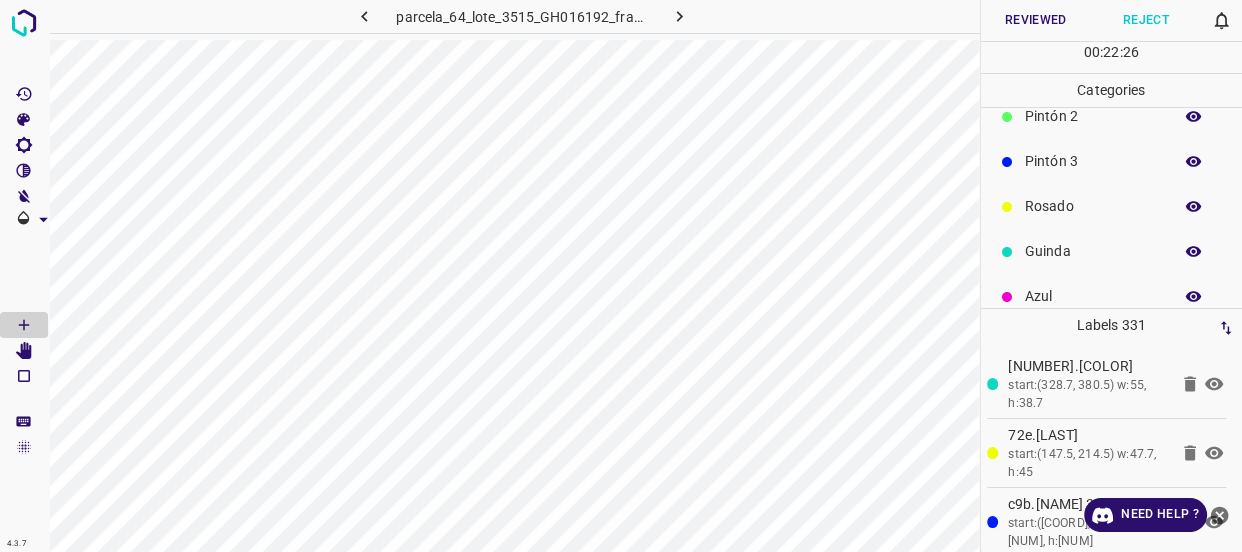 scroll, scrollTop: 175, scrollLeft: 0, axis: vertical 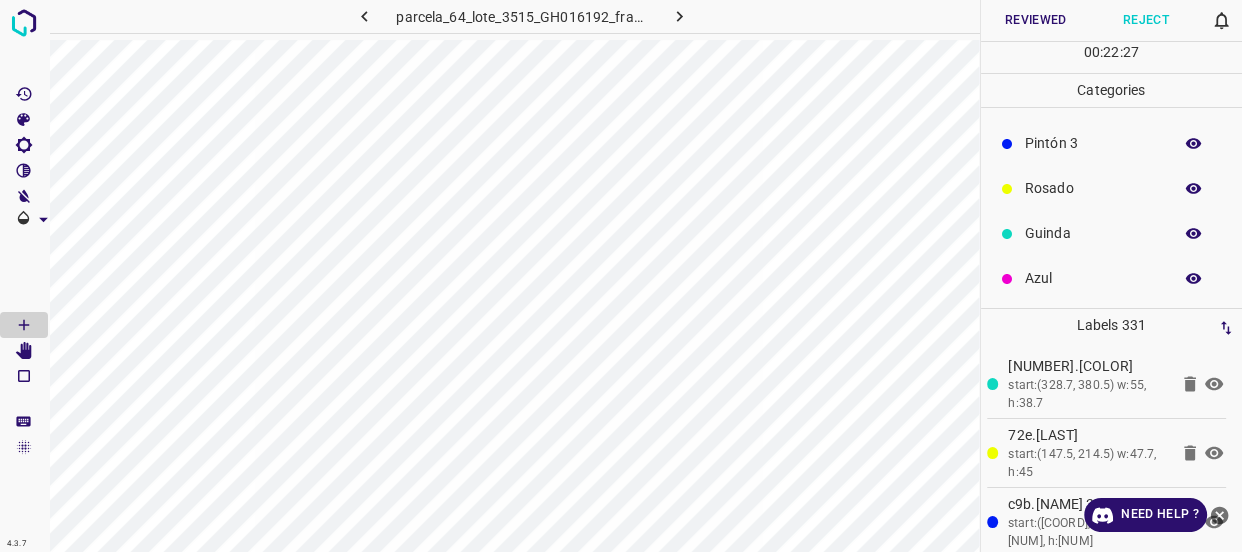click on "Azul" at bounding box center [1093, 278] 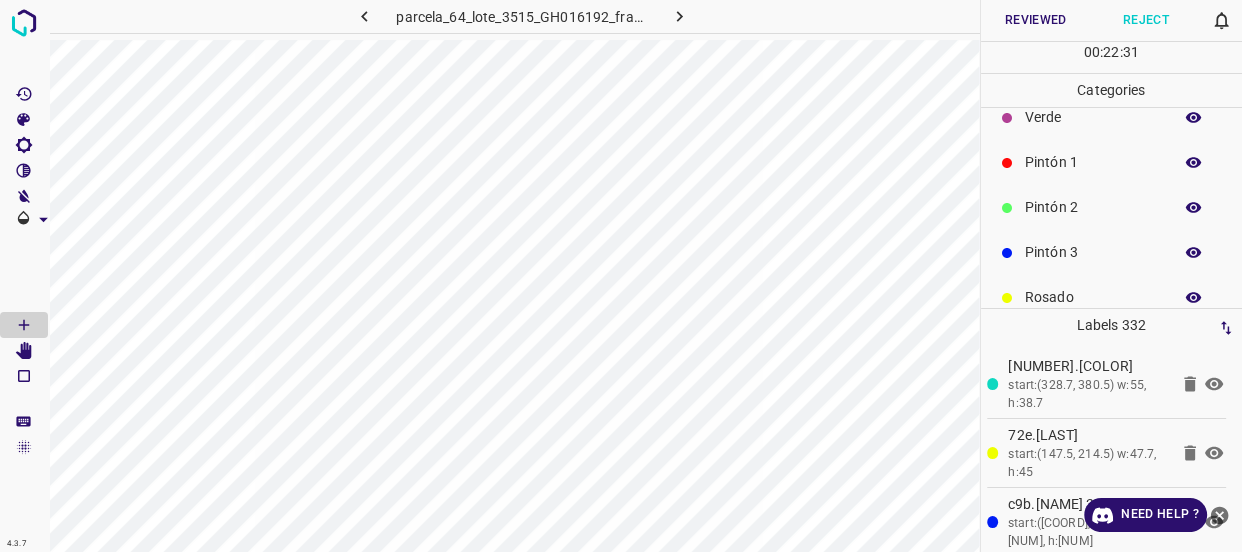 scroll, scrollTop: 0, scrollLeft: 0, axis: both 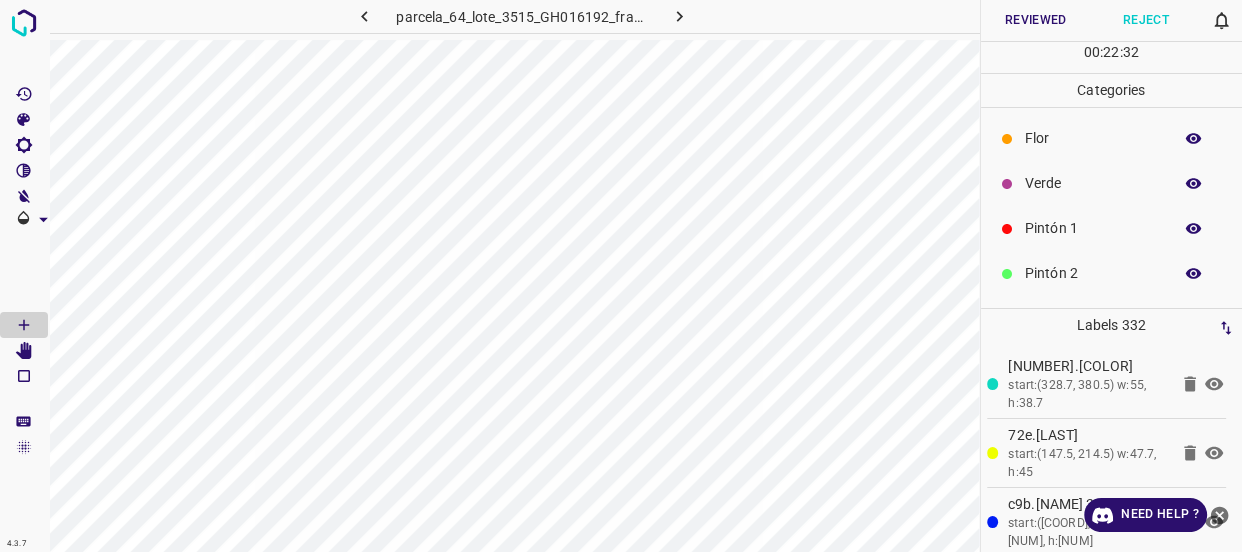 click on "Verde" at bounding box center (1093, 183) 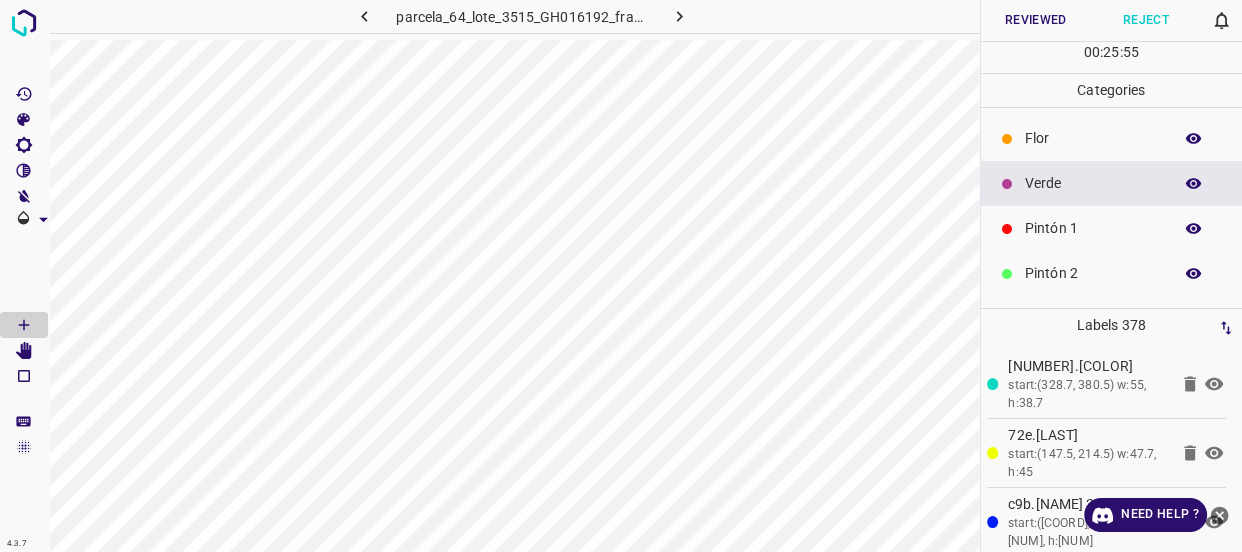 click on "Flor" at bounding box center (1093, 138) 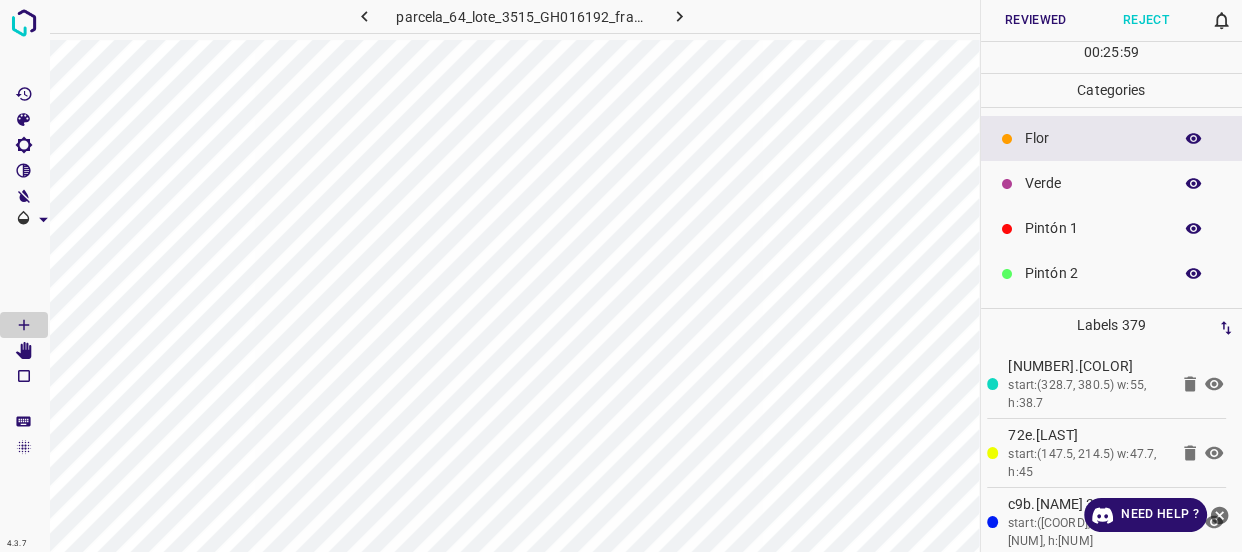 click on "Verde" at bounding box center (1093, 183) 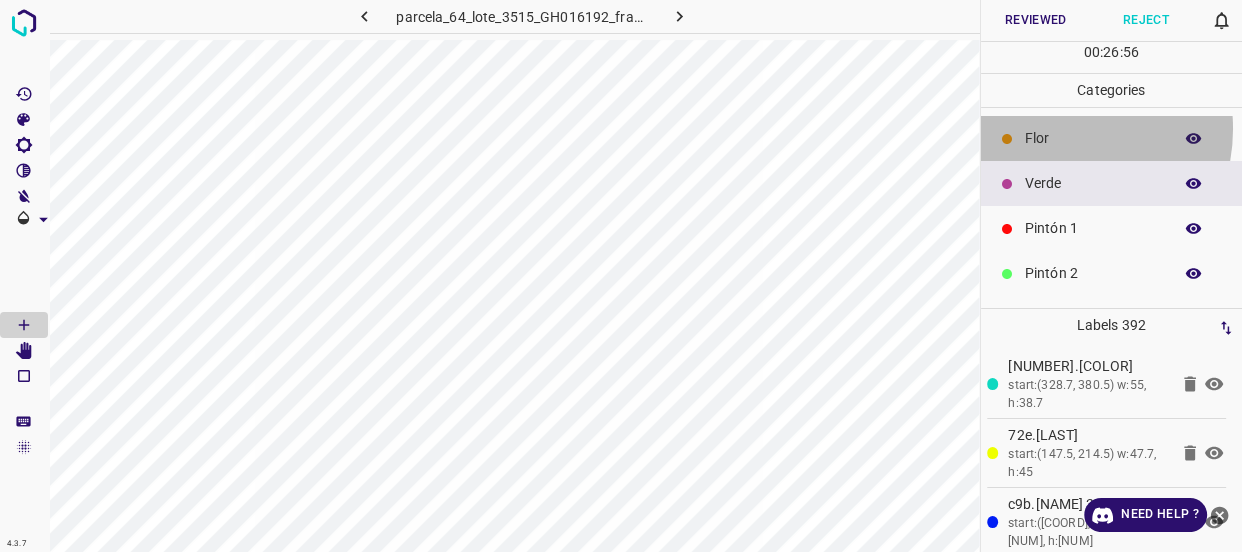 click on "Flor" at bounding box center [1093, 138] 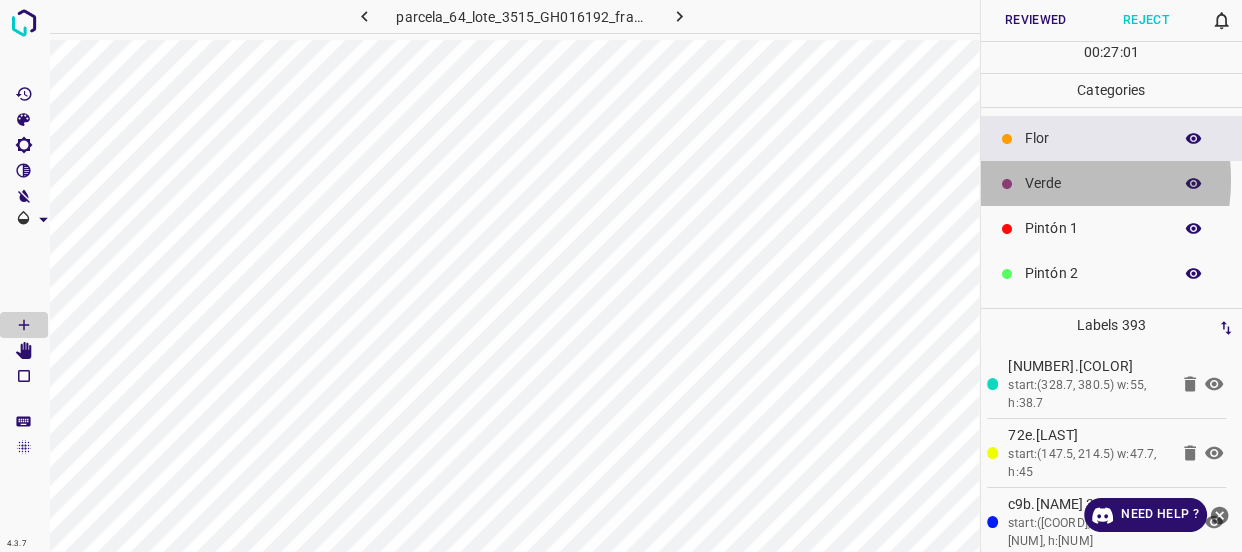 click on "Verde" at bounding box center (1093, 183) 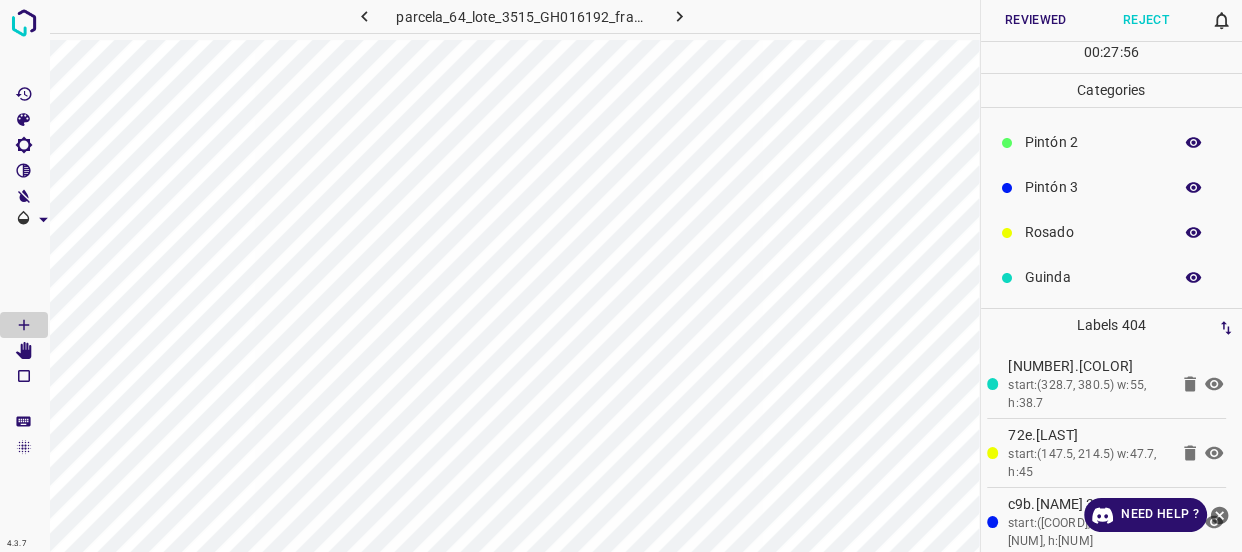 scroll, scrollTop: 175, scrollLeft: 0, axis: vertical 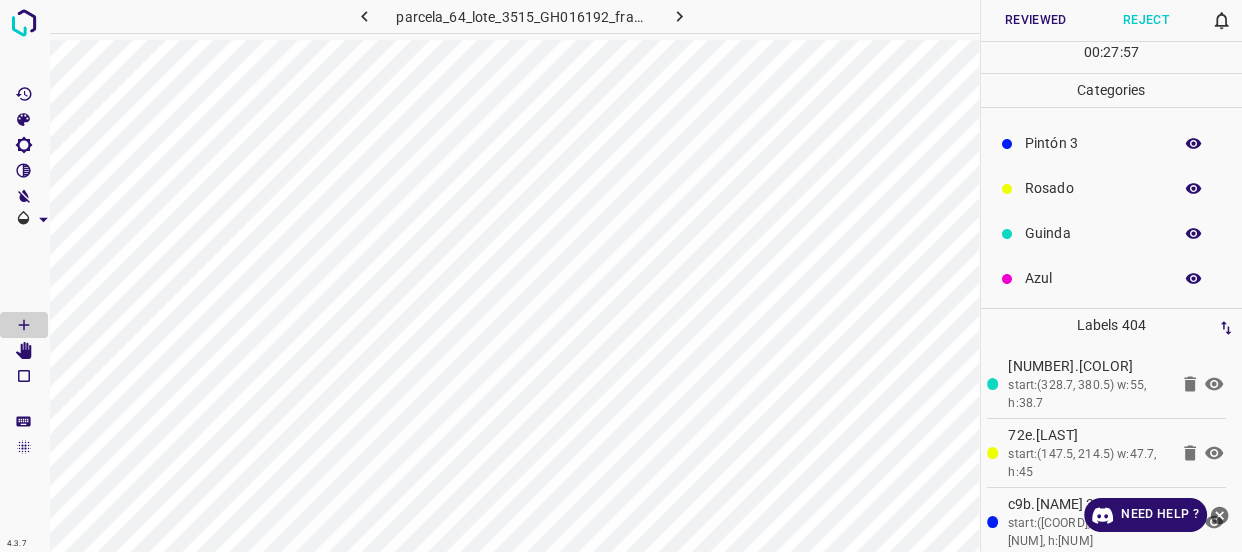 click on "Azul" at bounding box center [1093, 278] 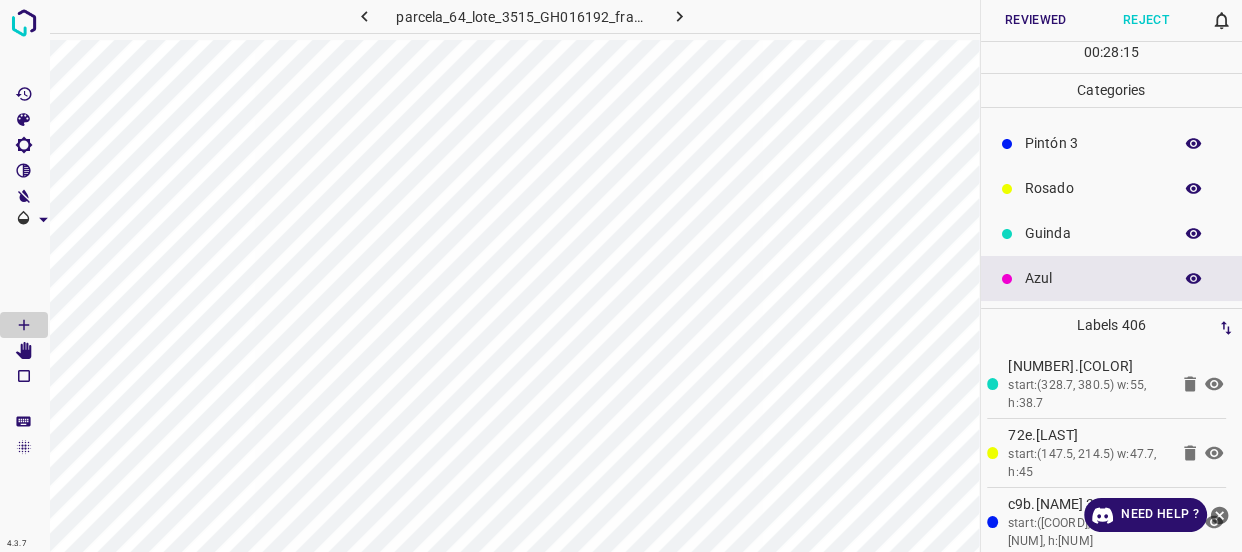 click on "Reviewed" at bounding box center [1036, 20] 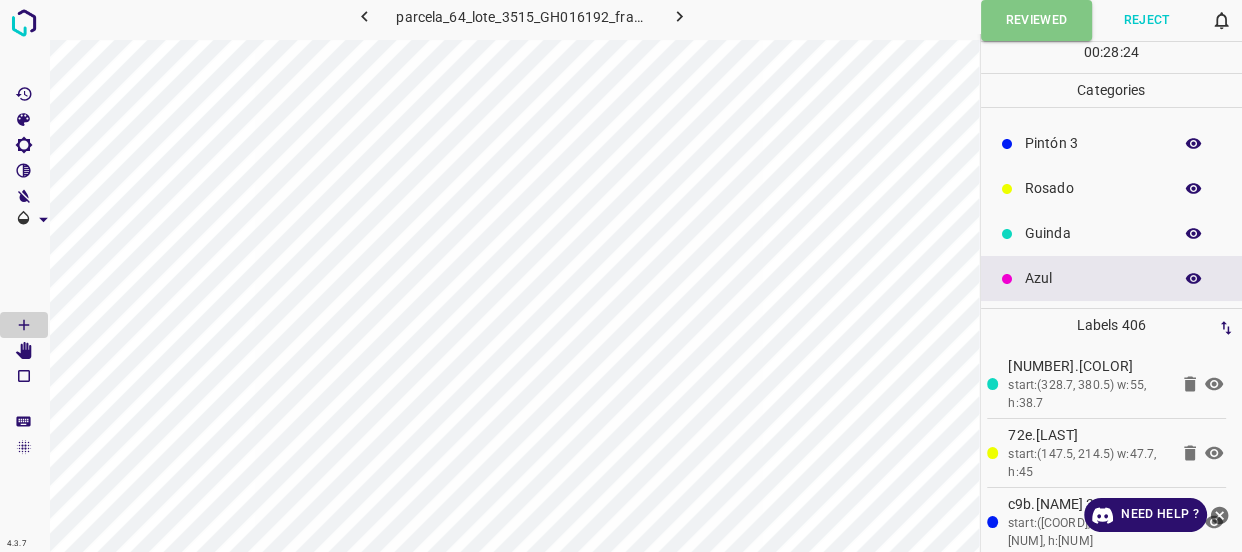 drag, startPoint x: 671, startPoint y: 13, endPoint x: 692, endPoint y: 27, distance: 25.23886 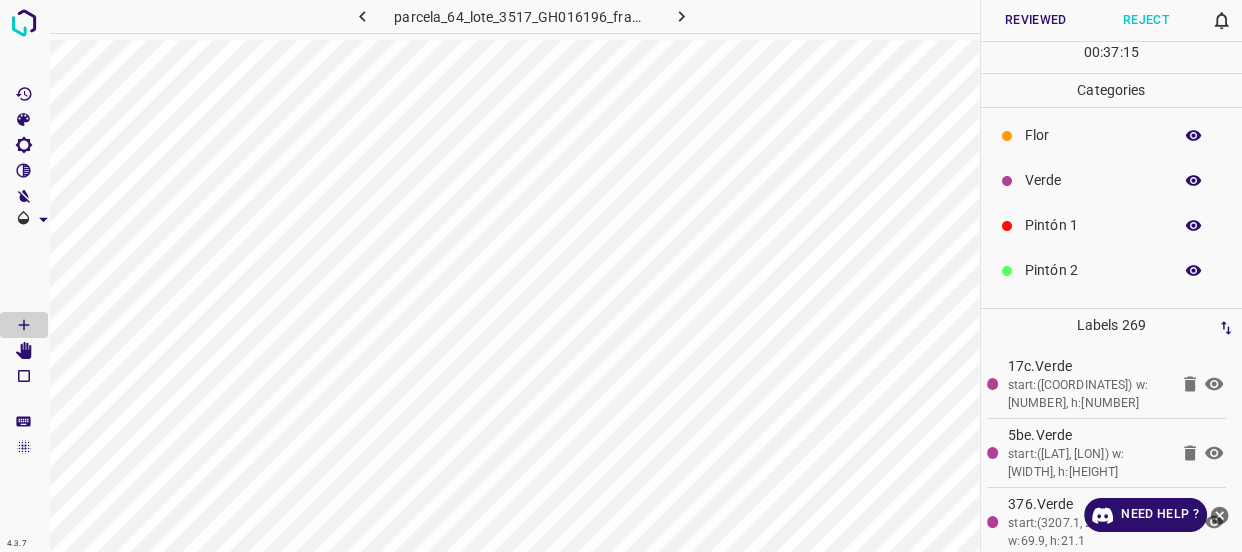 scroll, scrollTop: 0, scrollLeft: 0, axis: both 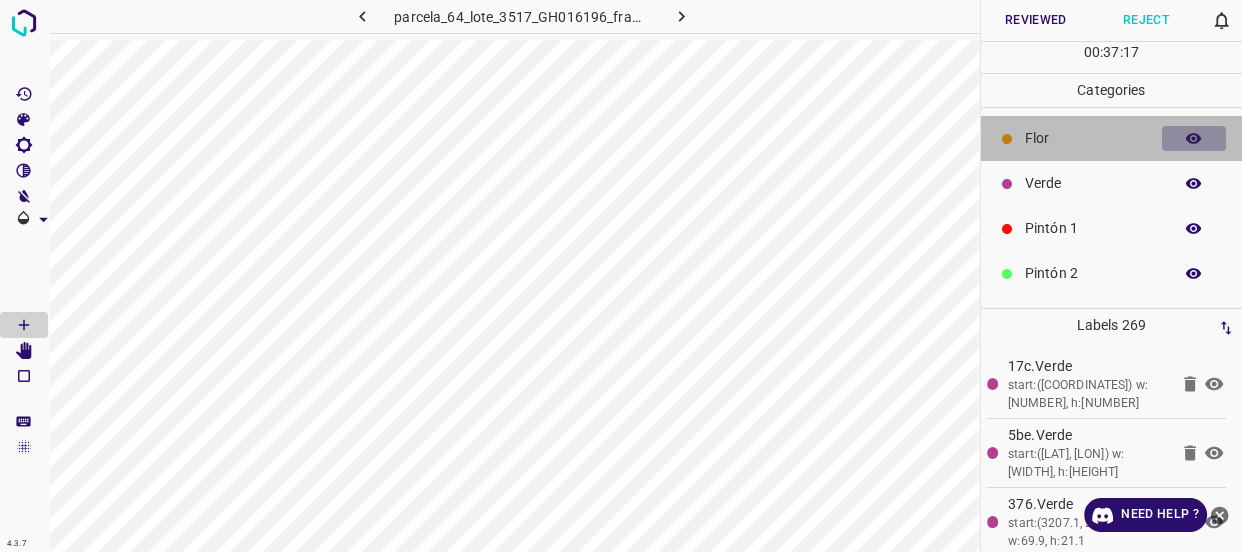 click 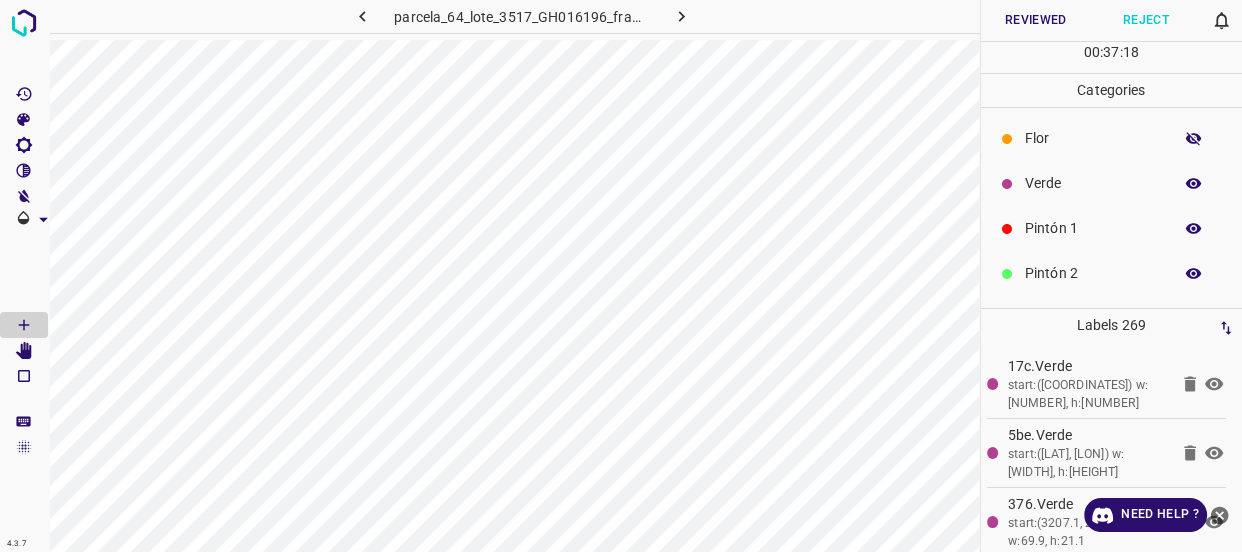 click 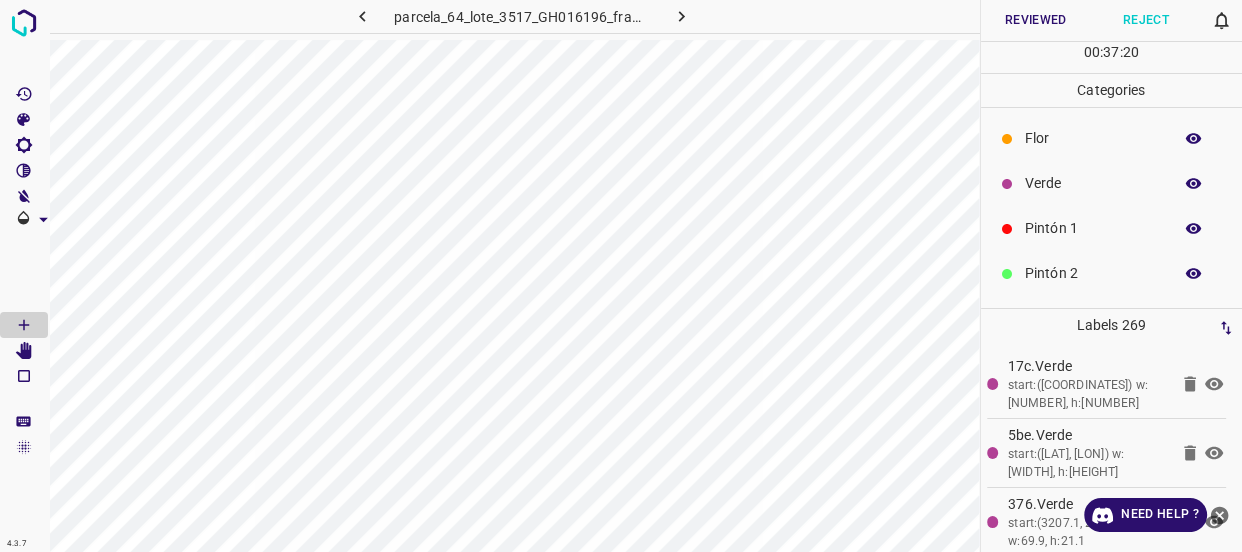 click at bounding box center [1194, 139] 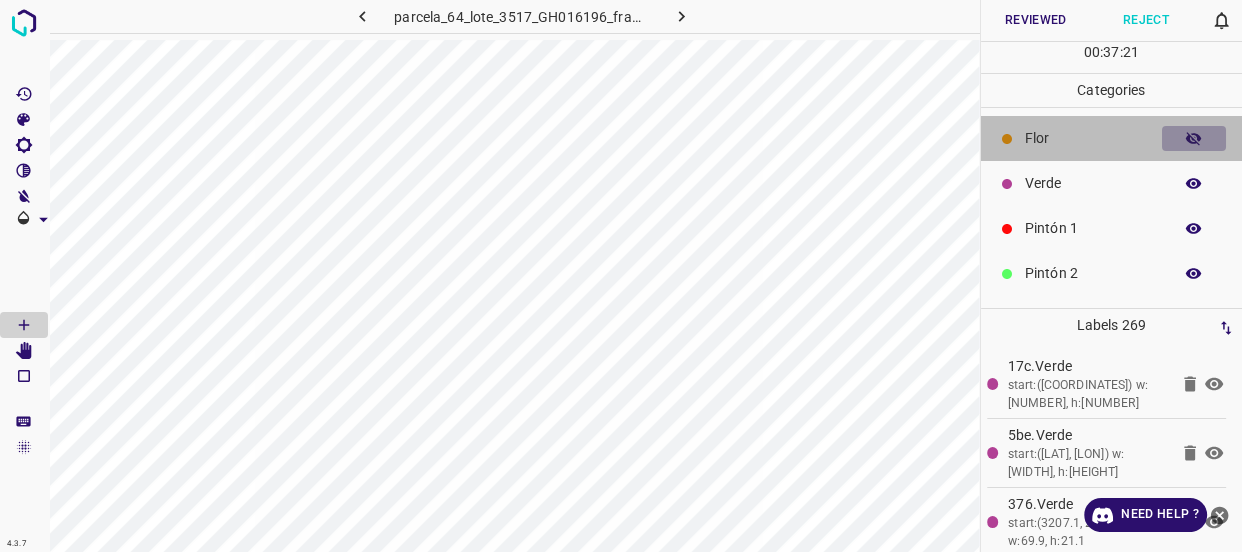 click at bounding box center (1194, 139) 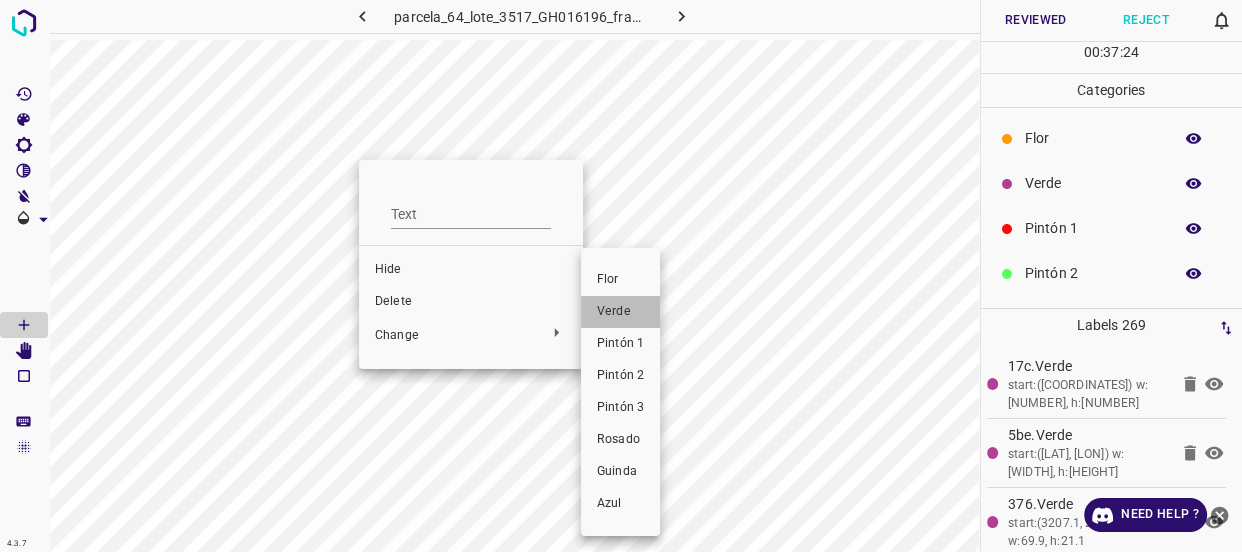 drag, startPoint x: 608, startPoint y: 320, endPoint x: 384, endPoint y: 272, distance: 229.08514 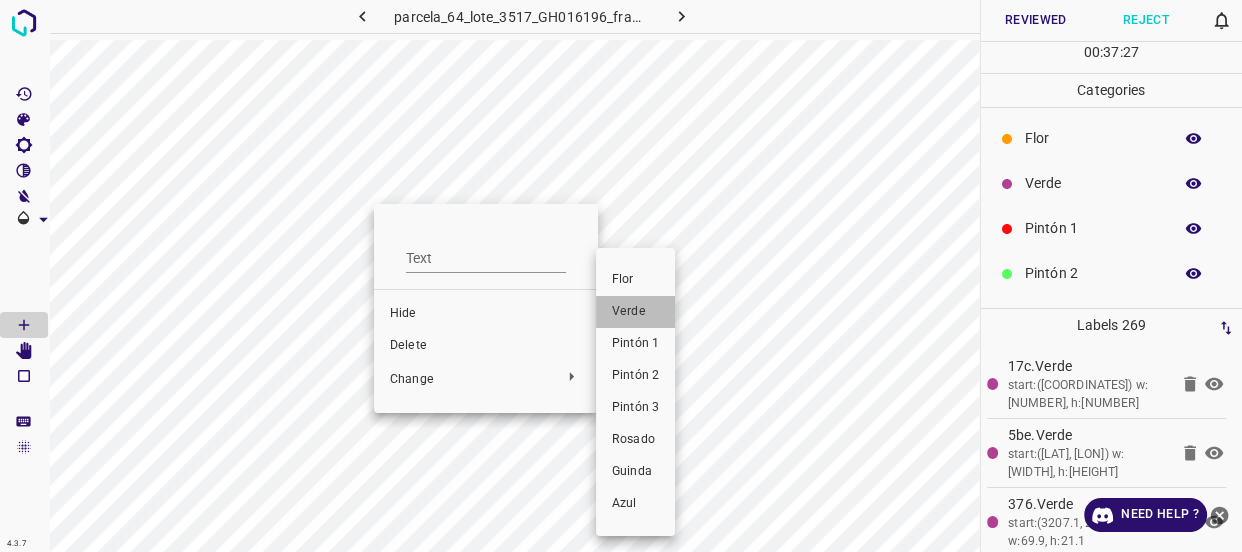 click on "Verde" at bounding box center (635, 312) 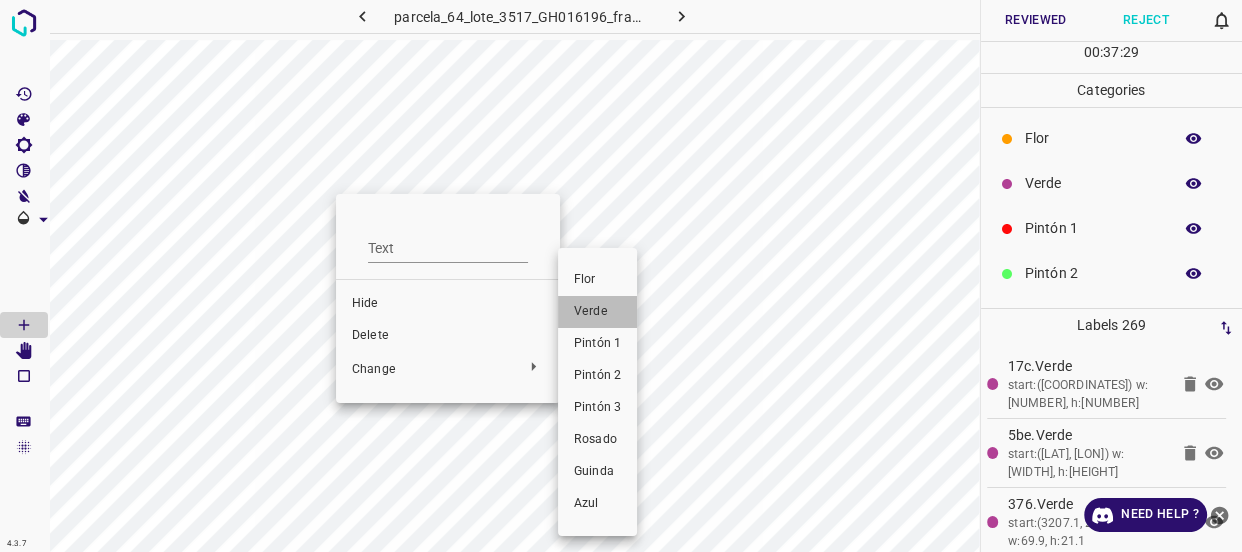 click on "Verde" at bounding box center (597, 312) 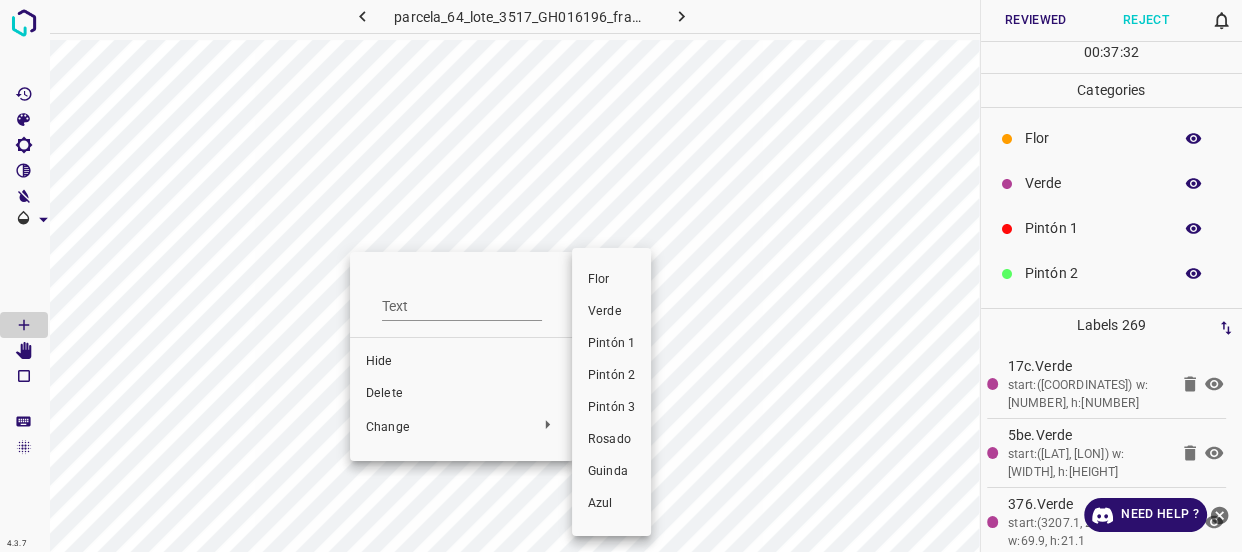 click on "Verde" at bounding box center (611, 312) 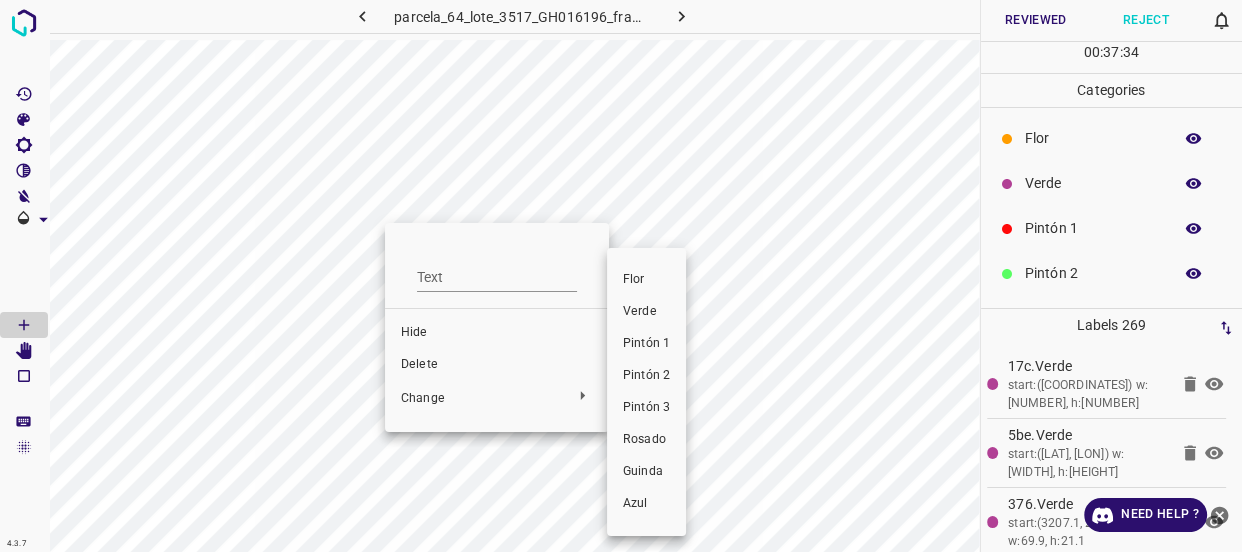 click on "Verde" at bounding box center [646, 312] 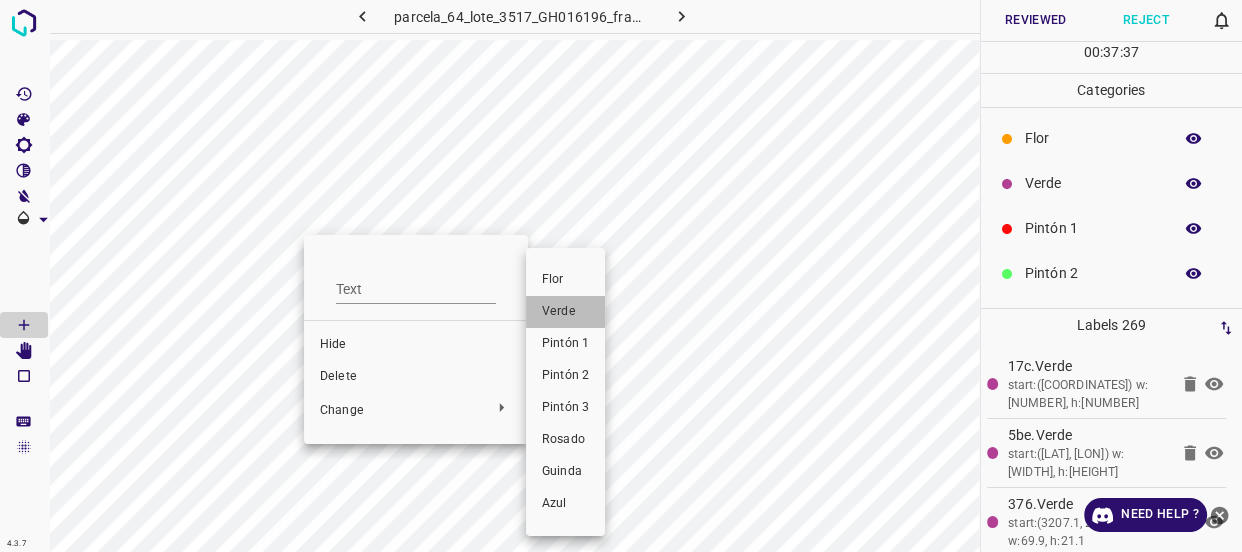drag, startPoint x: 551, startPoint y: 316, endPoint x: 578, endPoint y: 386, distance: 75.026665 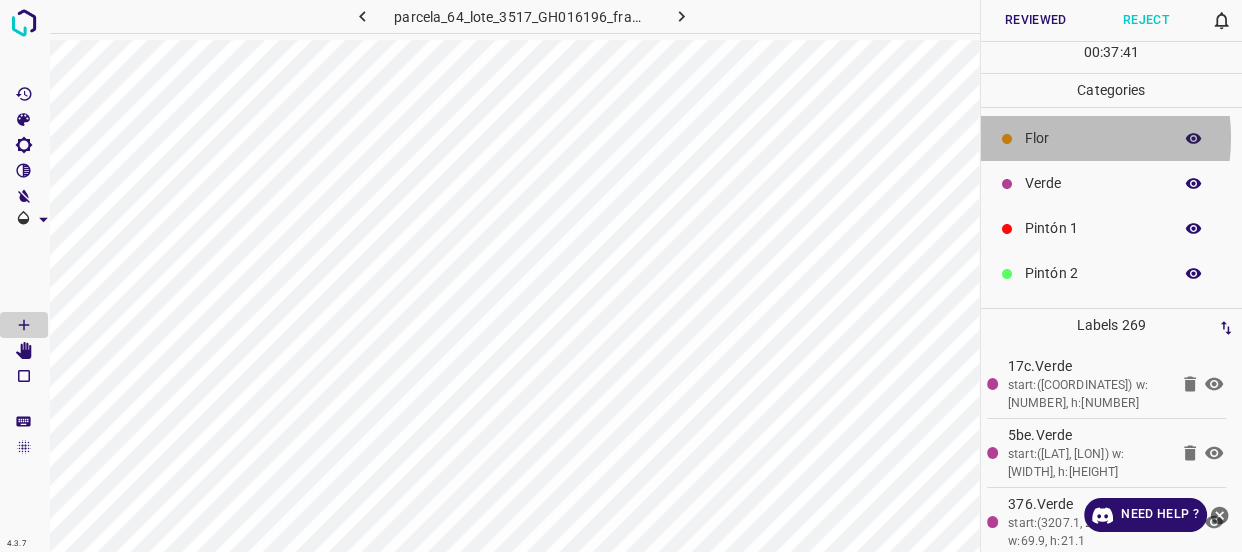 click on "Flor" at bounding box center (1093, 138) 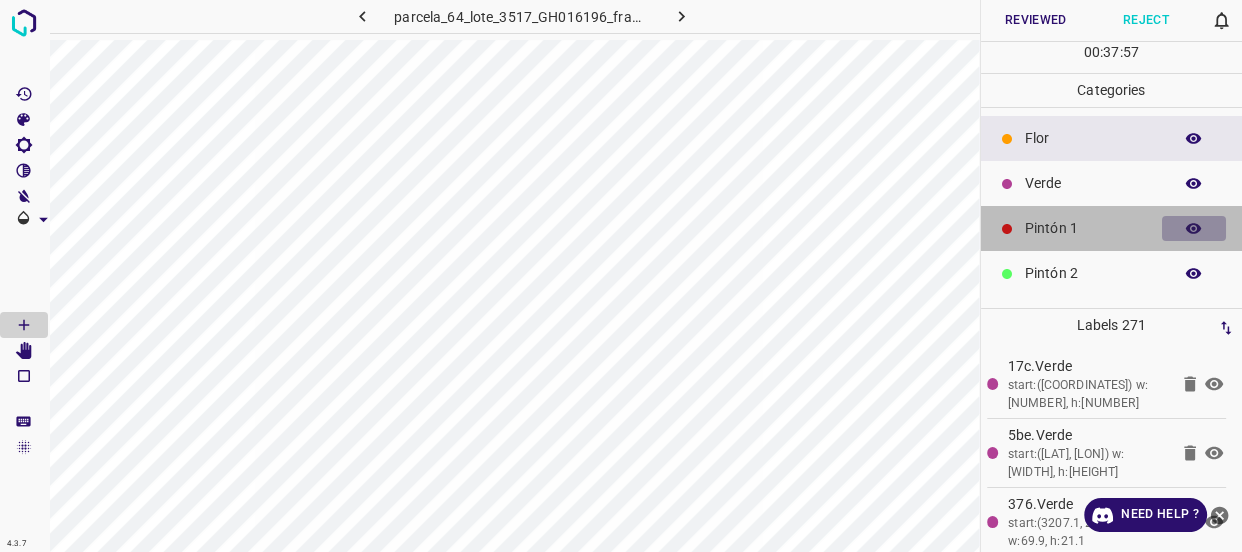 click at bounding box center [1194, 229] 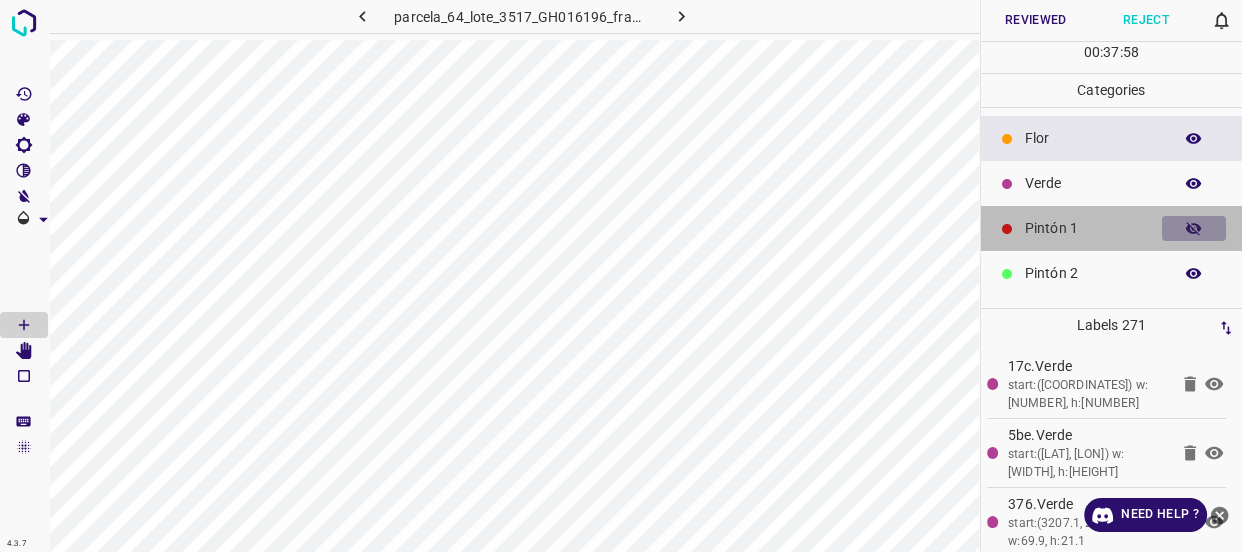 click 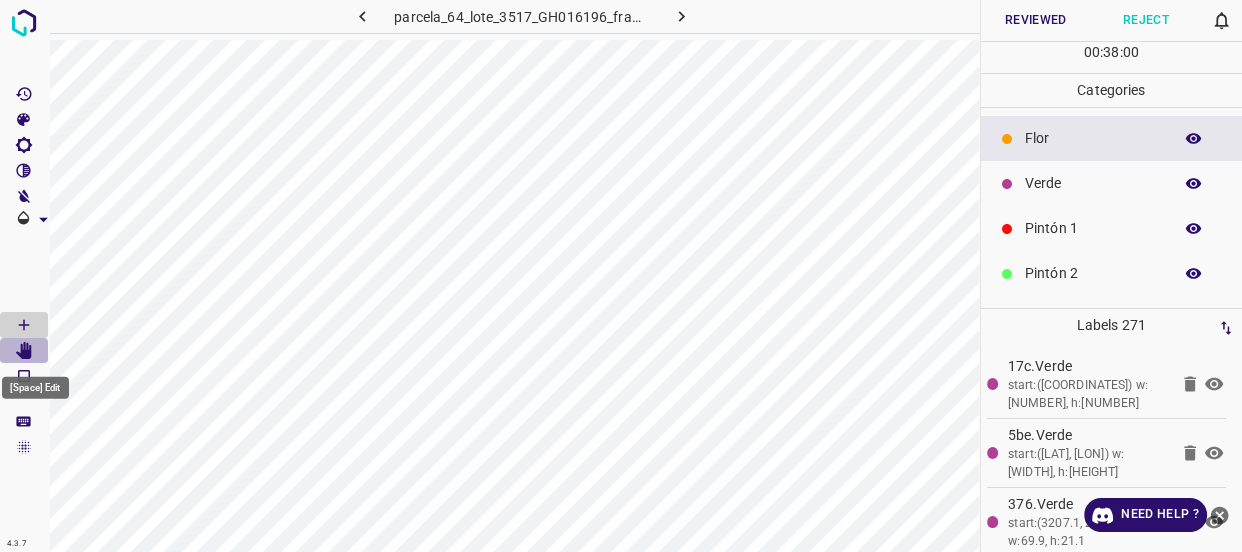 click 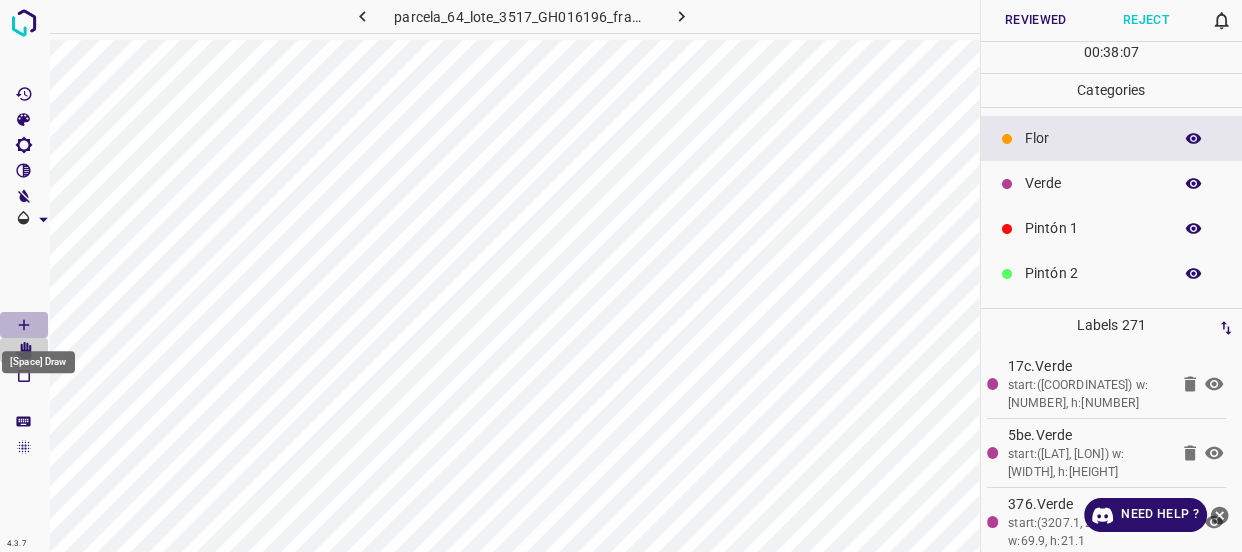 click 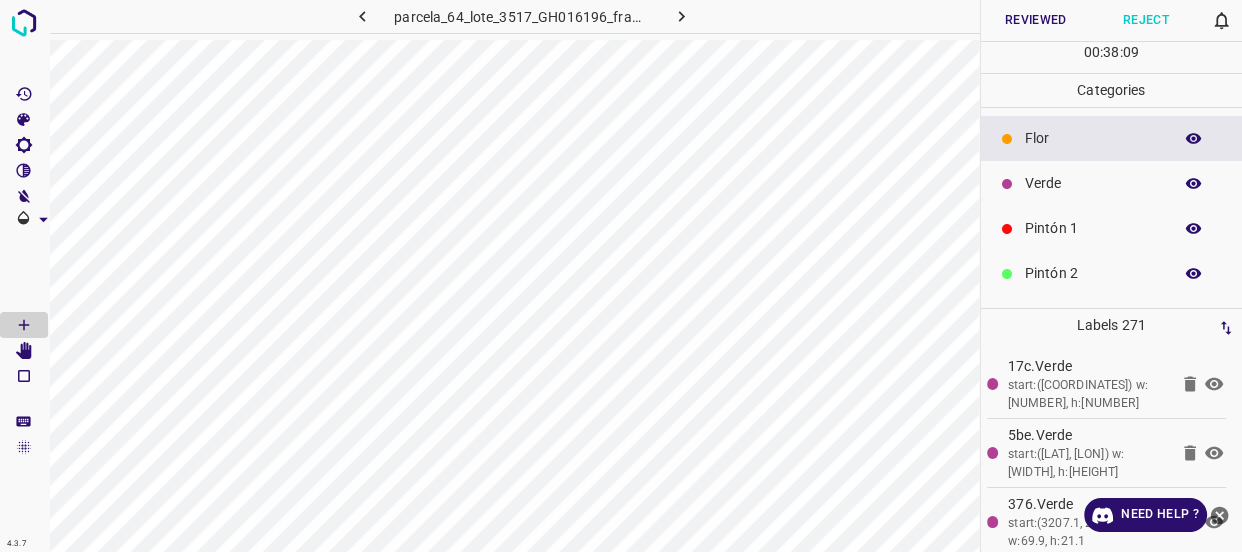 click on "Verde" at bounding box center (1093, 183) 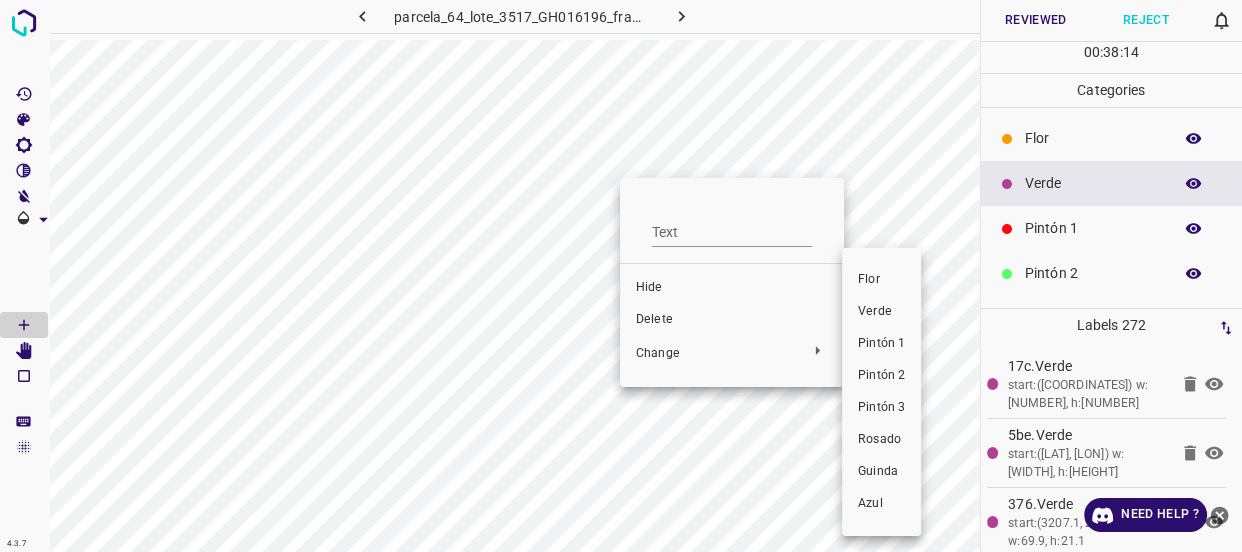 drag, startPoint x: 868, startPoint y: 304, endPoint x: 667, endPoint y: 341, distance: 204.3771 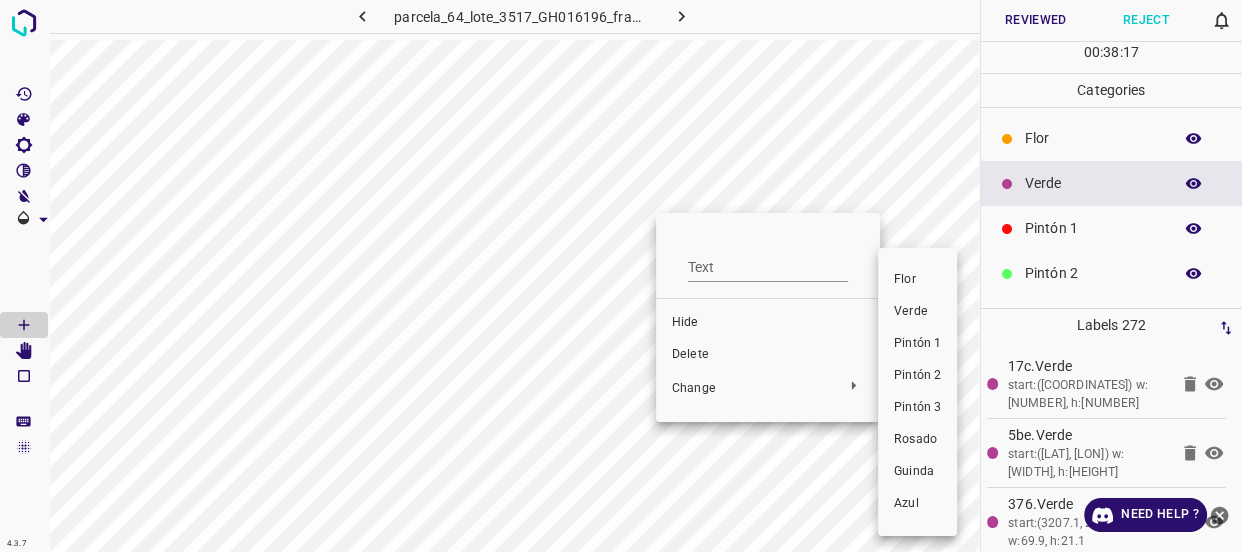 drag, startPoint x: 934, startPoint y: 292, endPoint x: 919, endPoint y: 324, distance: 35.341194 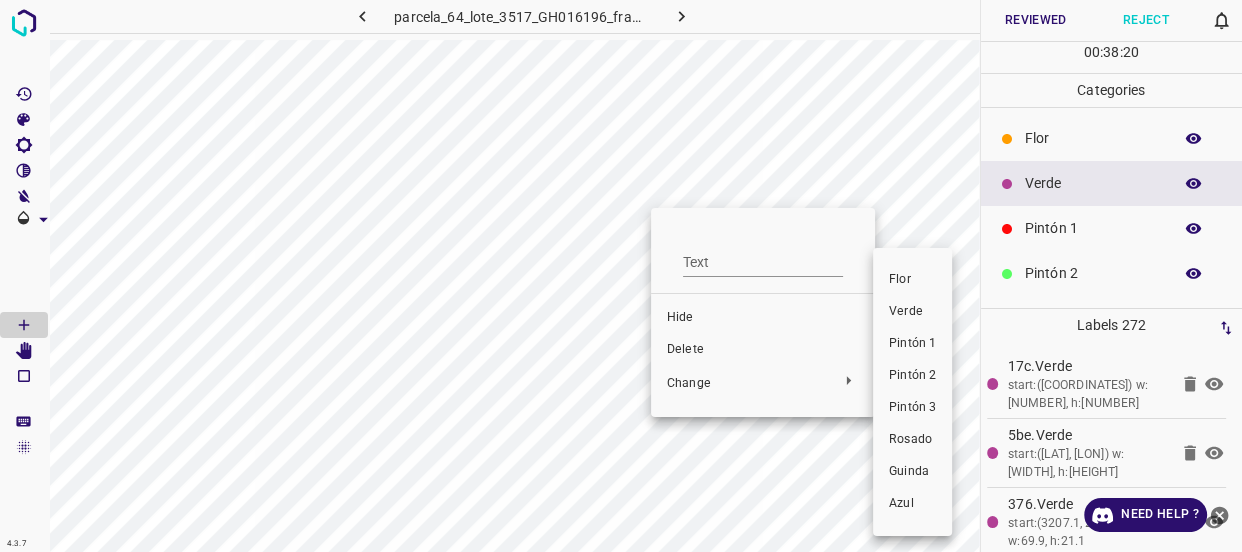 click on "Verde" at bounding box center [912, 312] 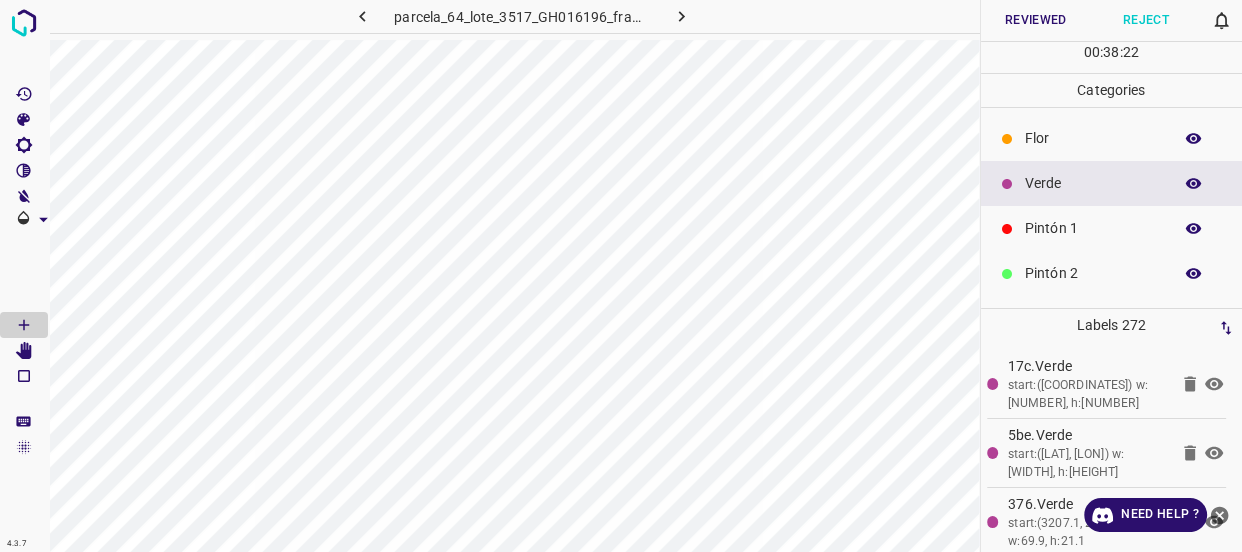 click at bounding box center (1194, 139) 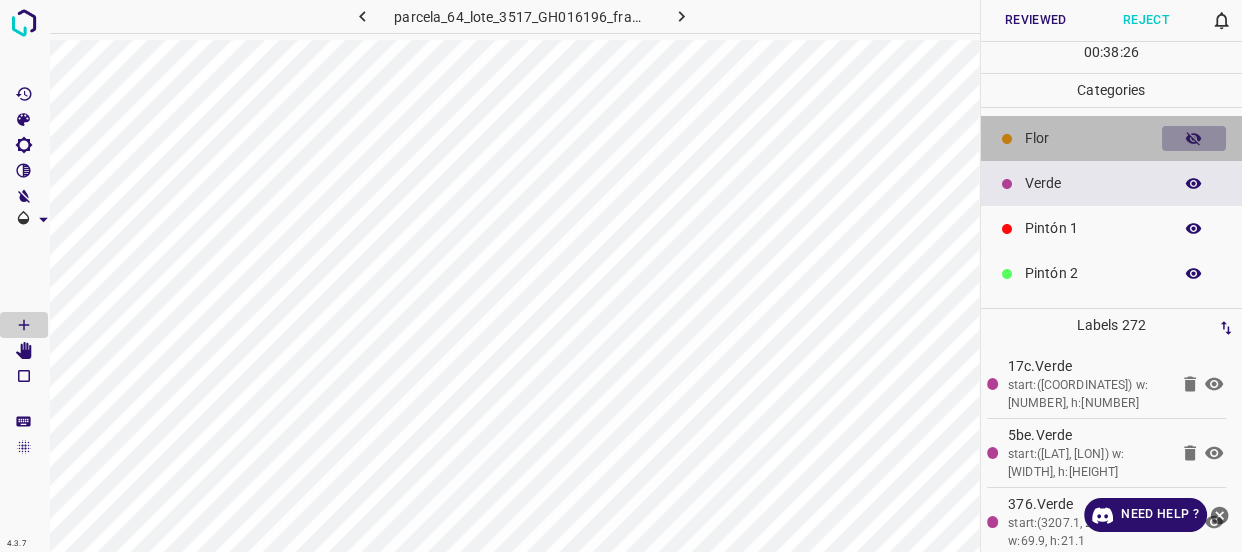 click at bounding box center [1194, 139] 